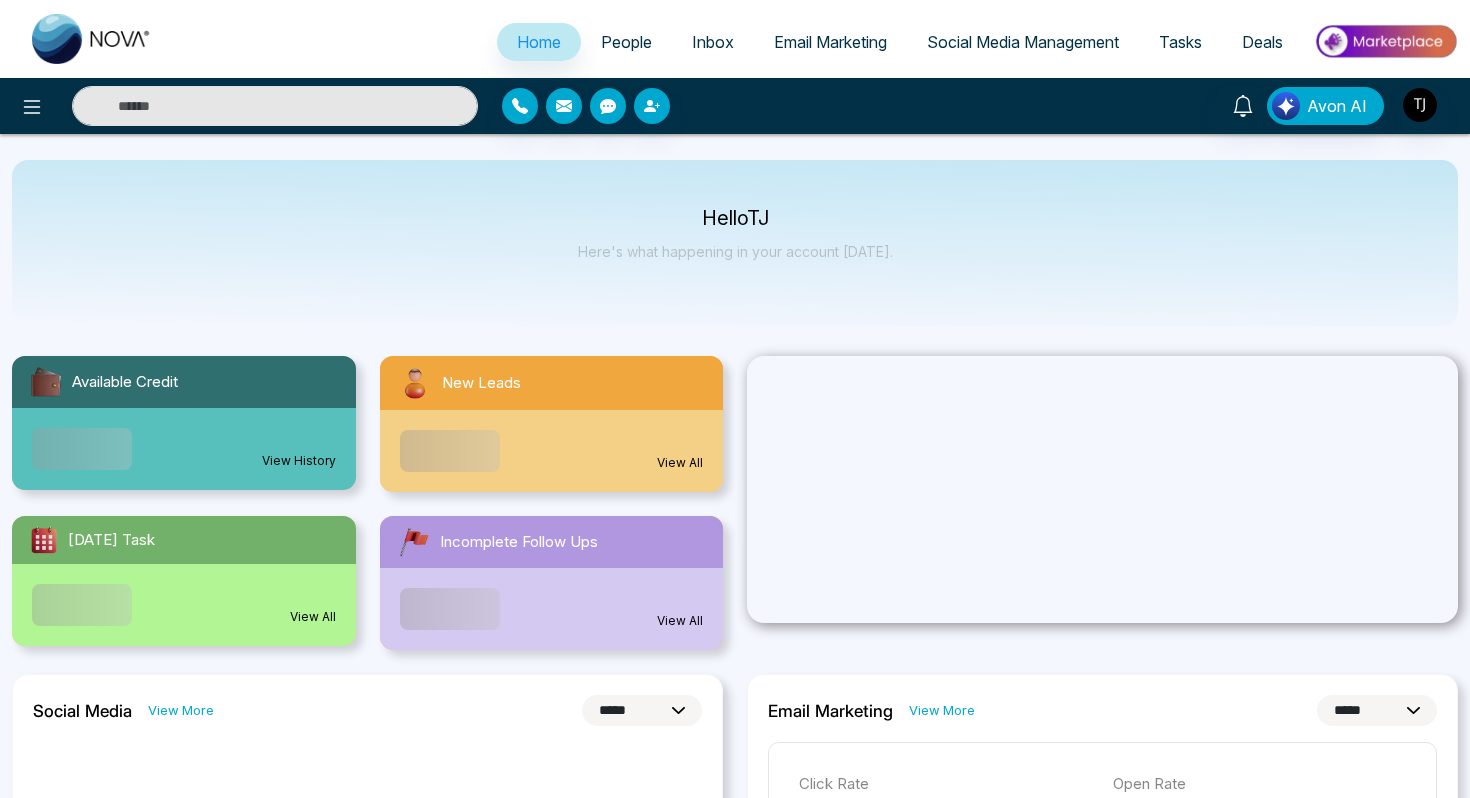 select on "*" 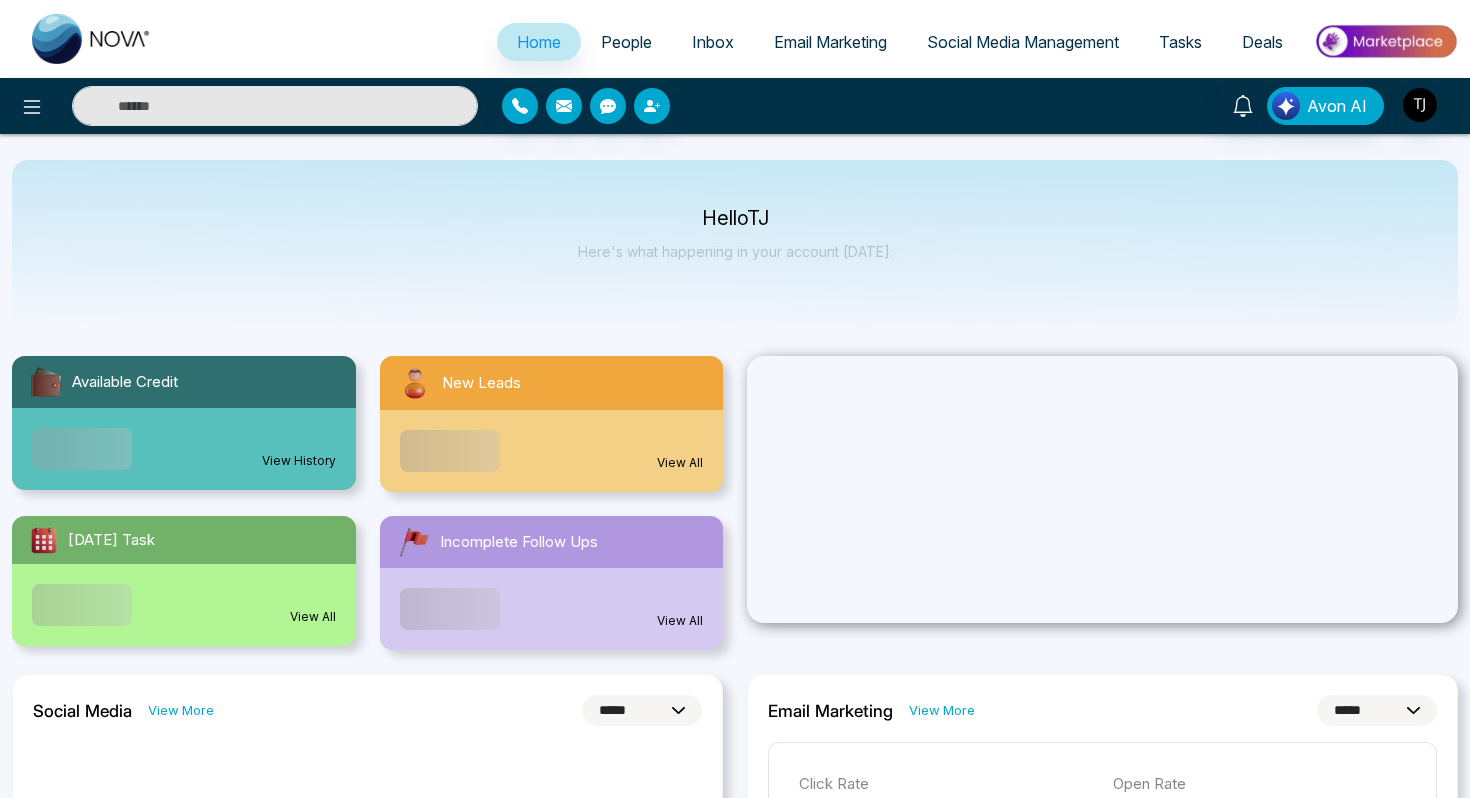 select on "*" 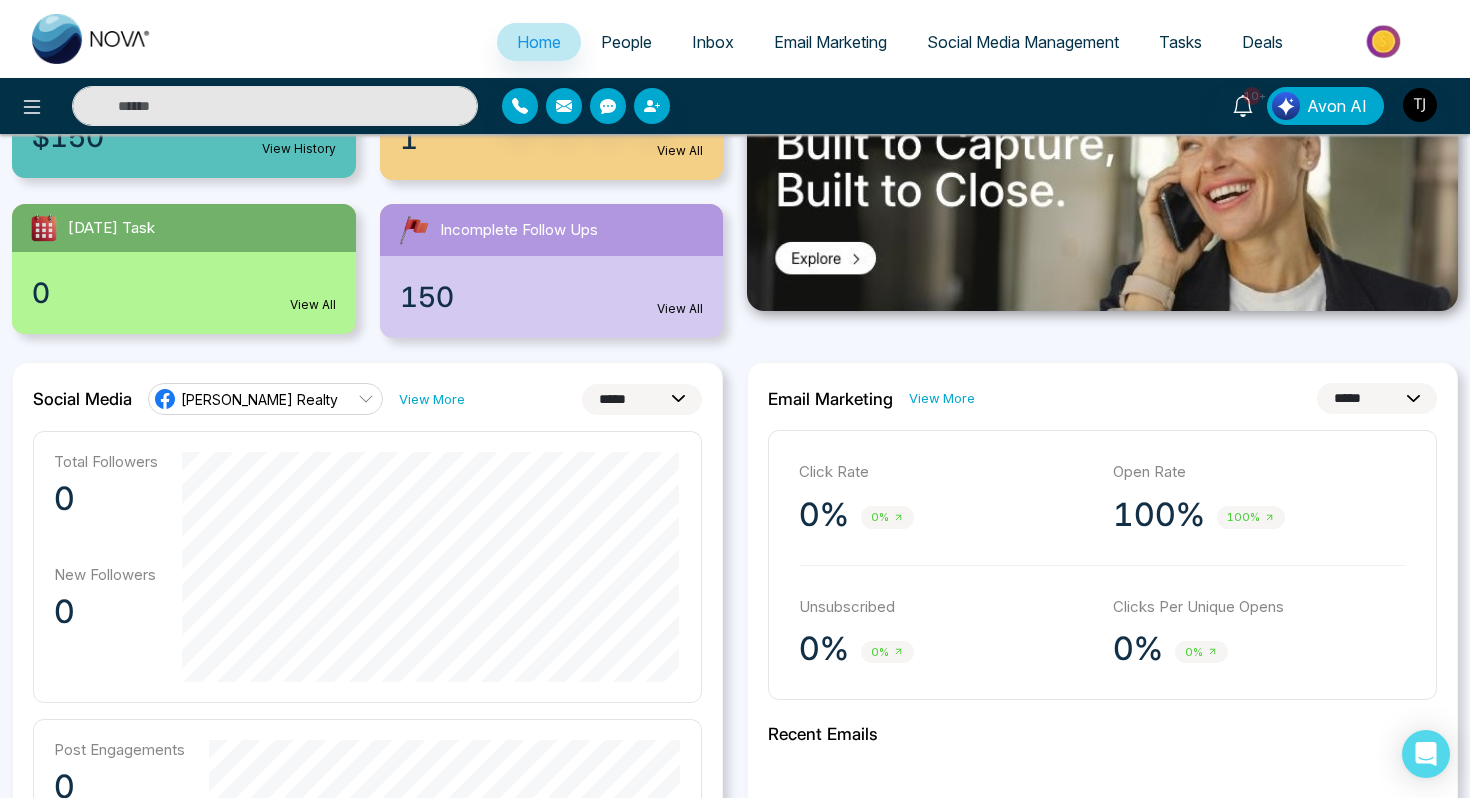 scroll, scrollTop: 320, scrollLeft: 0, axis: vertical 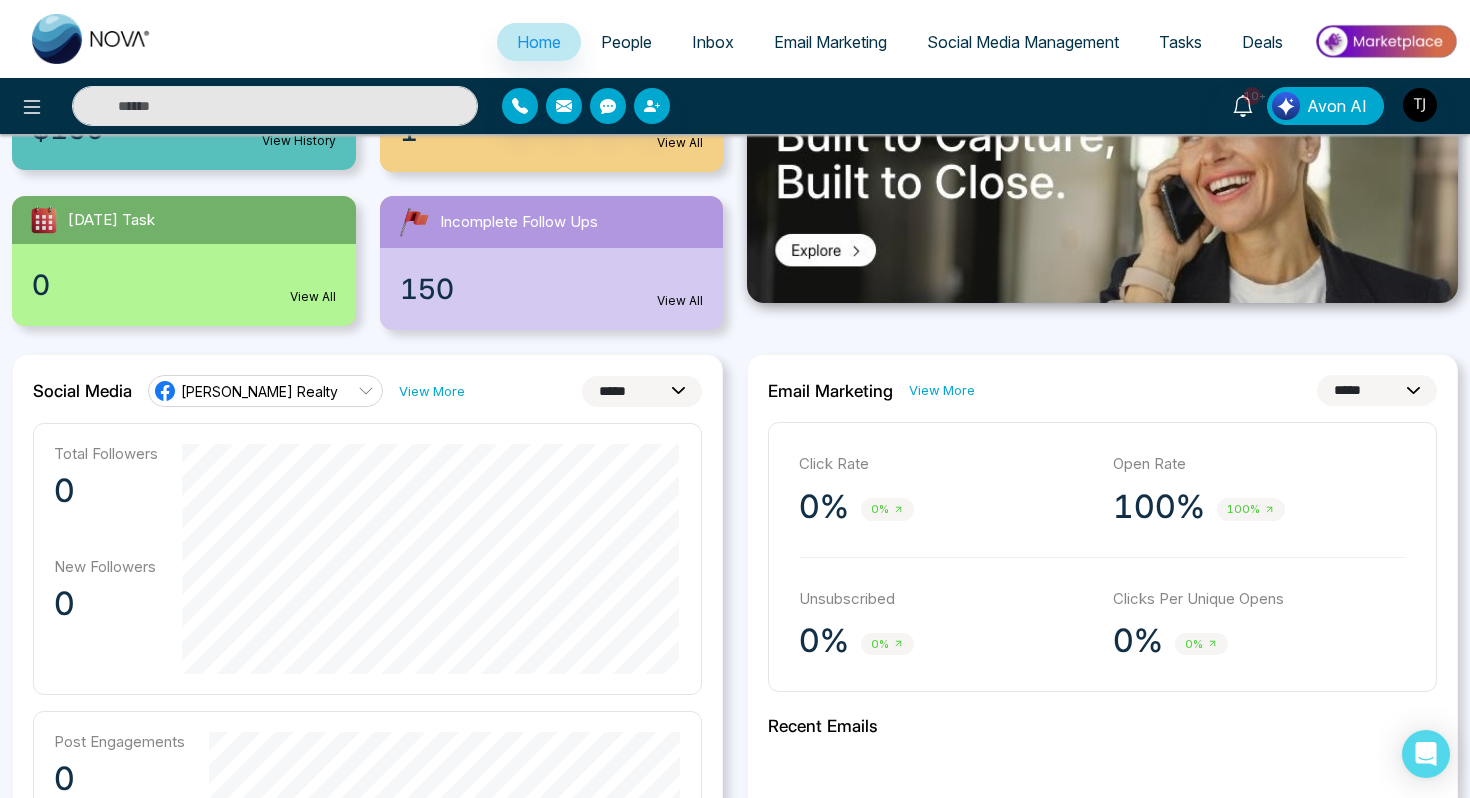 click on "**********" at bounding box center [642, 391] 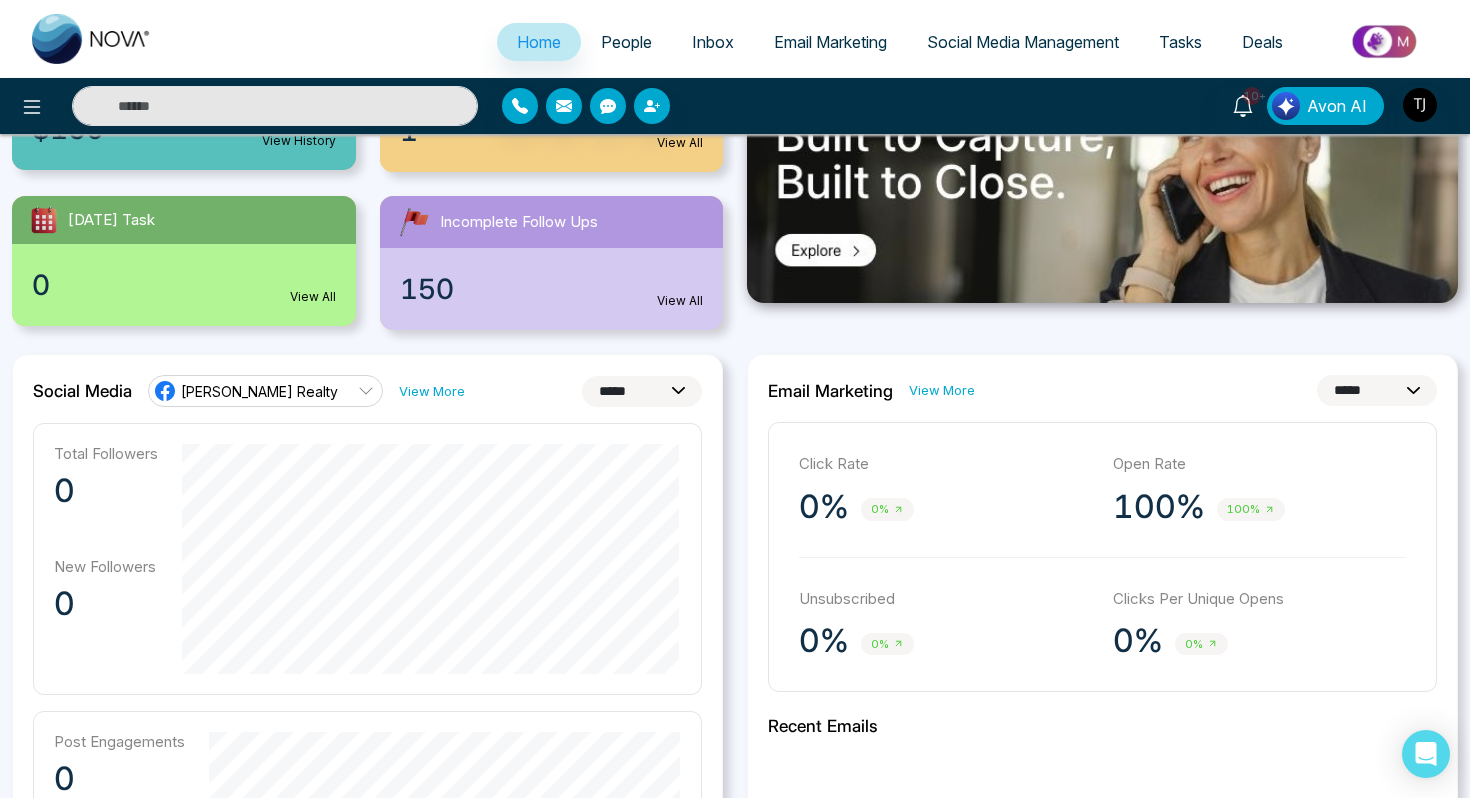 select on "**" 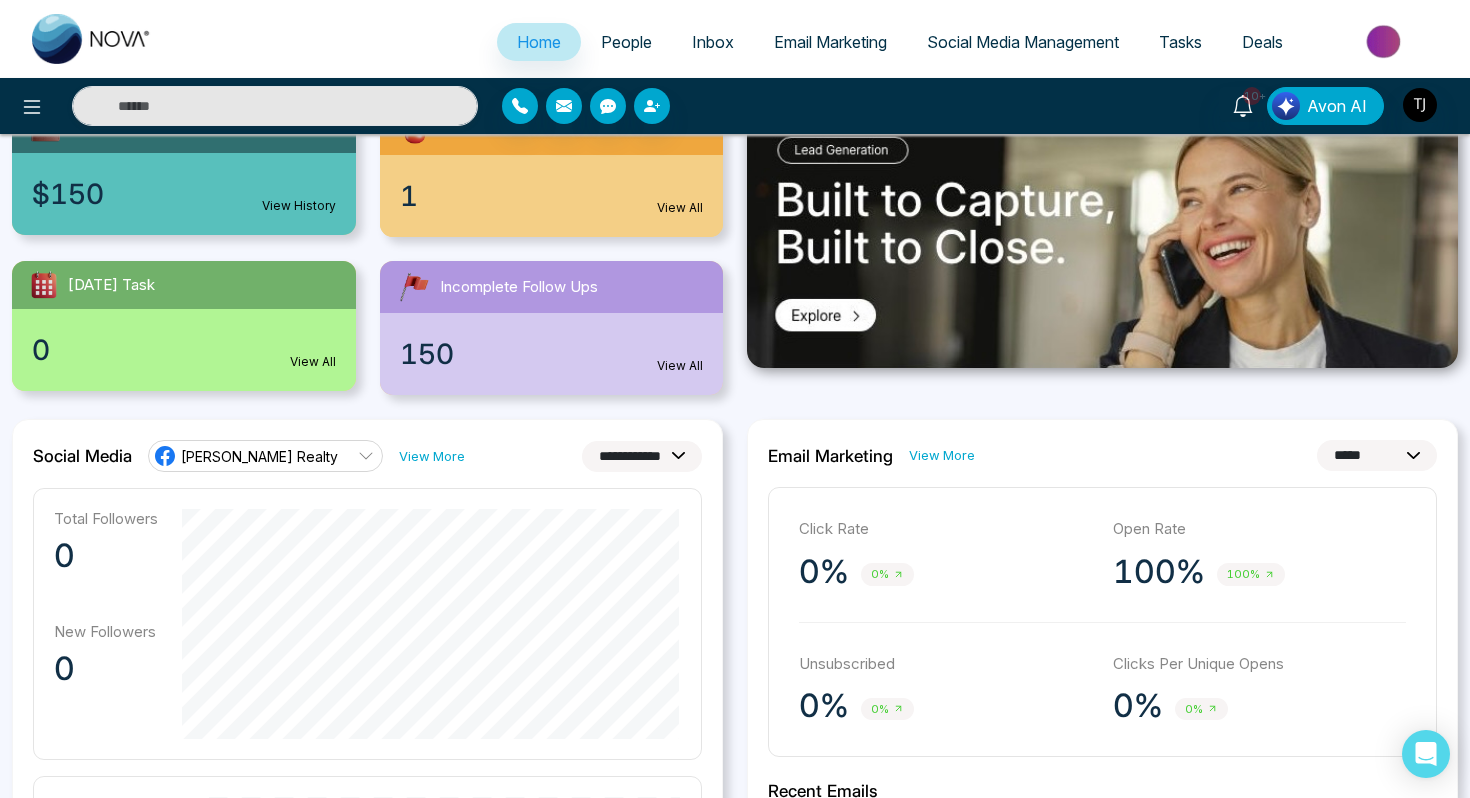 scroll, scrollTop: 256, scrollLeft: 0, axis: vertical 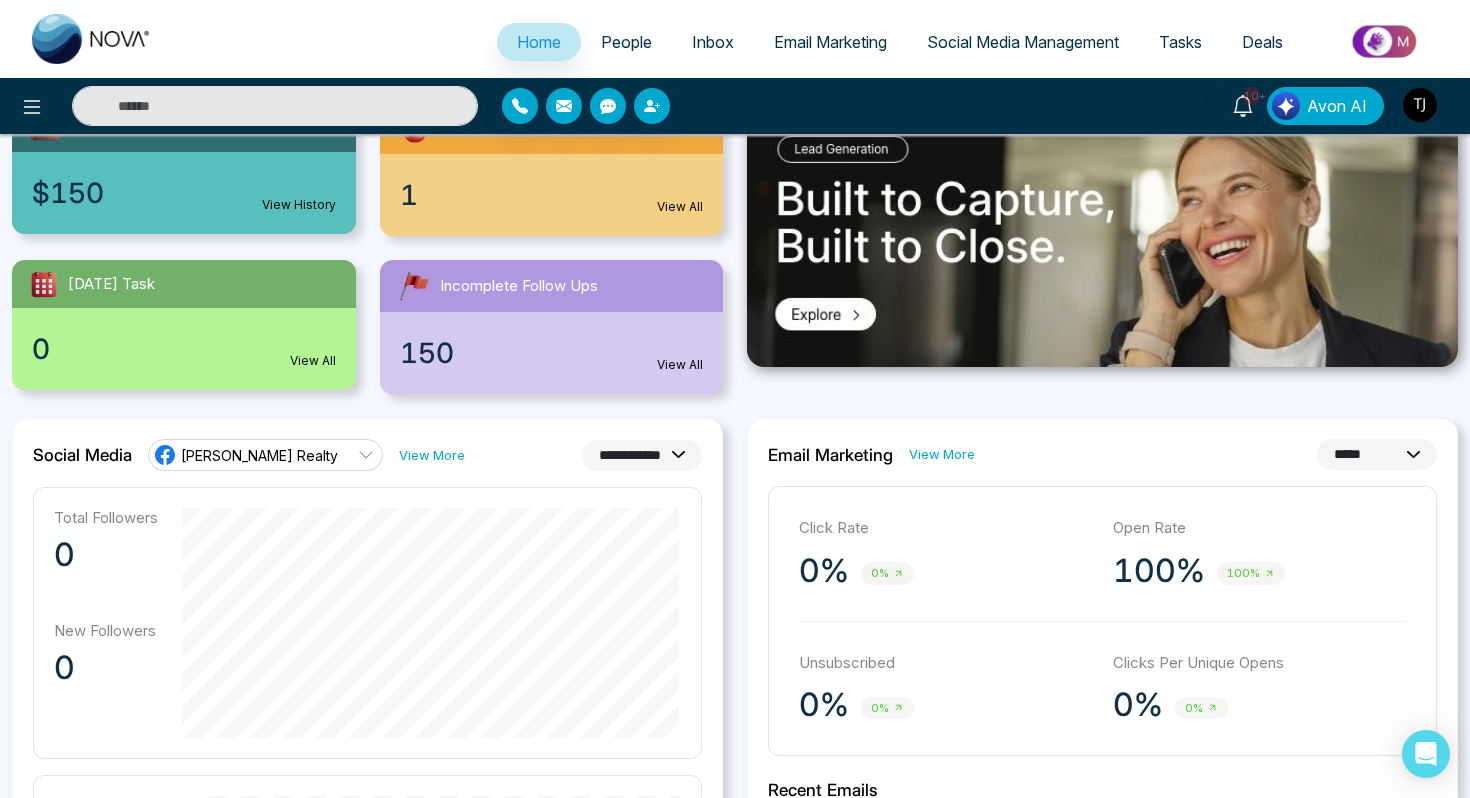click on "[PERSON_NAME] Realty" at bounding box center [265, 455] 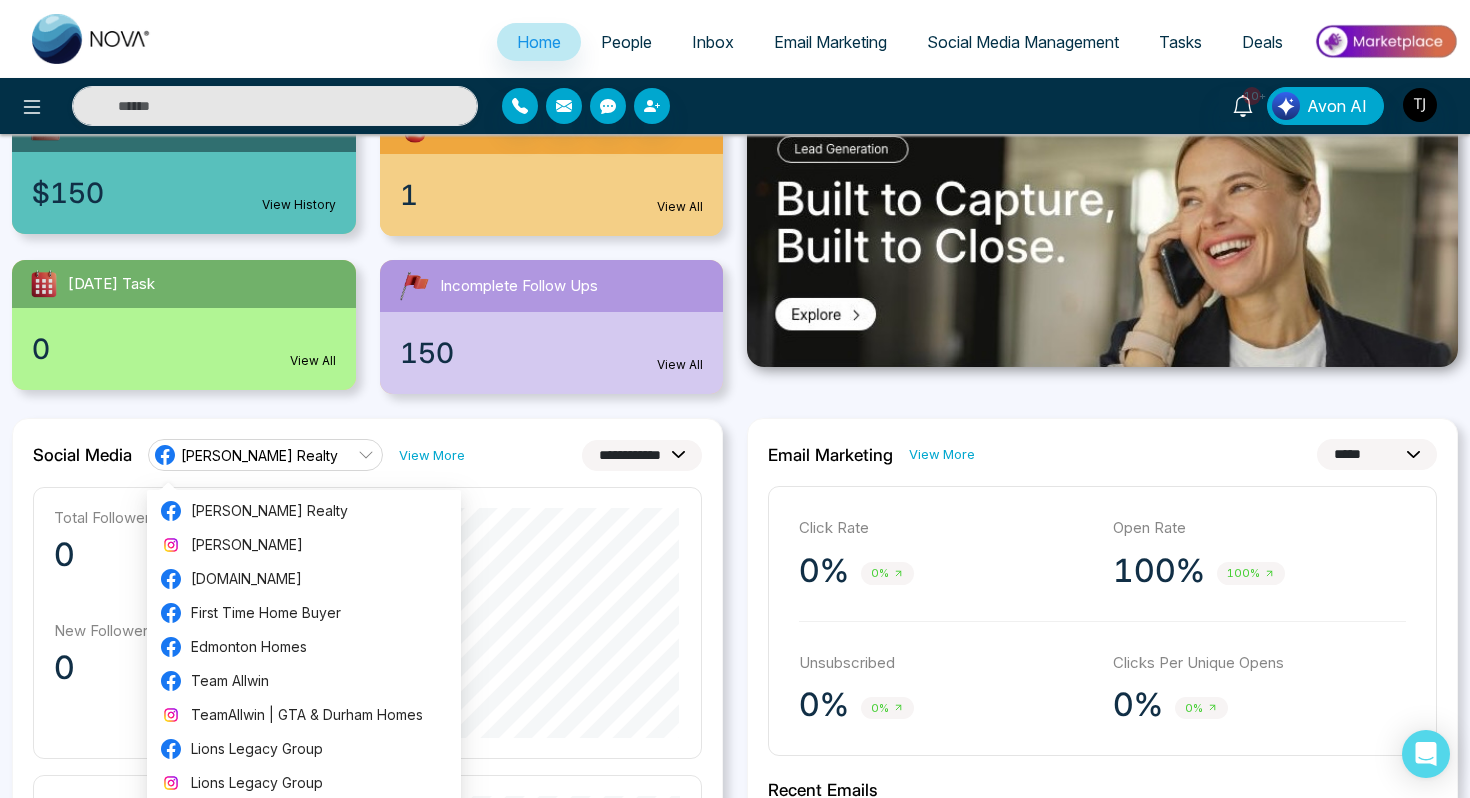 click on "**********" at bounding box center (367, 455) 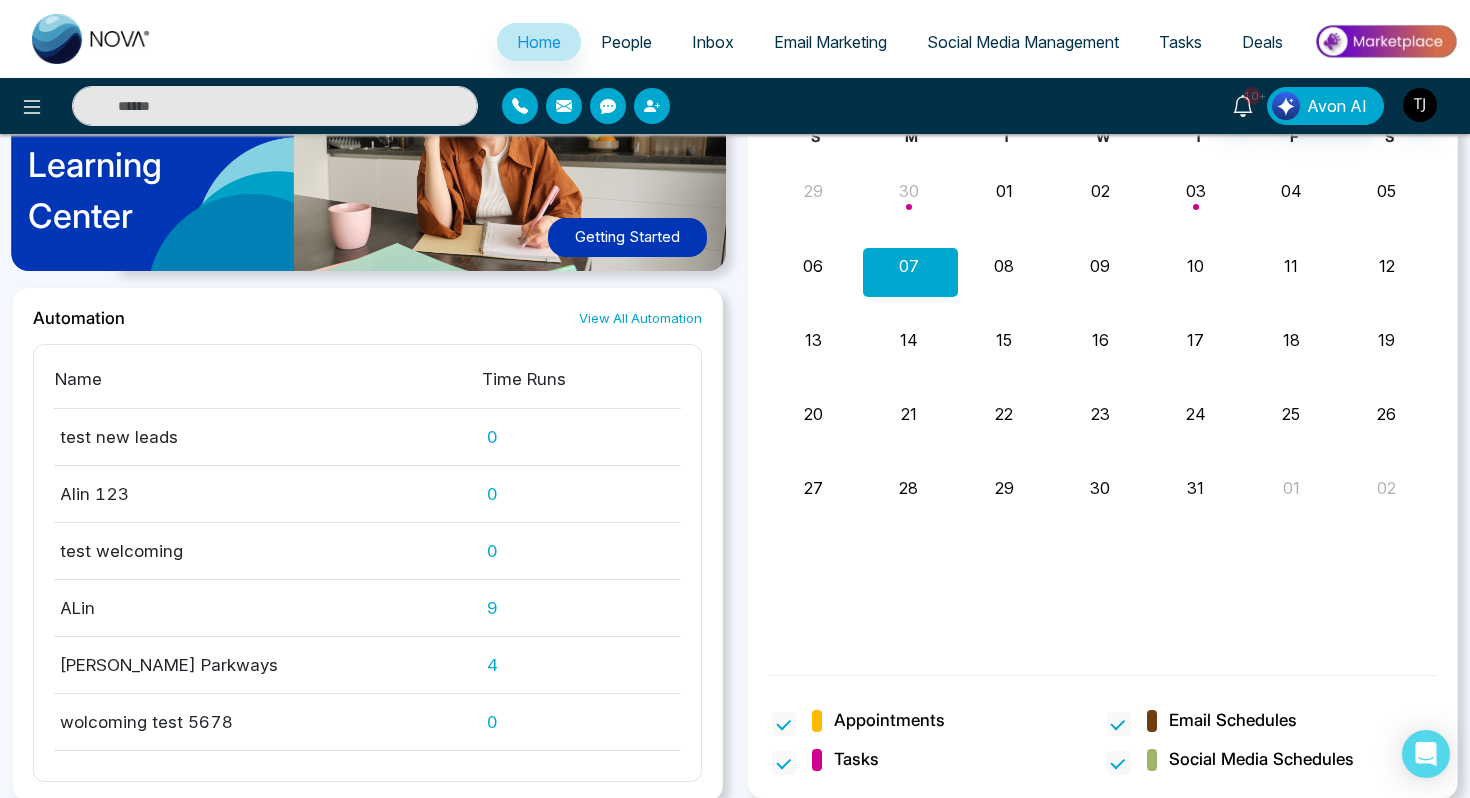 scroll, scrollTop: 2190, scrollLeft: 0, axis: vertical 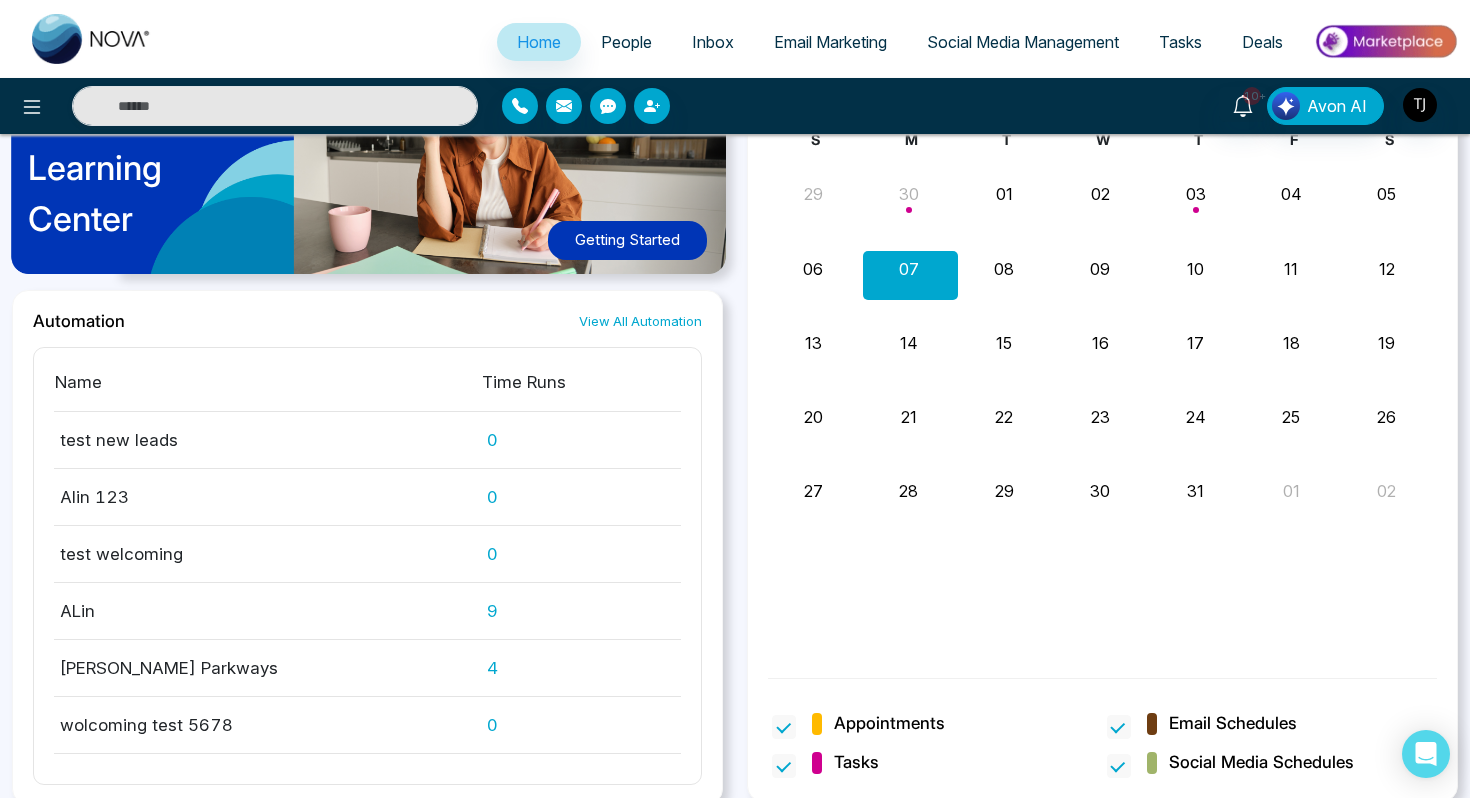 click on "People" at bounding box center (626, 42) 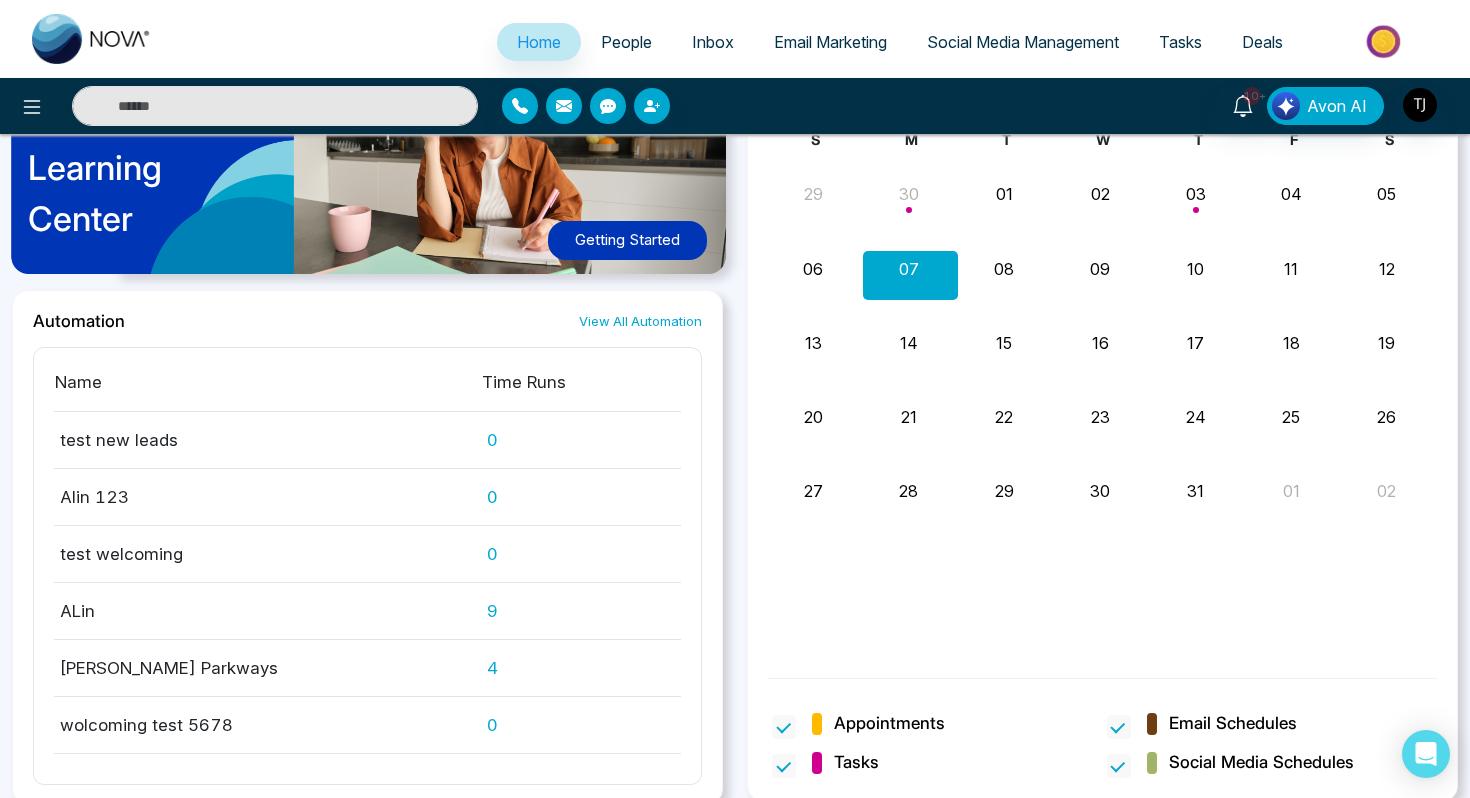scroll, scrollTop: 0, scrollLeft: 0, axis: both 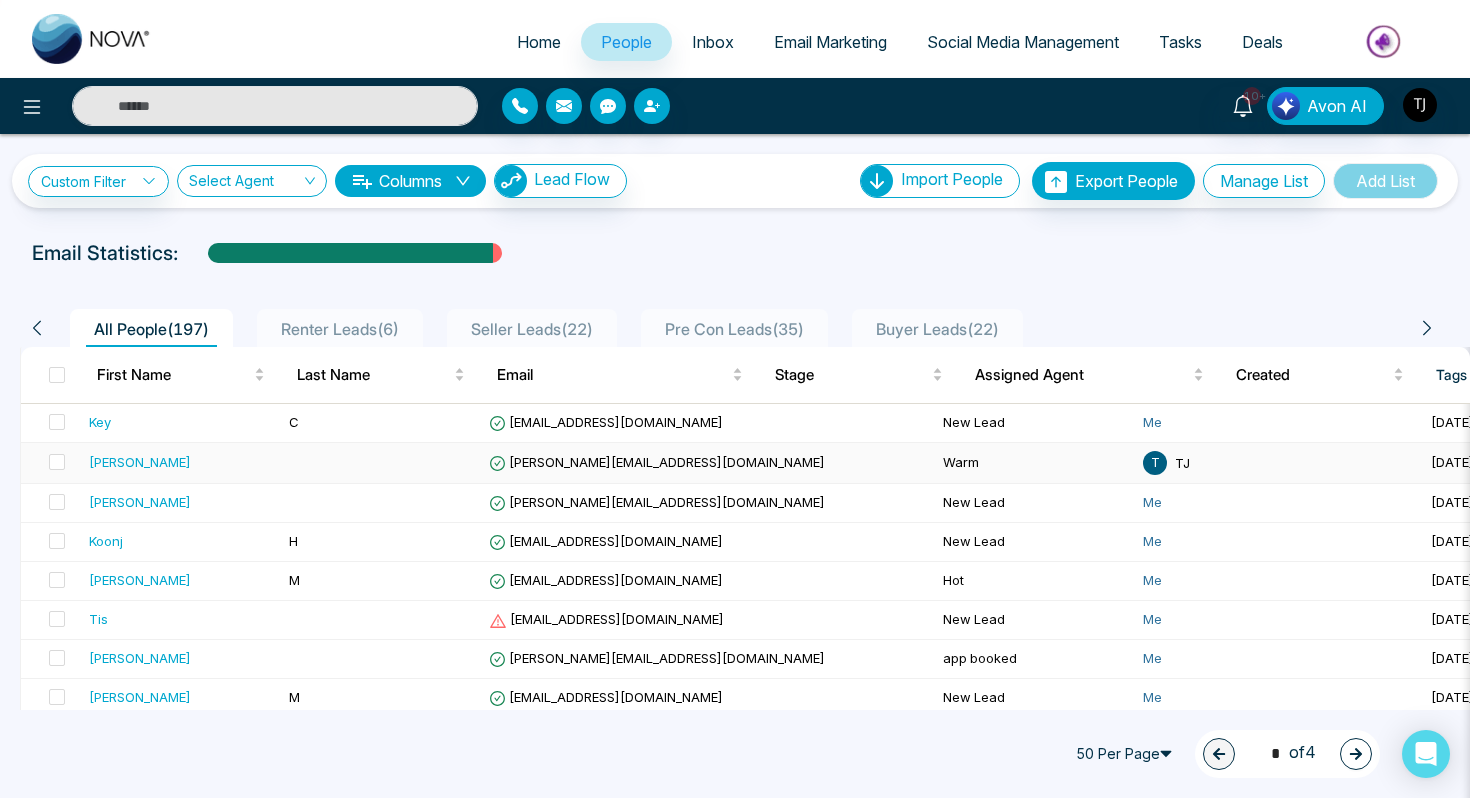 click on "[PERSON_NAME]" at bounding box center (140, 462) 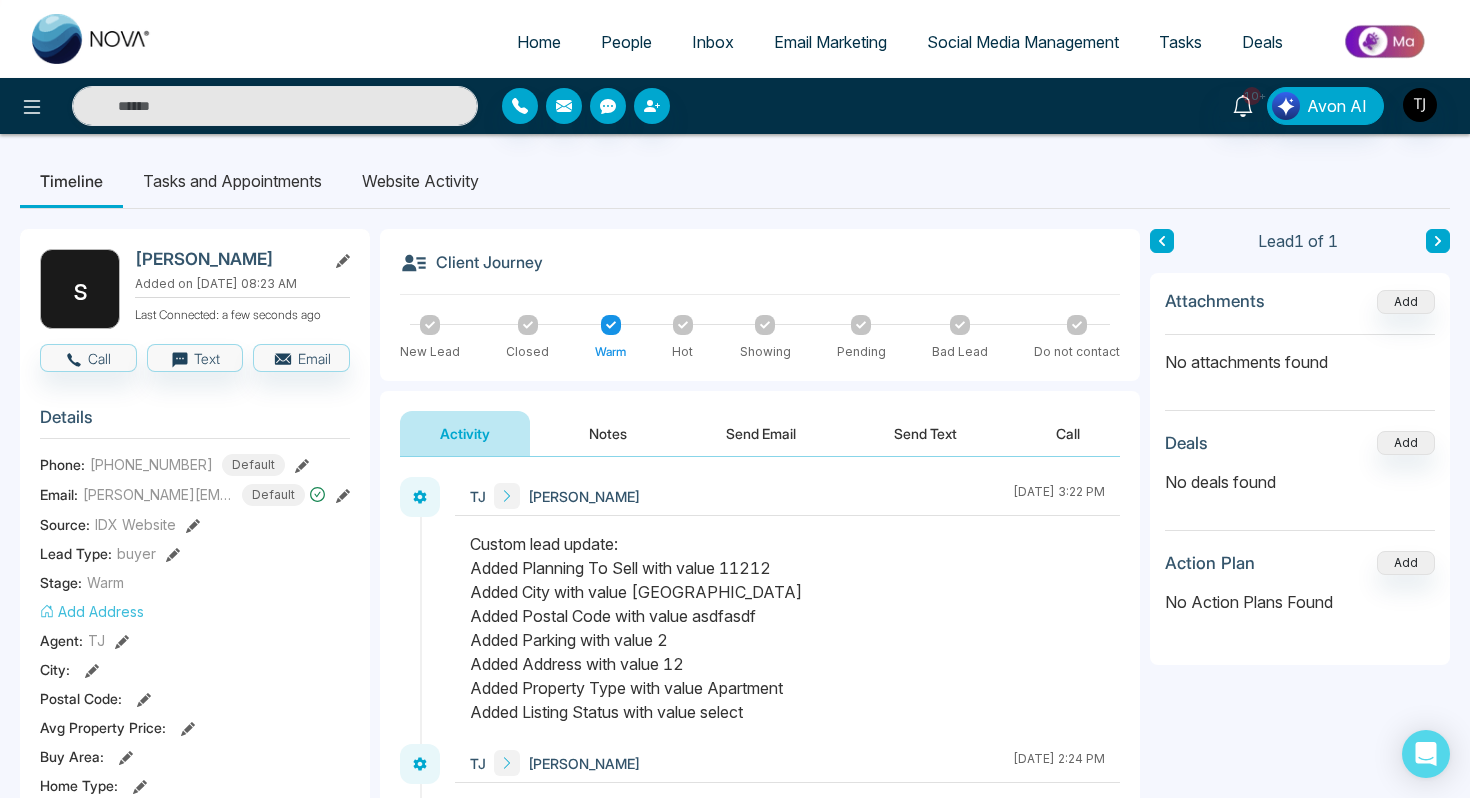 click on "Notes" at bounding box center (608, 433) 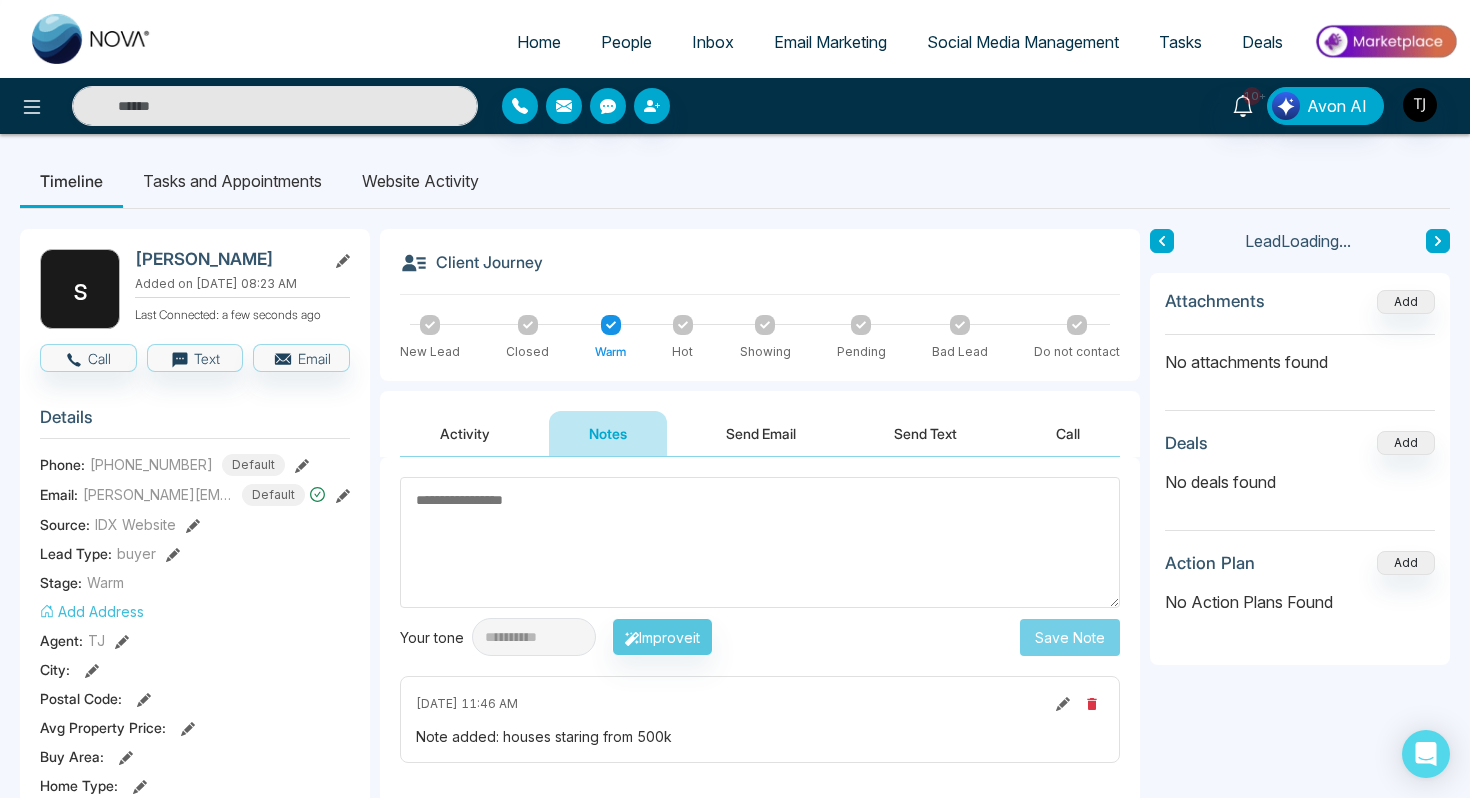 click on "Send Email" at bounding box center (761, 433) 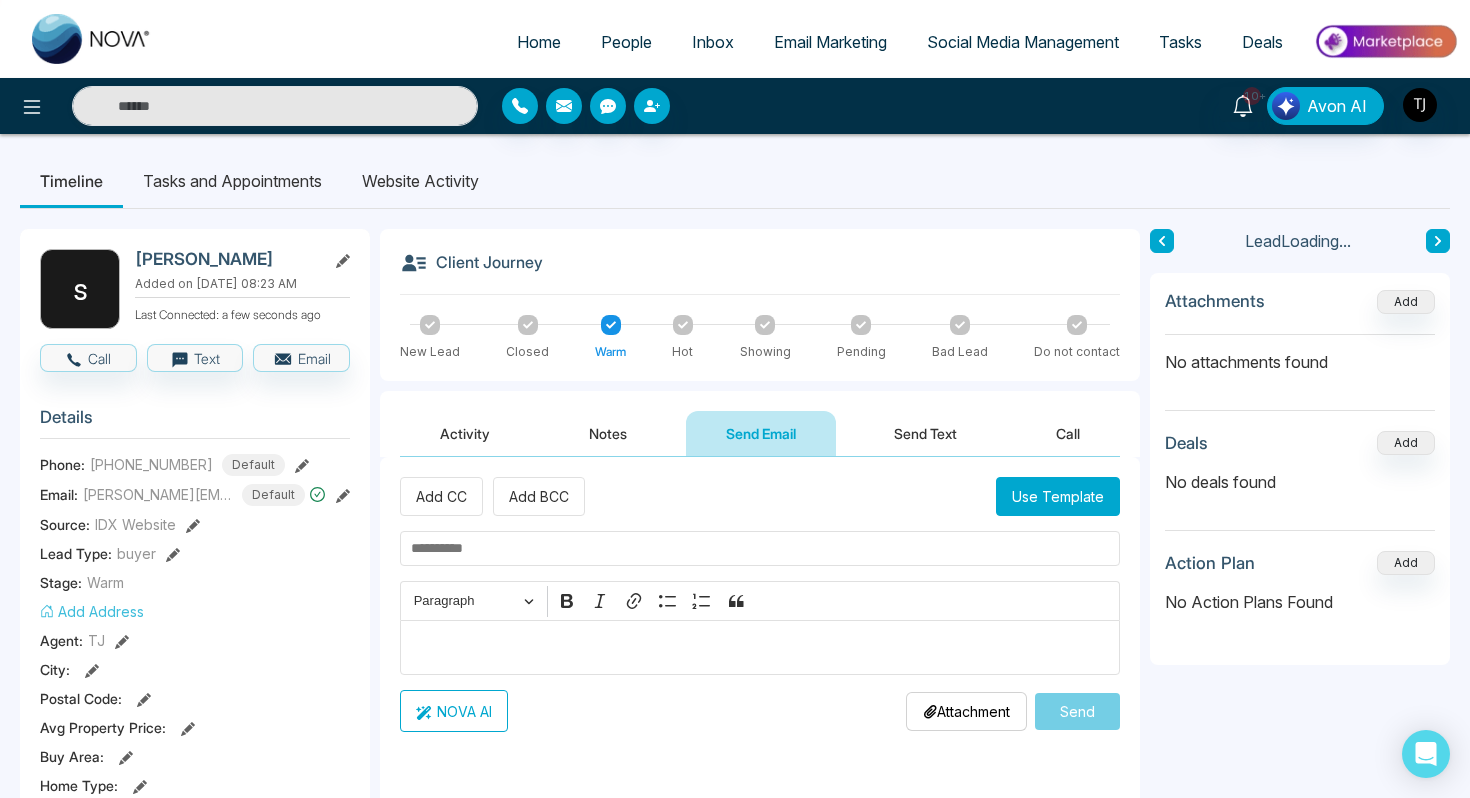 click on "Send Text" at bounding box center (925, 433) 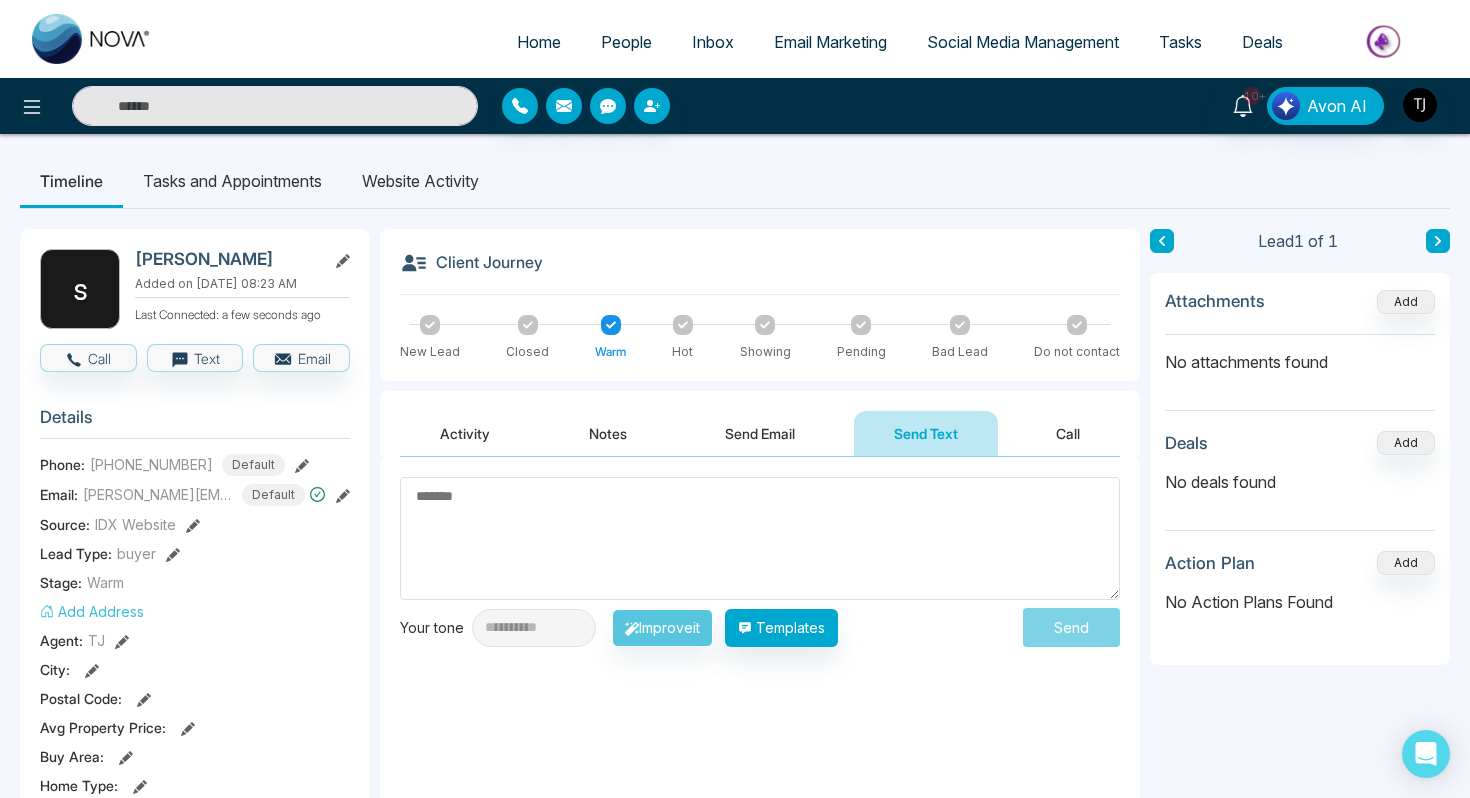 click on "Tasks and Appointments" at bounding box center [232, 181] 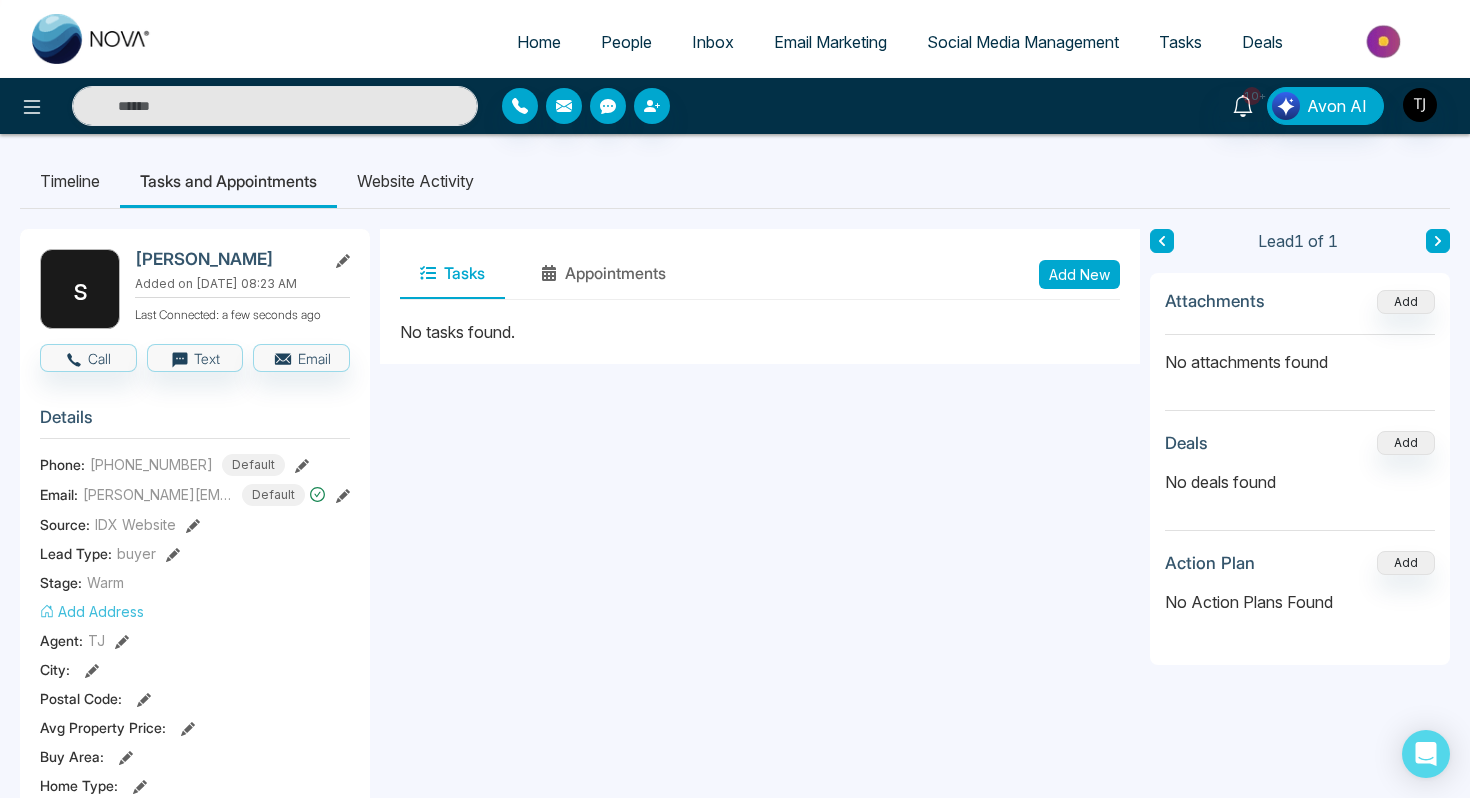 click on "Website Activity" at bounding box center (415, 181) 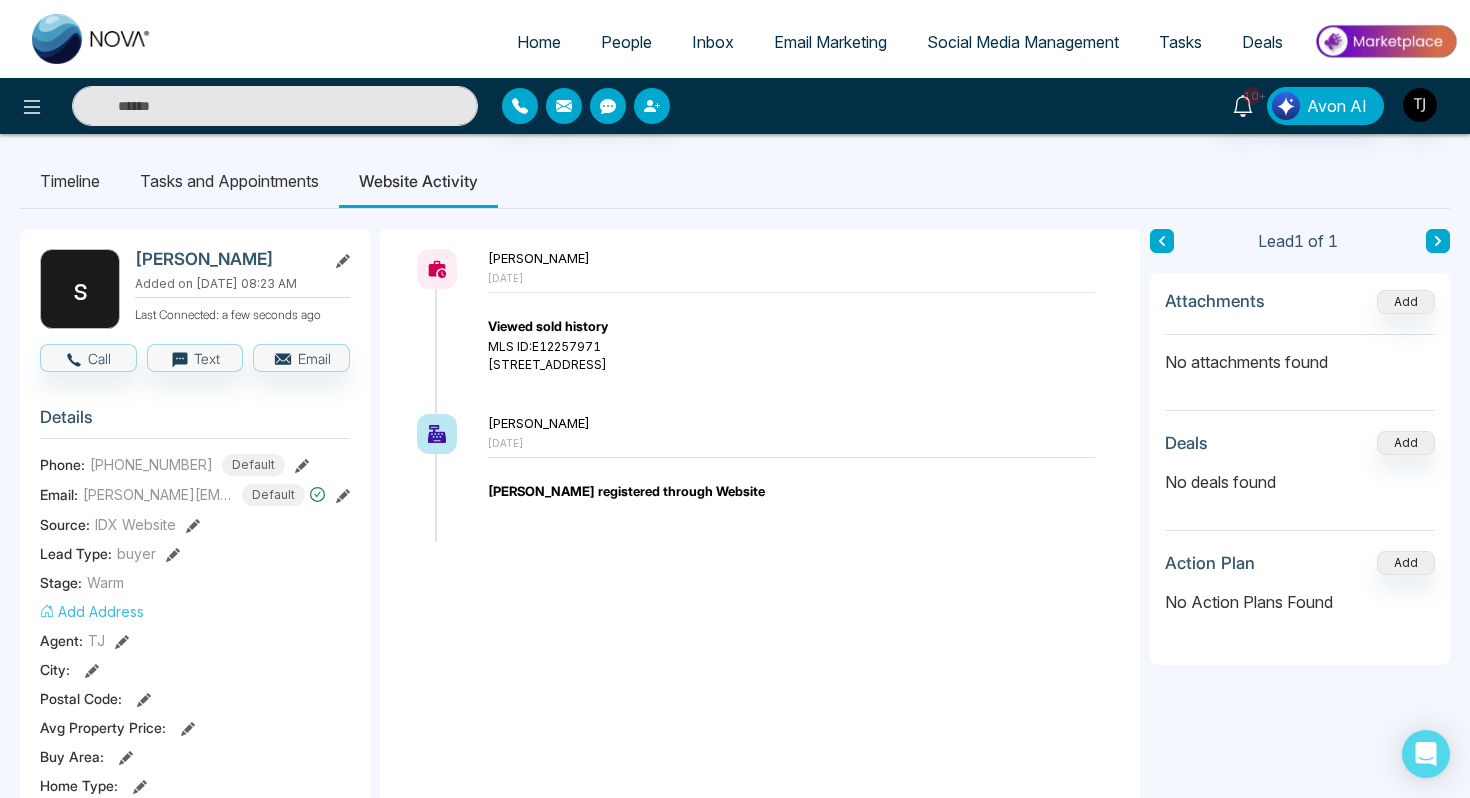 click on "Timeline" at bounding box center [70, 181] 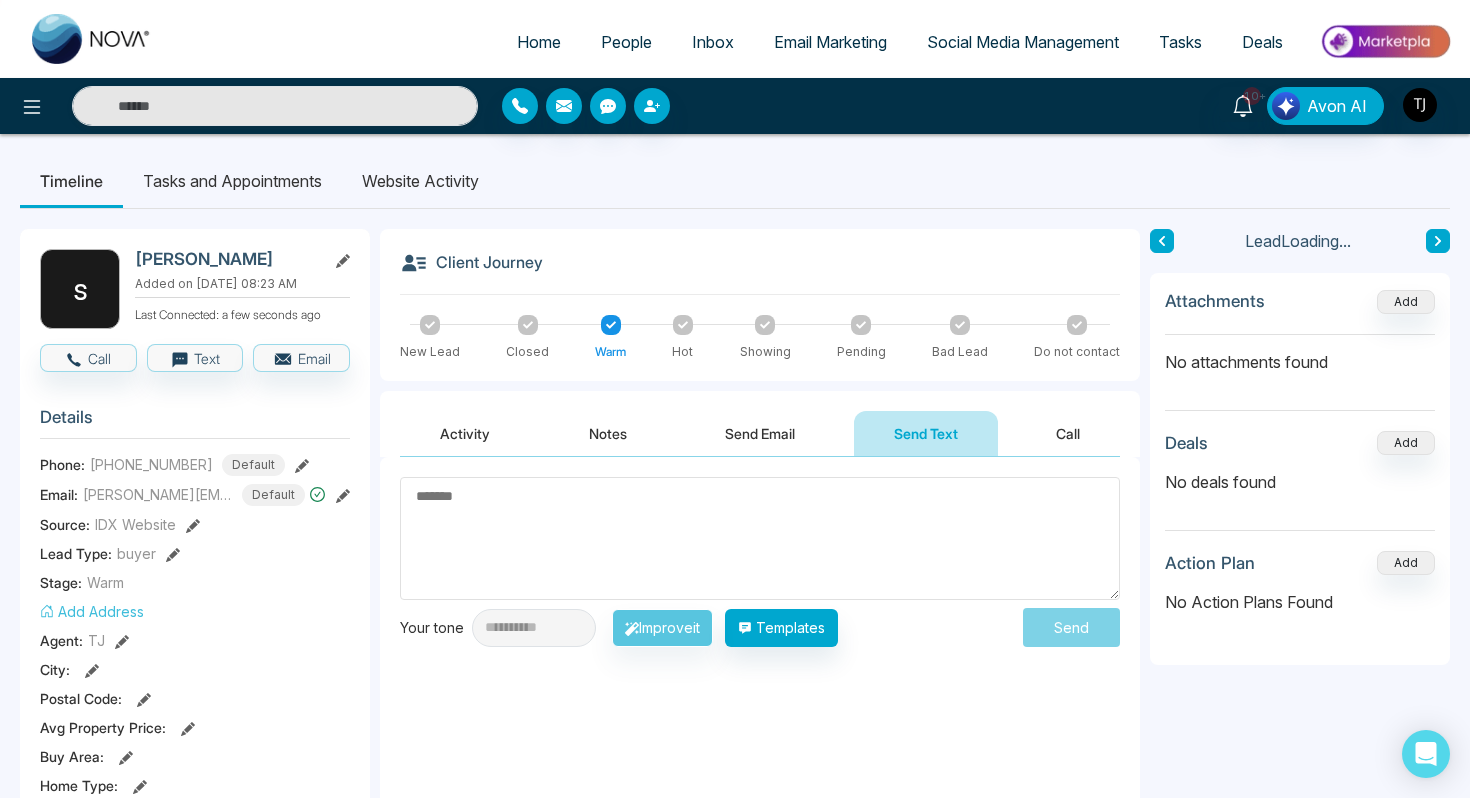 click on "Activity" at bounding box center (465, 433) 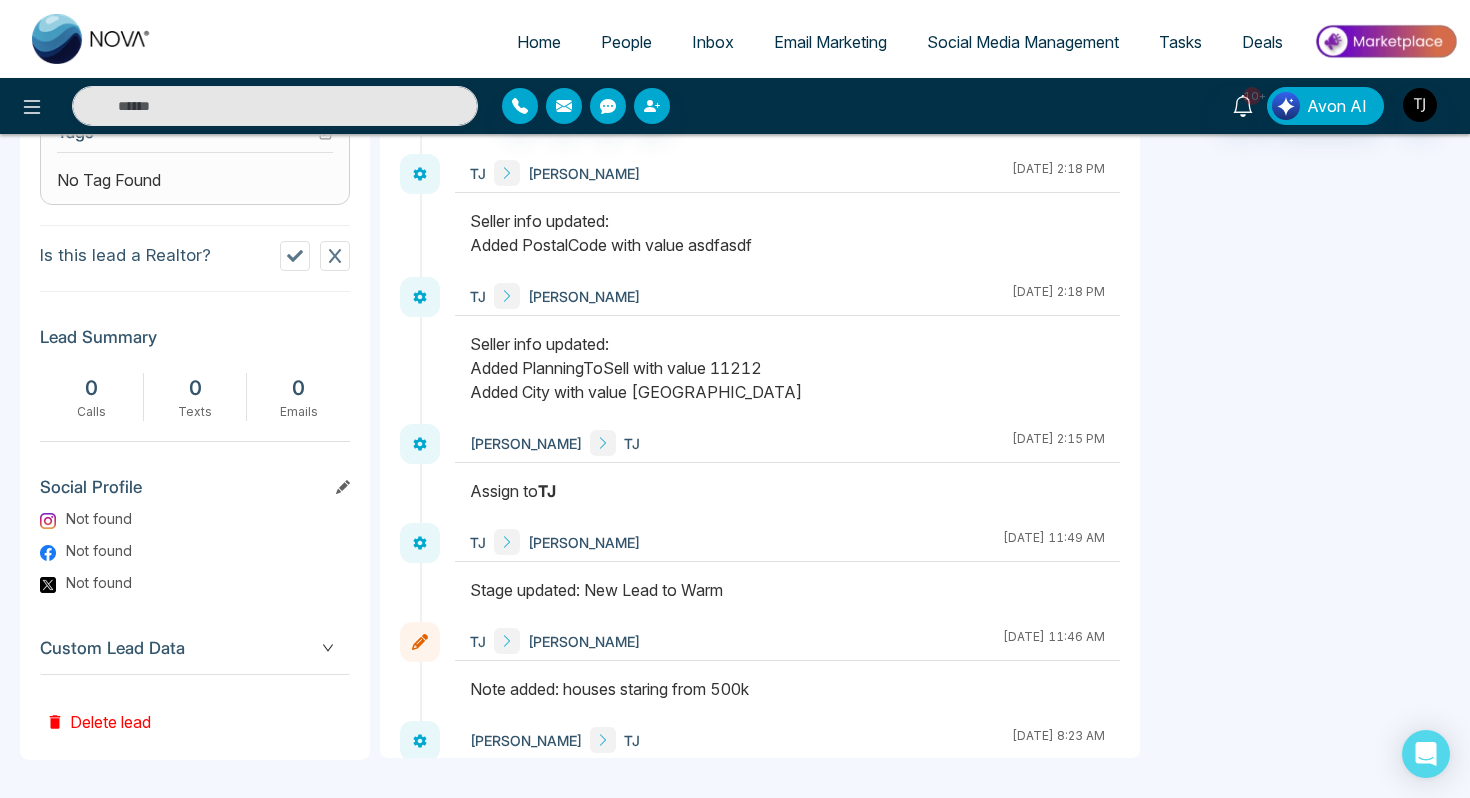 click on "Custom Lead Data" at bounding box center [195, 648] 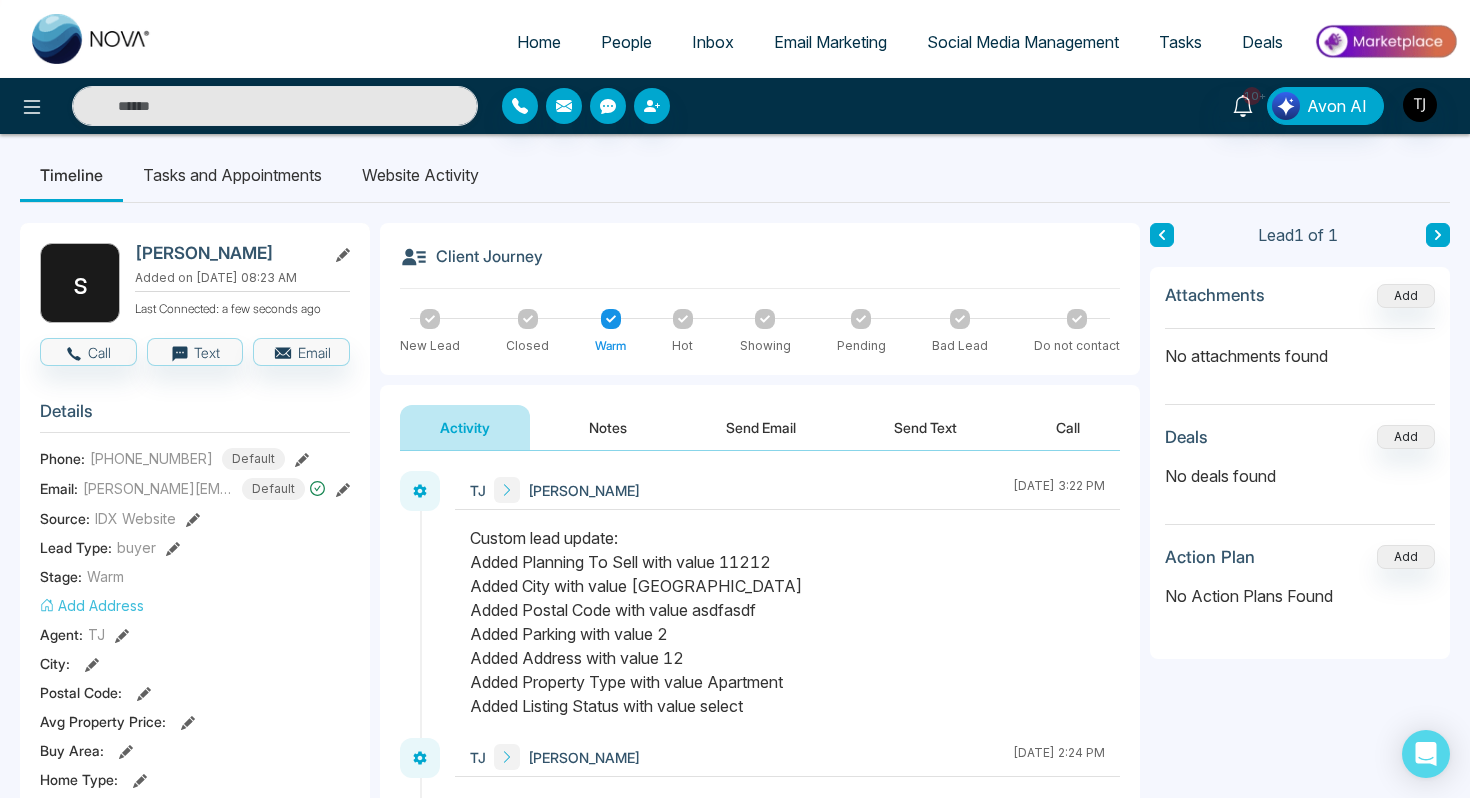 scroll, scrollTop: 0, scrollLeft: 0, axis: both 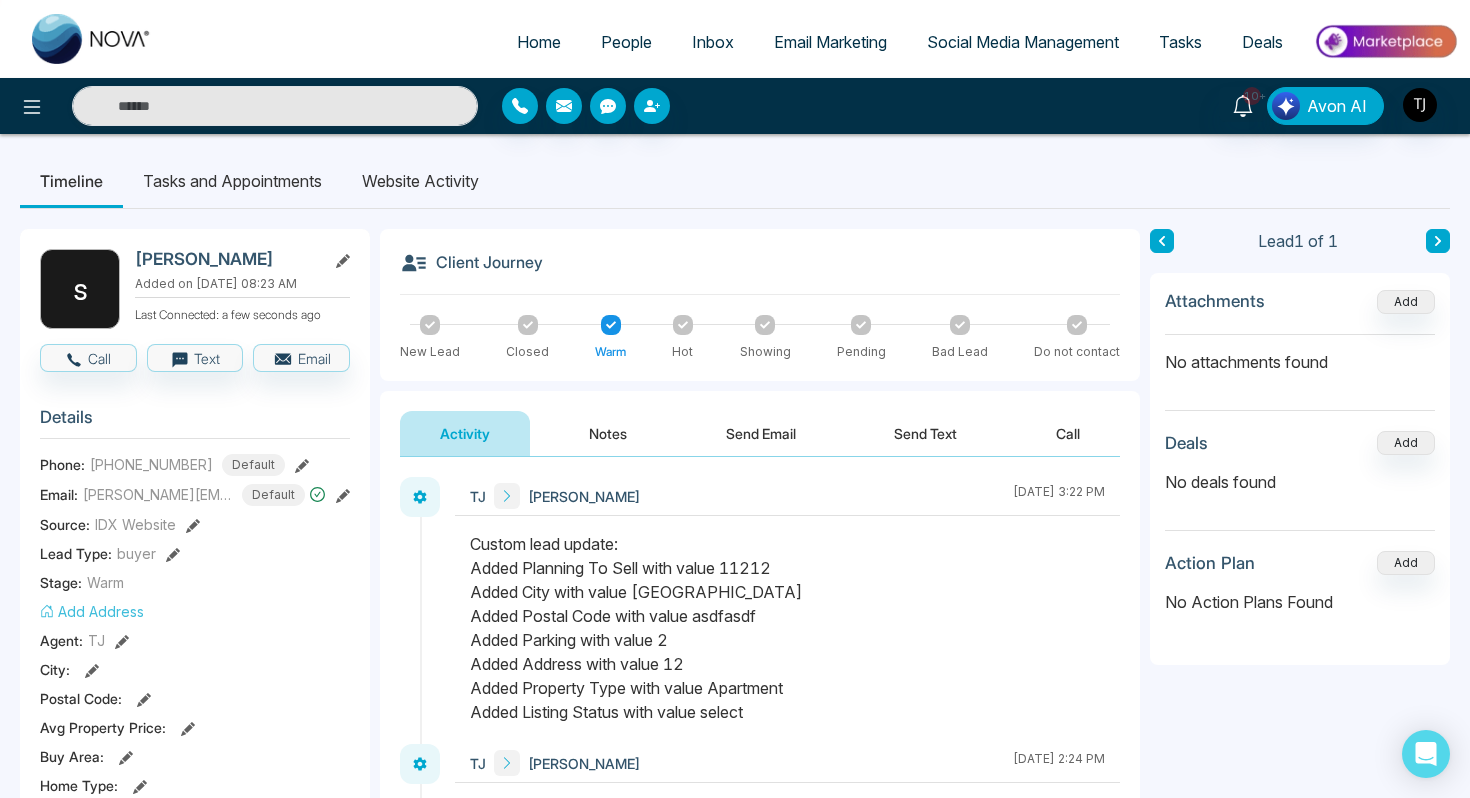 click on "People" at bounding box center [626, 42] 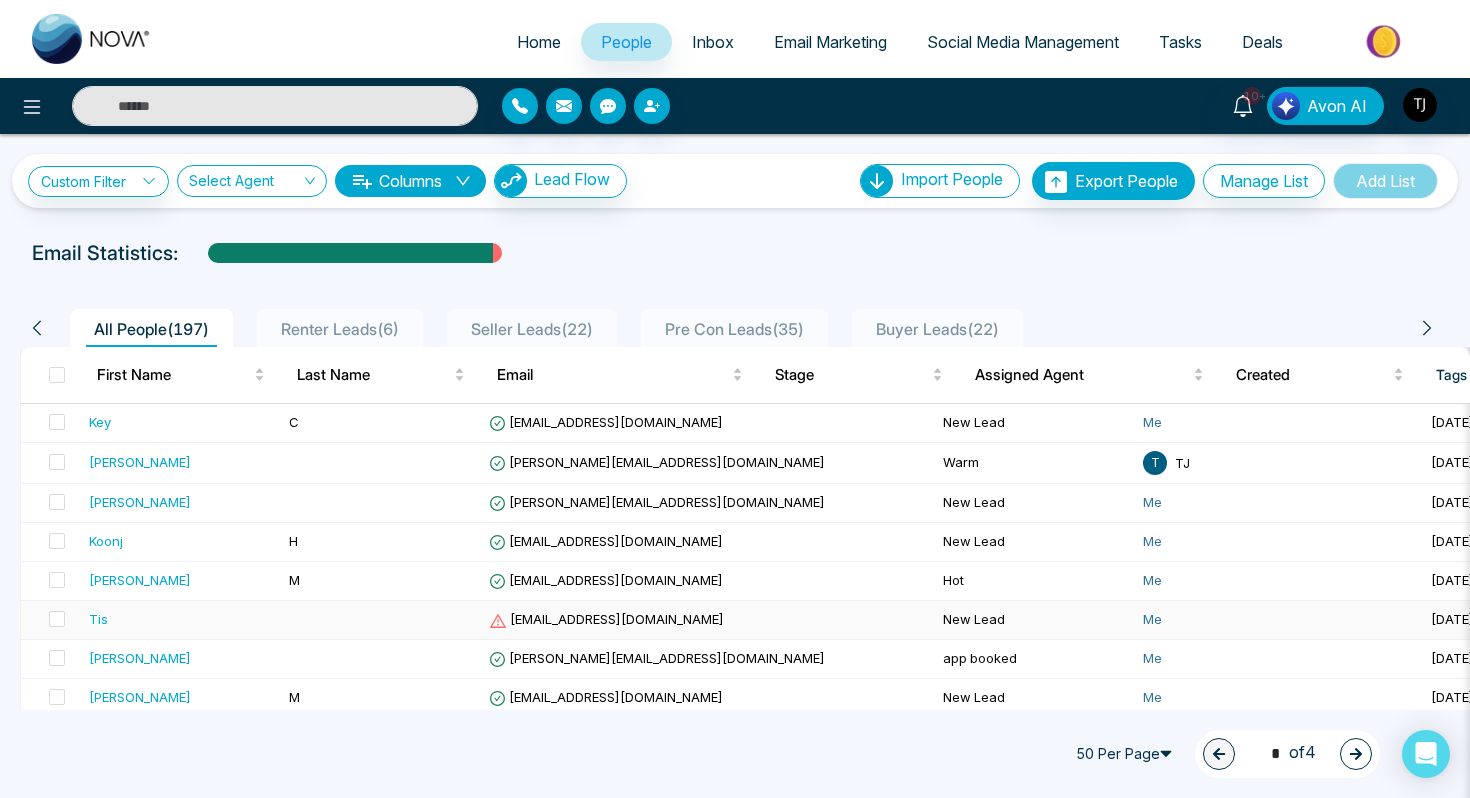 scroll, scrollTop: 0, scrollLeft: 90, axis: horizontal 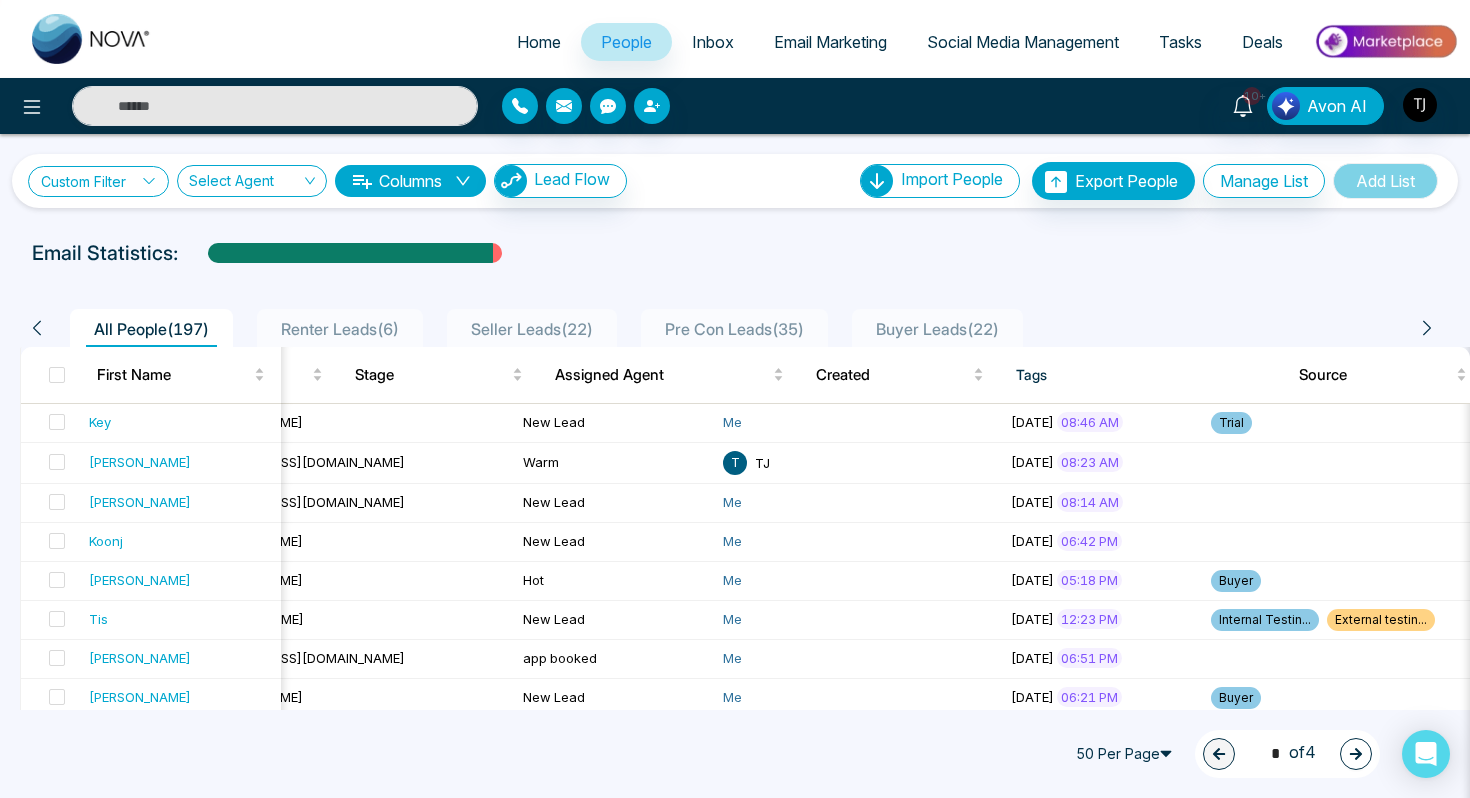 click 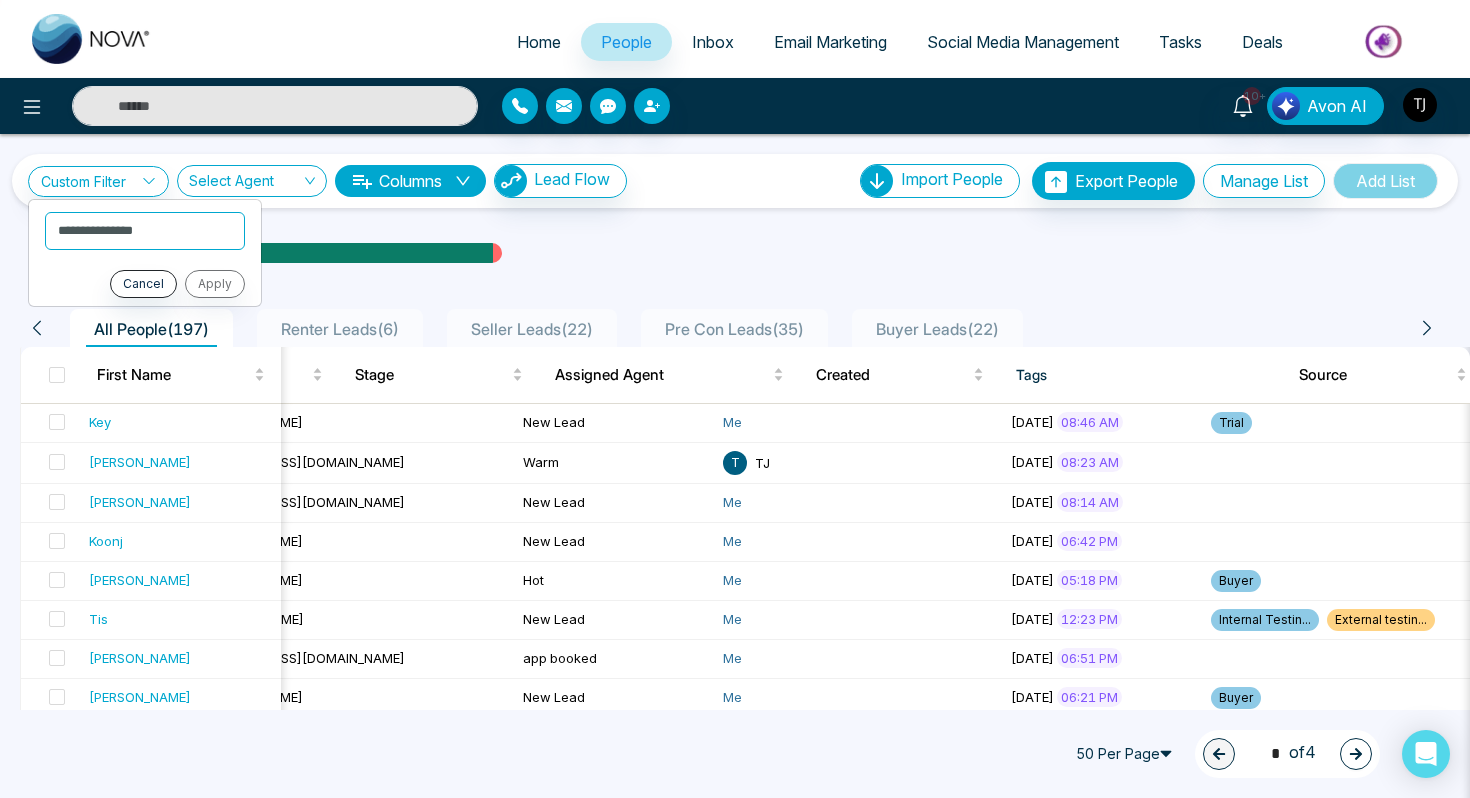click on "Renter Leads  ( 6 )" at bounding box center [340, 329] 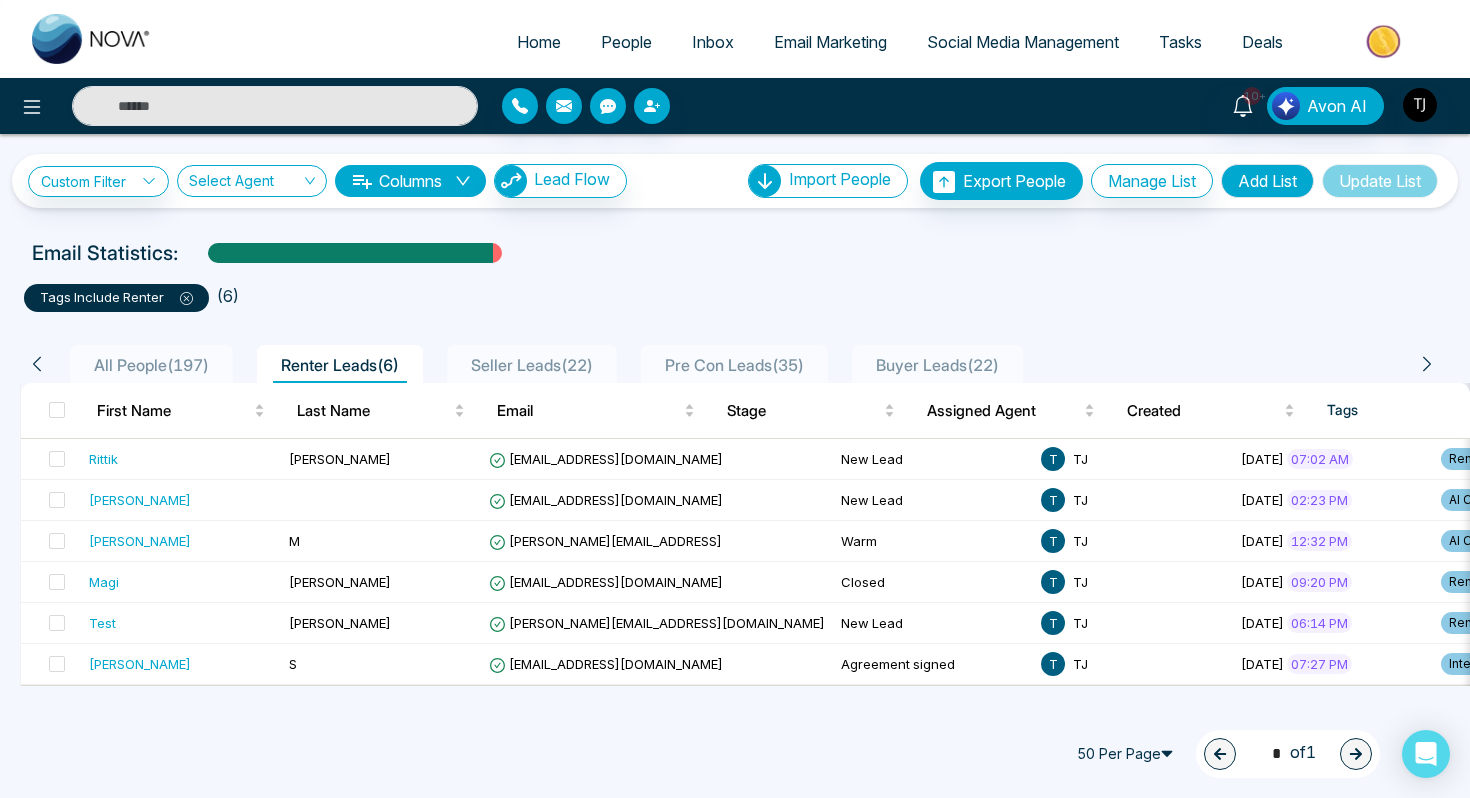 click on "Buyer Leads  ( 22 )" at bounding box center [937, 365] 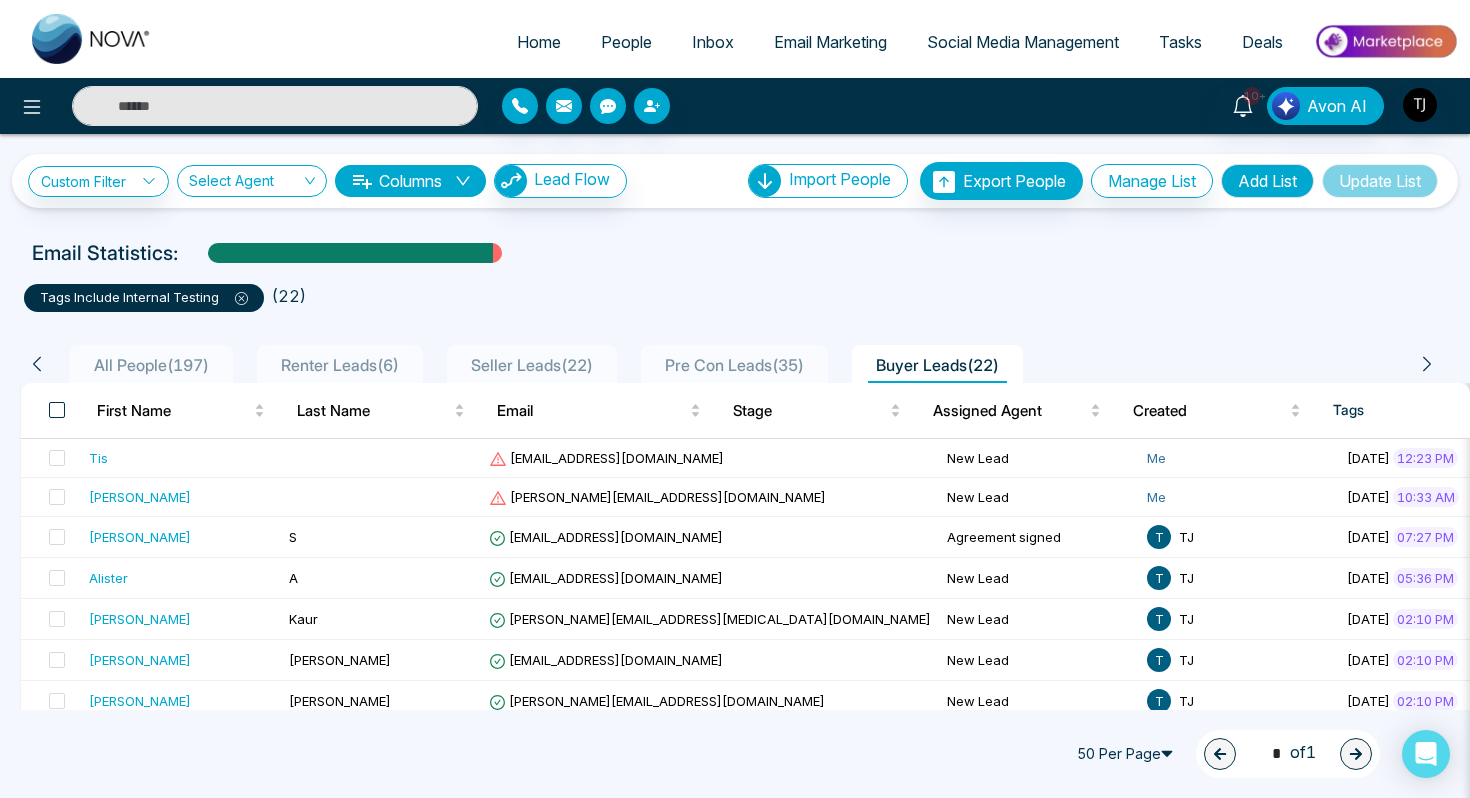 click at bounding box center [57, 410] 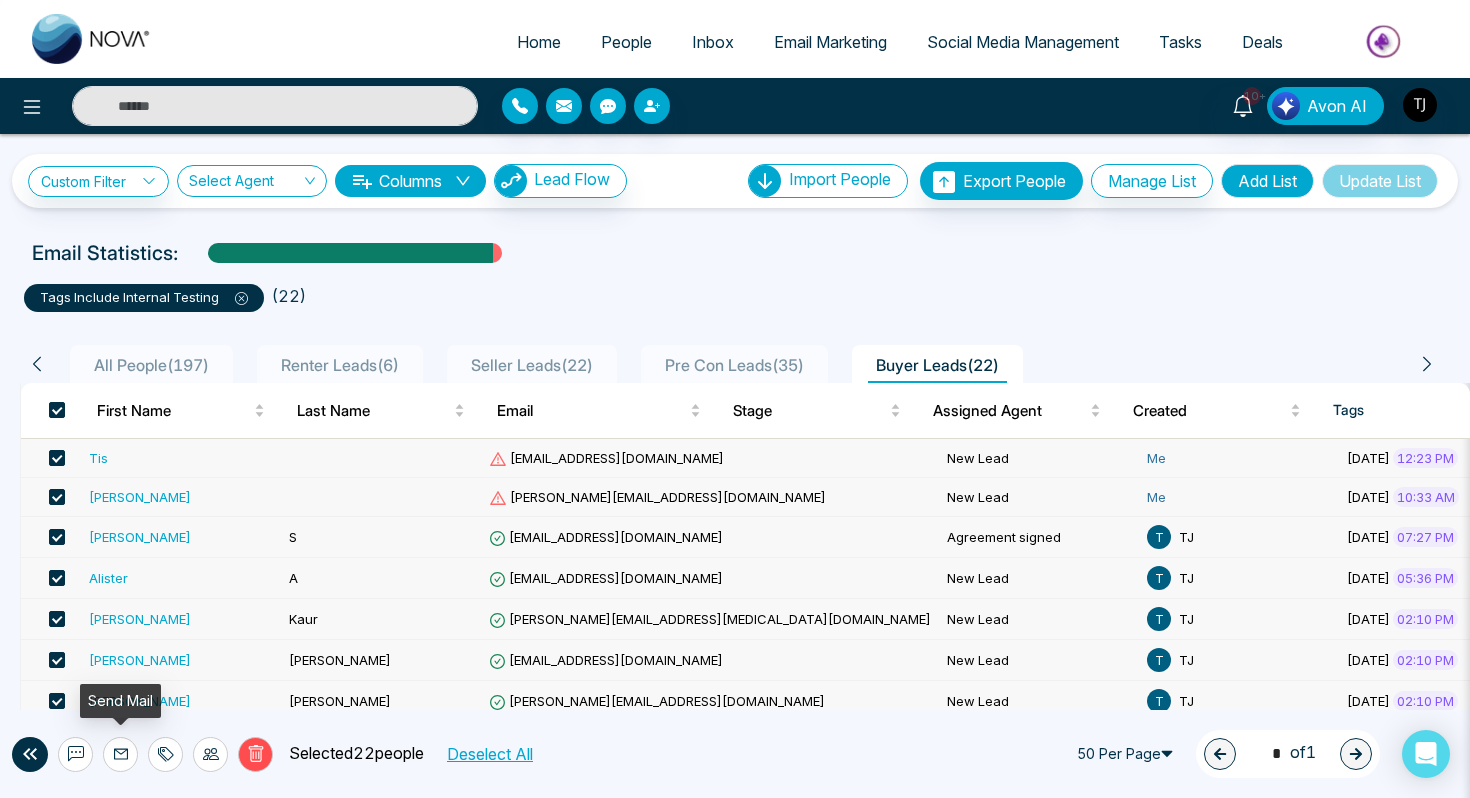 click 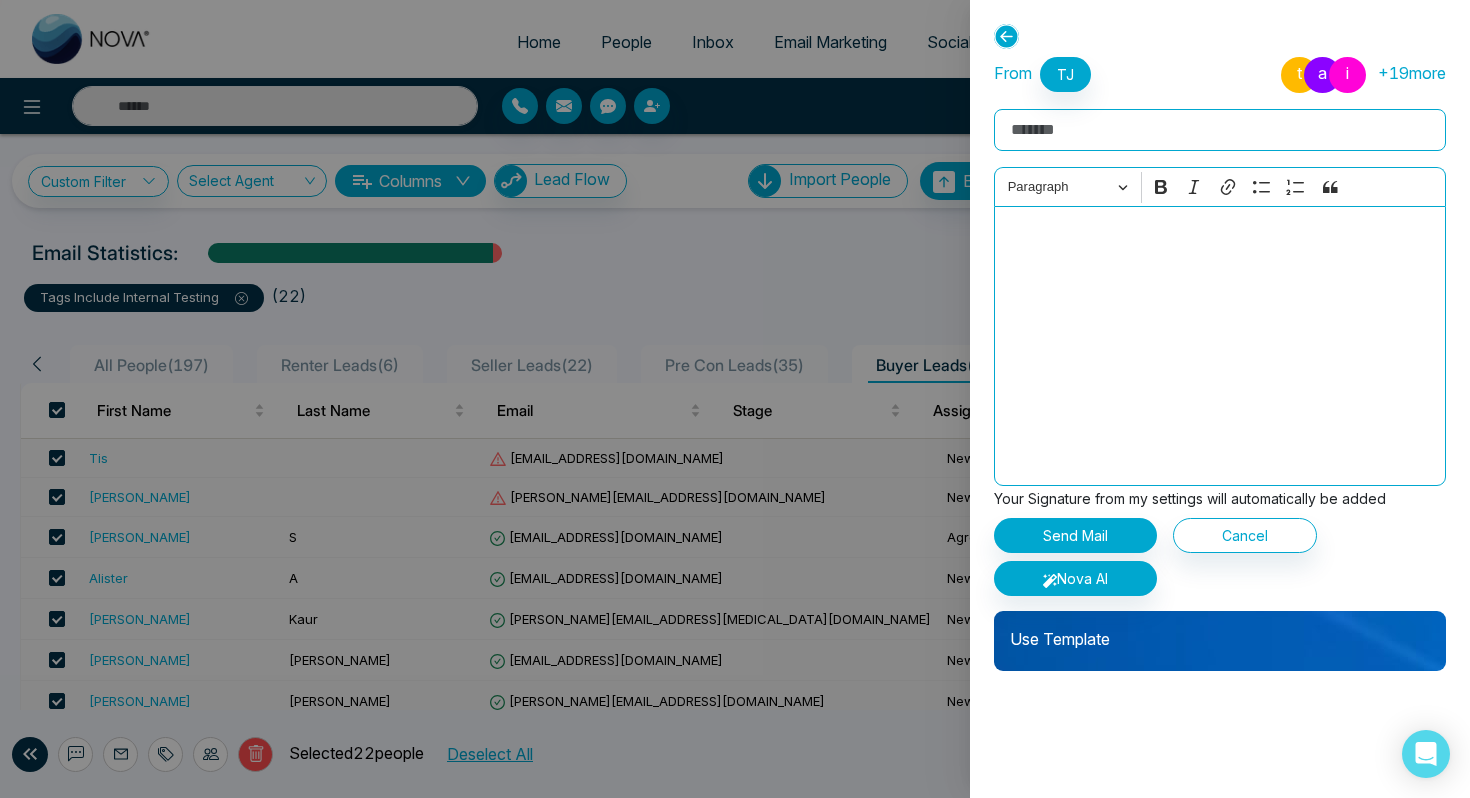 click at bounding box center [735, 399] 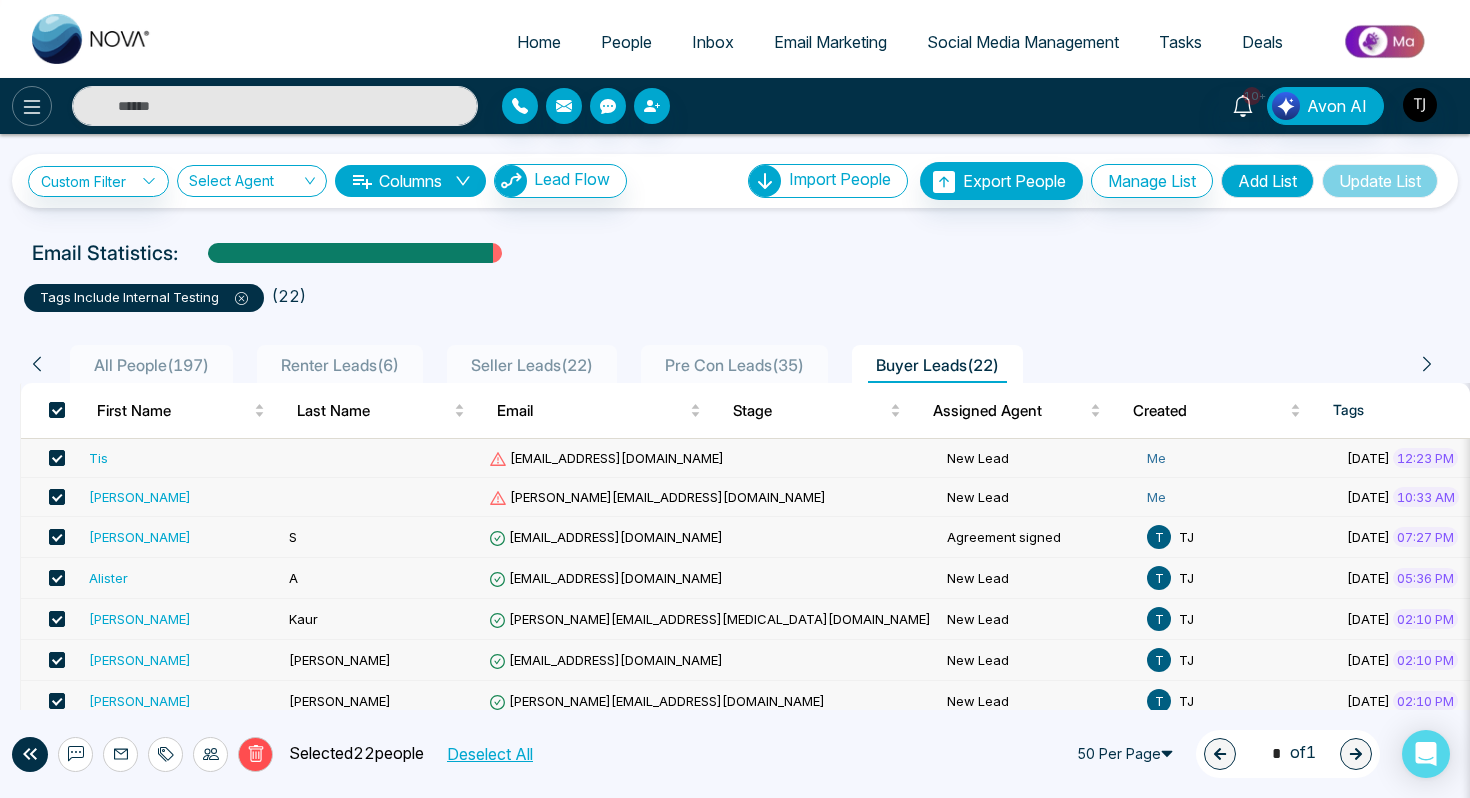 click at bounding box center [32, 106] 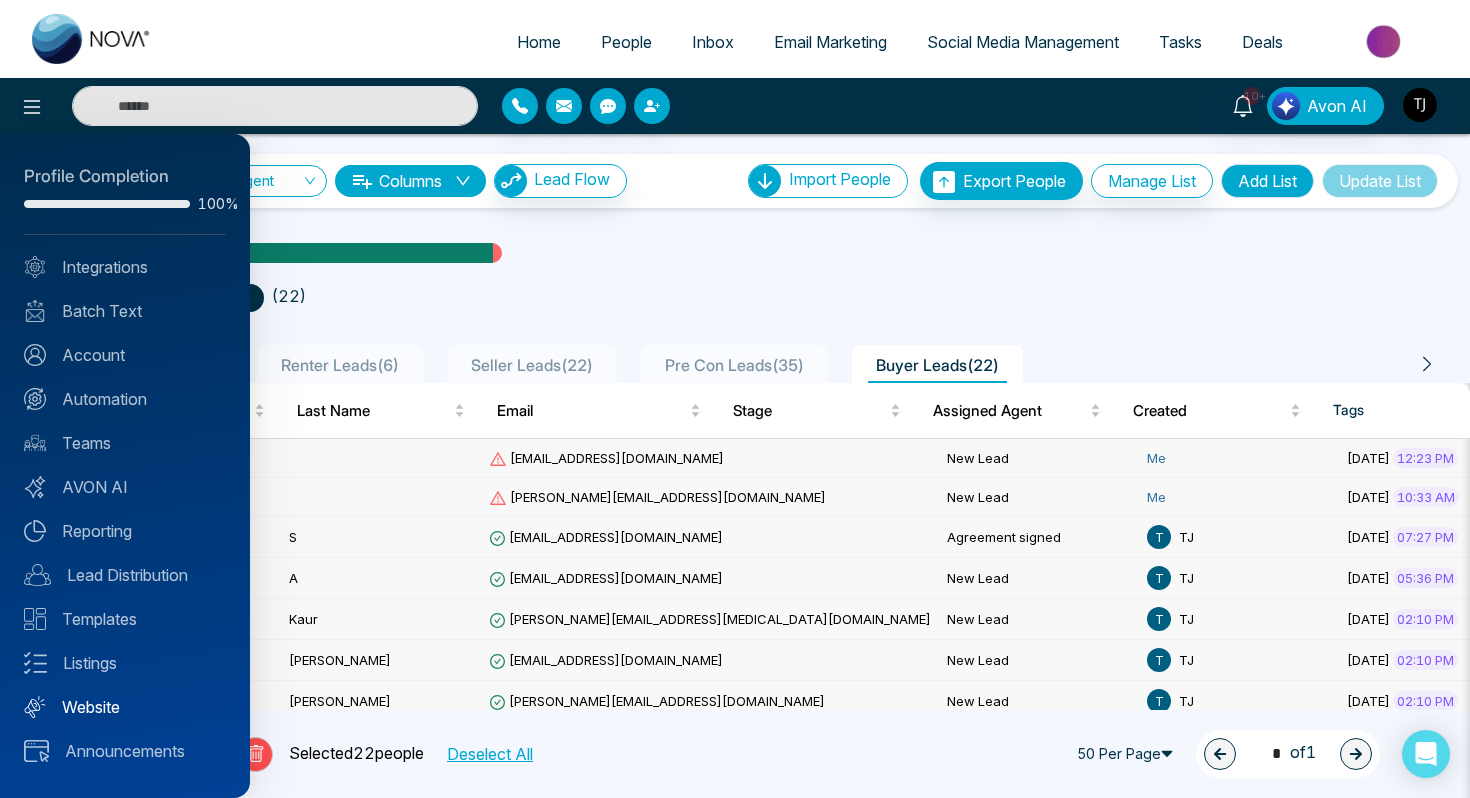 click on "Website" at bounding box center (125, 707) 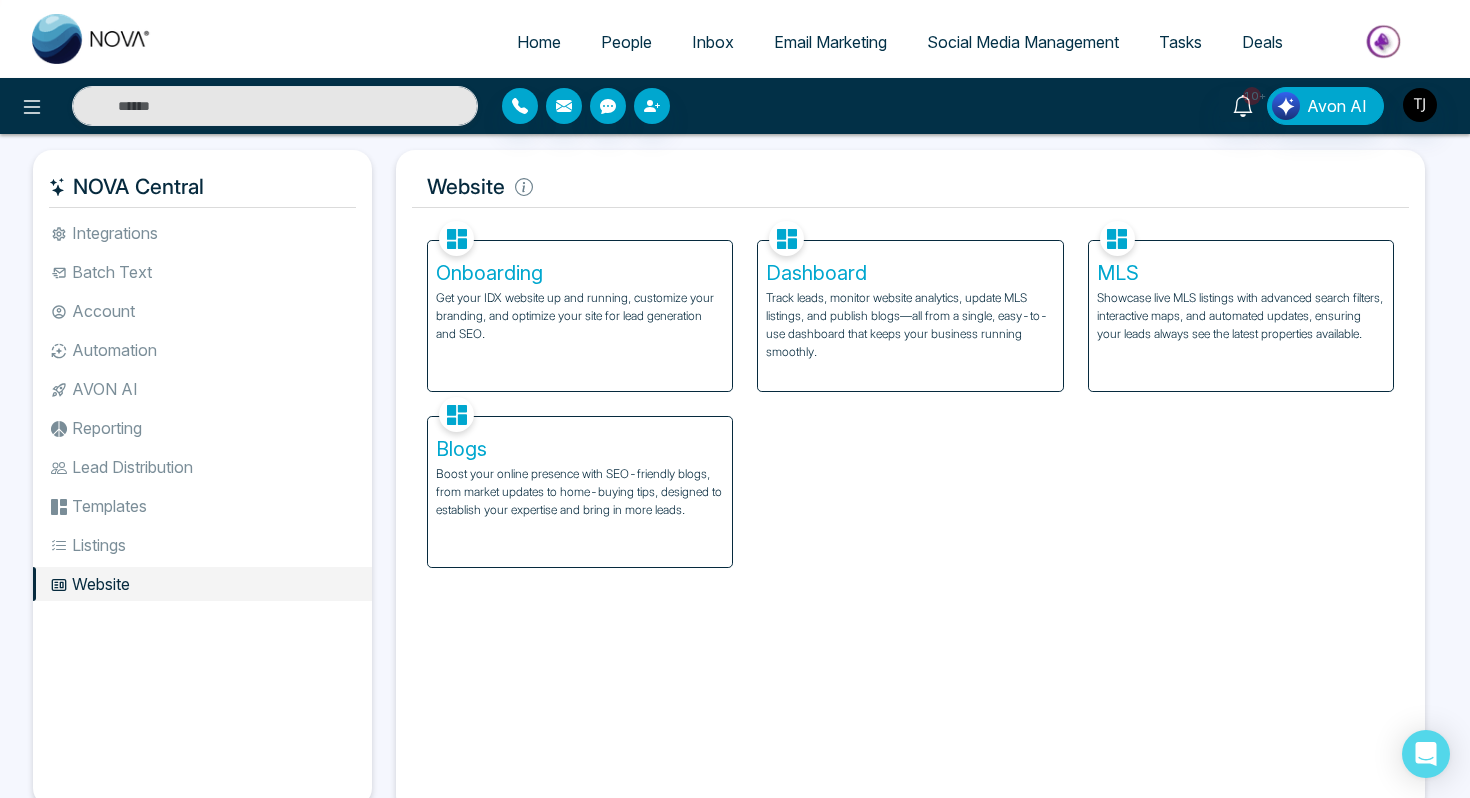 click on "Dashboard" at bounding box center [910, 273] 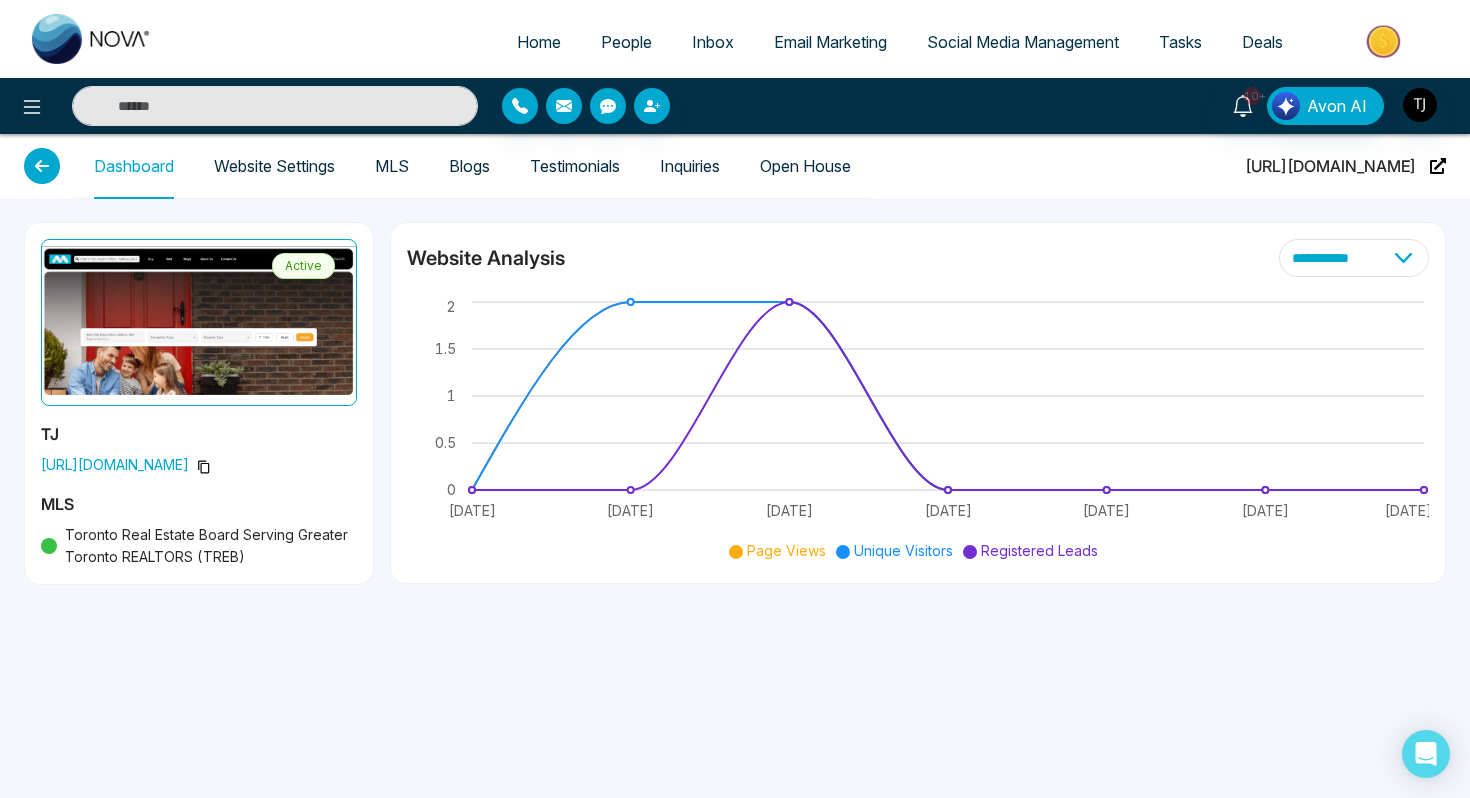 click on "Website Settings" at bounding box center [274, 166] 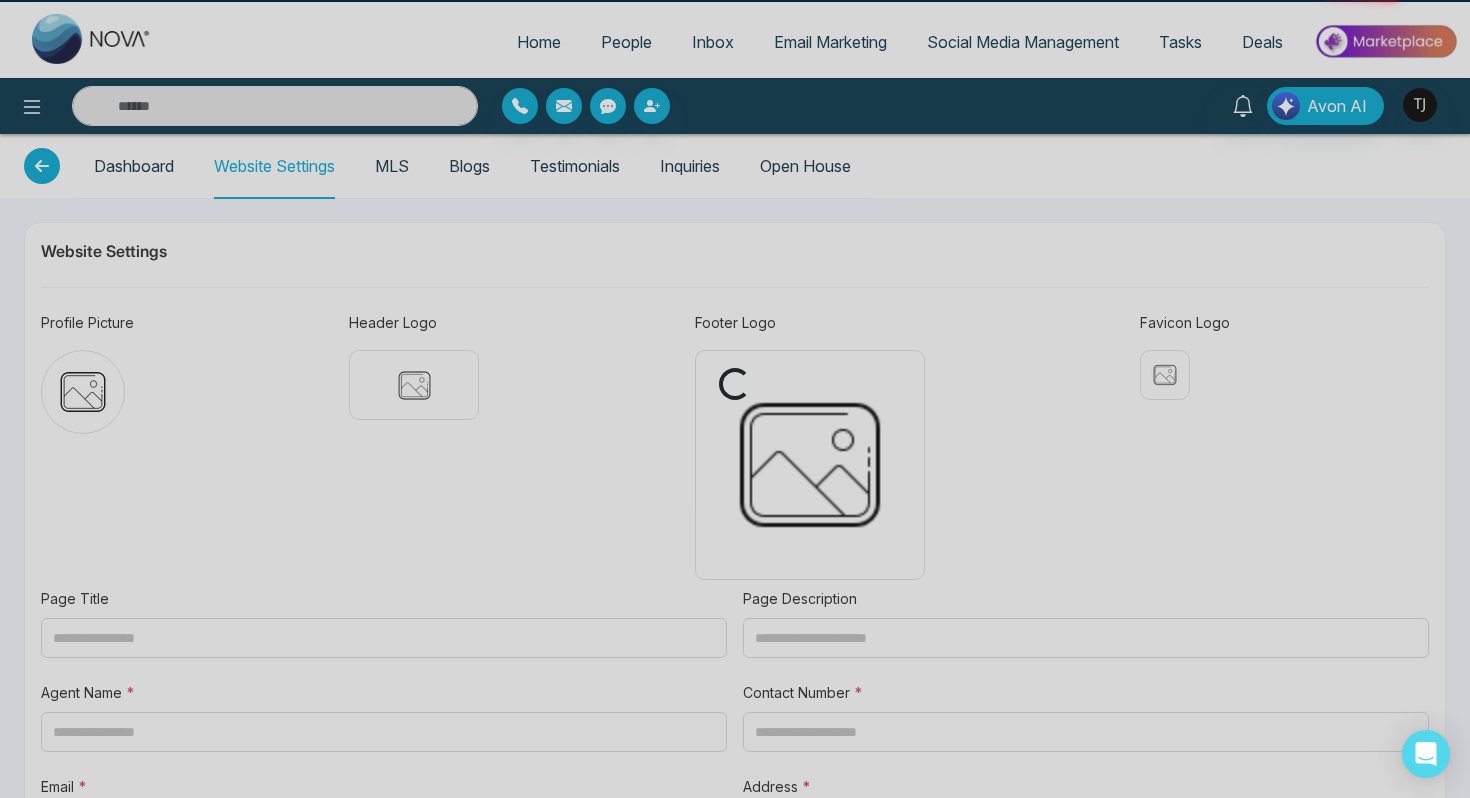 type on "**********" 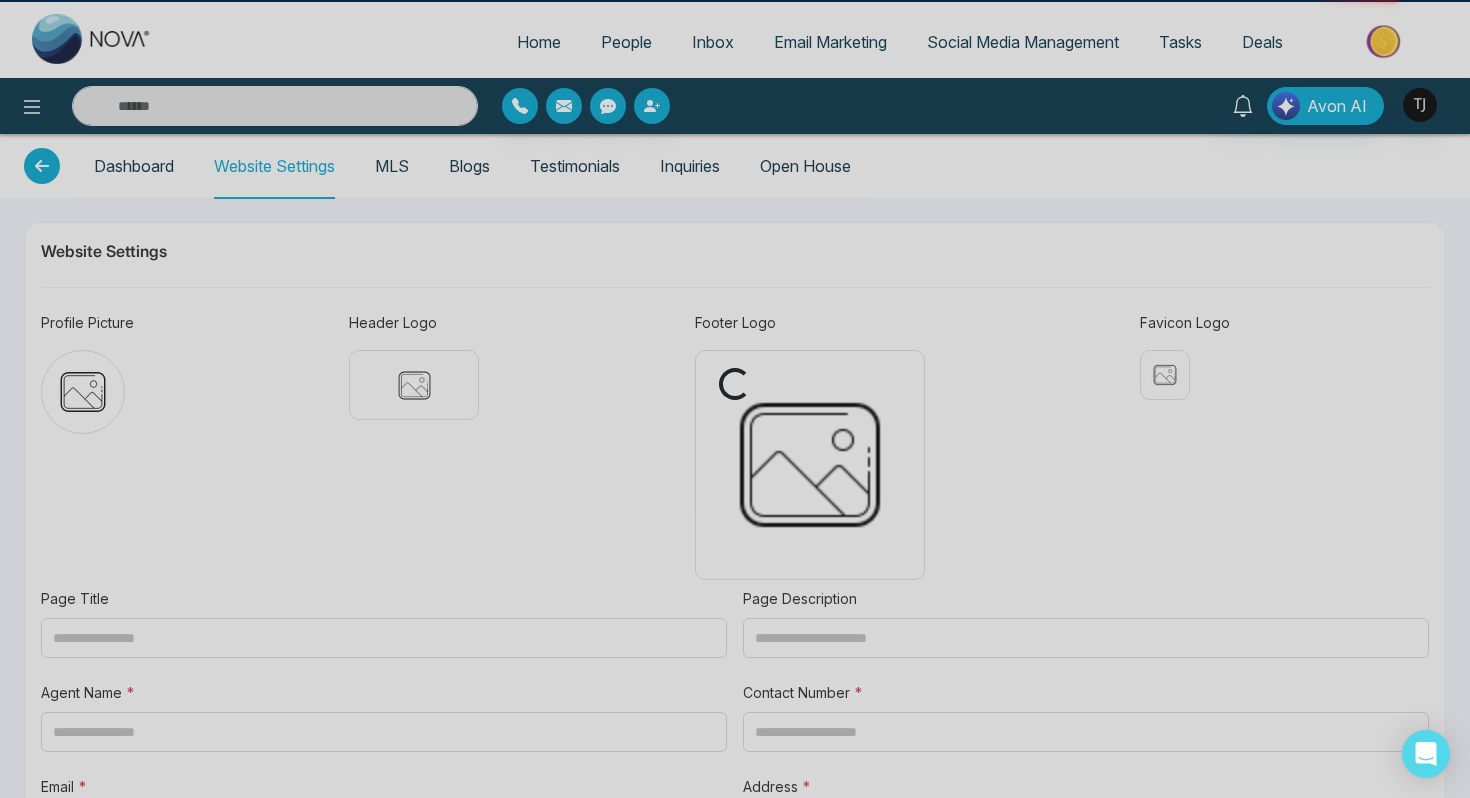 type on "**********" 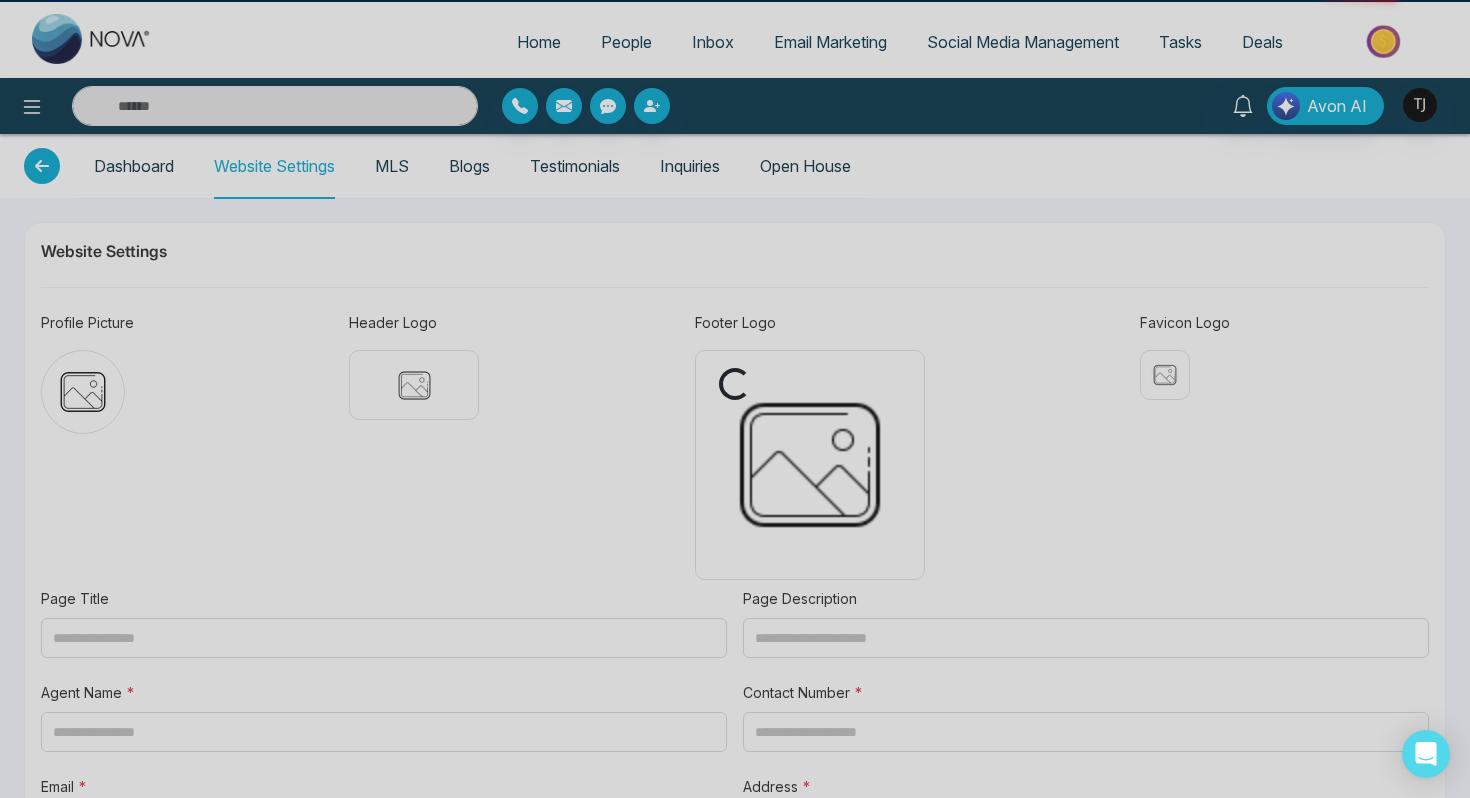 type on "**********" 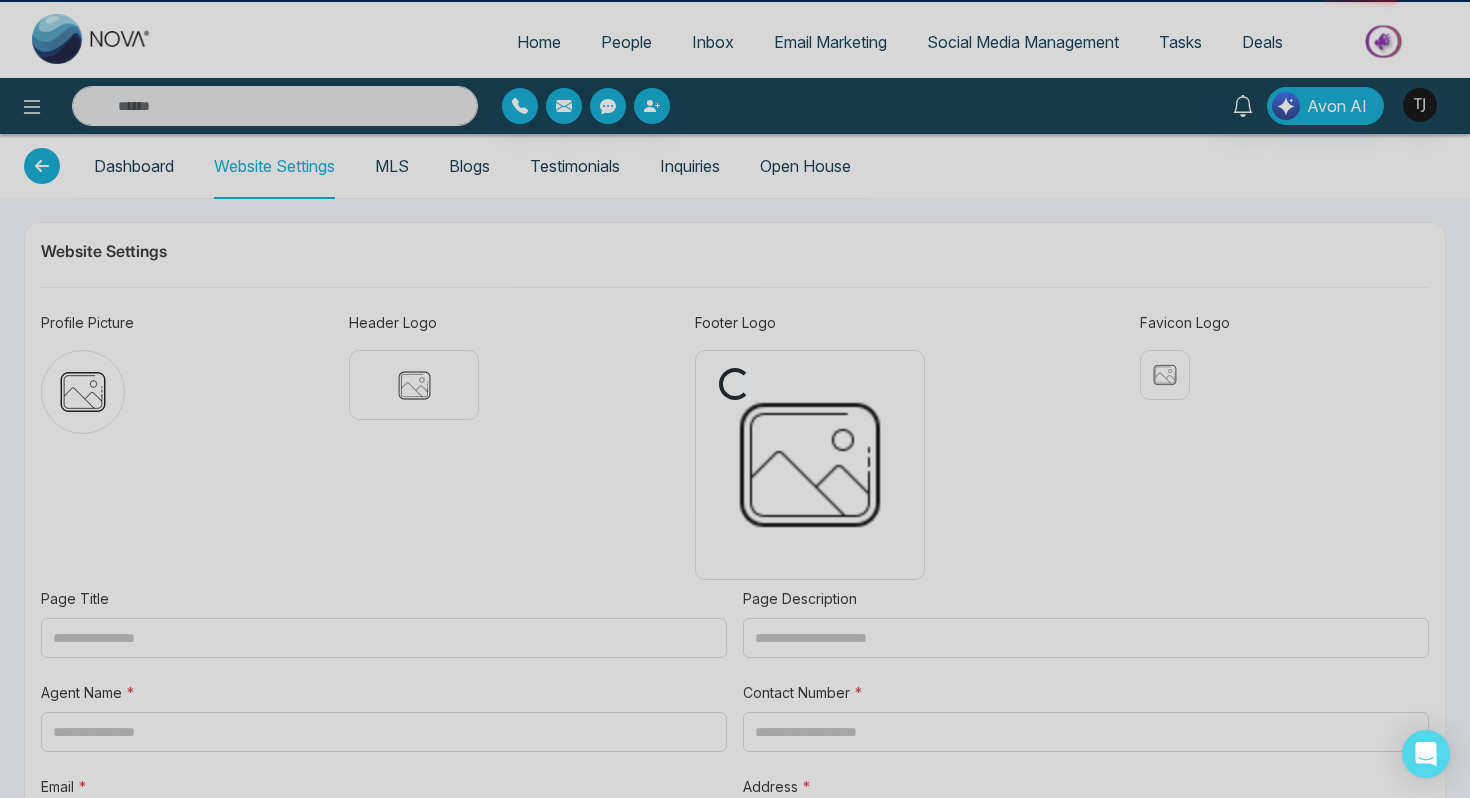 type on "**********" 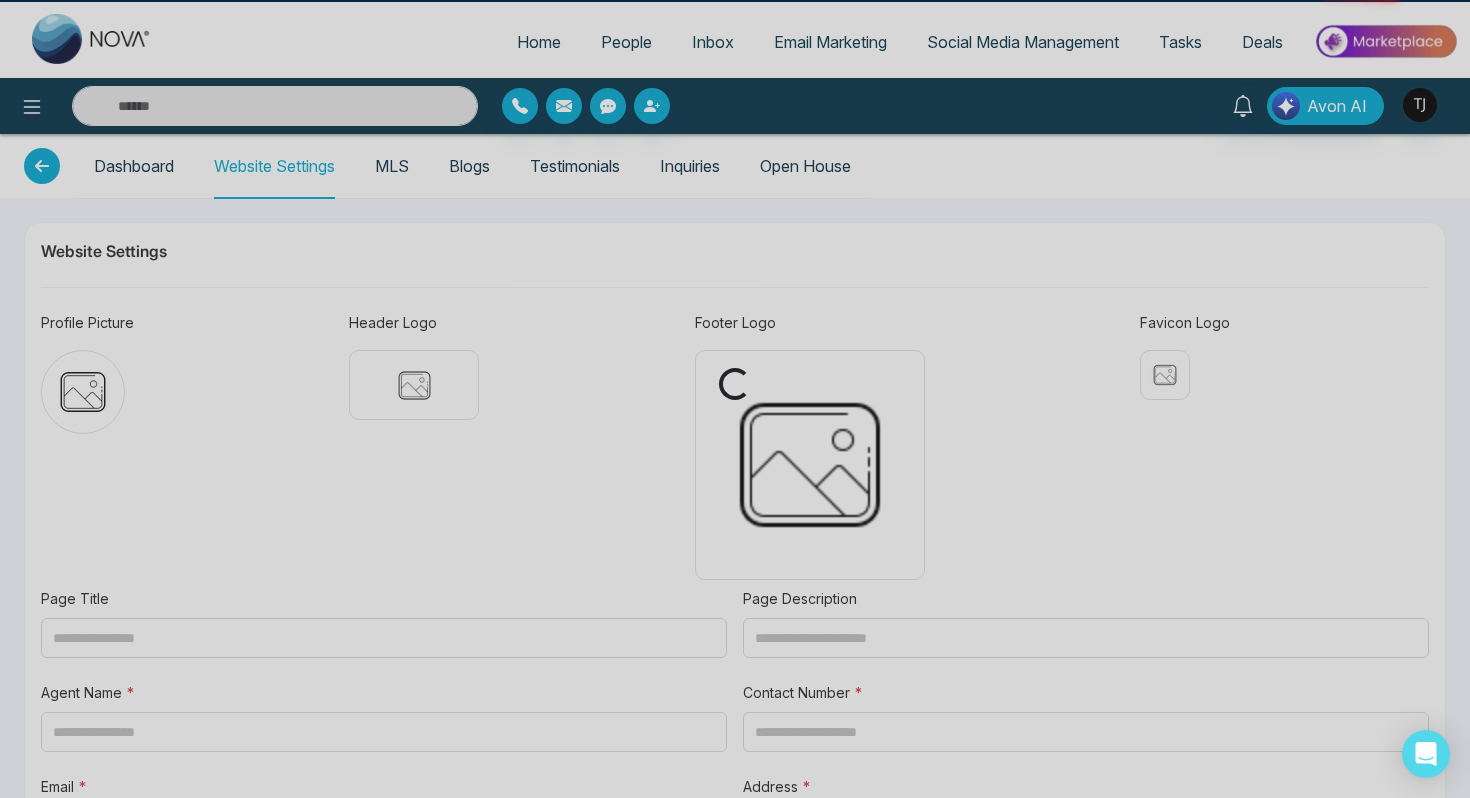 type on "**********" 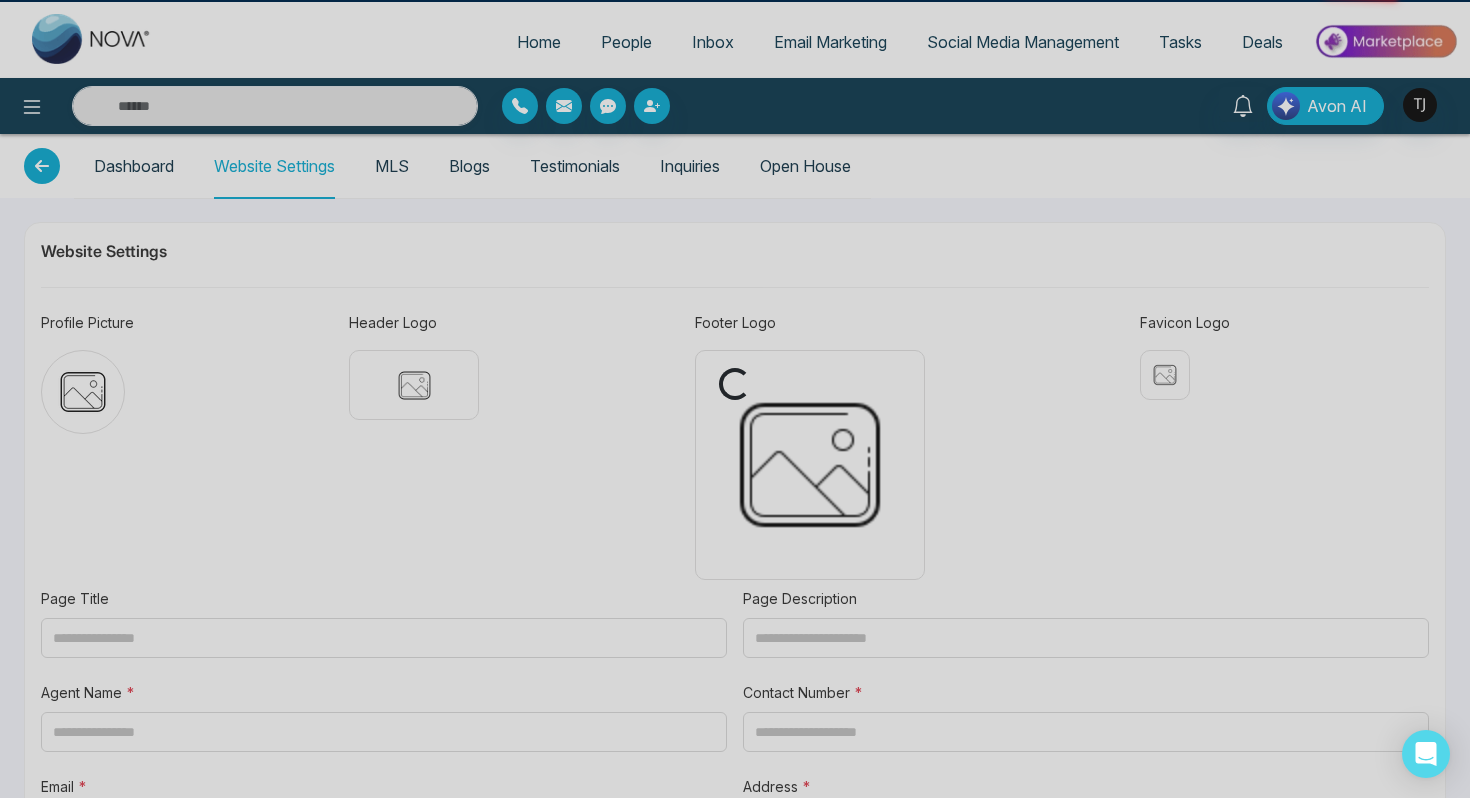 type on "**********" 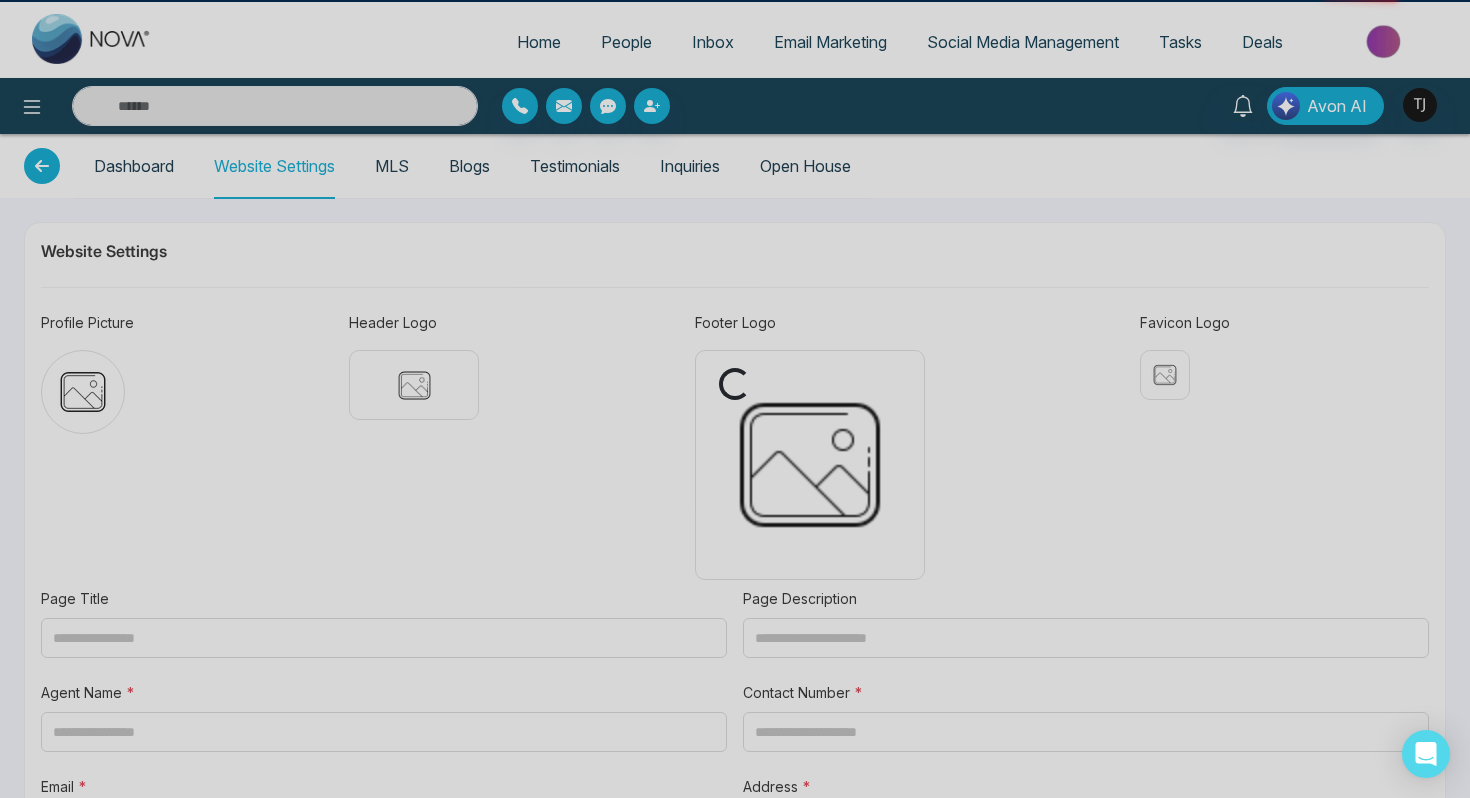 type on "********" 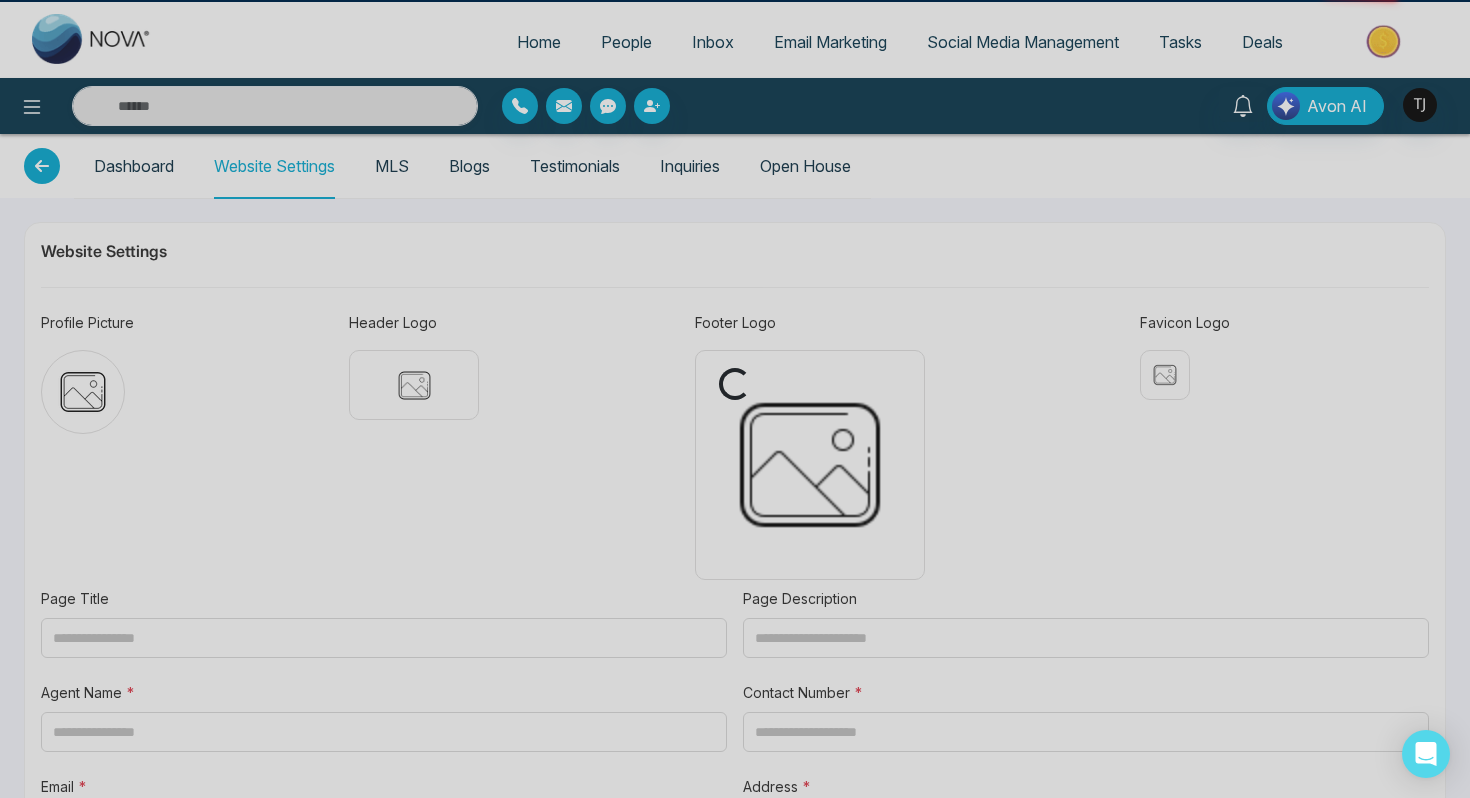 type on "**********" 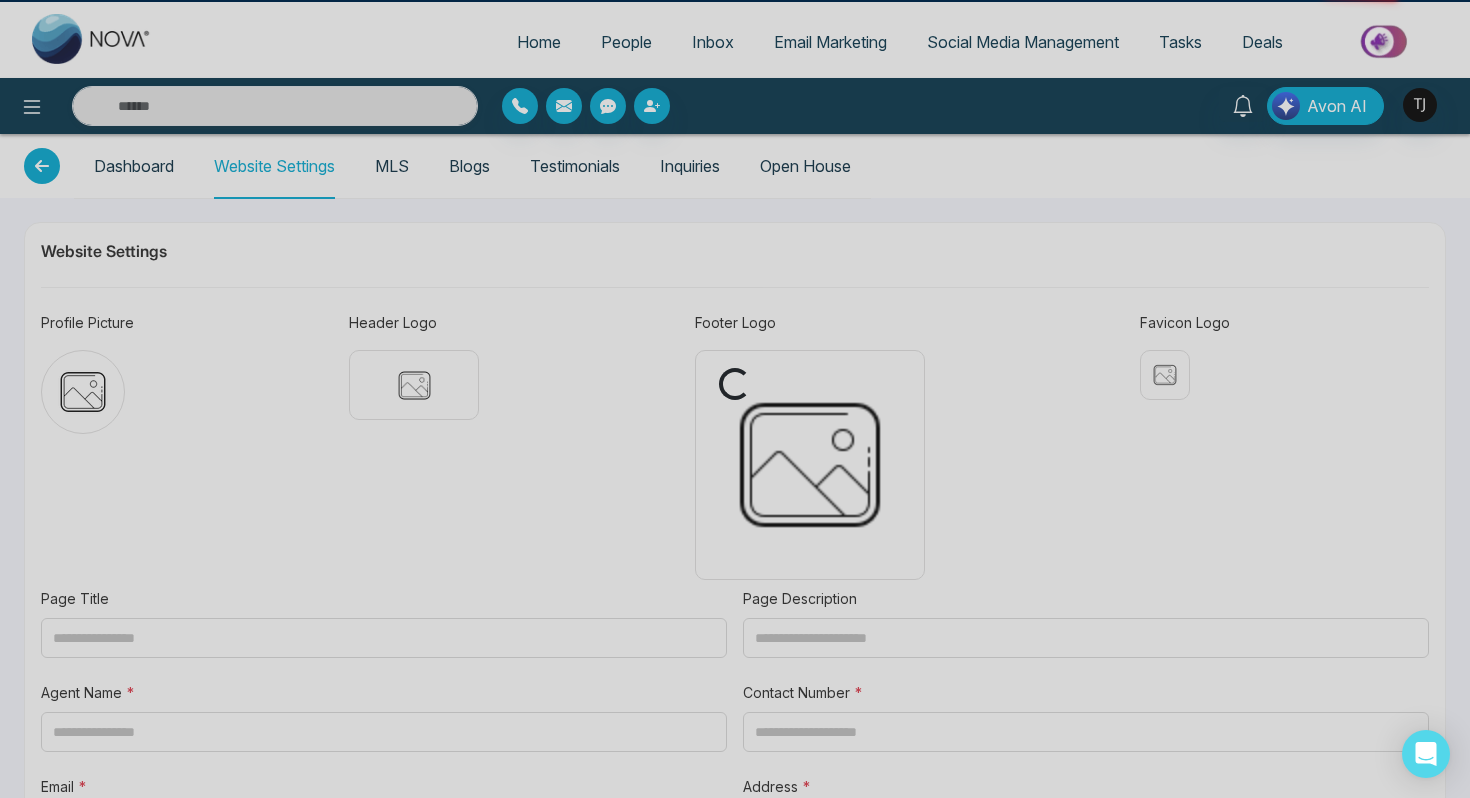 type on "**********" 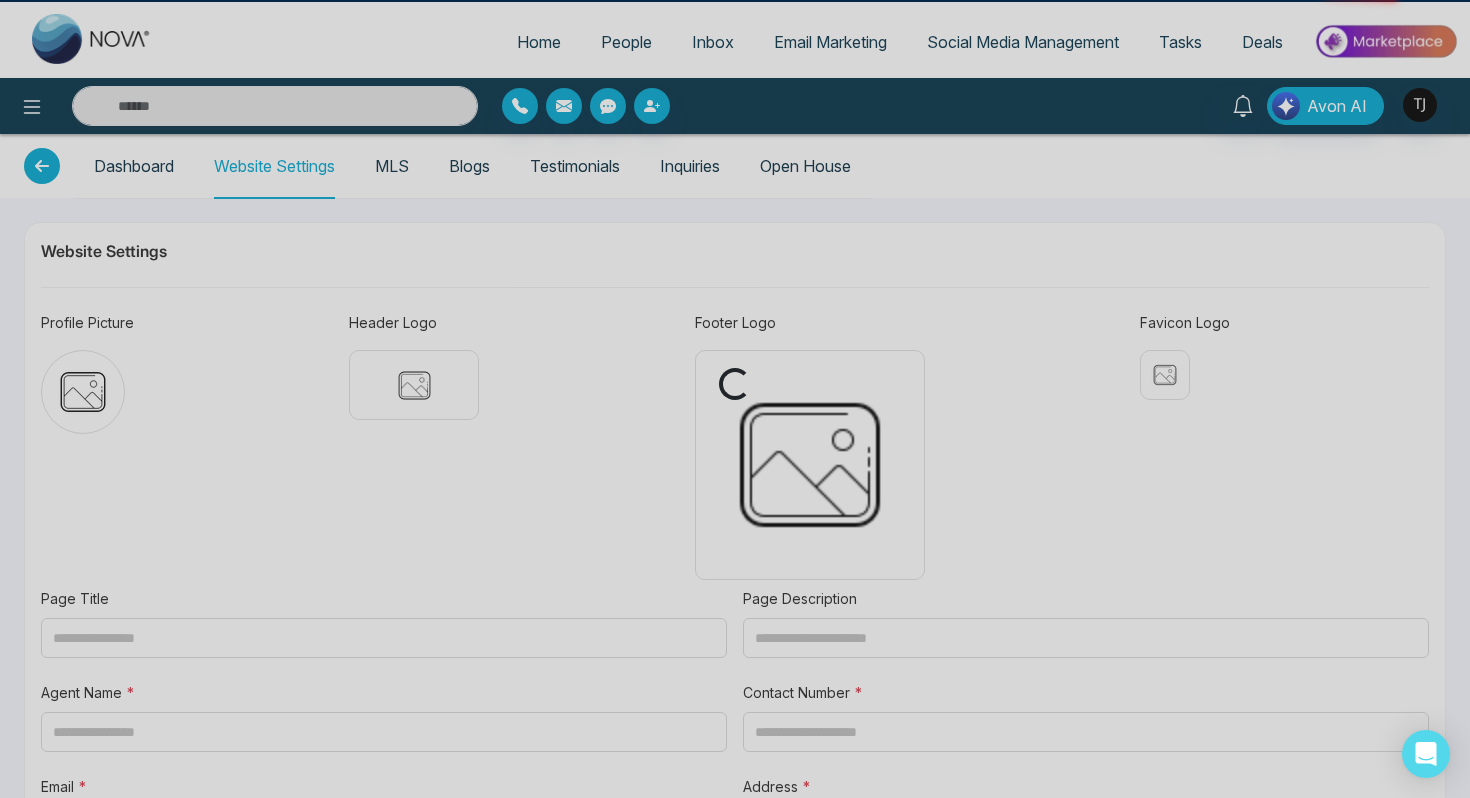type on "**********" 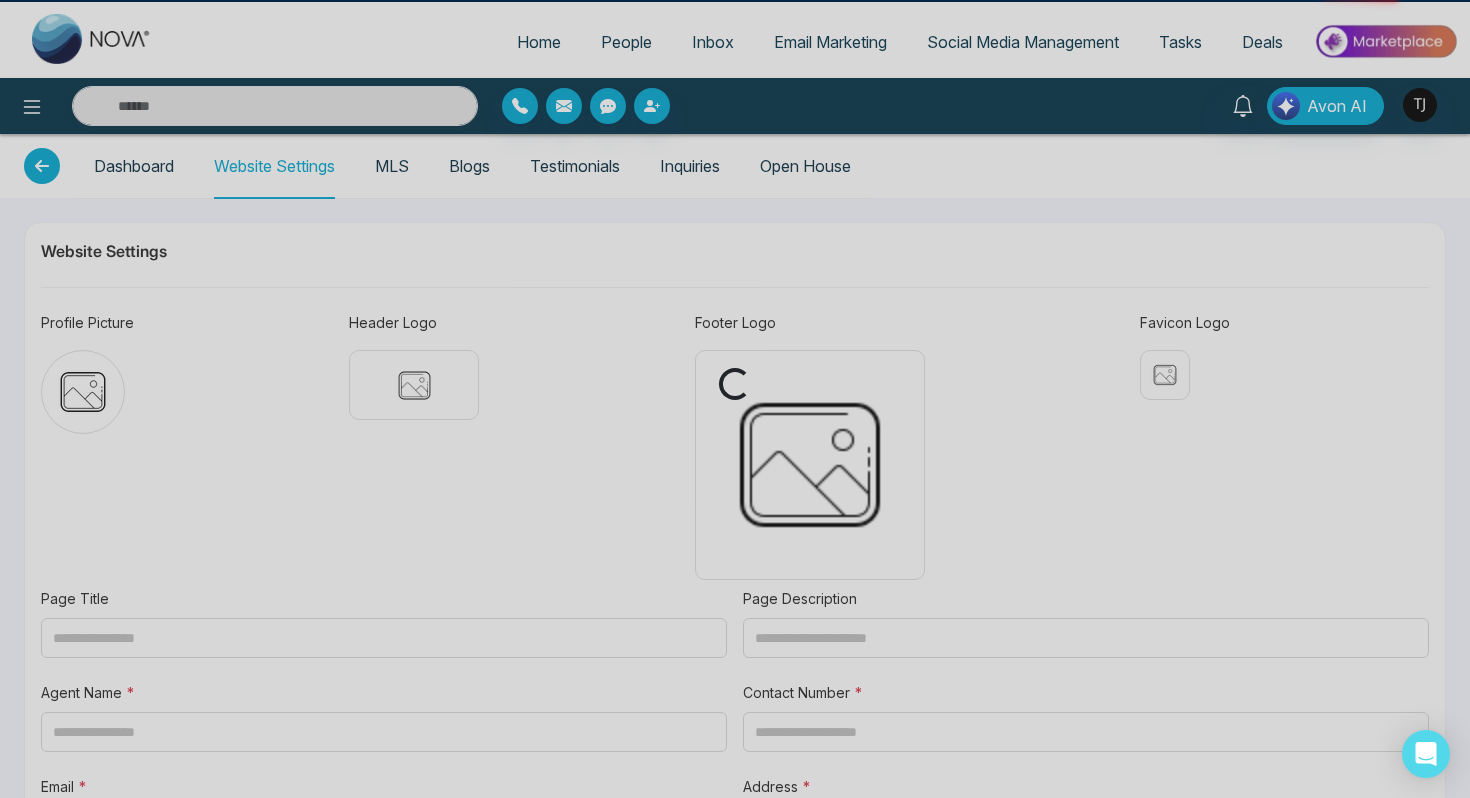 type on "**********" 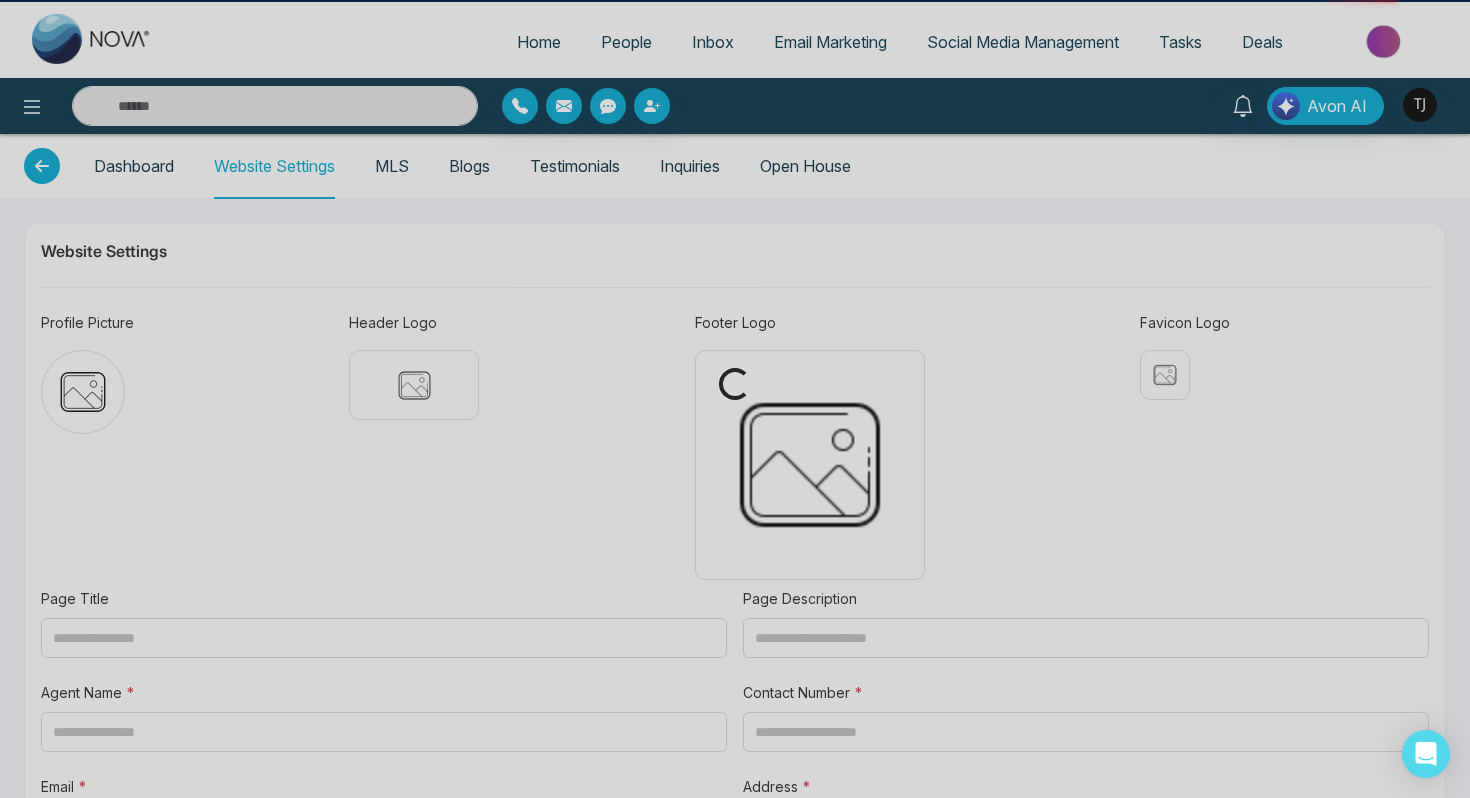 type on "**********" 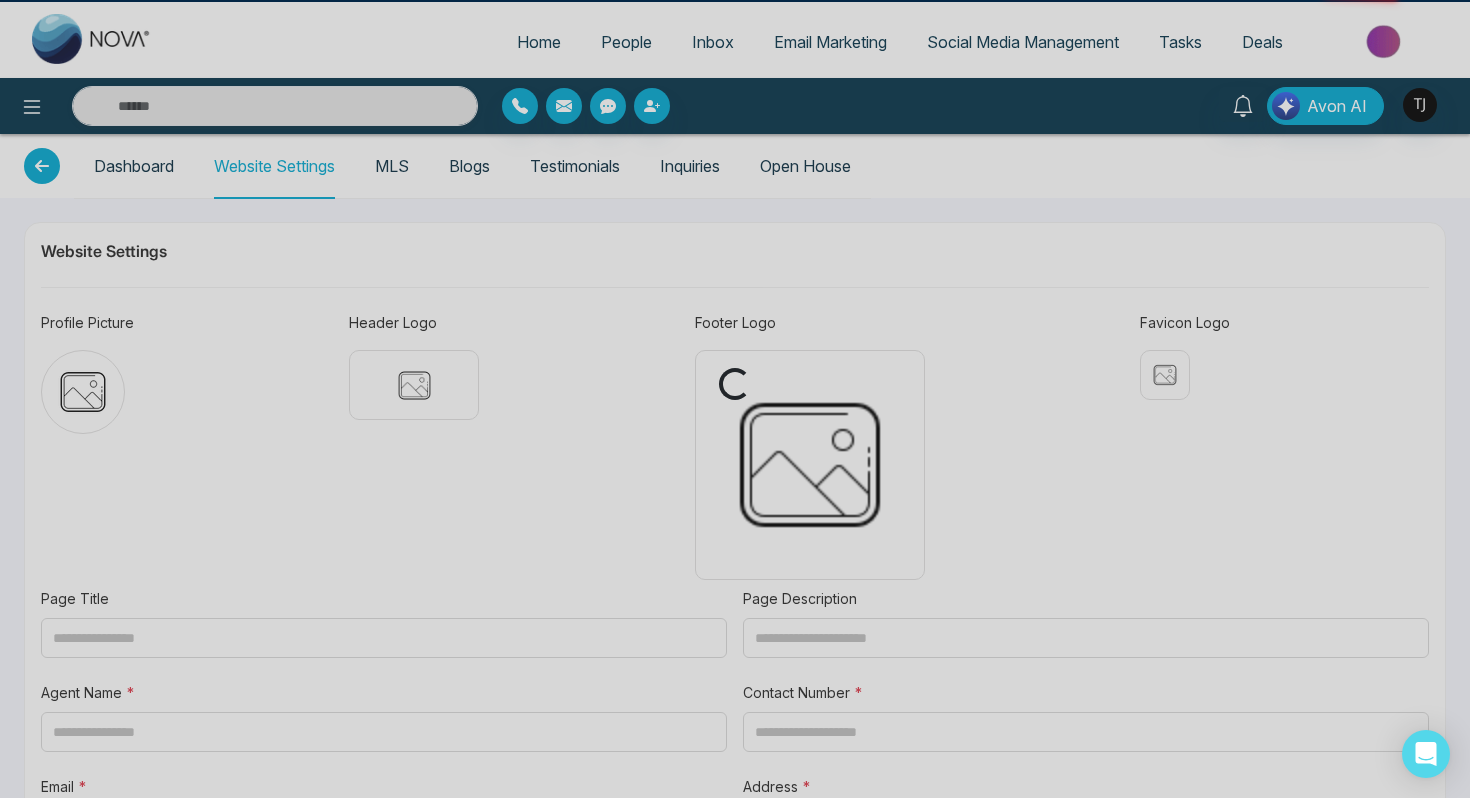 type on "**********" 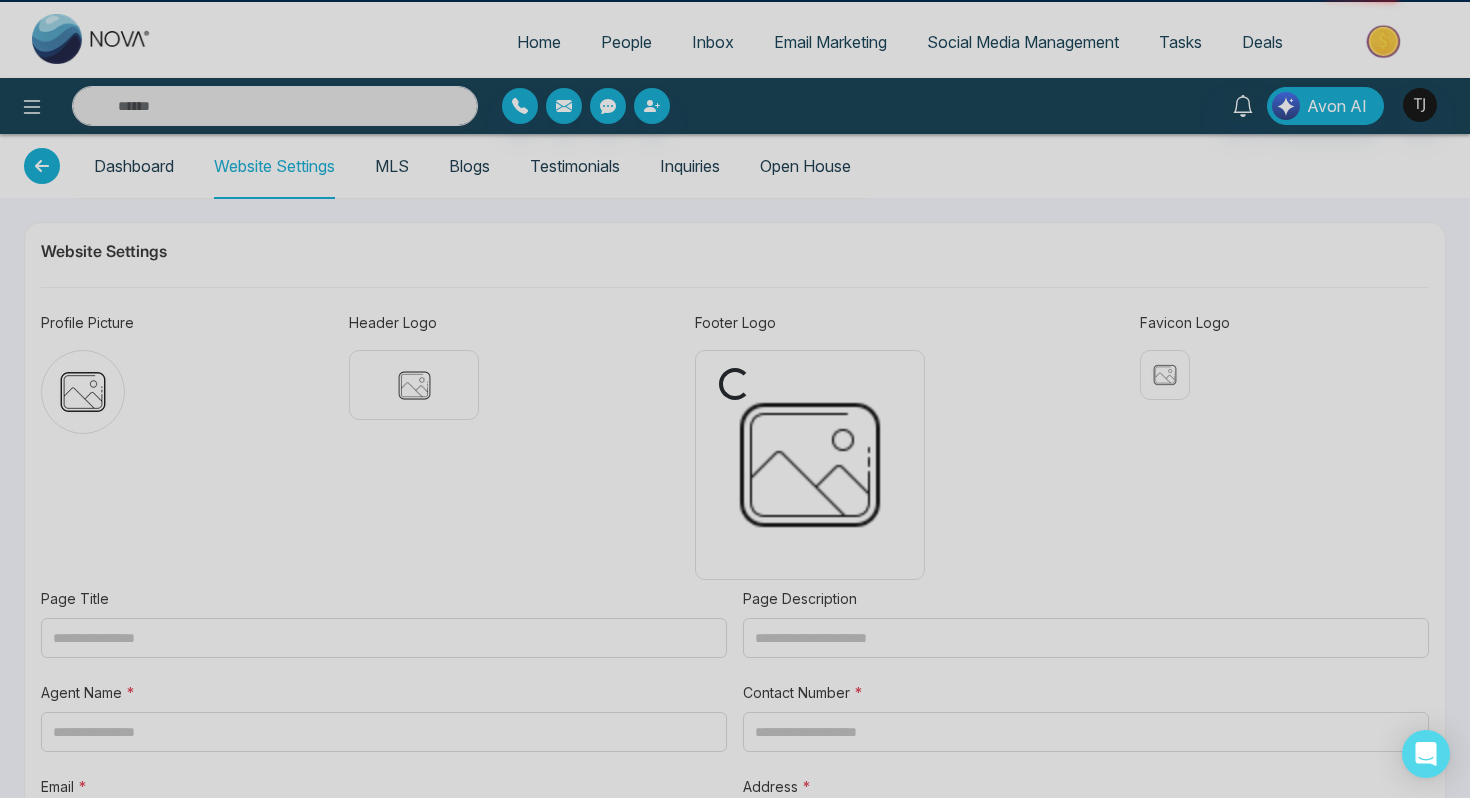 type on "**********" 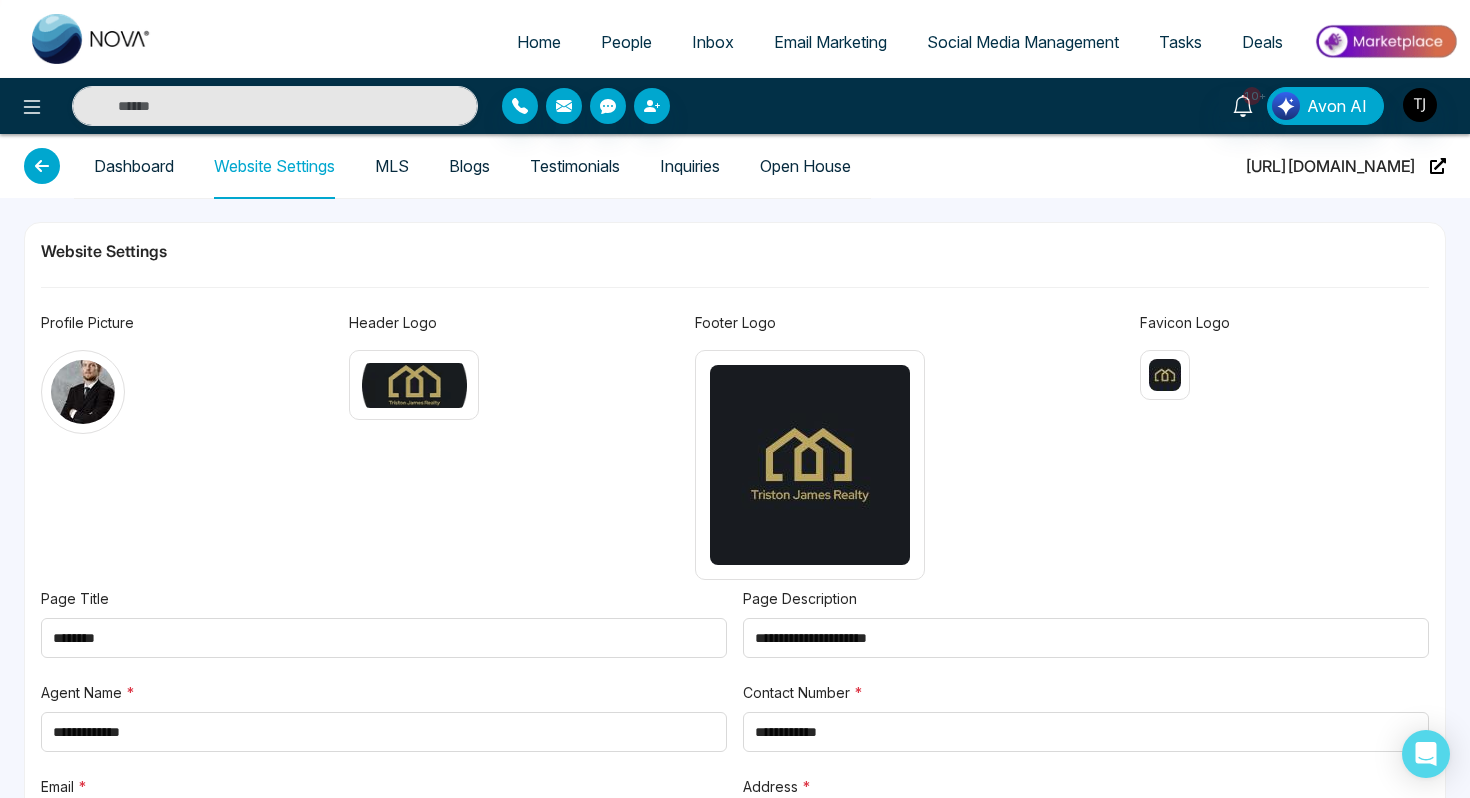 type on "**********" 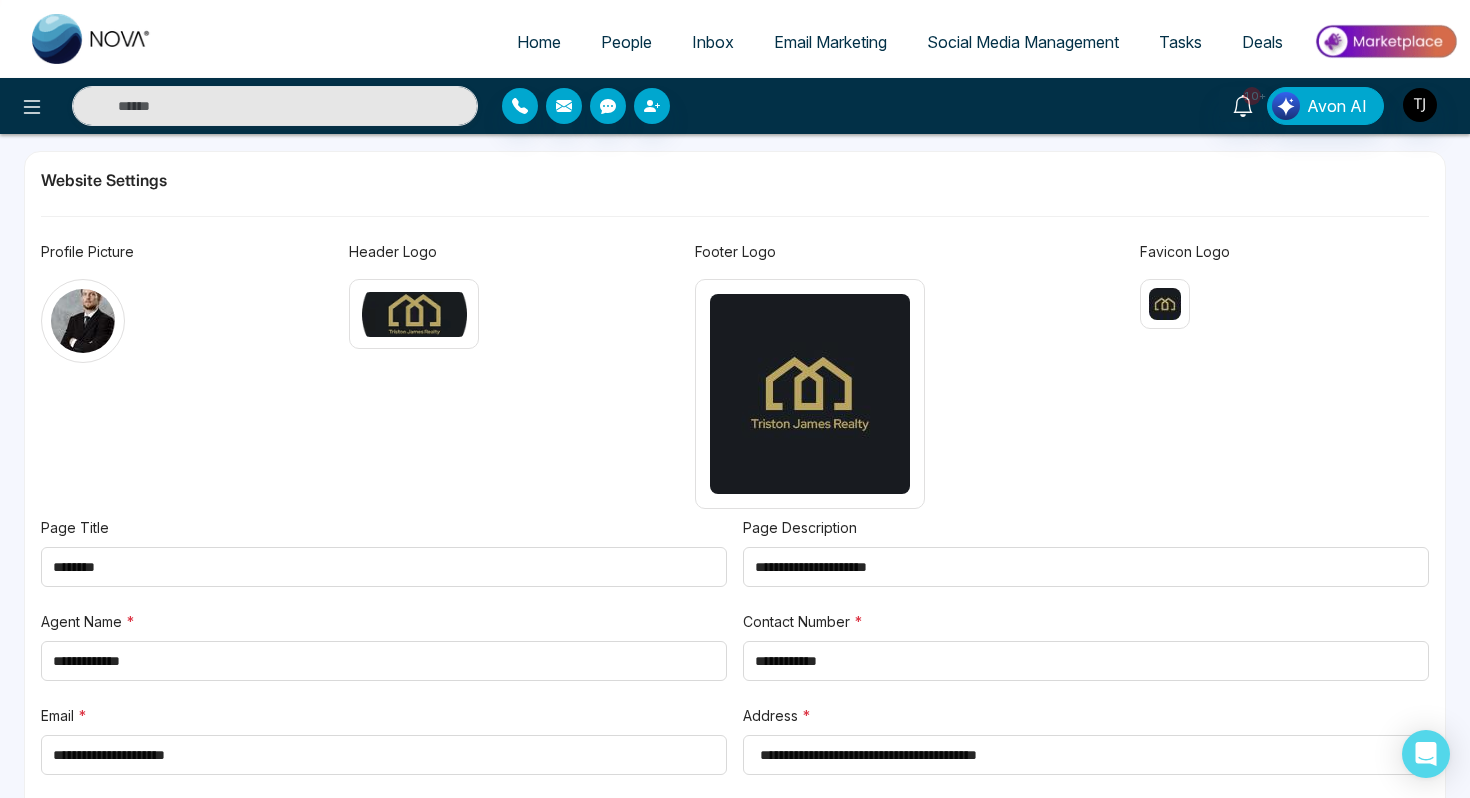 scroll, scrollTop: 0, scrollLeft: 0, axis: both 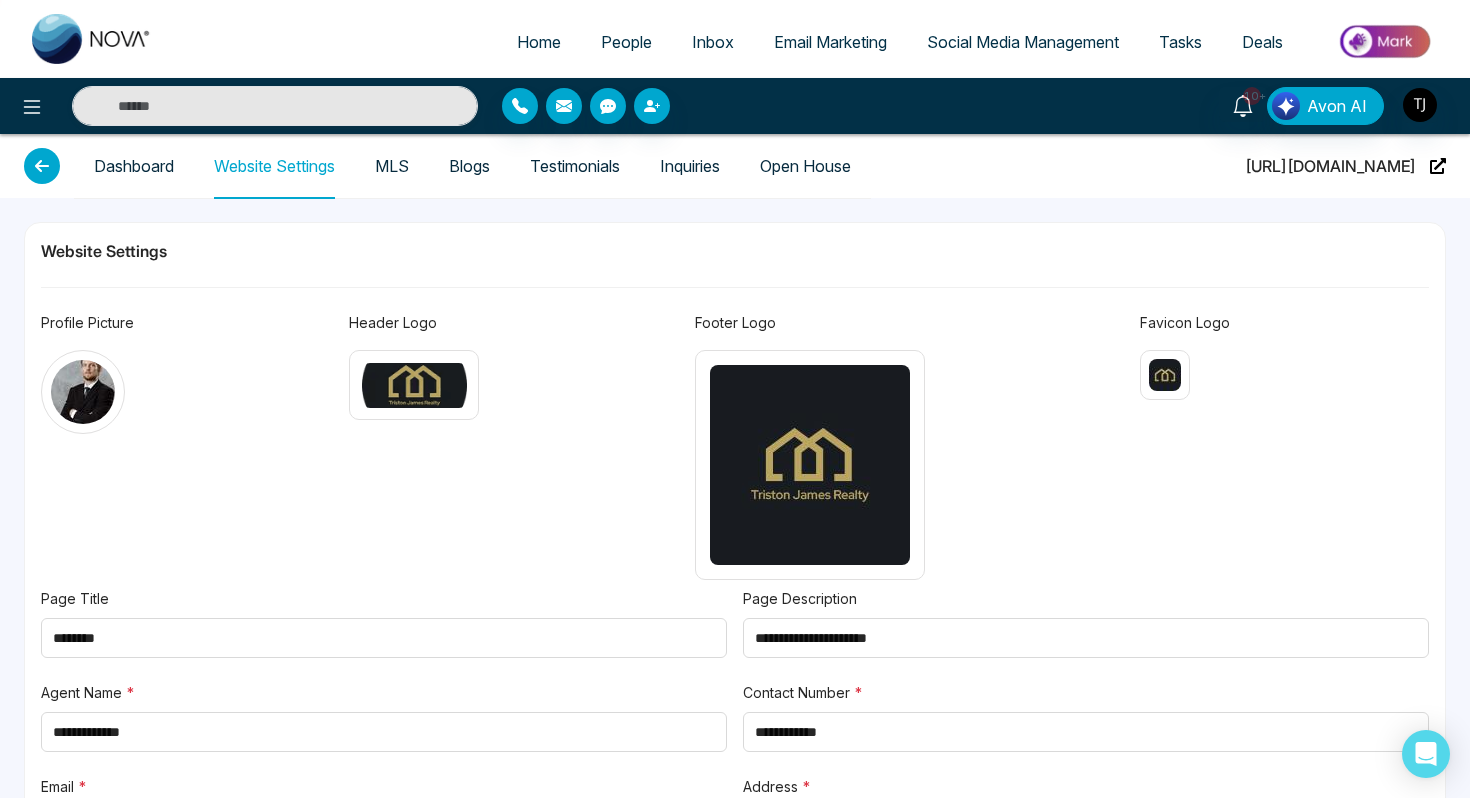 click on "Blogs" at bounding box center [469, 166] 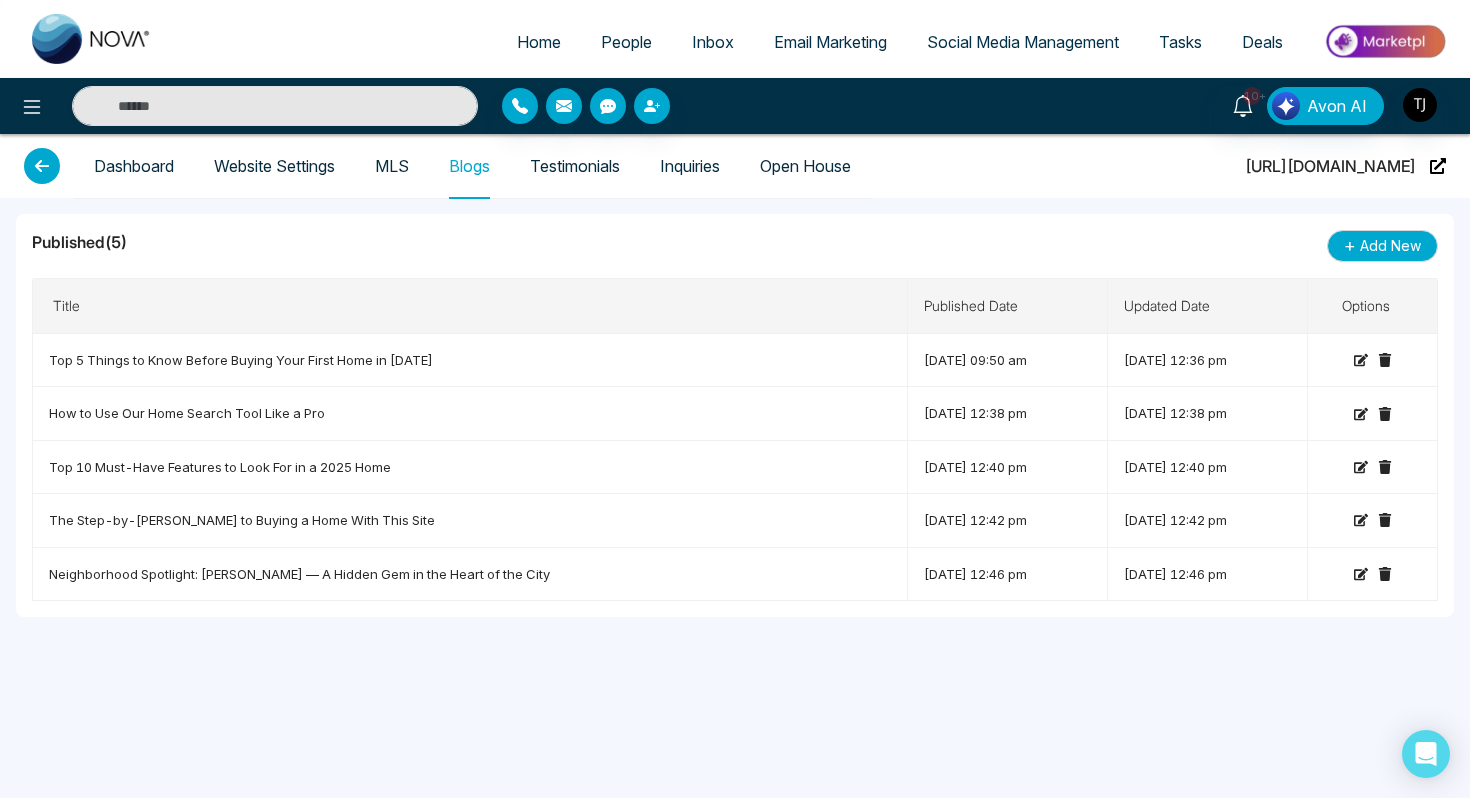 click on "Testimonials" at bounding box center [575, 166] 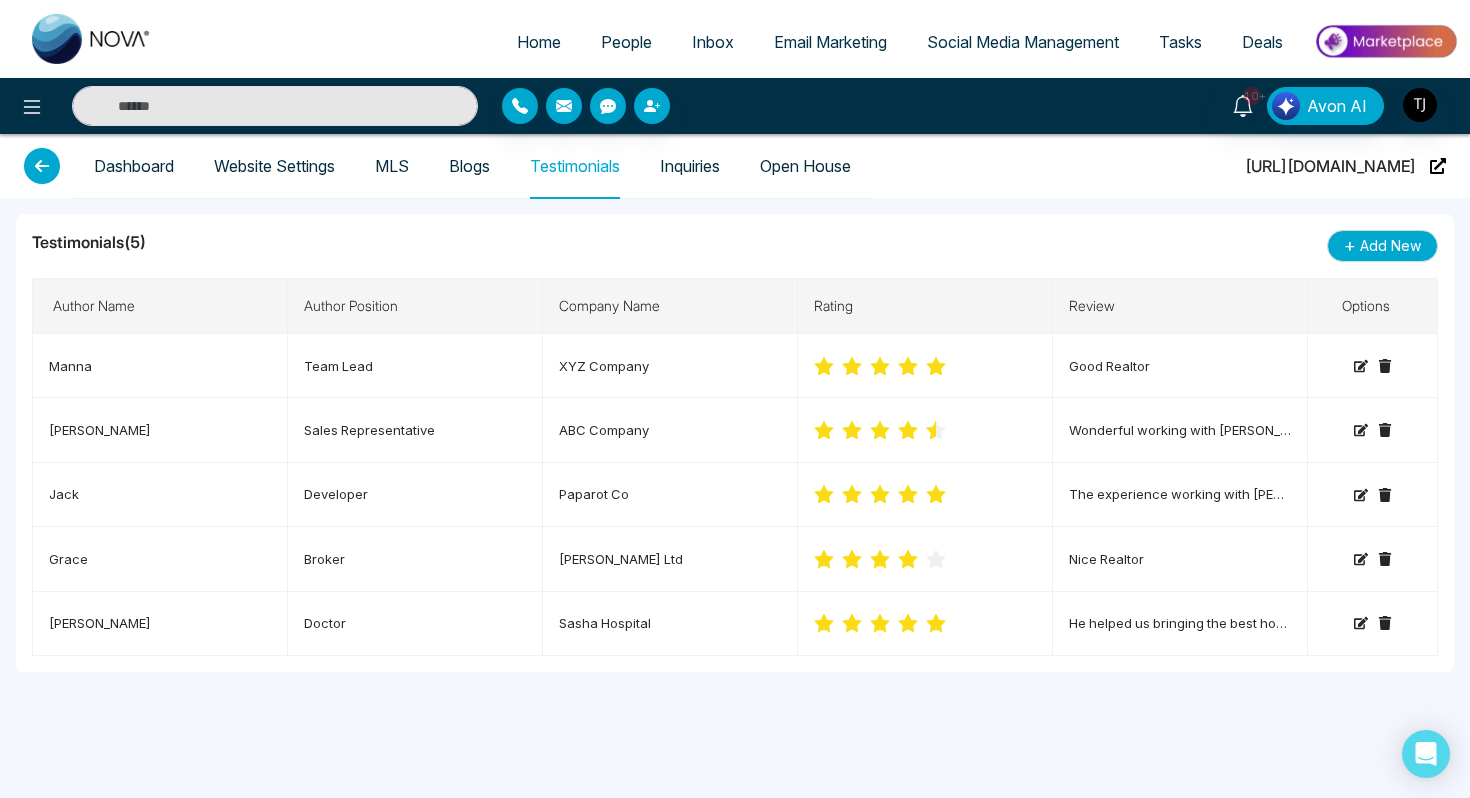 click on "Inquiries" at bounding box center [690, 166] 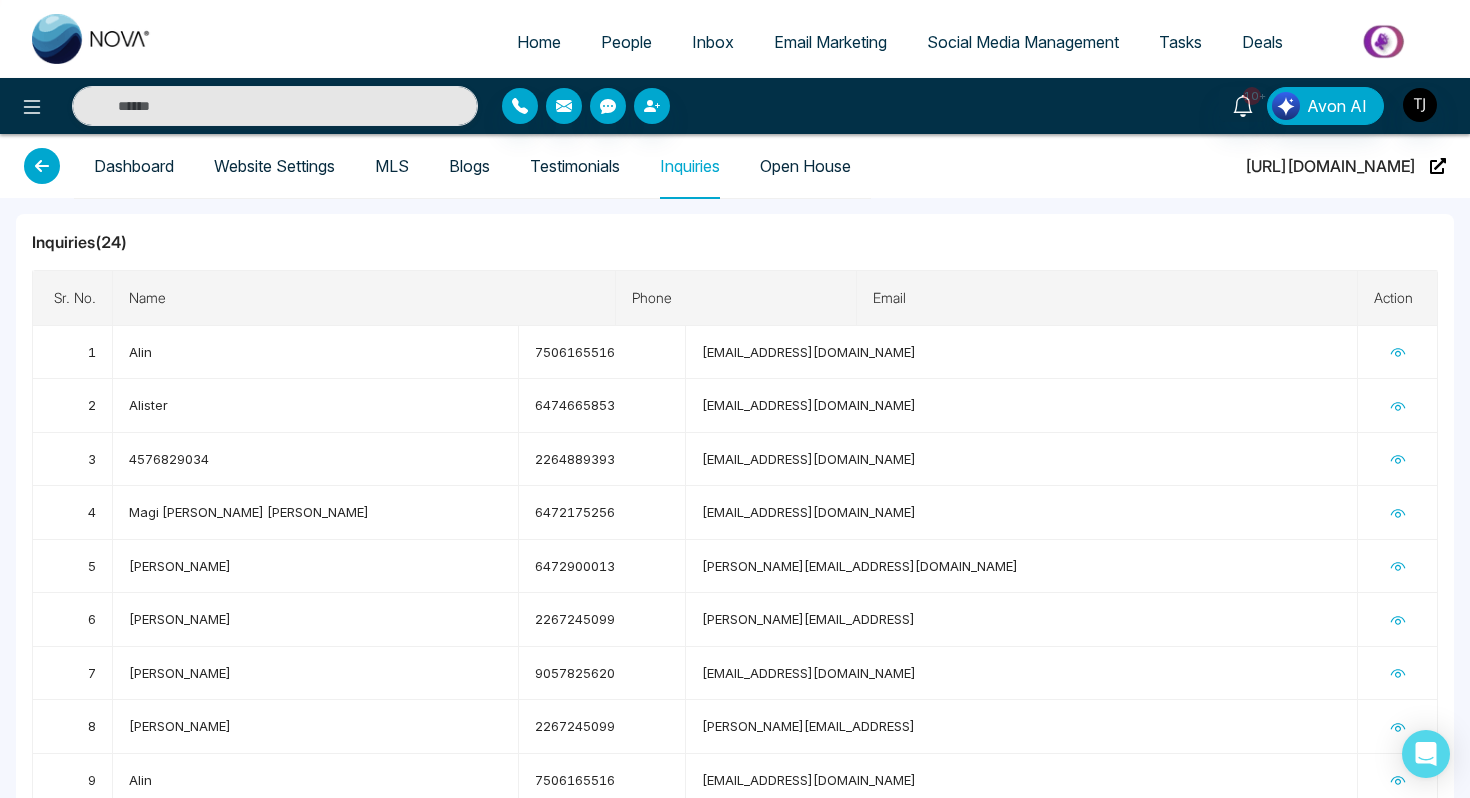 click on "Dashboard" at bounding box center (134, 166) 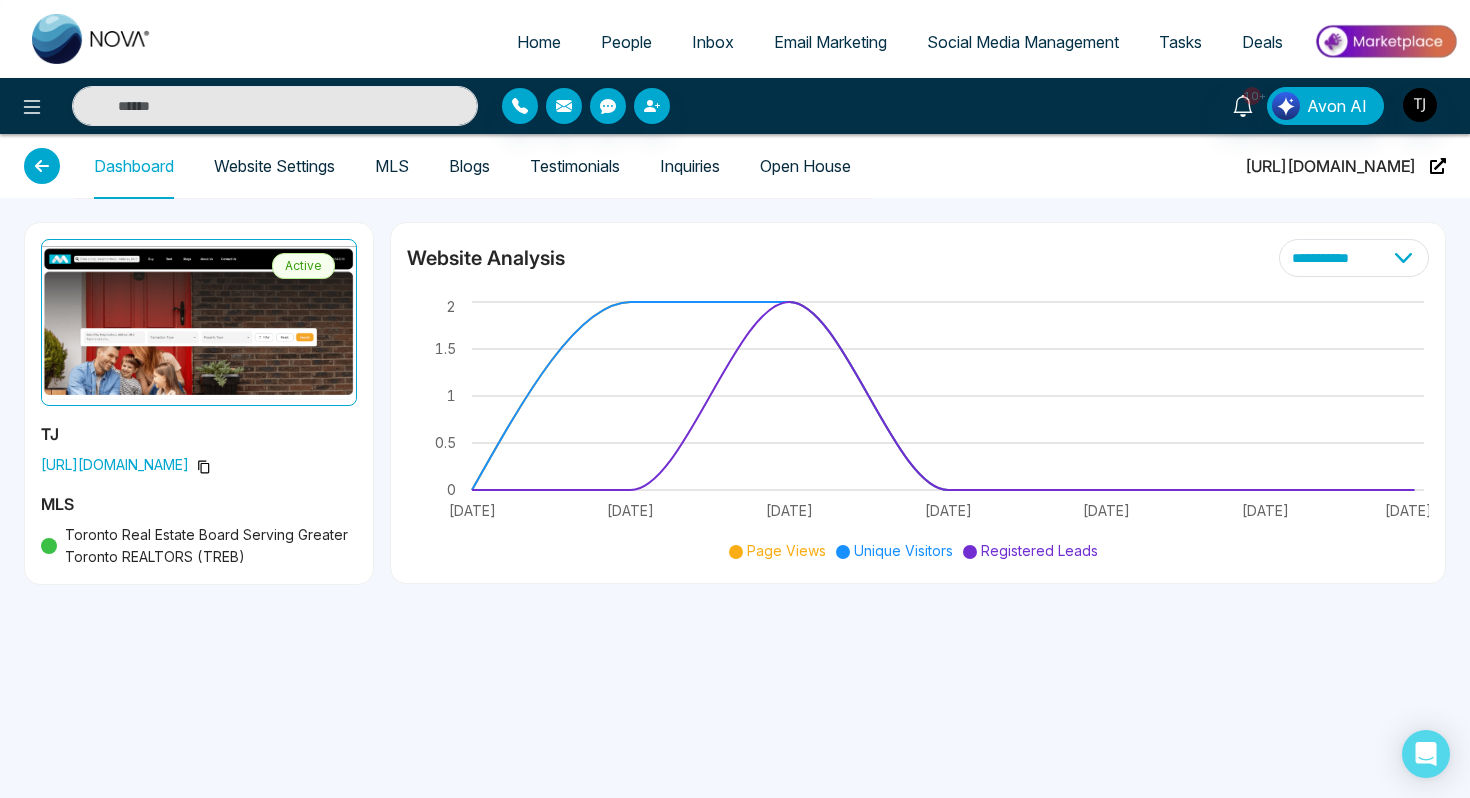 click at bounding box center (204, 465) 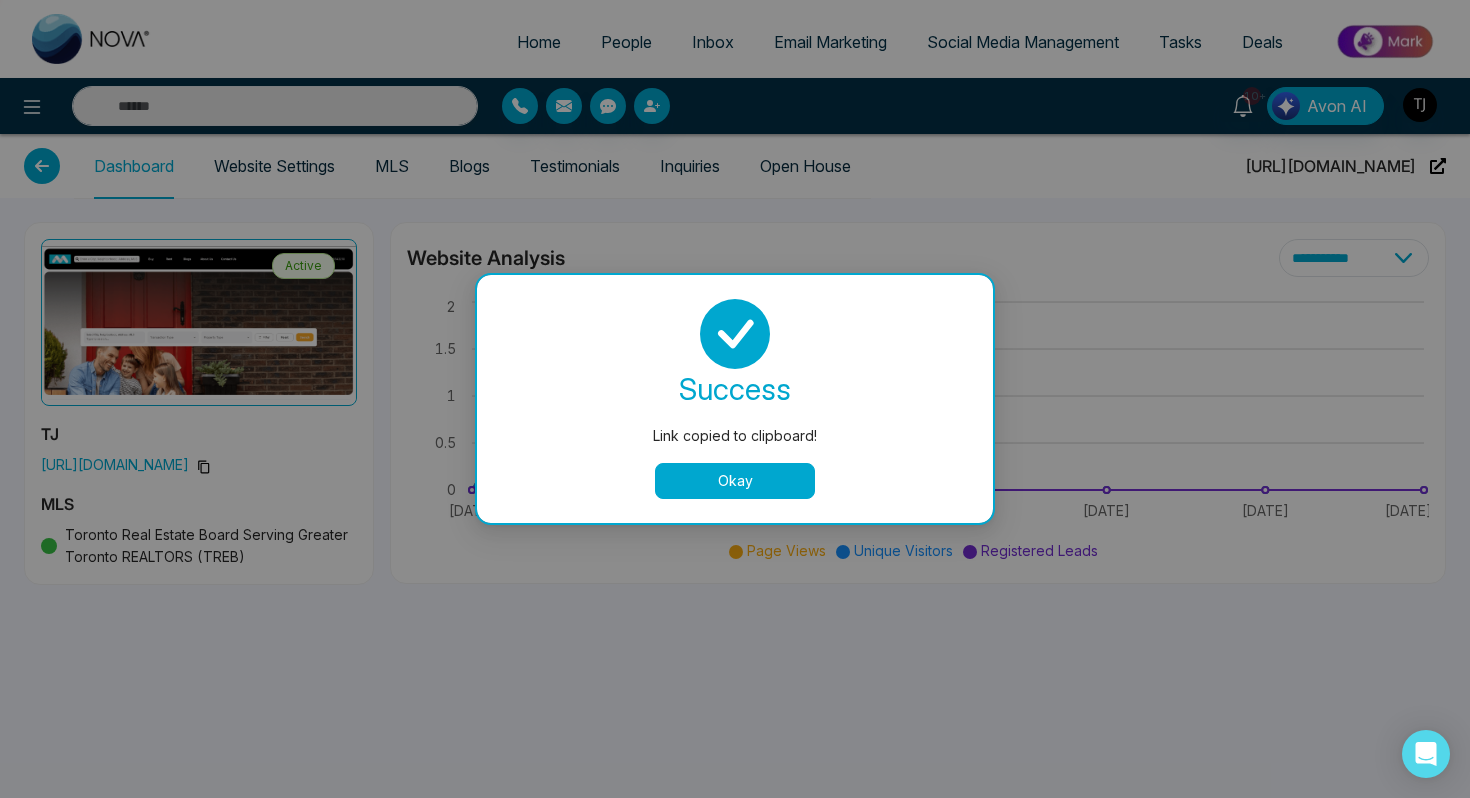 click on "Okay" at bounding box center [735, 481] 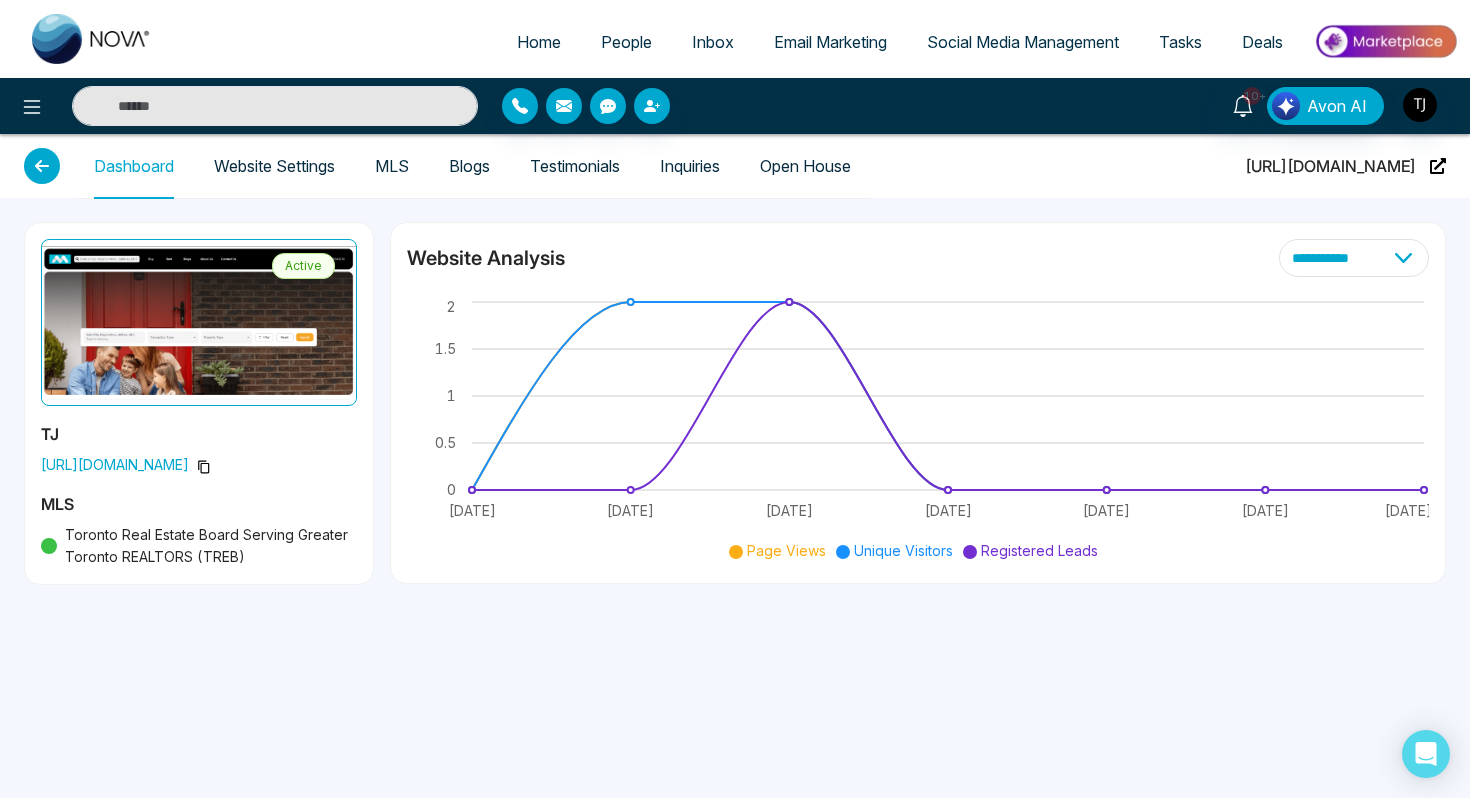 click on "Email Marketing" at bounding box center [830, 42] 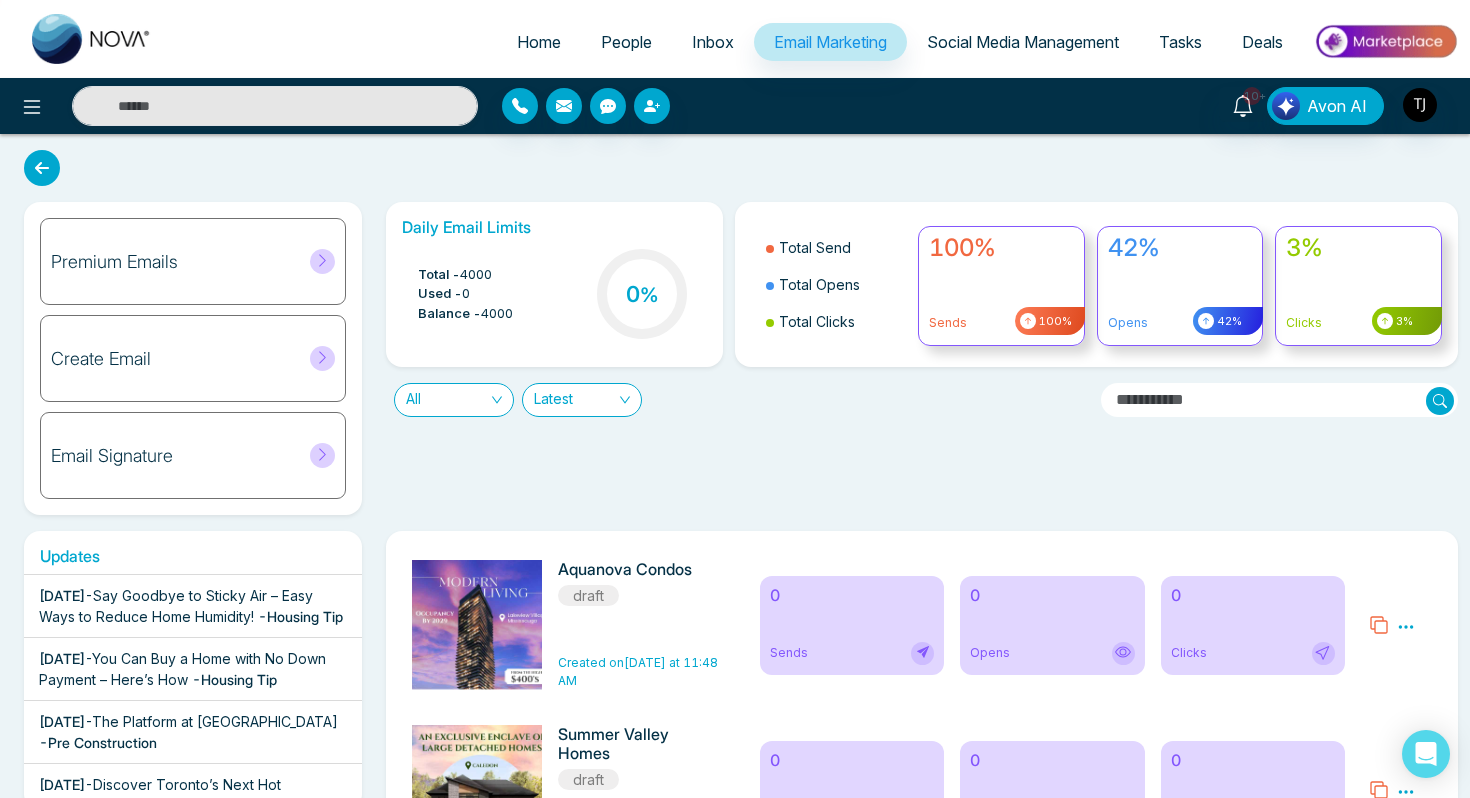 click on "Create Email" at bounding box center [193, 358] 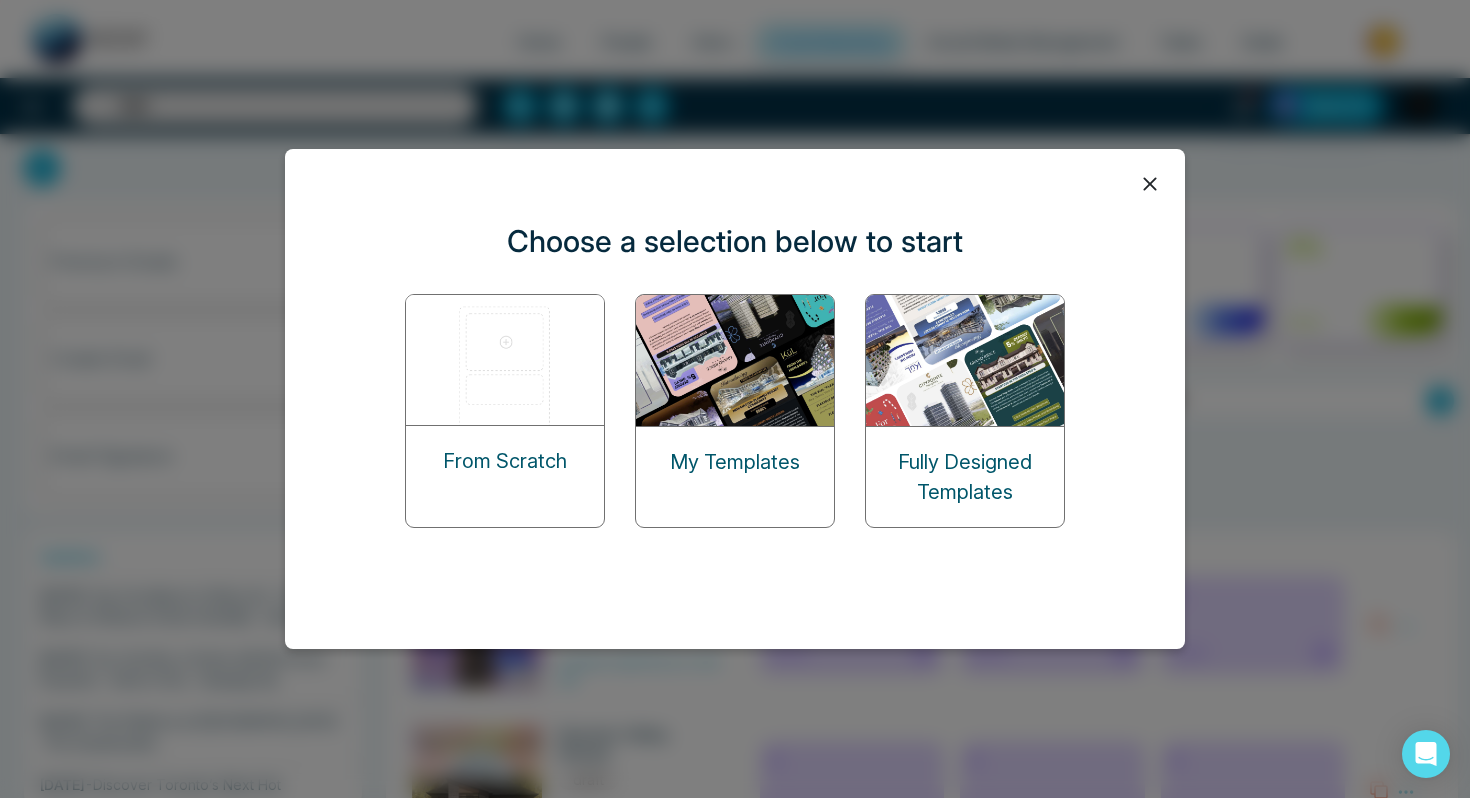 click at bounding box center [506, 360] 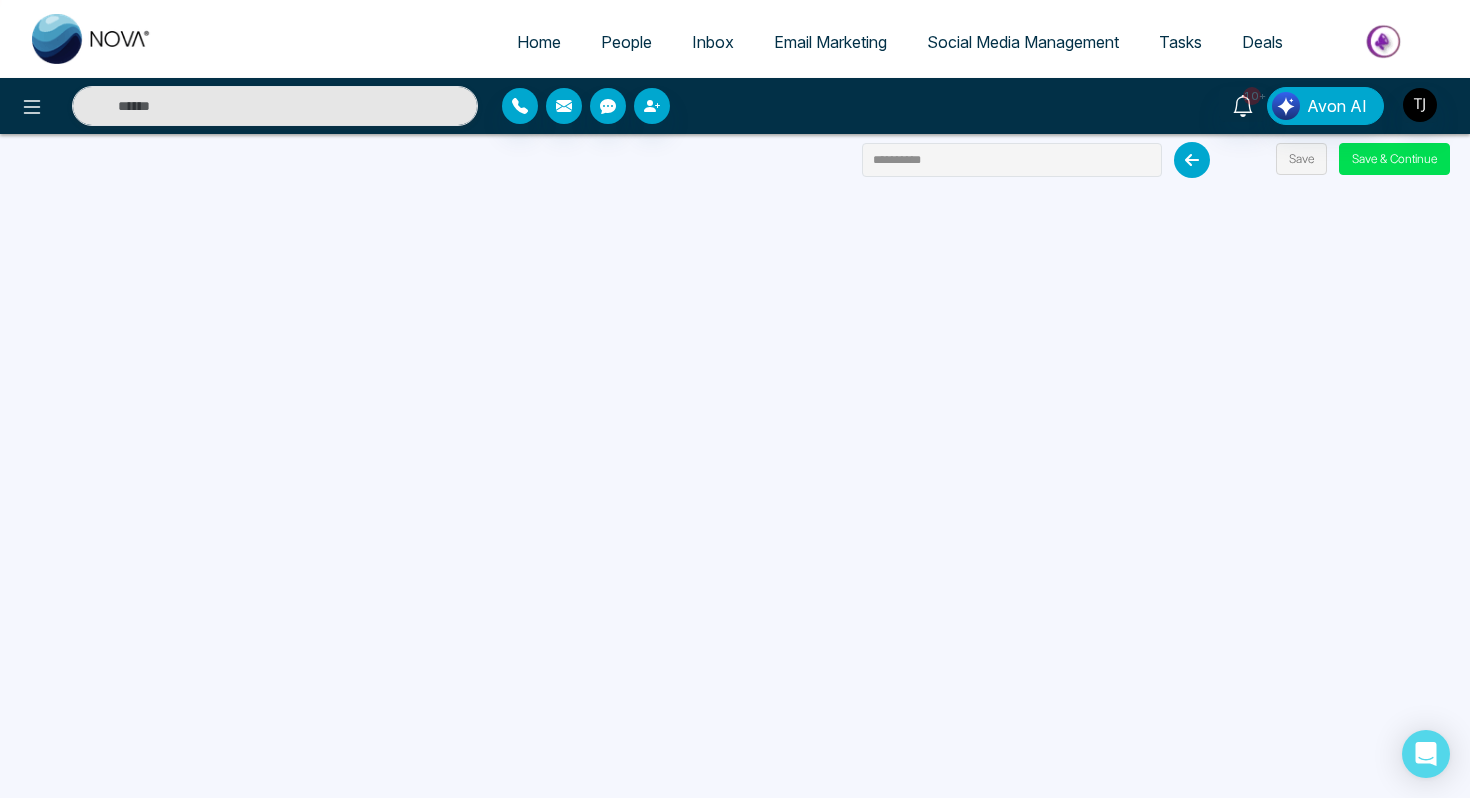 click on "Email Marketing" at bounding box center [830, 42] 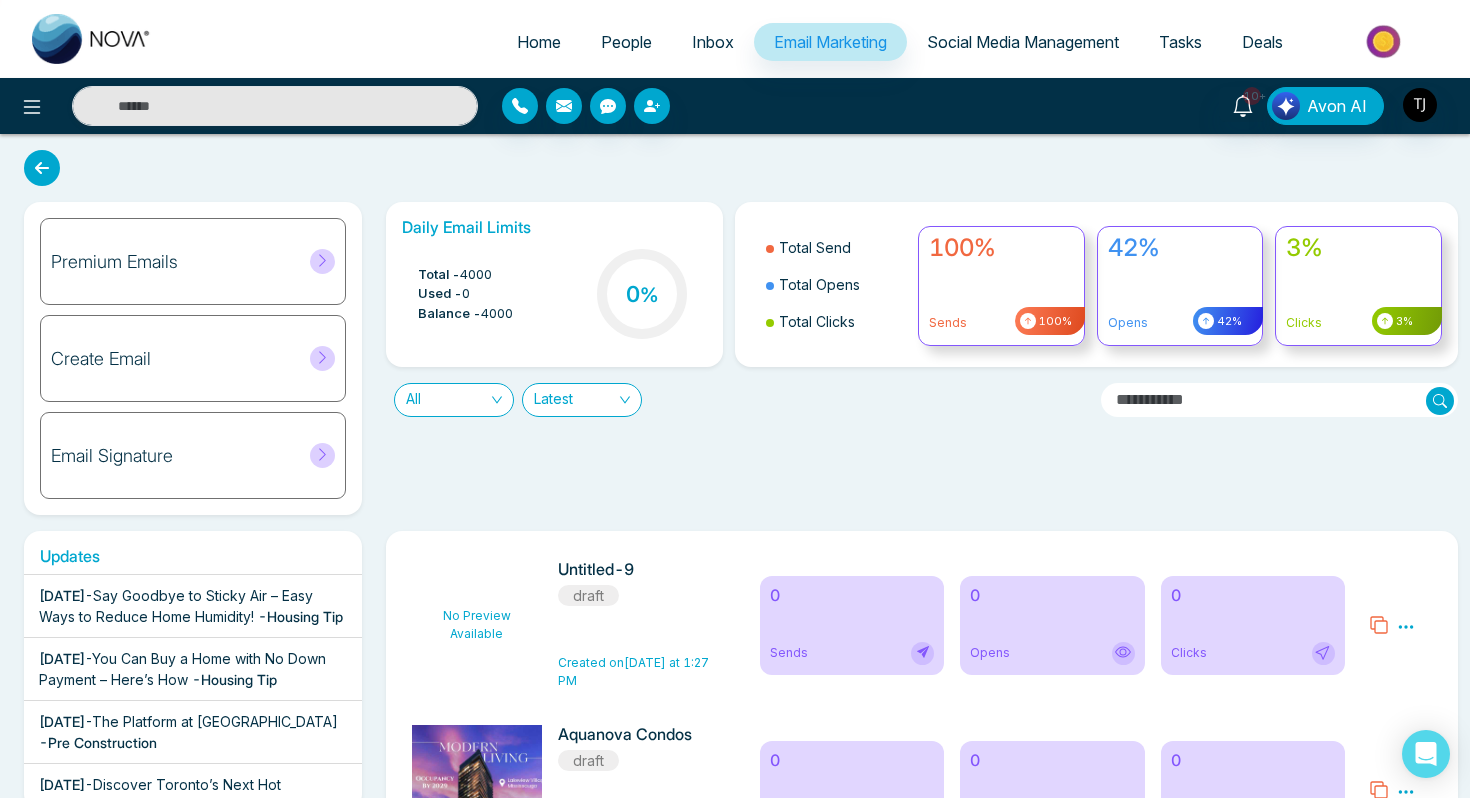 click on "Premium Emails" at bounding box center (193, 261) 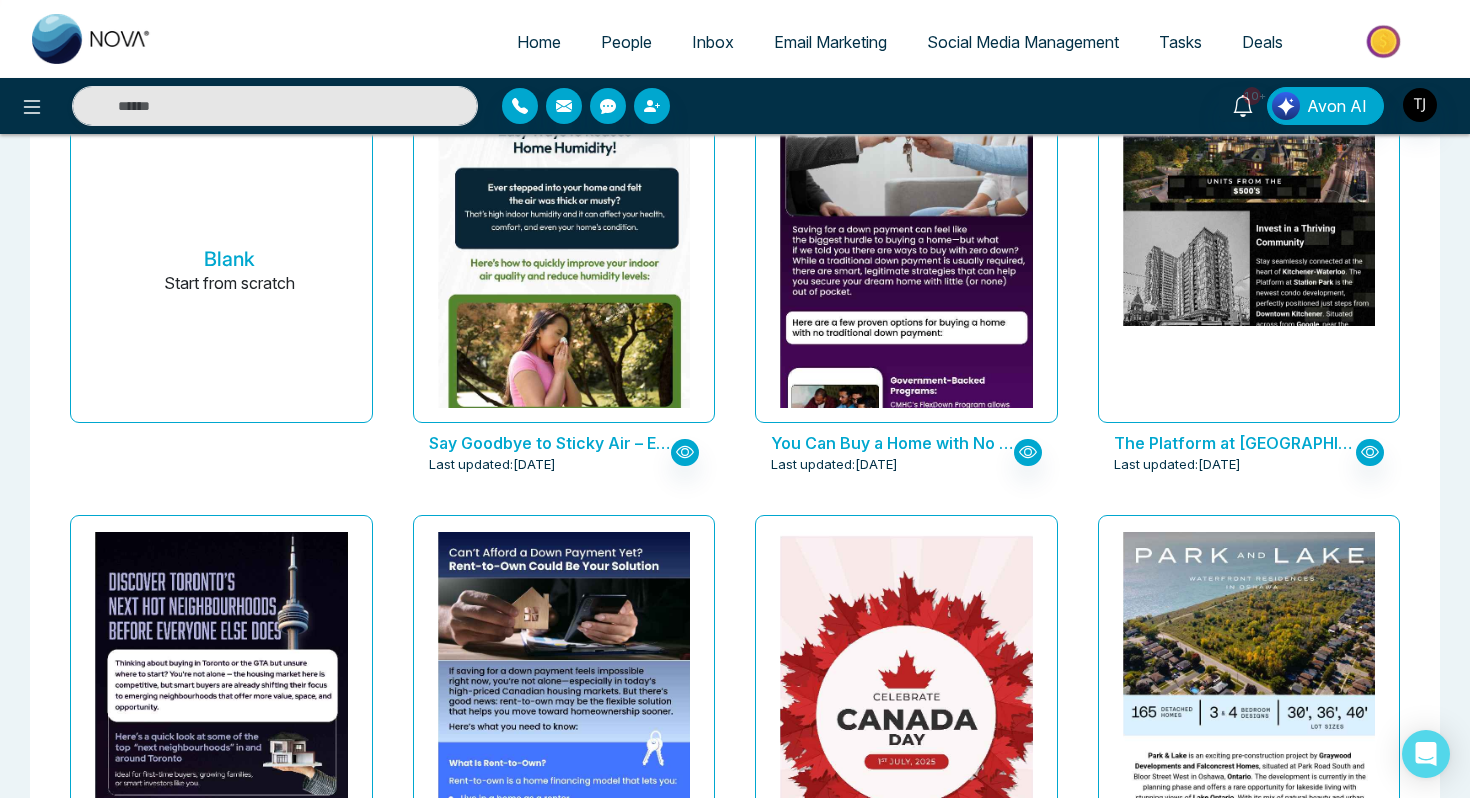 scroll, scrollTop: 249, scrollLeft: 0, axis: vertical 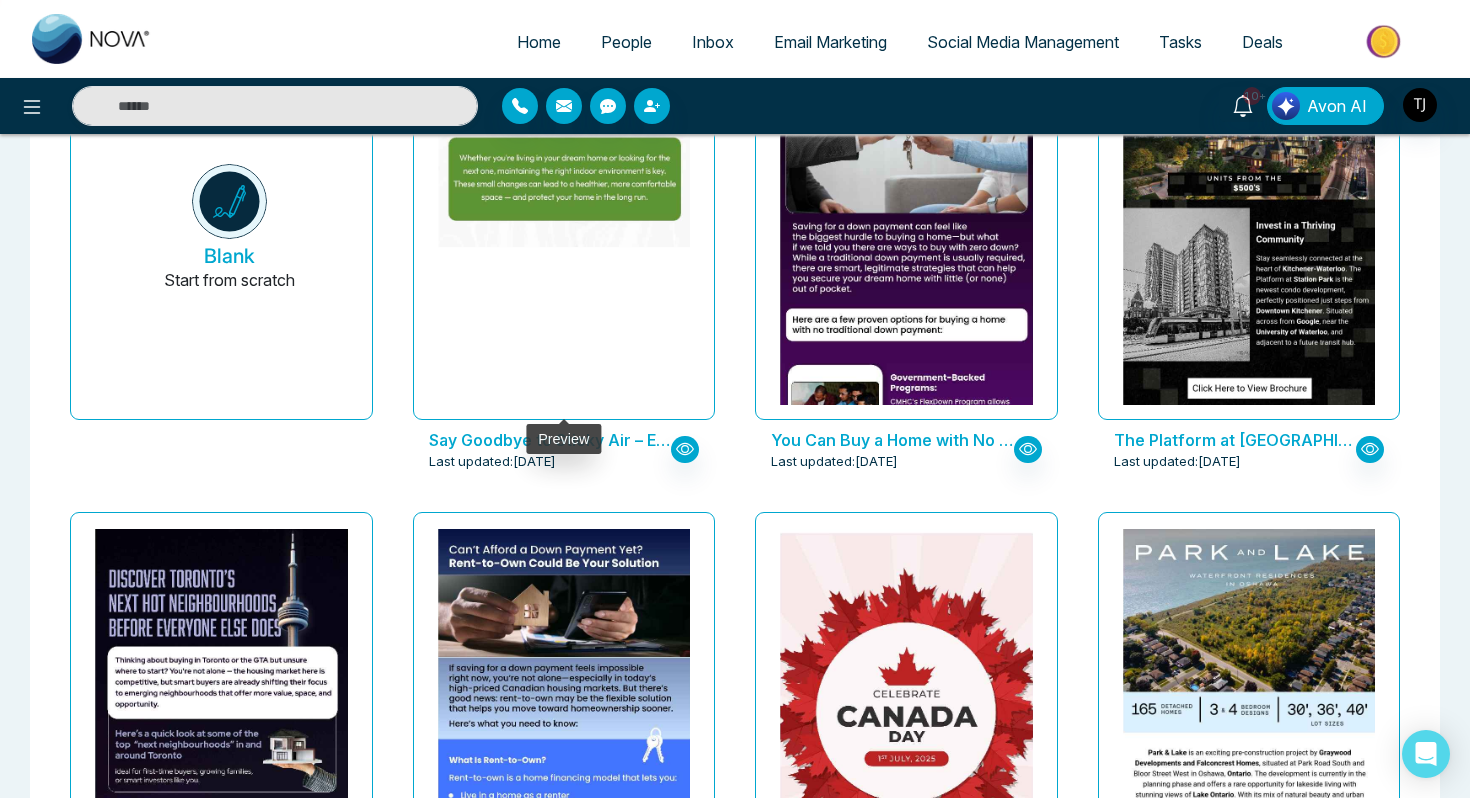 click at bounding box center [563, -542] 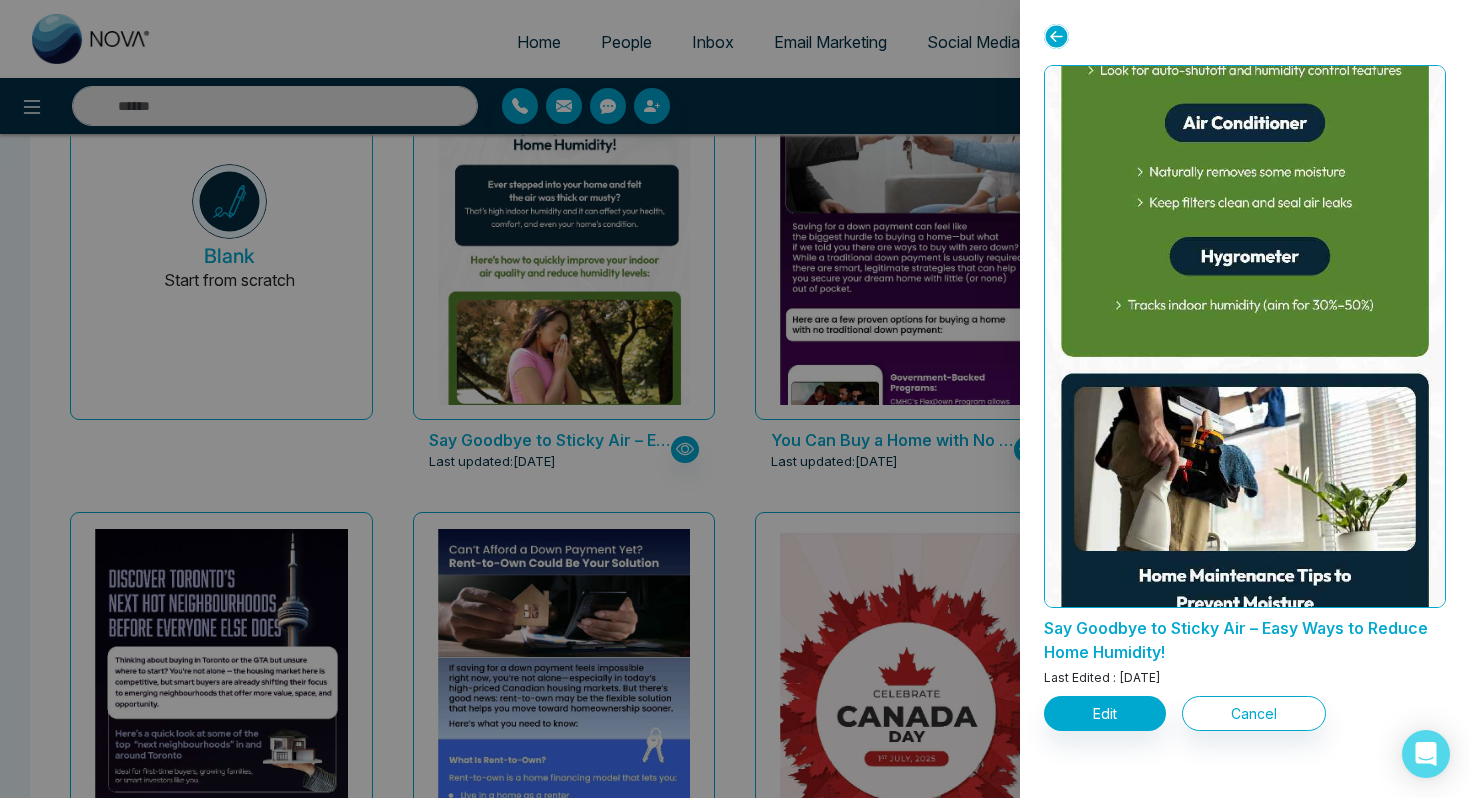 scroll, scrollTop: 1893, scrollLeft: 0, axis: vertical 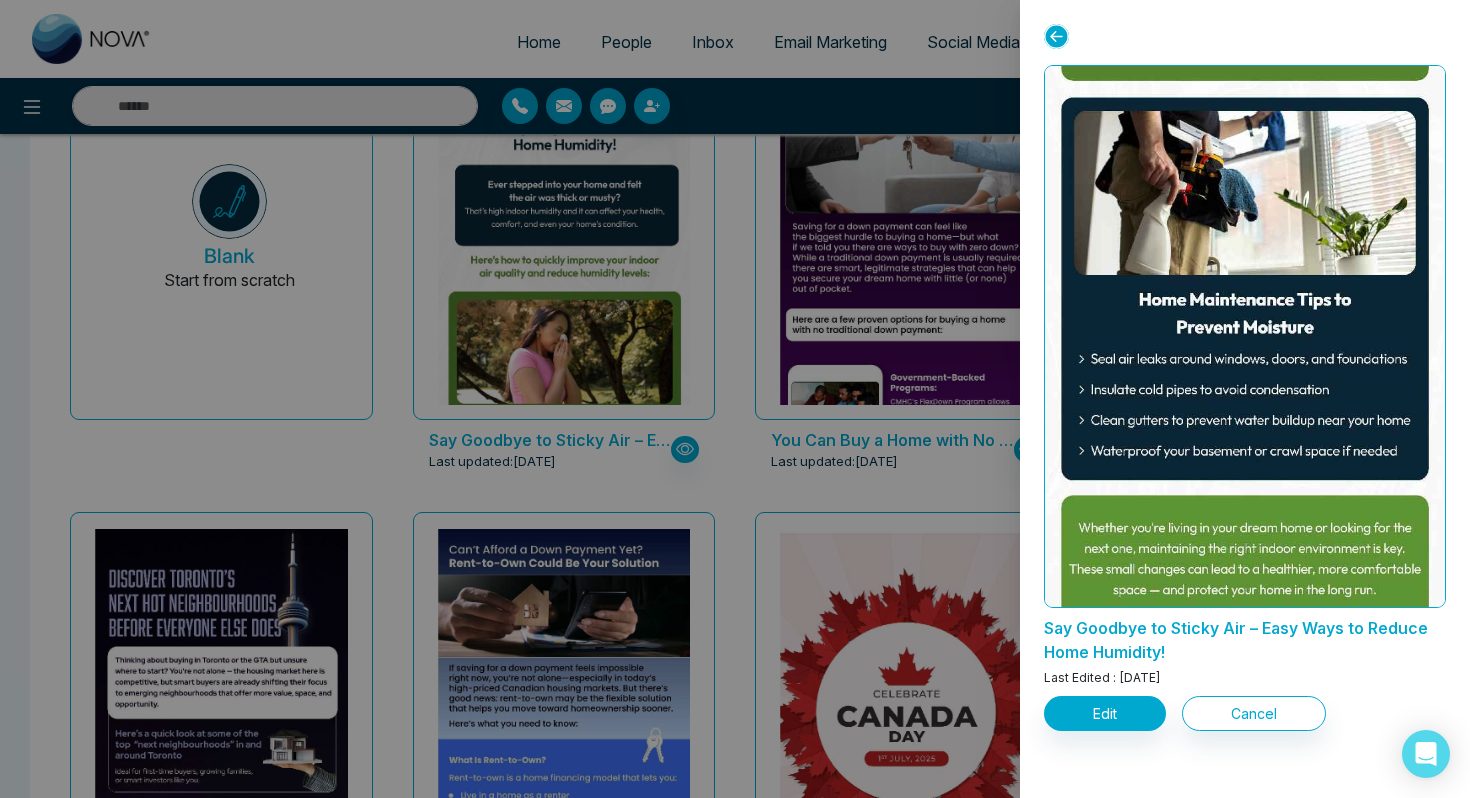 click at bounding box center [735, 399] 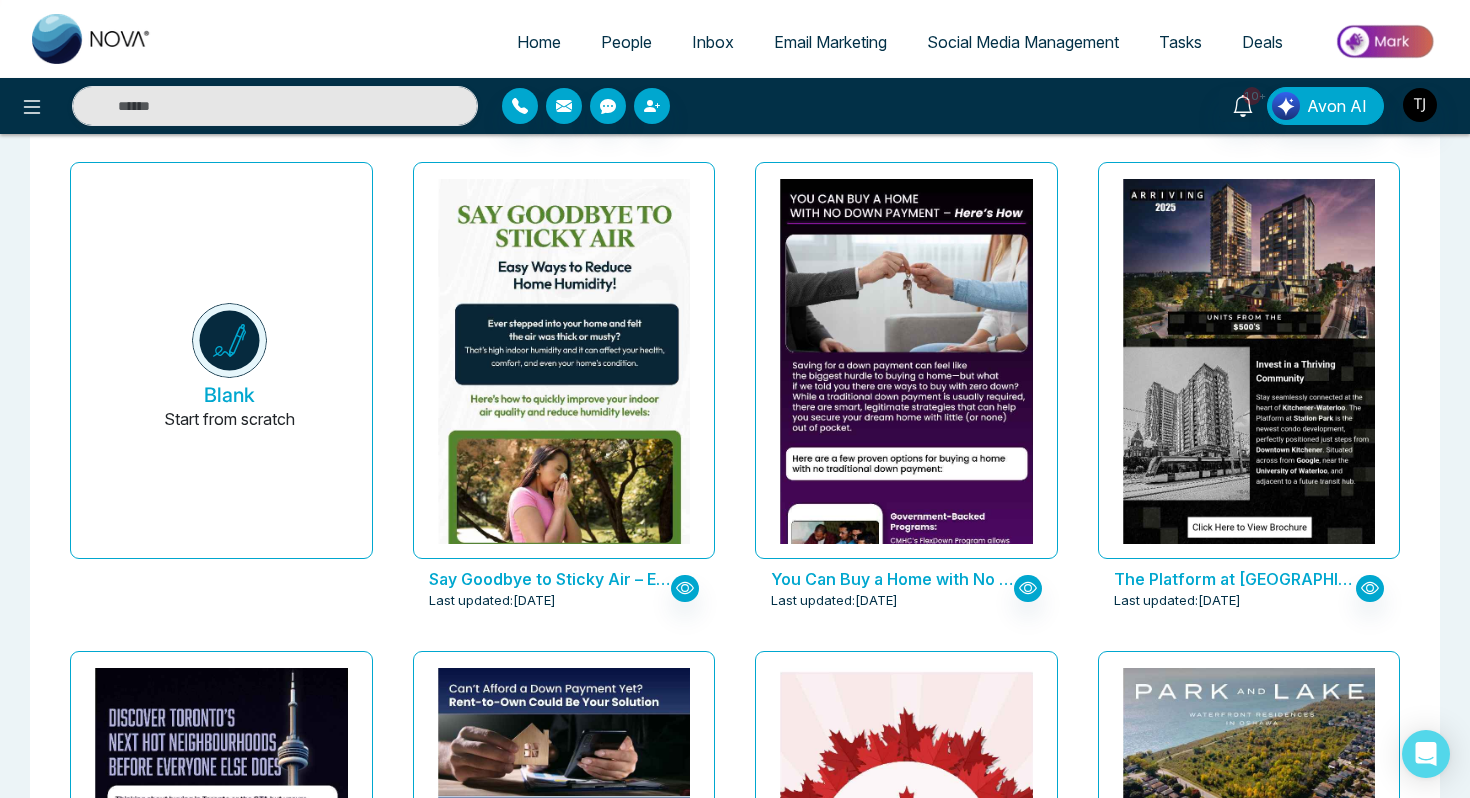 scroll, scrollTop: 0, scrollLeft: 0, axis: both 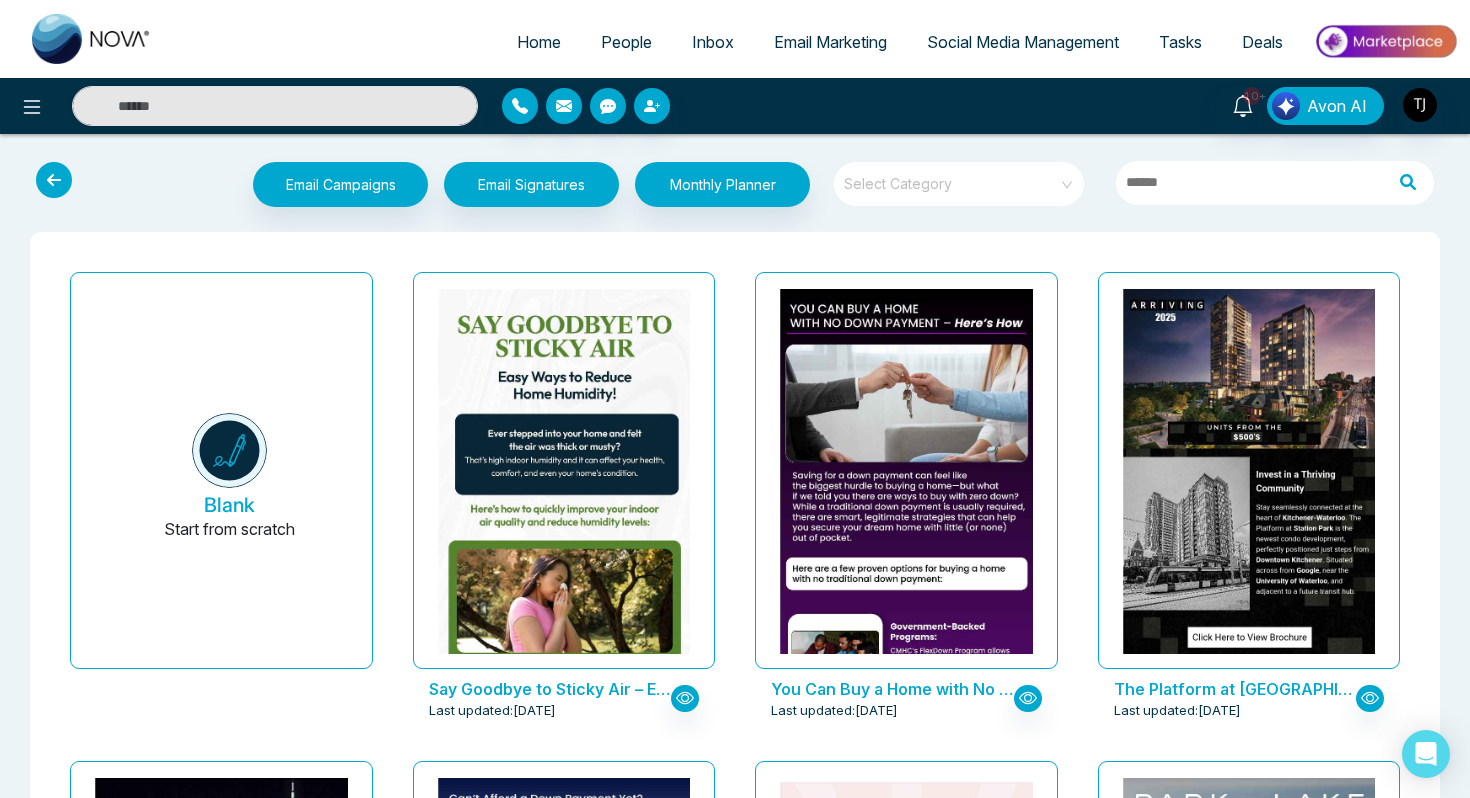 click at bounding box center [952, 184] 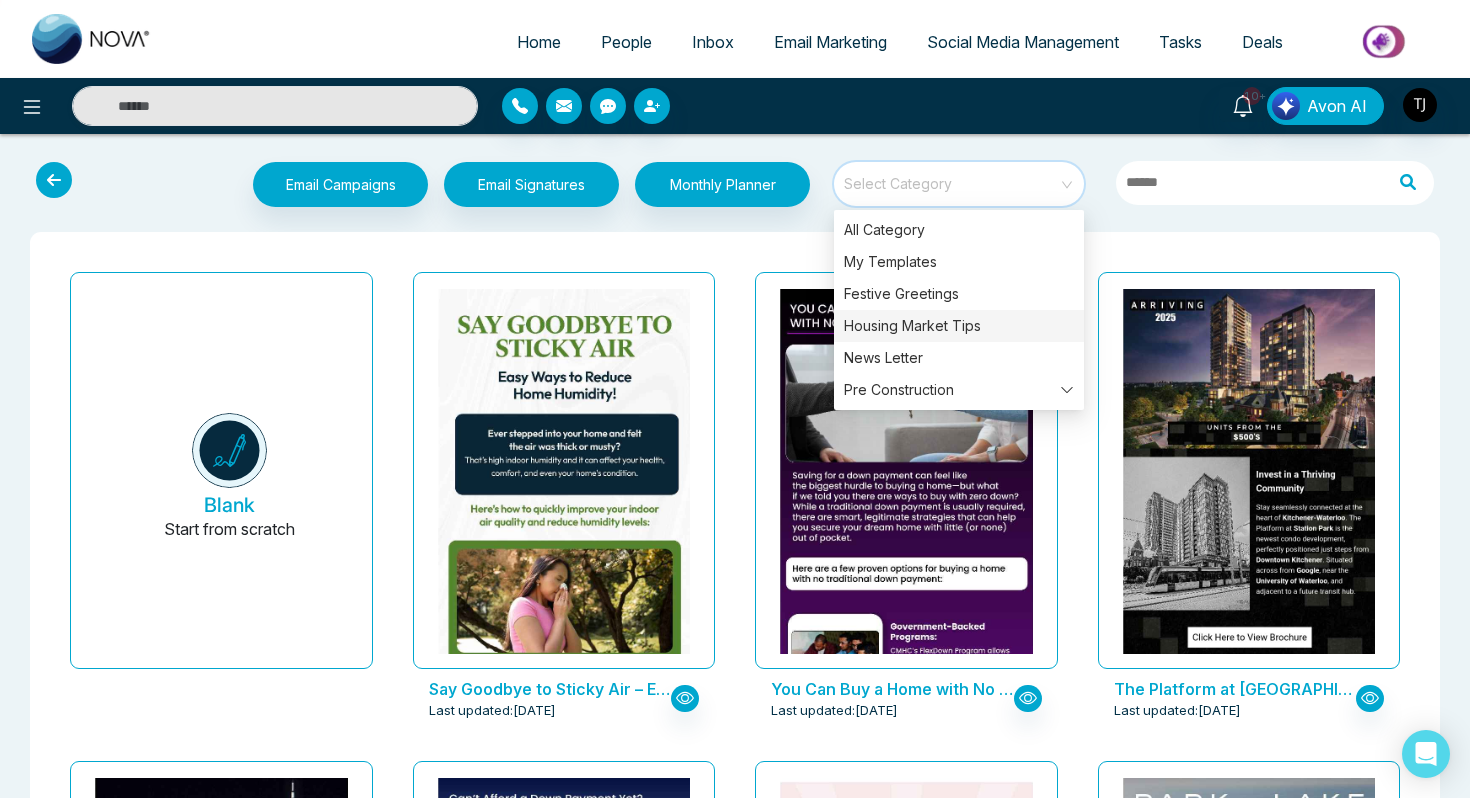 click on "Housing Market Tips" at bounding box center (959, 326) 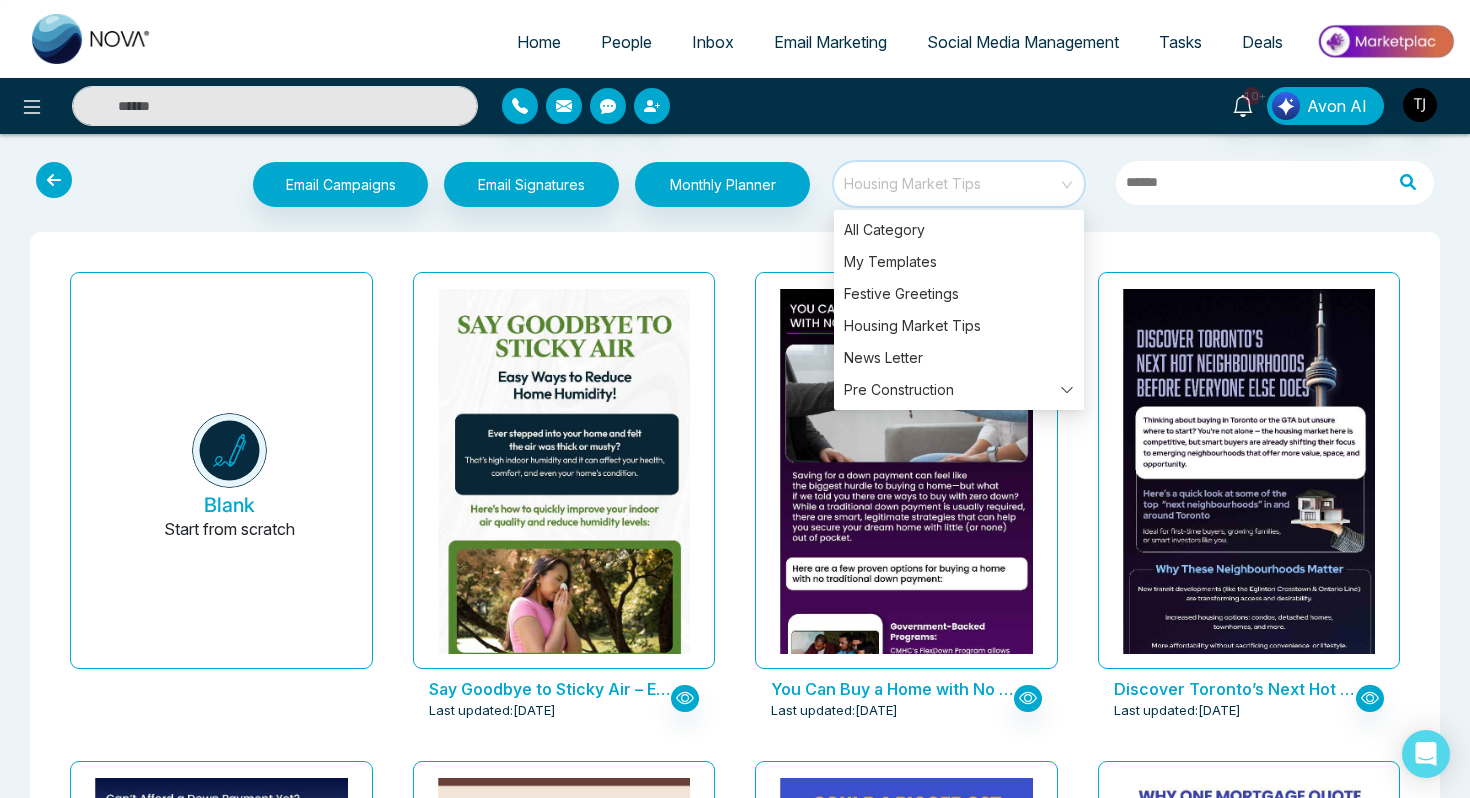 click on "Blank Start from scratch Say Goodbye to Sticky Air – Easy Ways to Reduce Home Humidity! Last updated:  [DATE] You Can Buy a Home with No Down Payment – Here’s How Last updated:  [DATE] Discover Toronto’s Next Hot Neighbourhoods Before Everyone Else Does Last updated:  [DATE] Can’t Afford a Down Payment Yet? Rent-to-Own Could Be Your Solution Last updated:  [DATE] Discover Alberta’s Best Small Towns to Call Home Last updated:  [DATE] Could a Bigger GST Rebate Make Buying a New Home Easier? Last updated:  [DATE] Why One Mortgage Quote Isn’t Enough Last updated:  [DATE] Canada’s Commercial Real Estate Outlook: Insights You Need Now Last updated:  [DATE] Breathe In Nature: Top Hikes Around [GEOGRAPHIC_DATA] Last updated:  [DATE] Calgary’s Hottest Neighbourhoods to Invest in [DATE] Last updated:  [DATE] BoC Holds Steady: Is Now the Right Time to Act? Last updated:  [DATE] How the Canadian Mortgage System Works Last updated:  [DATE]" at bounding box center (735, 6614) 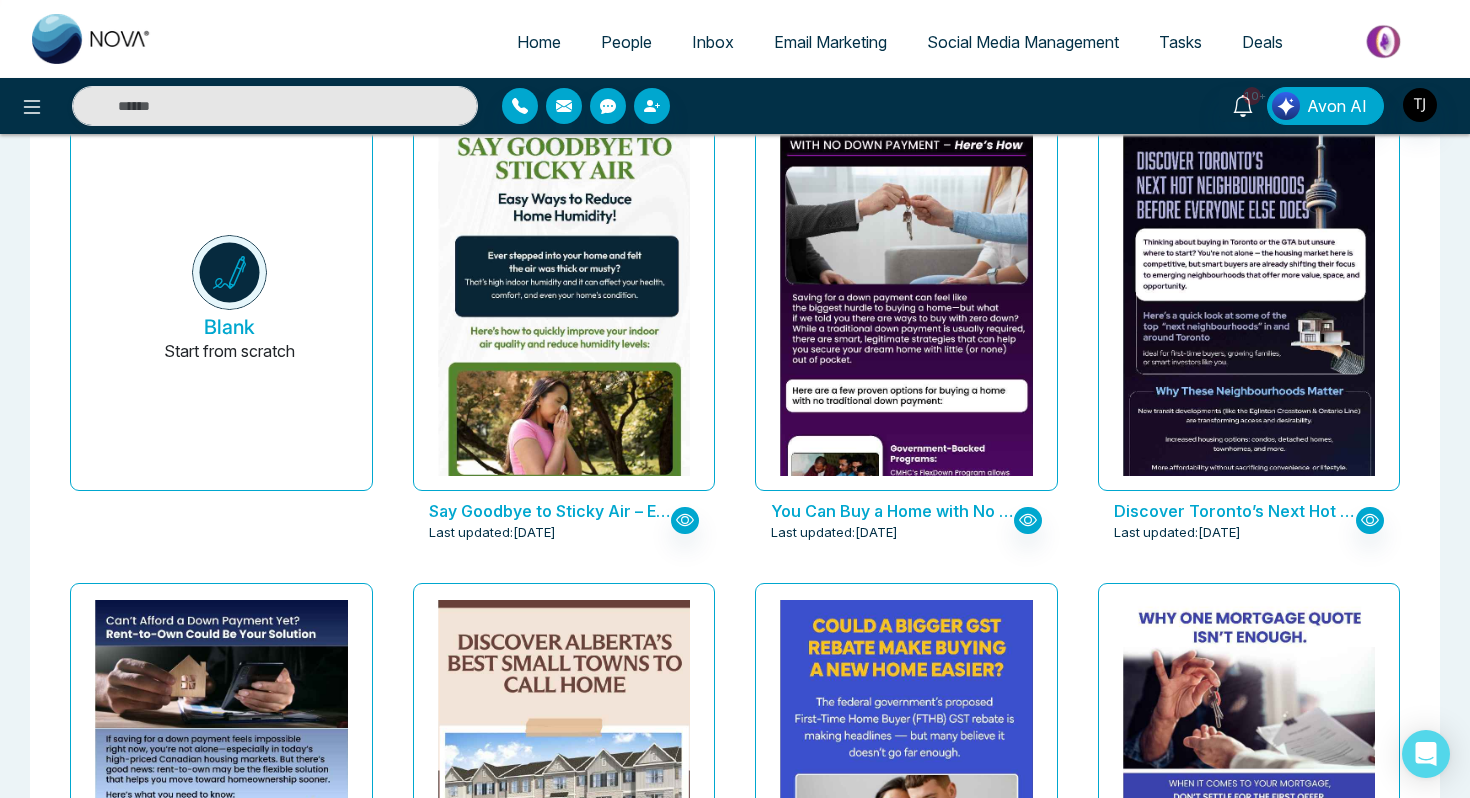 scroll, scrollTop: 179, scrollLeft: 0, axis: vertical 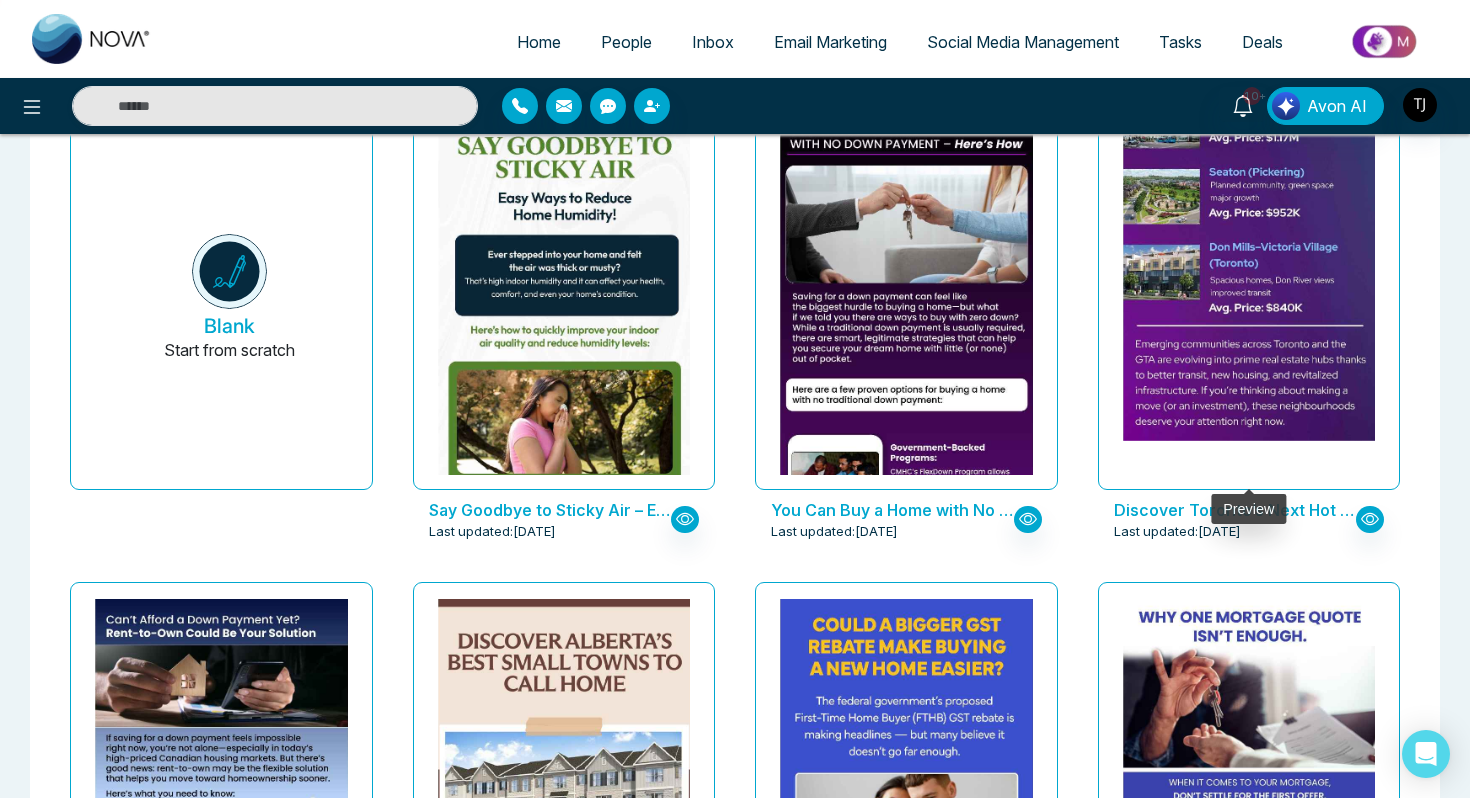 click at bounding box center (1248, -98) 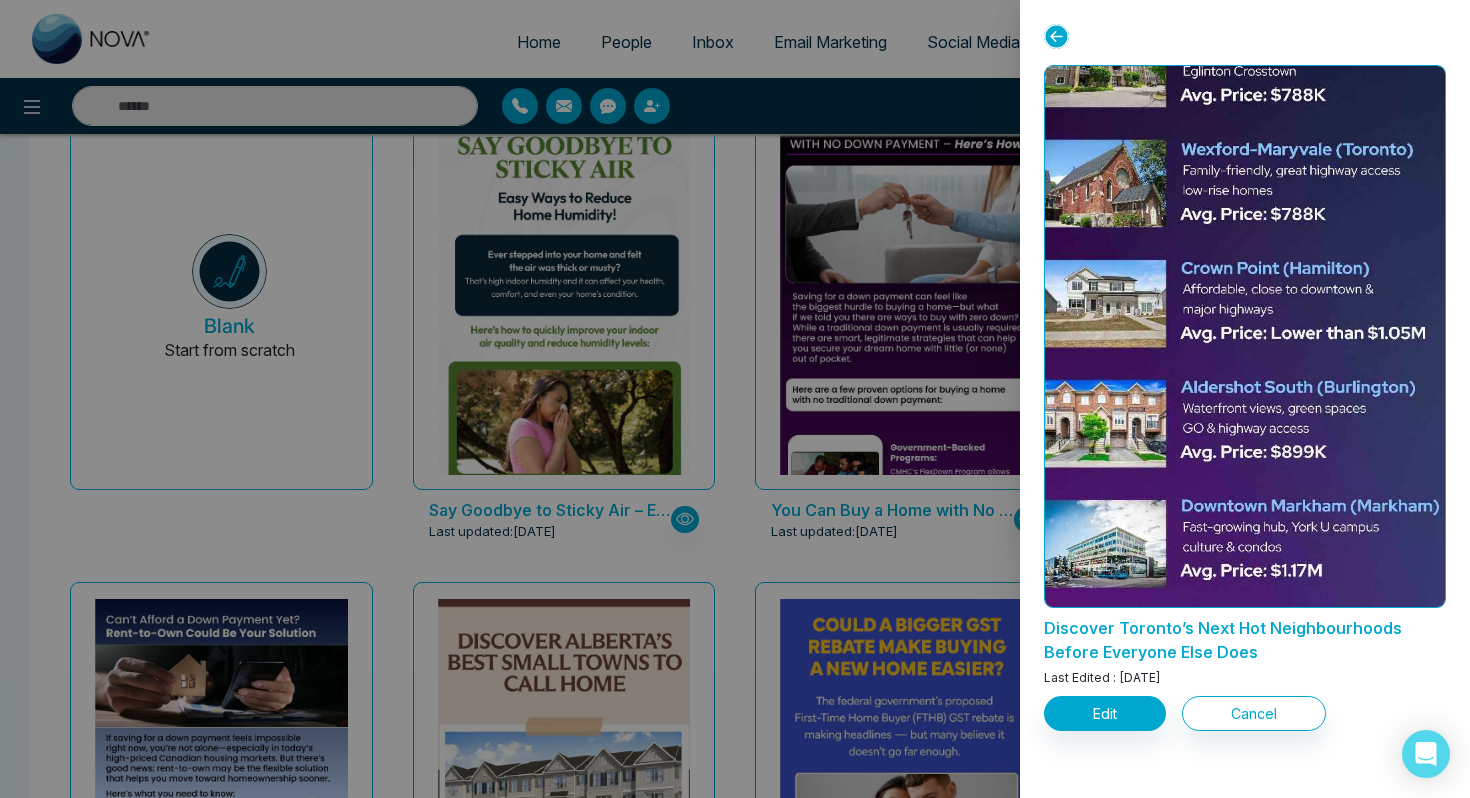 scroll, scrollTop: 0, scrollLeft: 0, axis: both 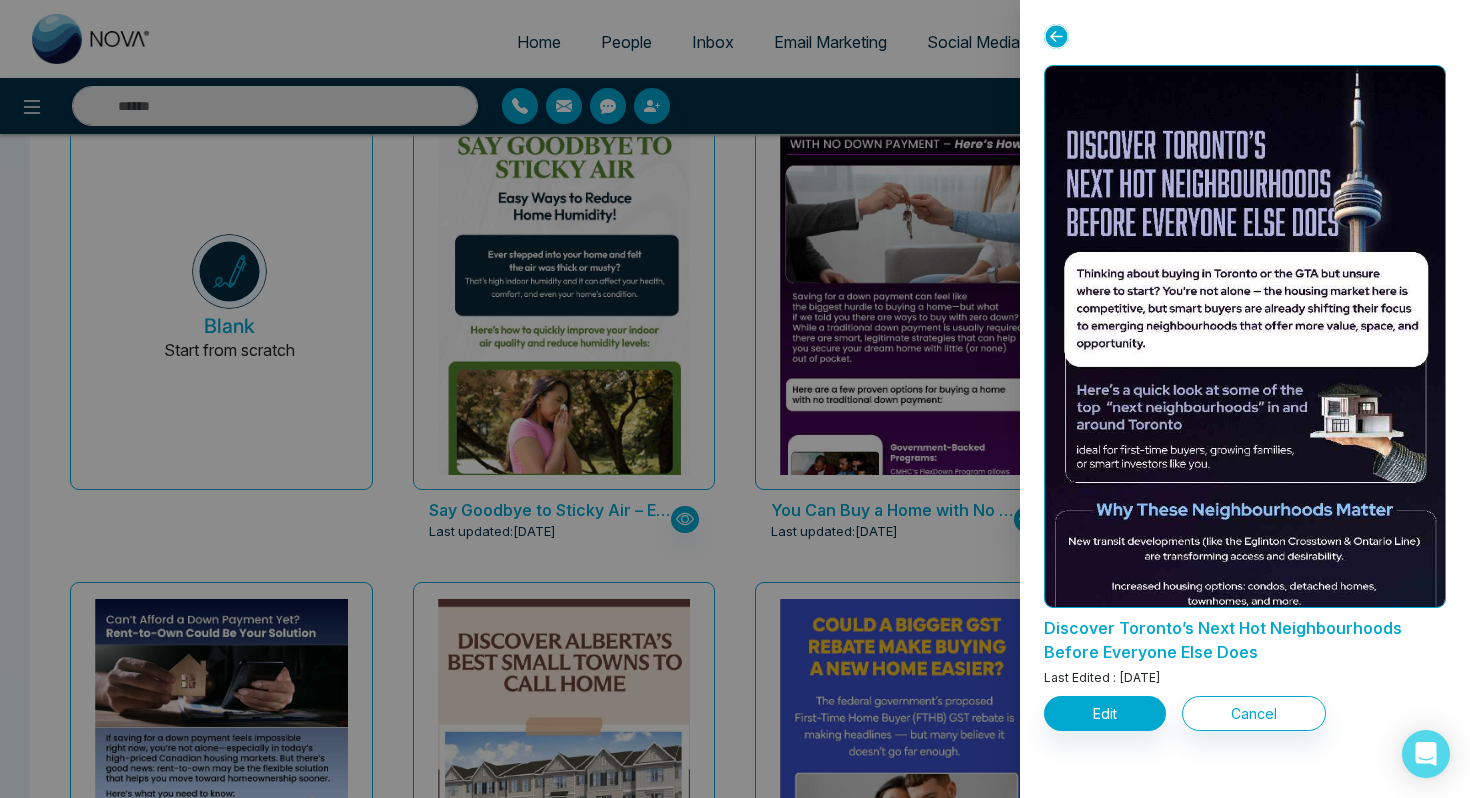 click at bounding box center [735, 399] 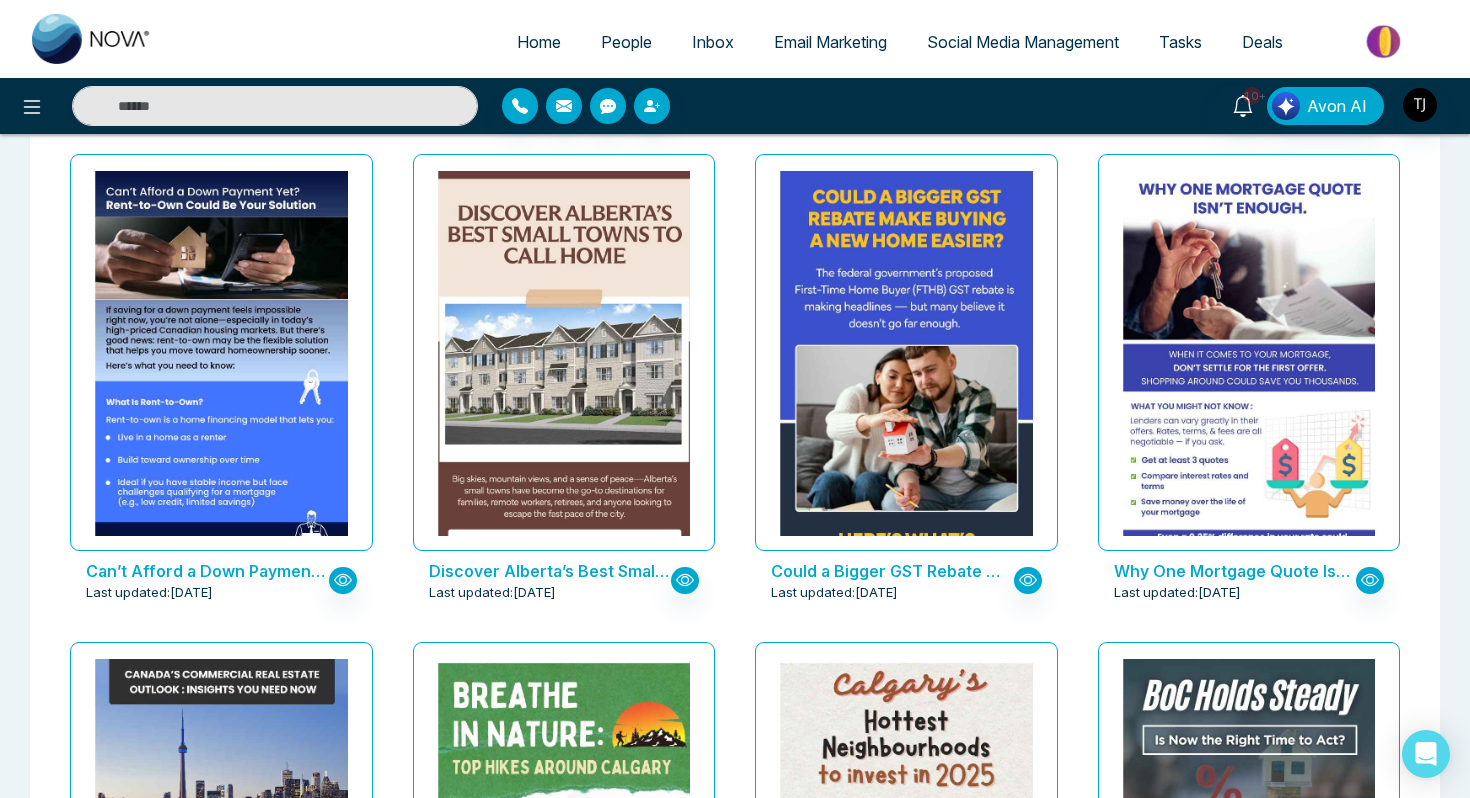 scroll, scrollTop: 608, scrollLeft: 0, axis: vertical 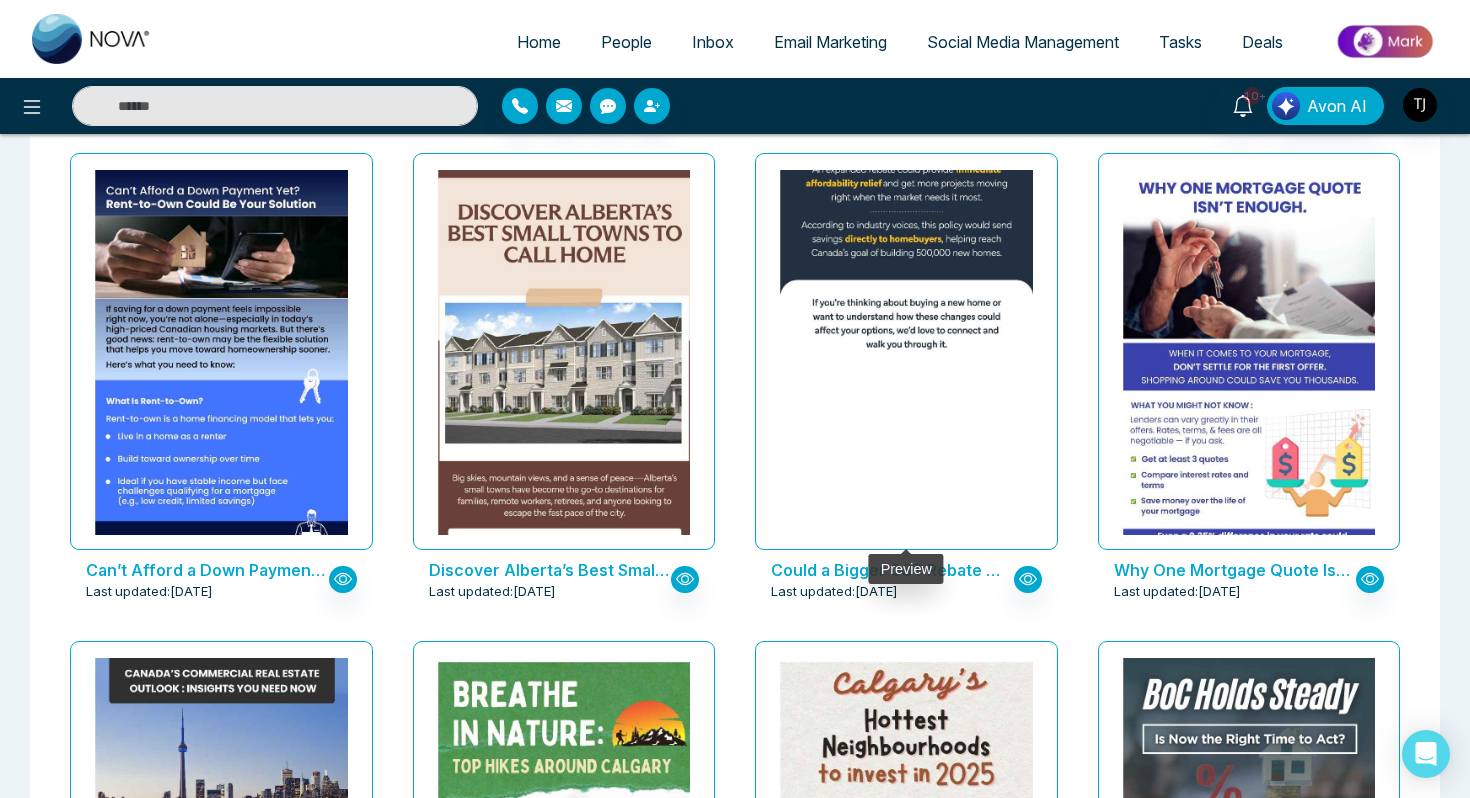 click at bounding box center [906, -417] 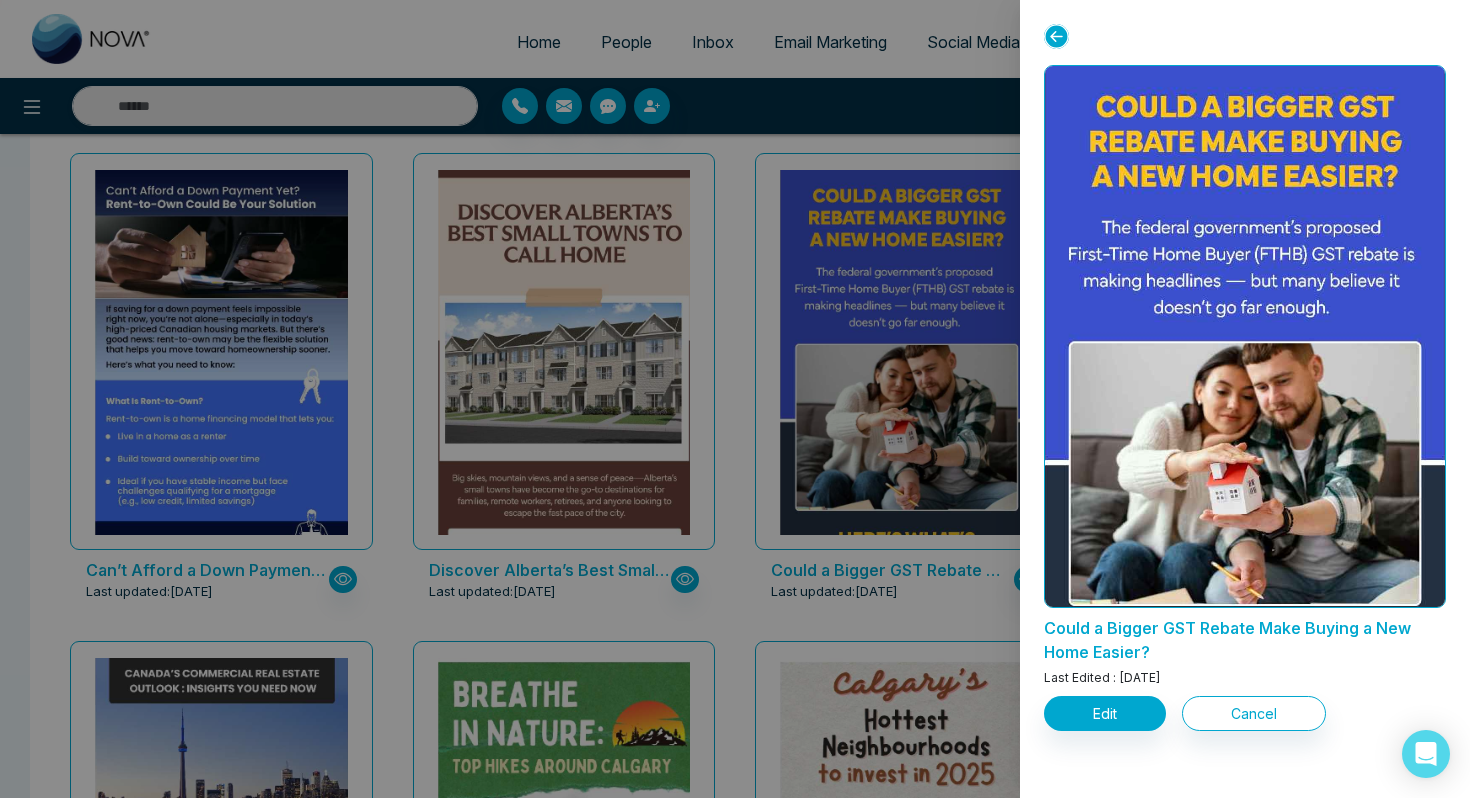 click at bounding box center (735, 399) 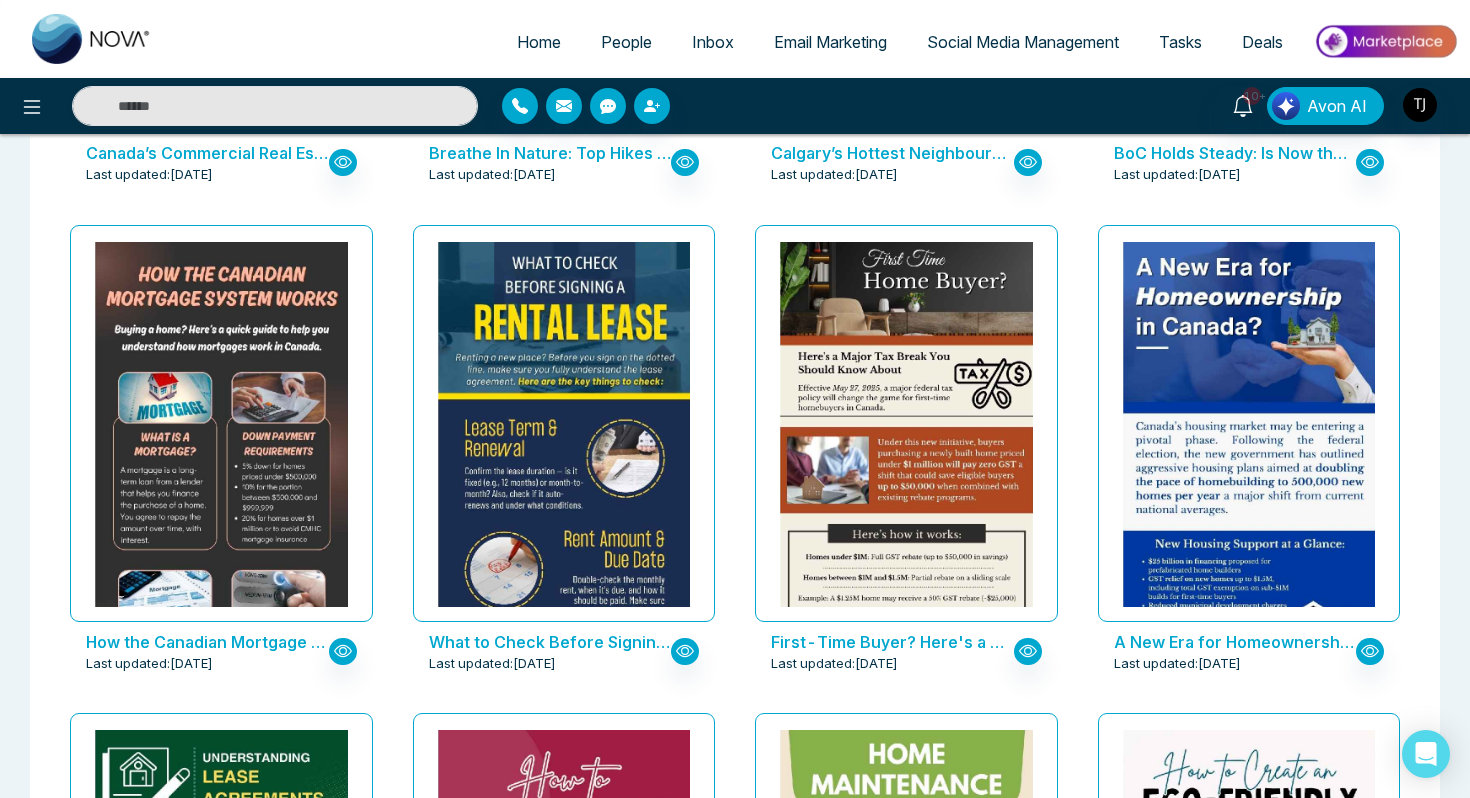 scroll, scrollTop: 1499, scrollLeft: 0, axis: vertical 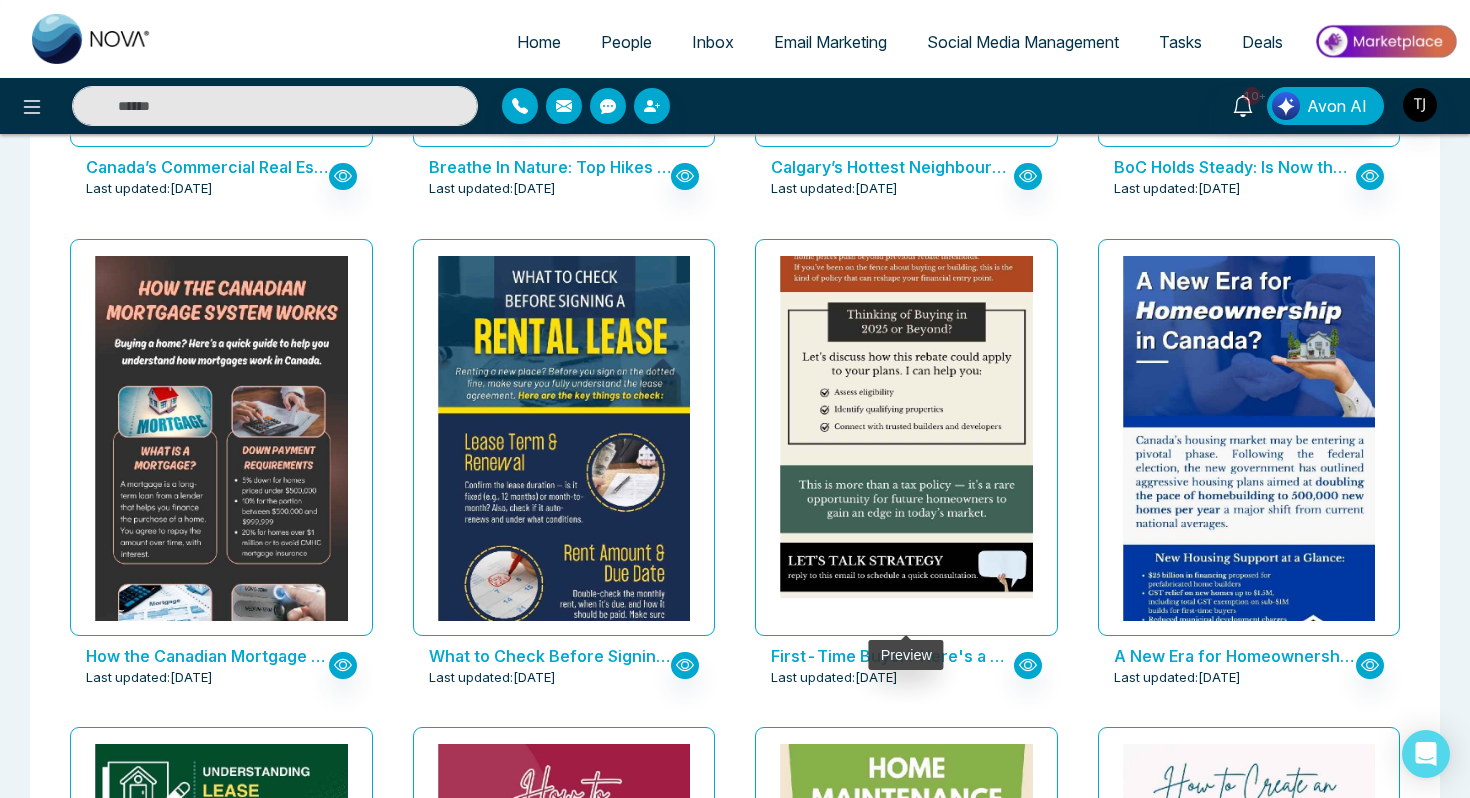 click at bounding box center [906, 83] 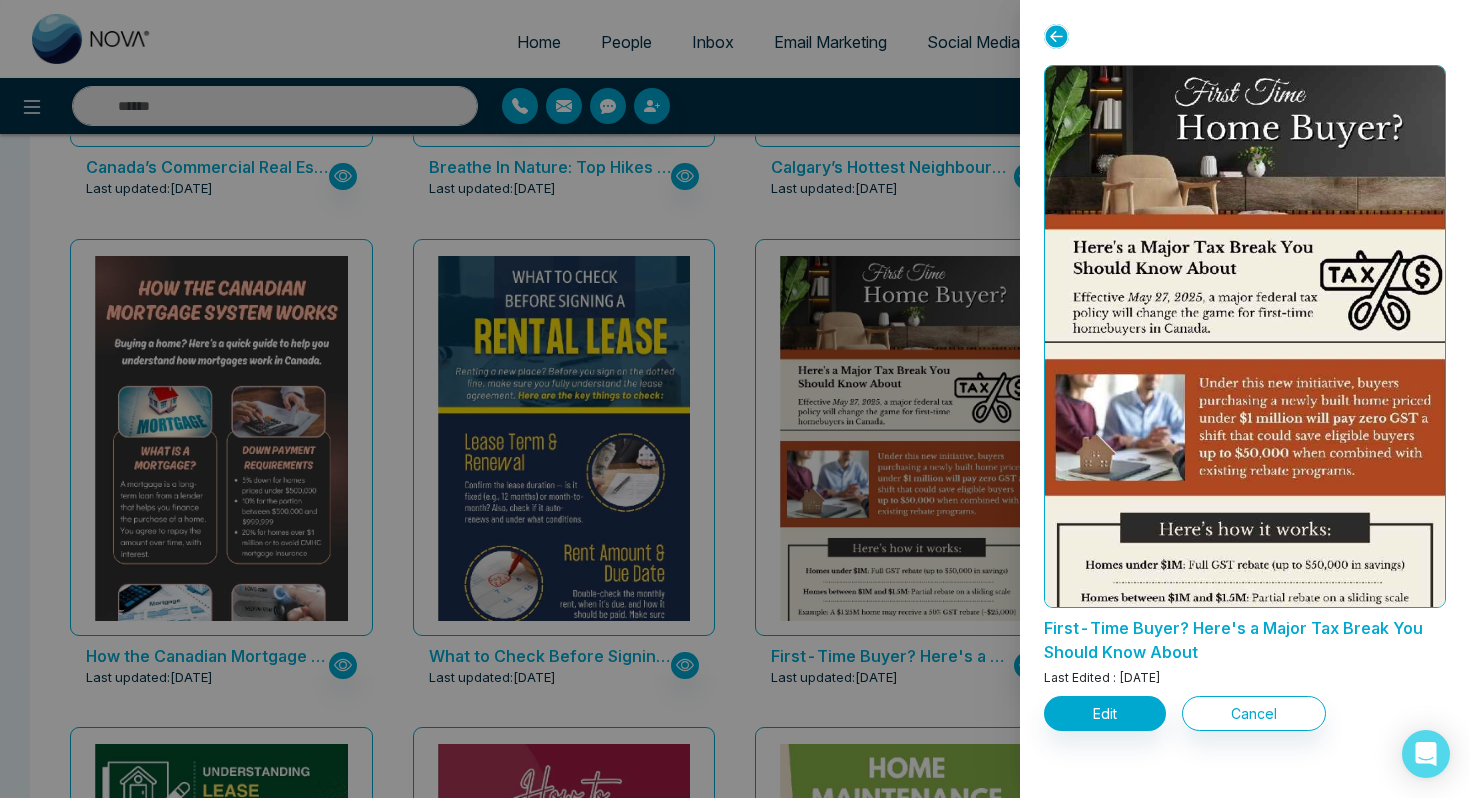 click at bounding box center [735, 399] 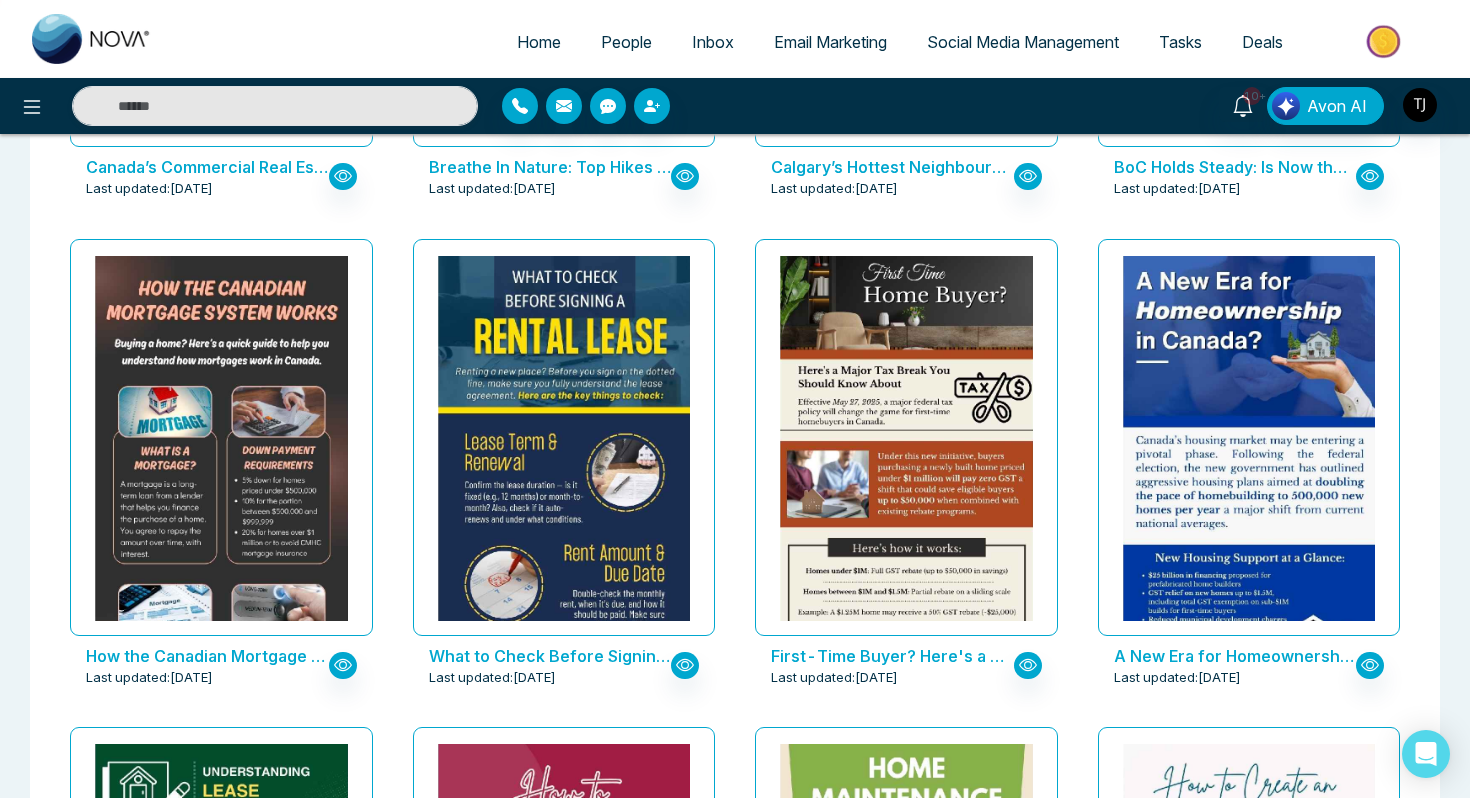 click on "What to Check Before Signing a Rental Lease Last updated:  [DATE]" at bounding box center [564, 475] 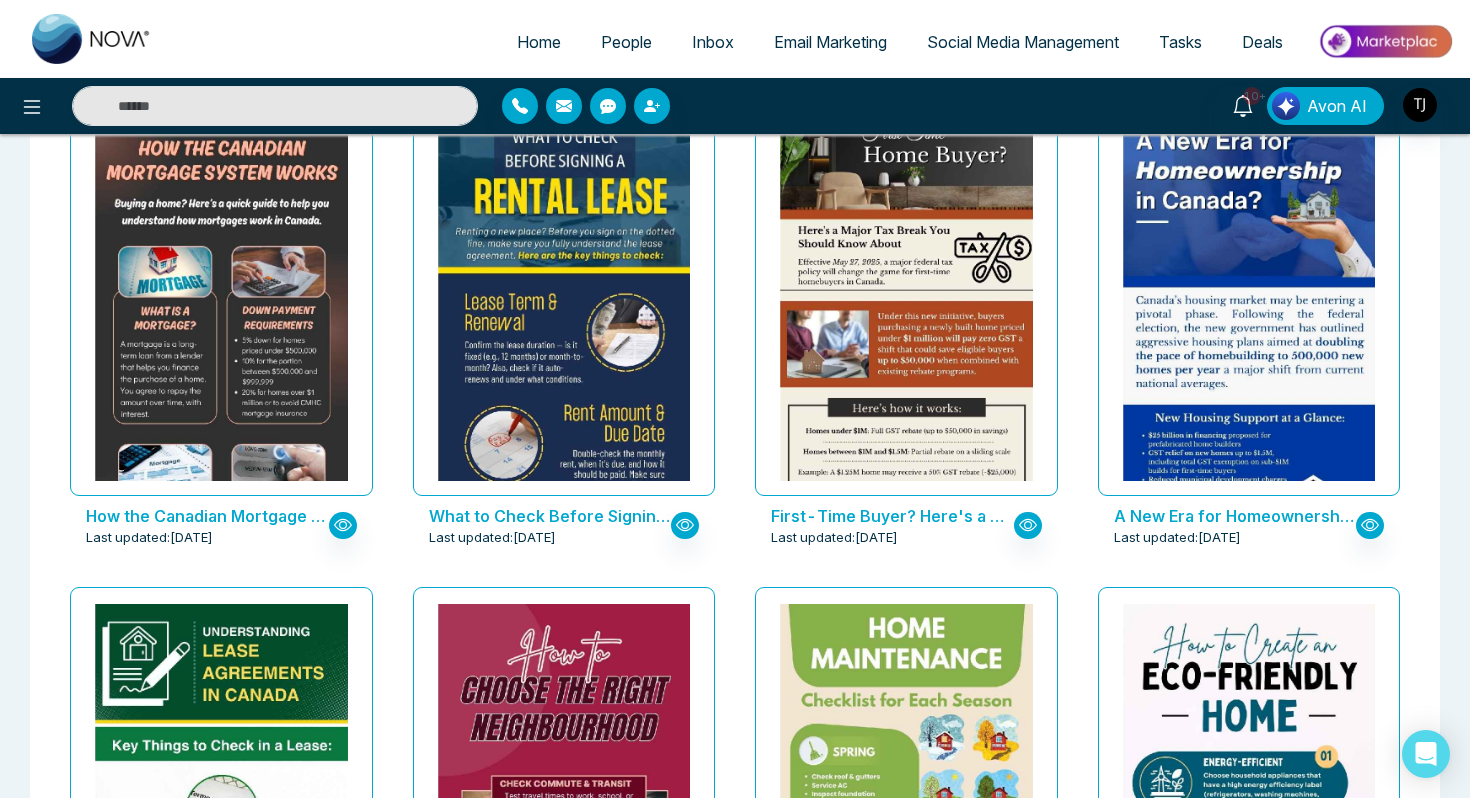 scroll, scrollTop: 1638, scrollLeft: 0, axis: vertical 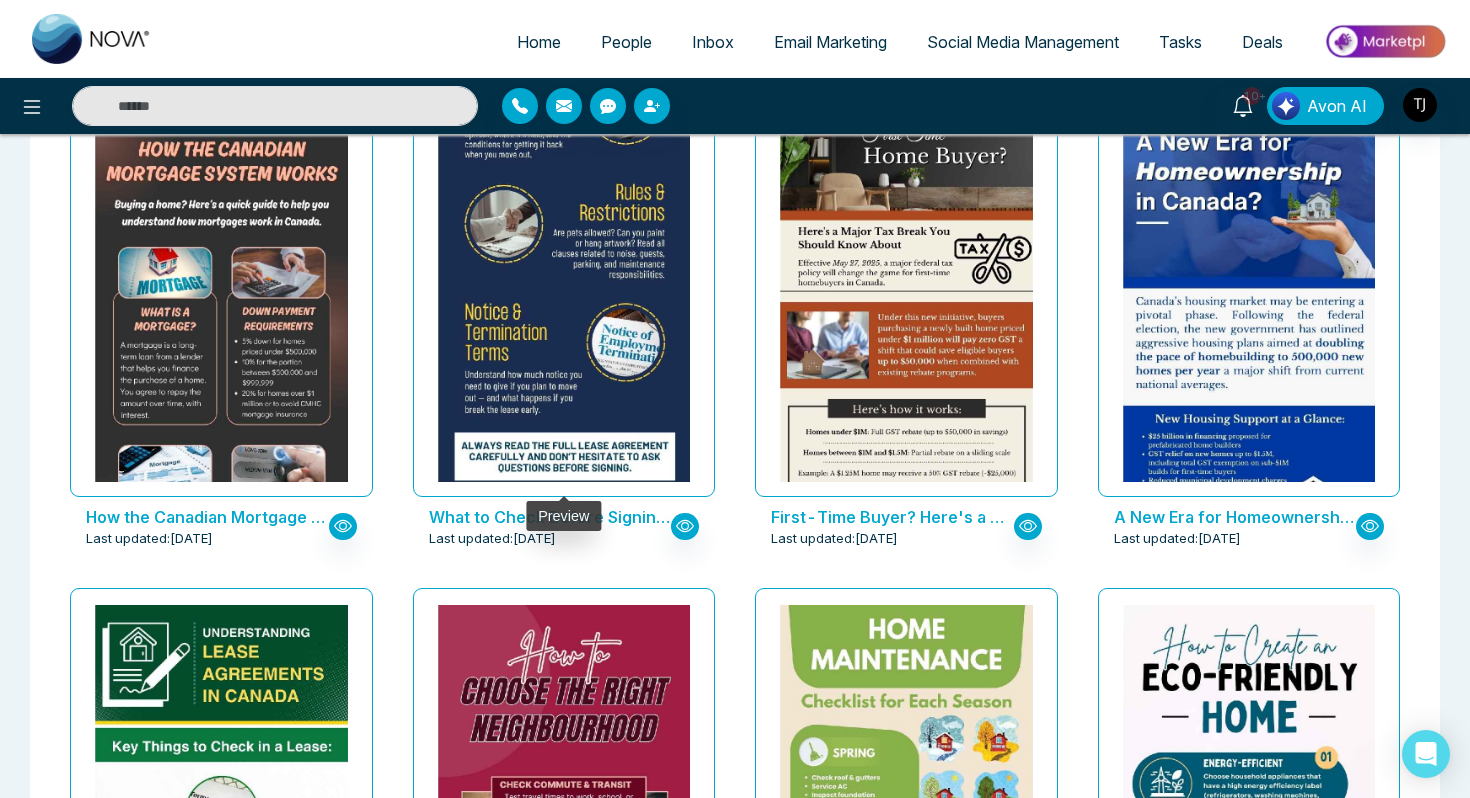 click at bounding box center (563, 85) 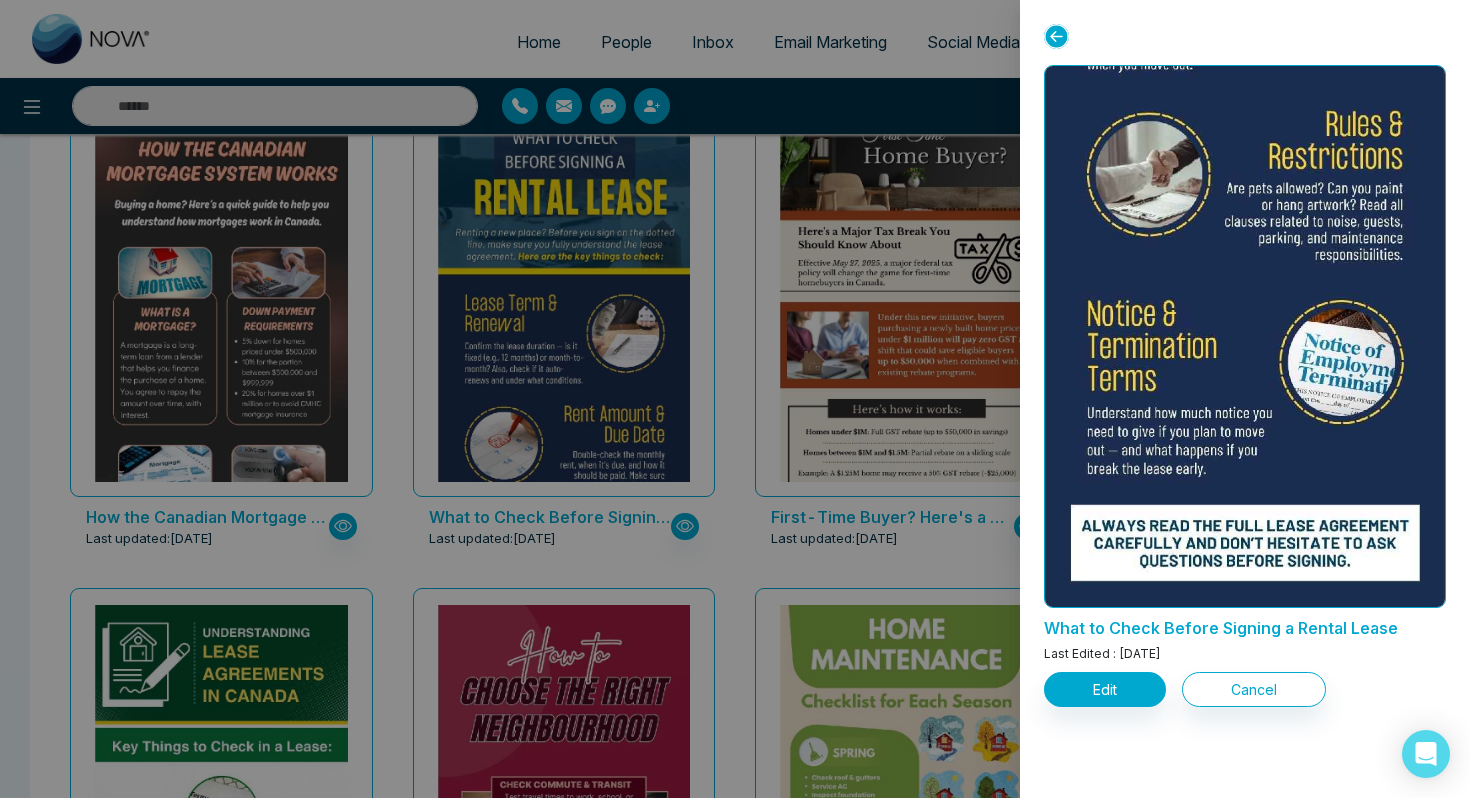 scroll, scrollTop: 793, scrollLeft: 0, axis: vertical 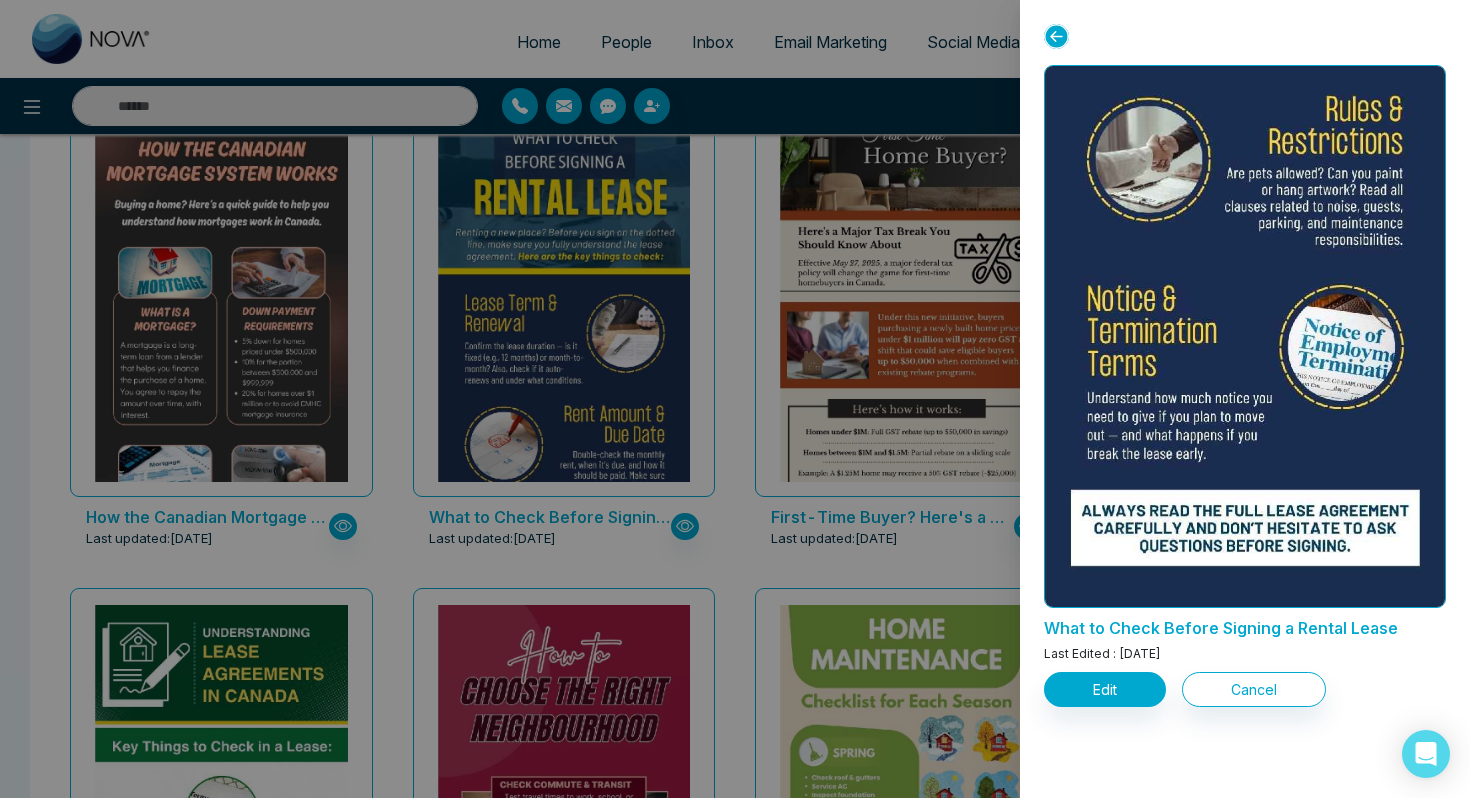click at bounding box center (735, 399) 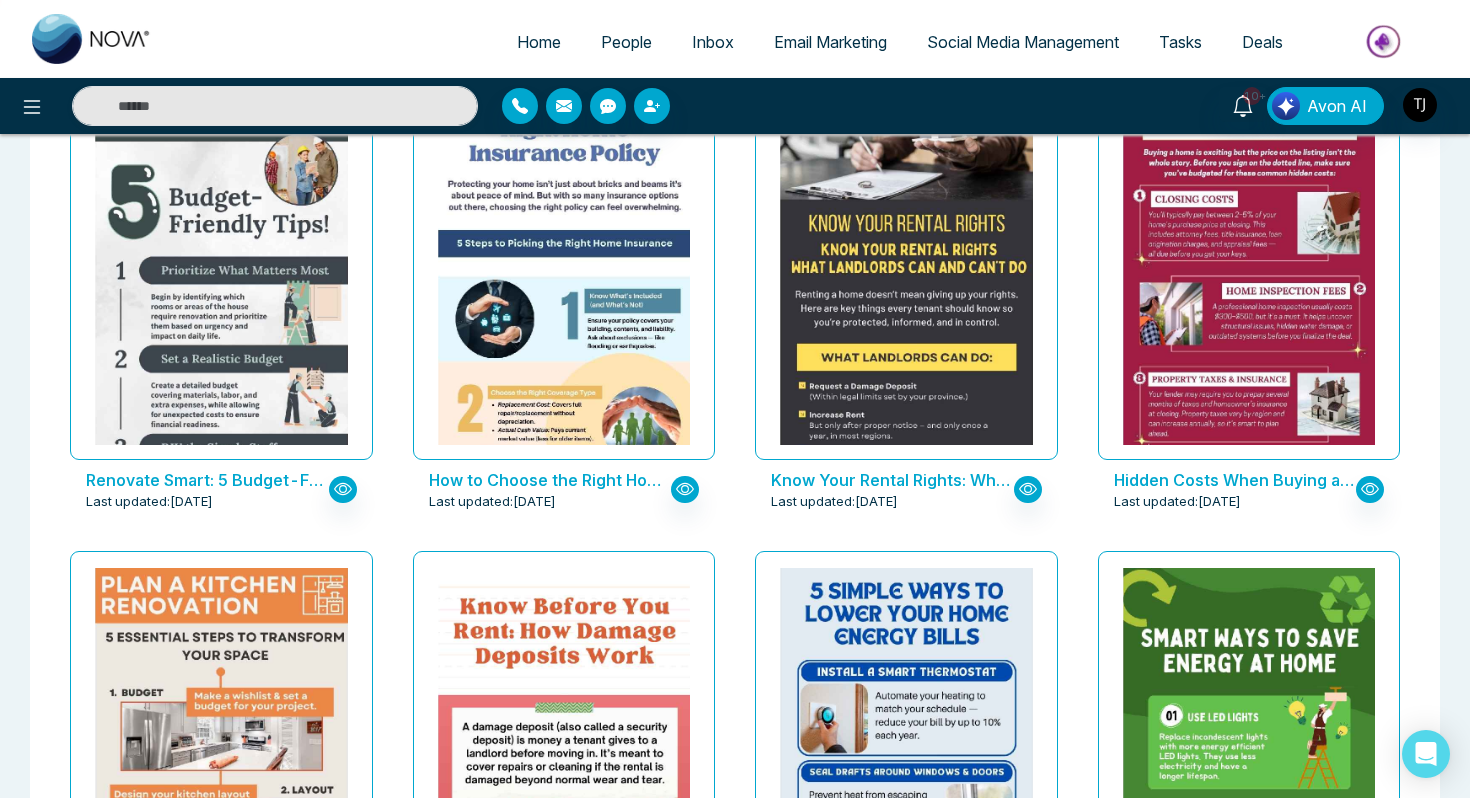 scroll, scrollTop: 2659, scrollLeft: 0, axis: vertical 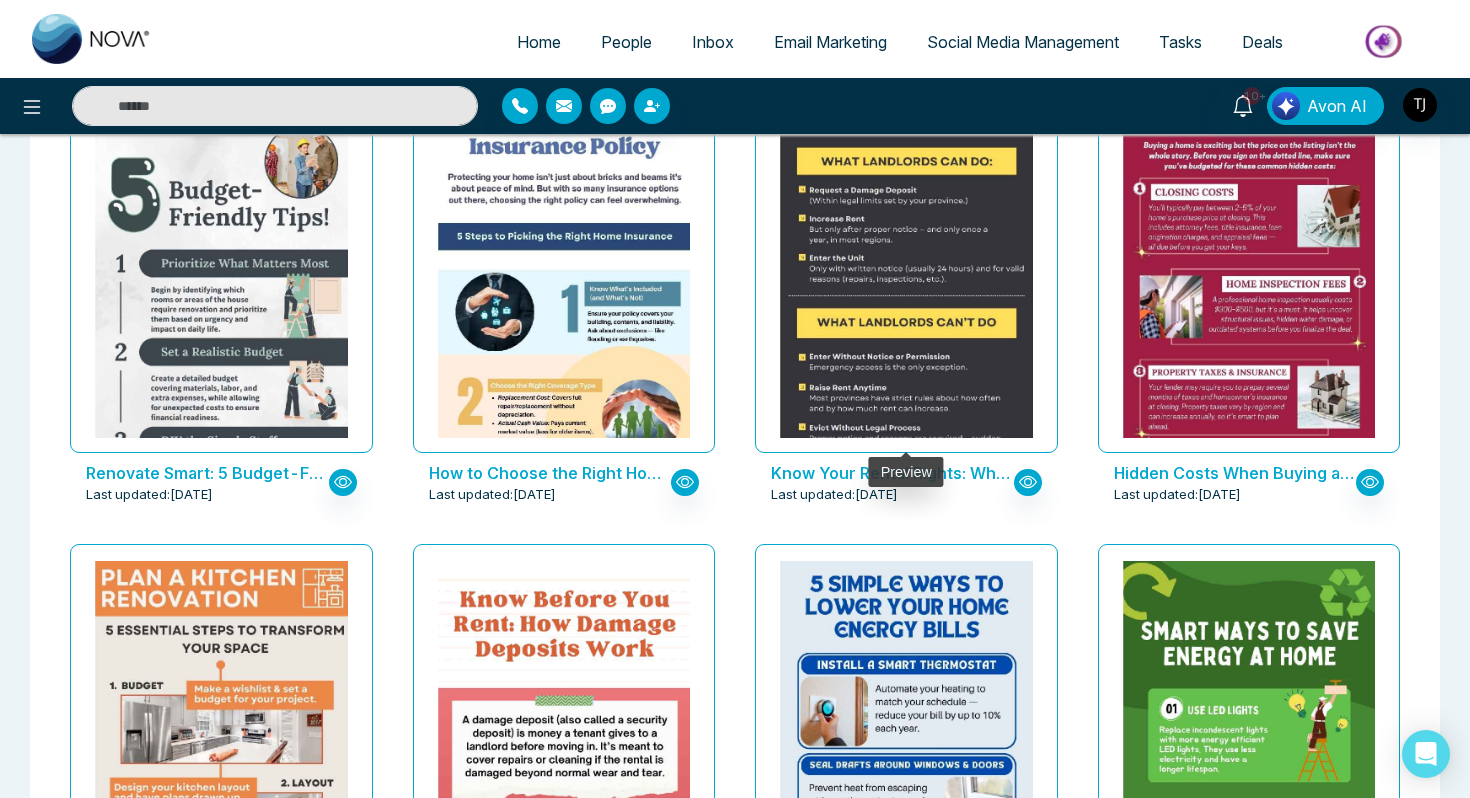 click at bounding box center [906, 198] 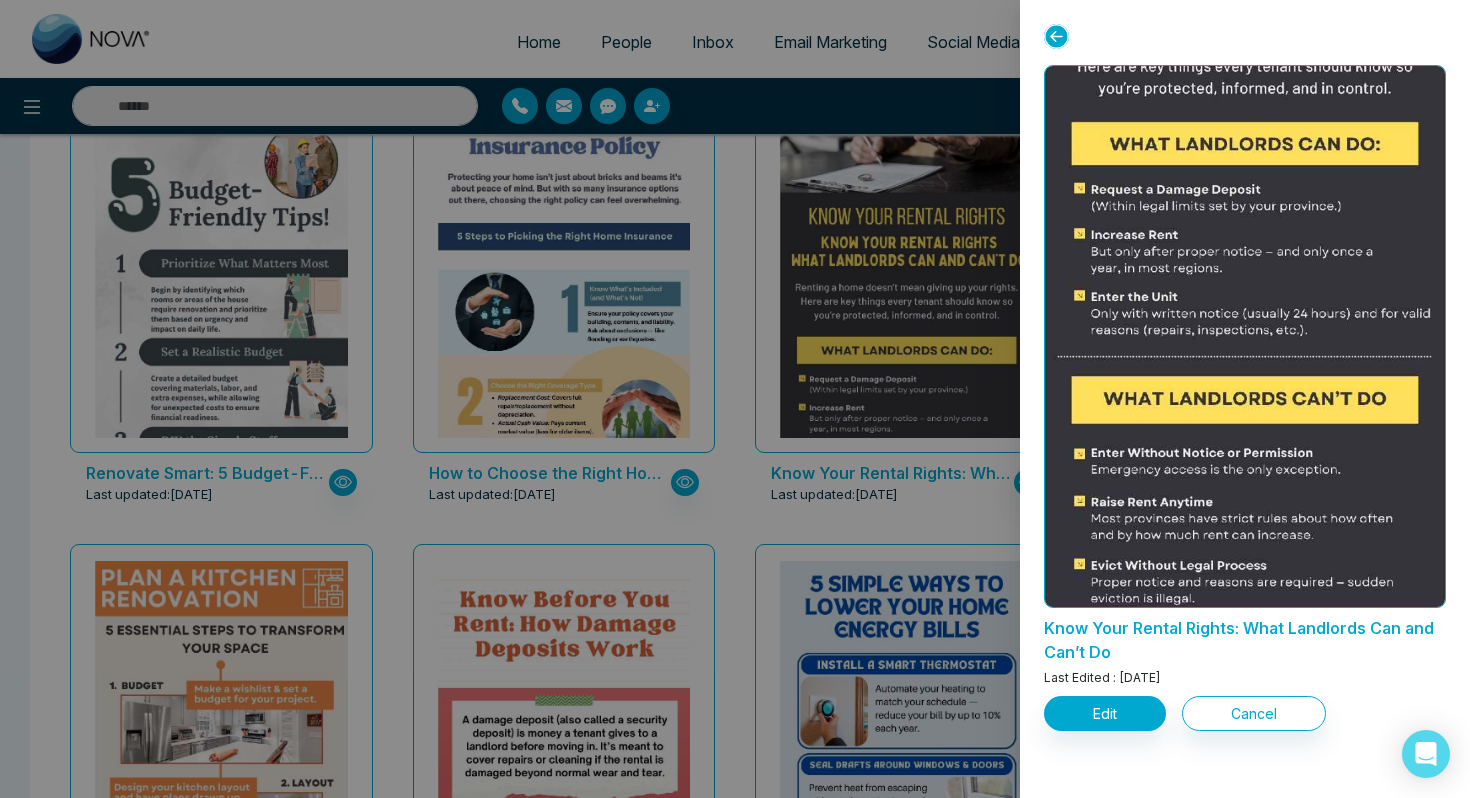 scroll, scrollTop: 459, scrollLeft: 0, axis: vertical 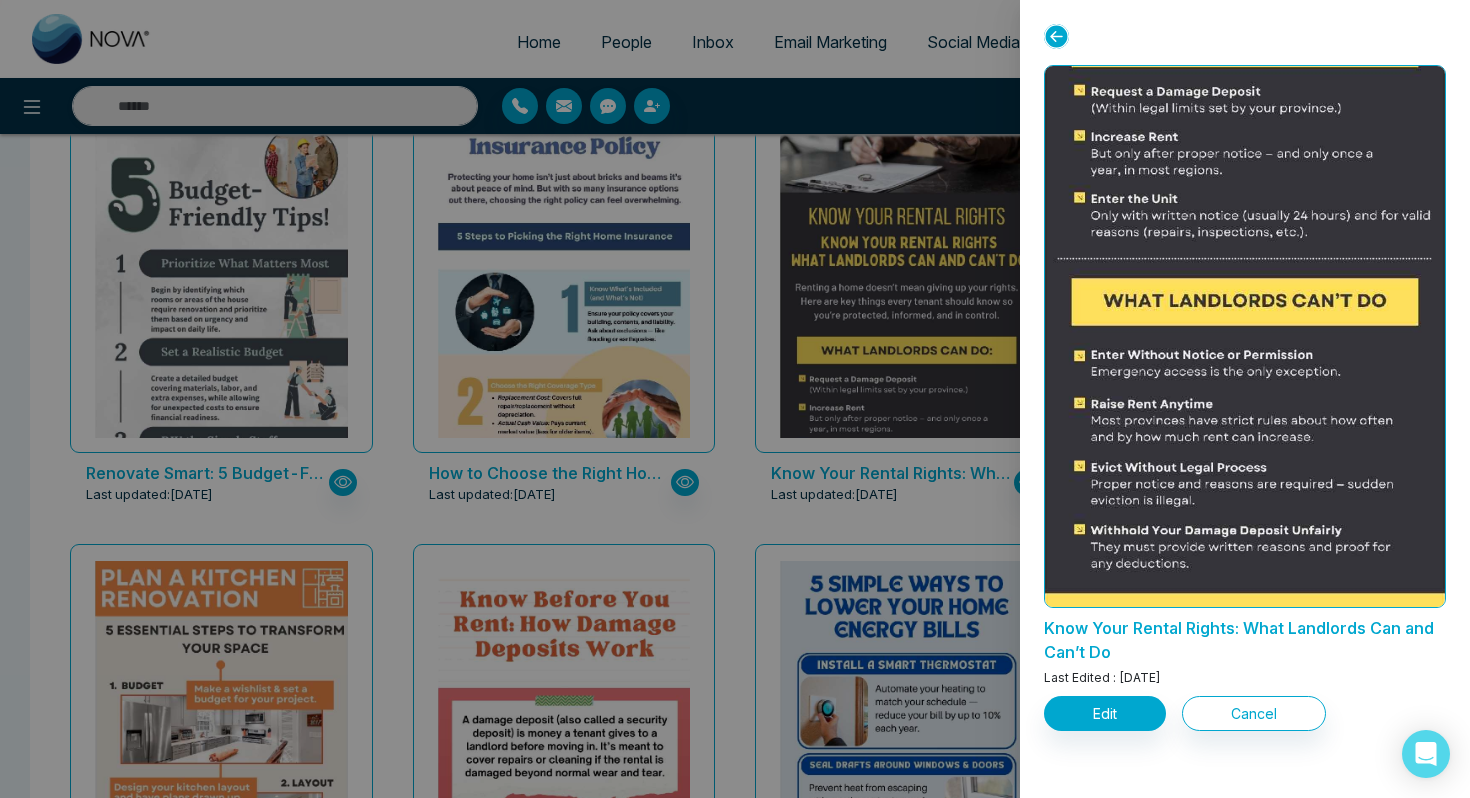 click at bounding box center (735, 399) 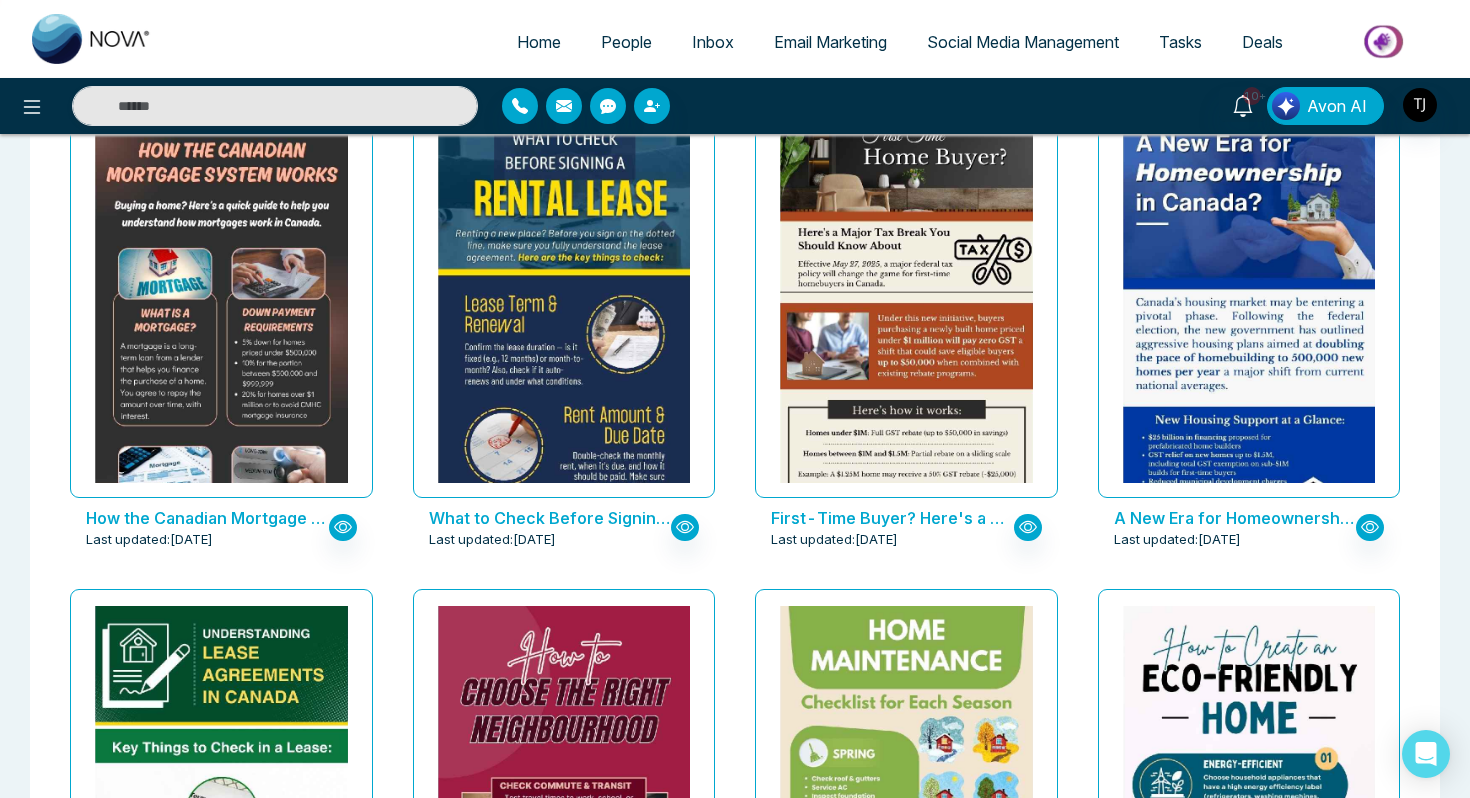 scroll, scrollTop: 1638, scrollLeft: 0, axis: vertical 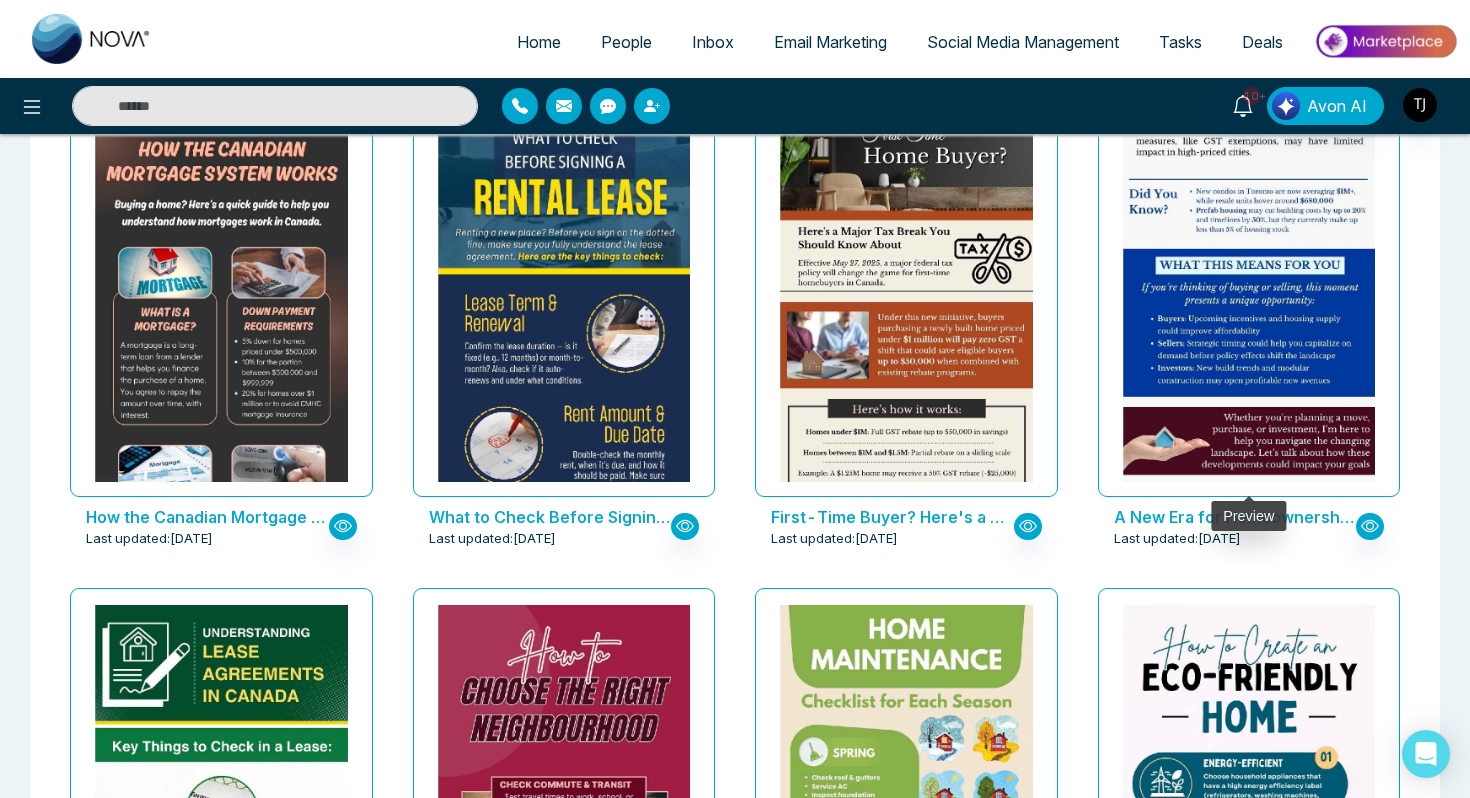 click at bounding box center (1248, 19) 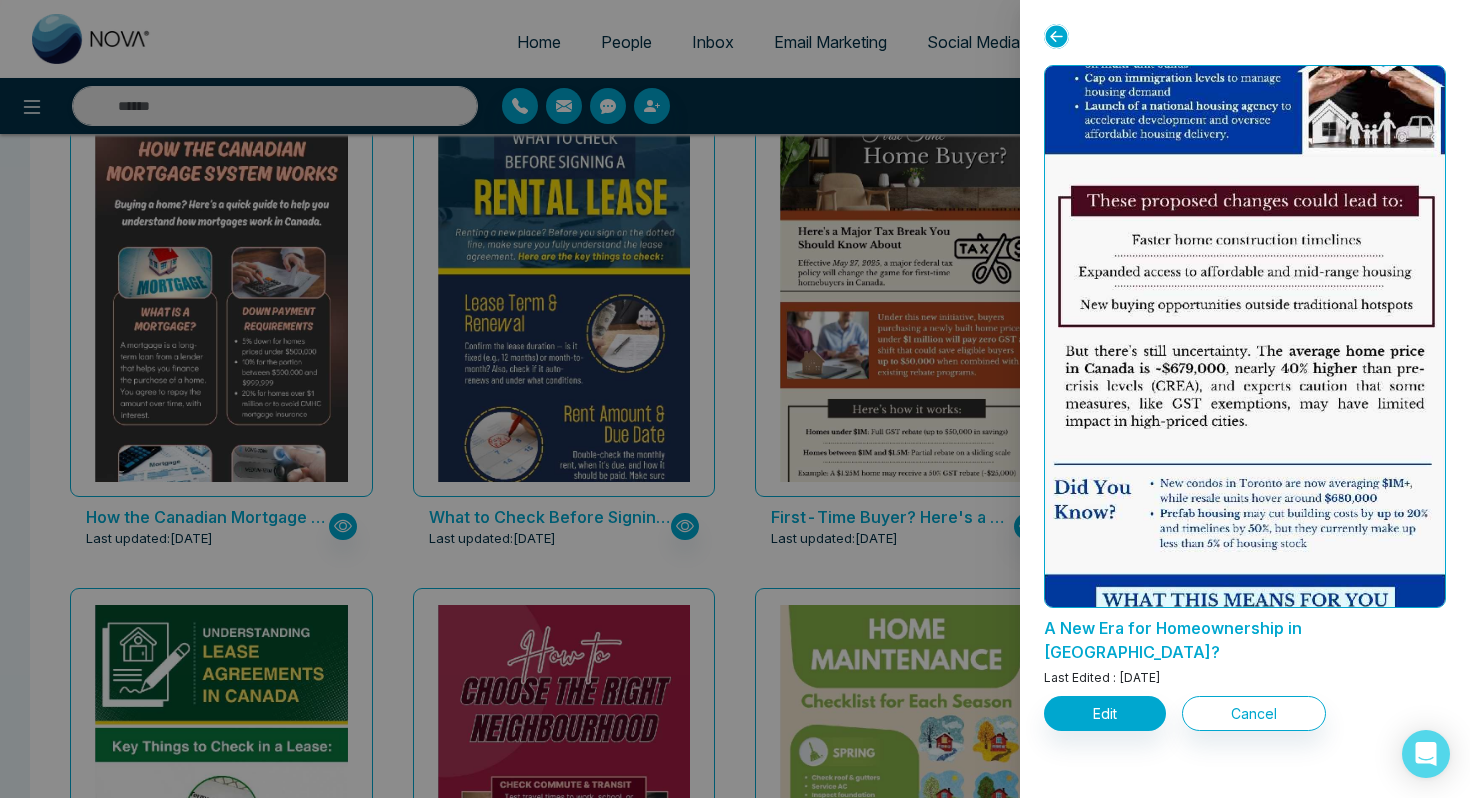 scroll, scrollTop: 594, scrollLeft: 0, axis: vertical 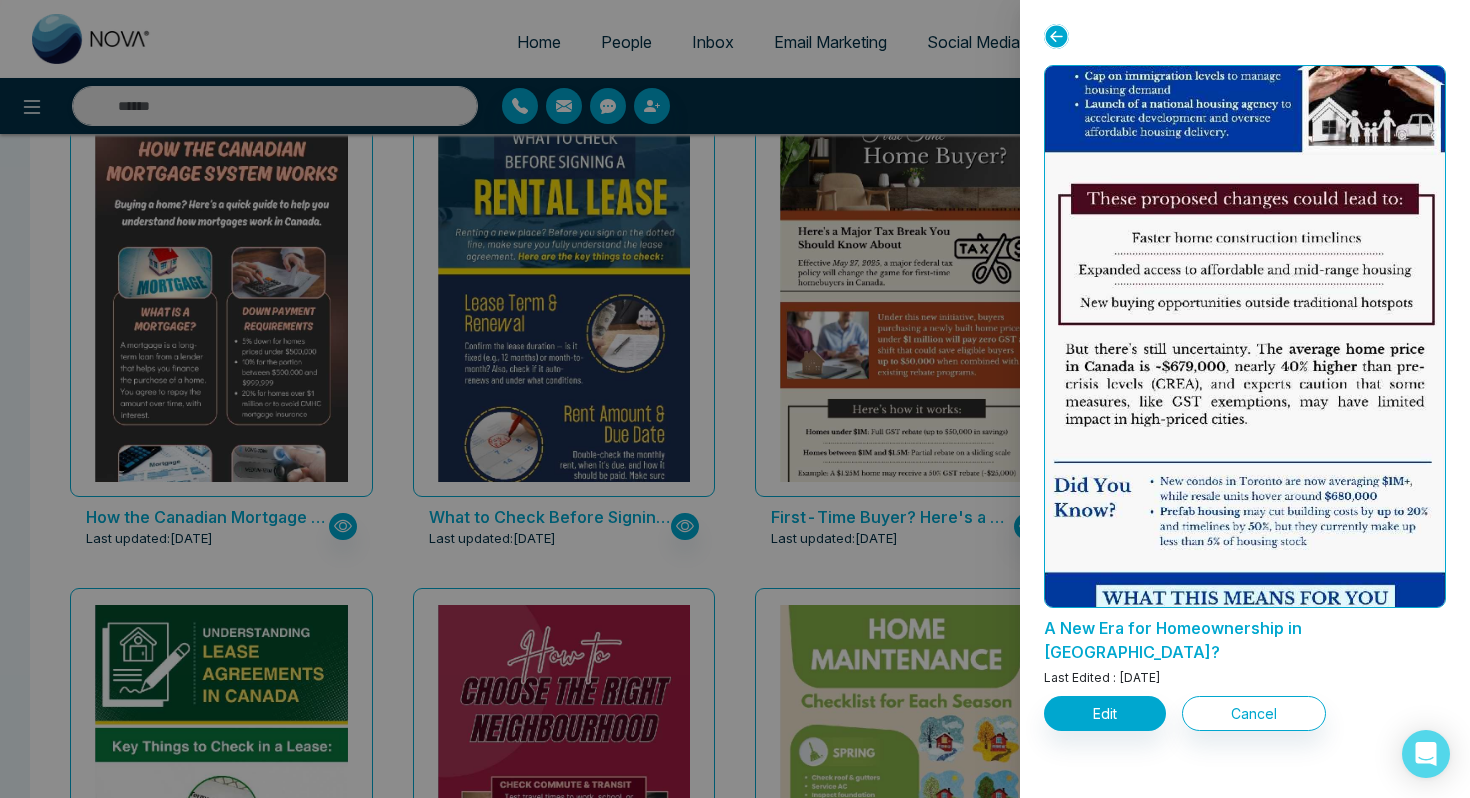 click at bounding box center [735, 399] 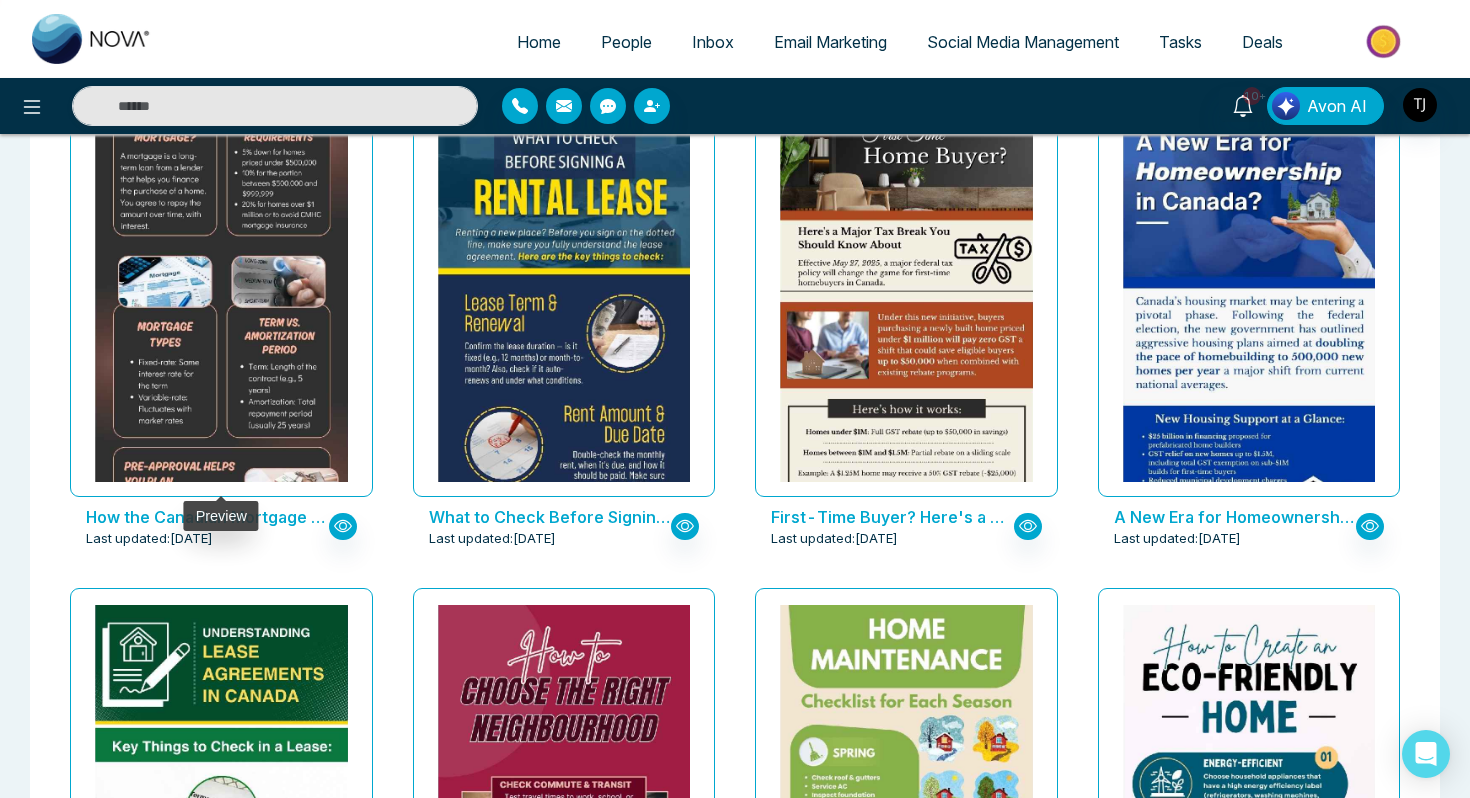 click at bounding box center [221, 242] 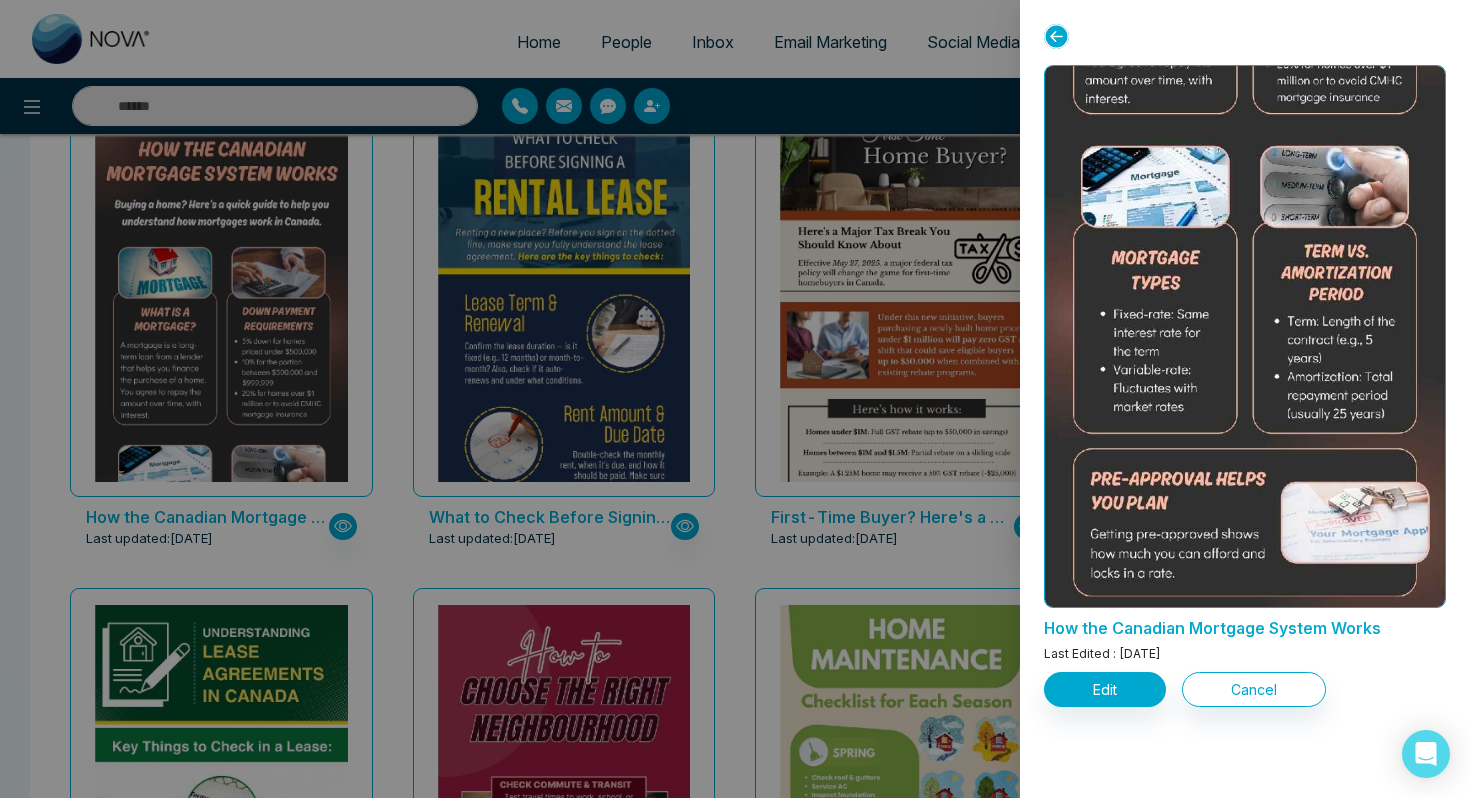 scroll, scrollTop: 459, scrollLeft: 0, axis: vertical 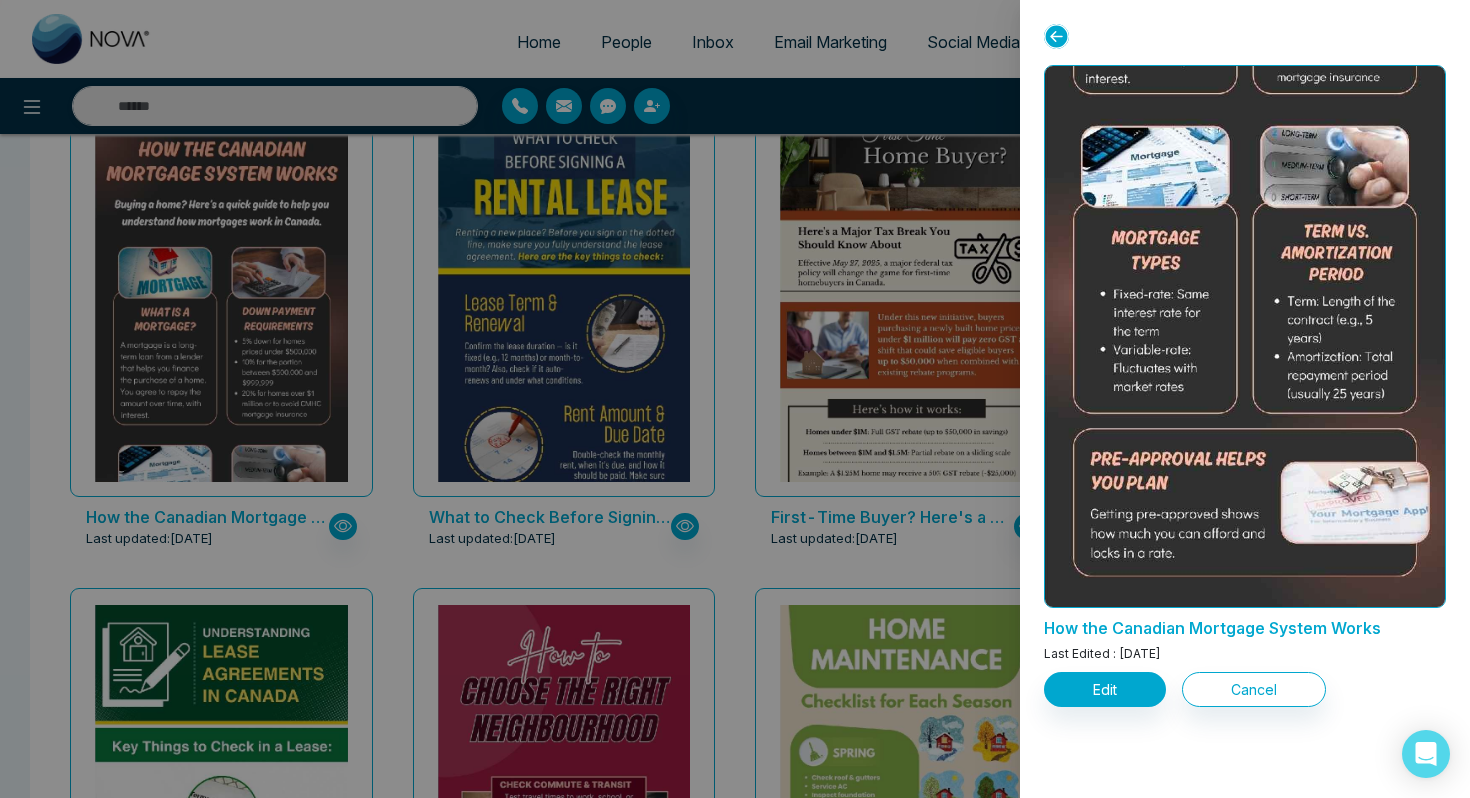 click at bounding box center (735, 399) 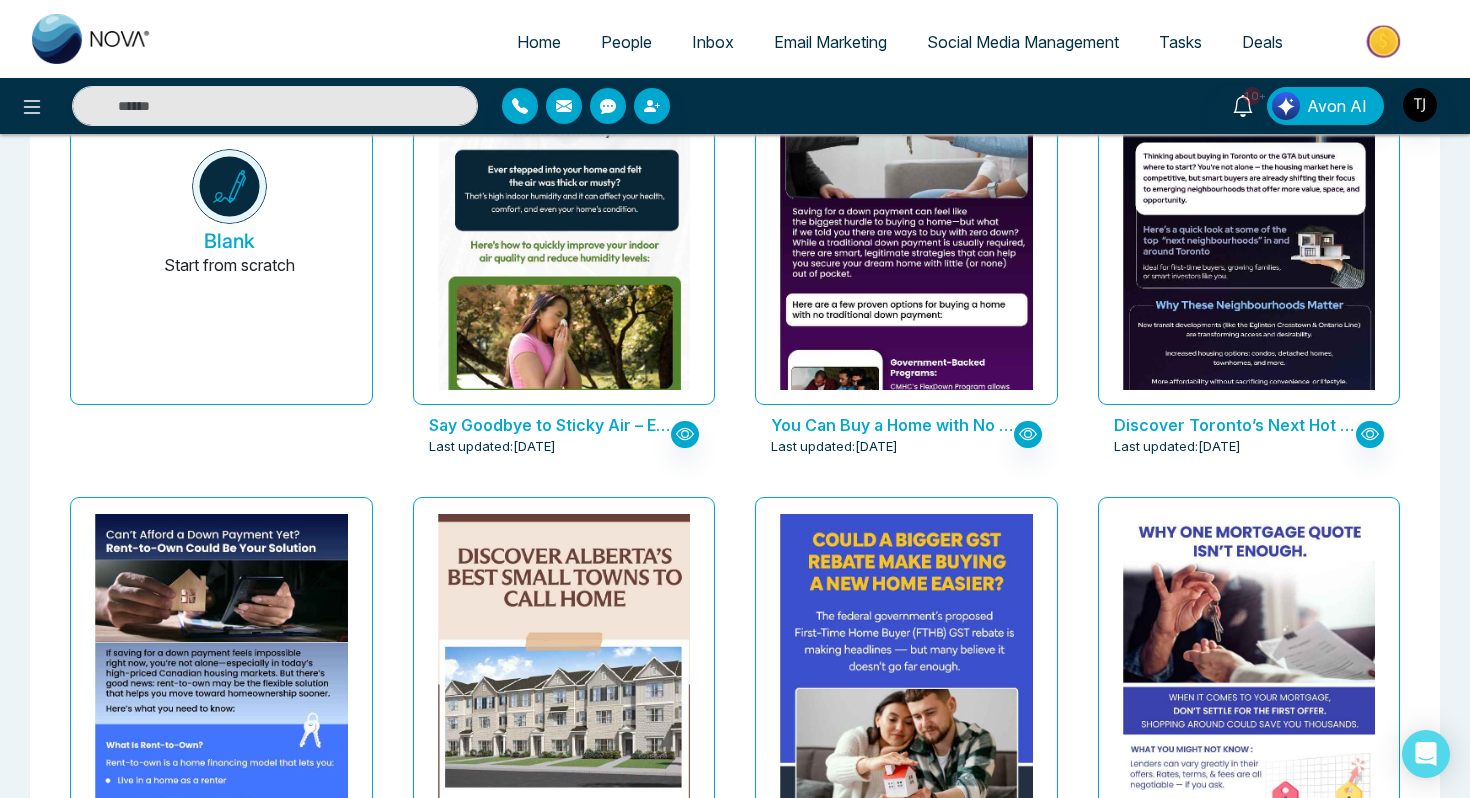scroll, scrollTop: 0, scrollLeft: 0, axis: both 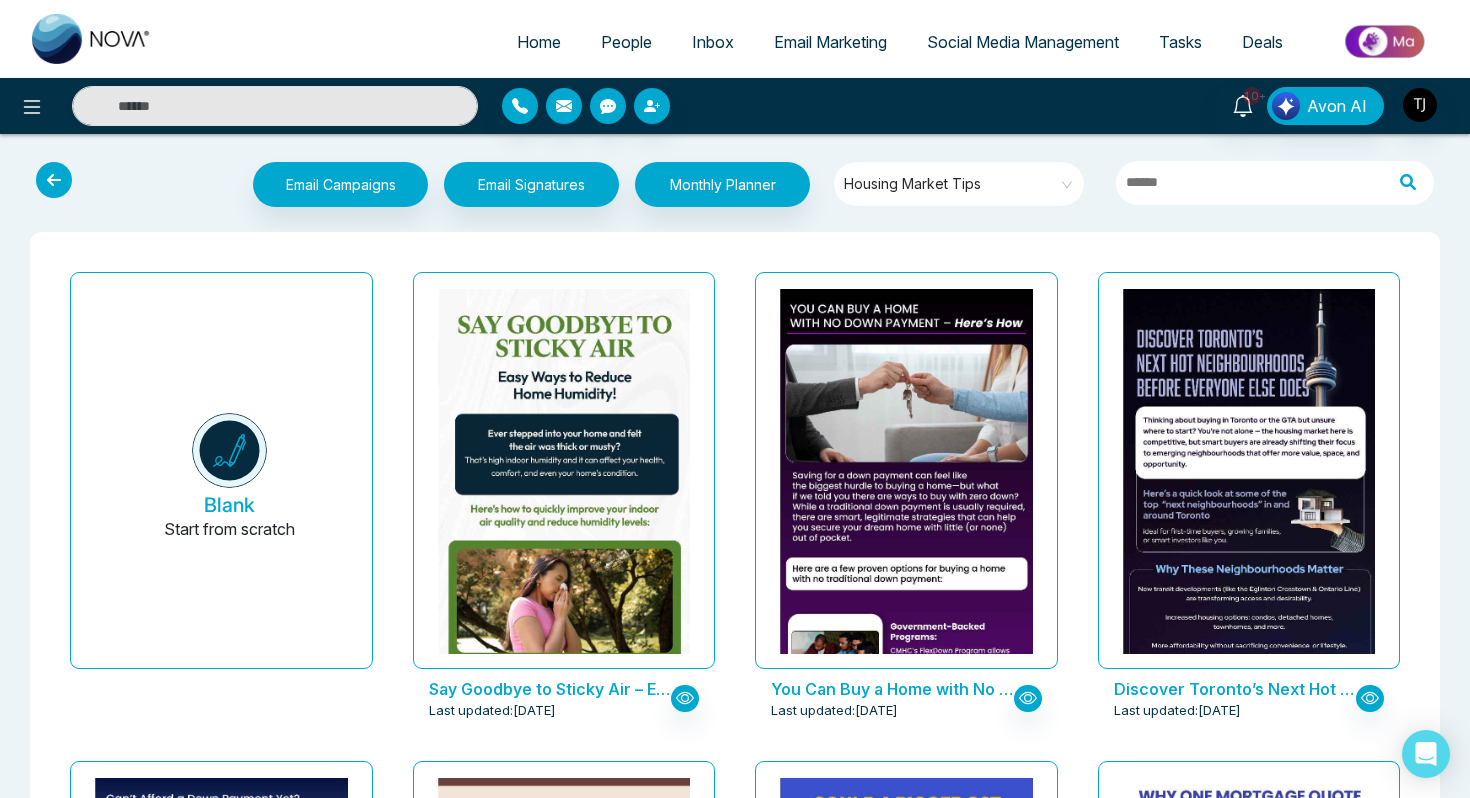 click on "Housing Market Tips" at bounding box center (960, 184) 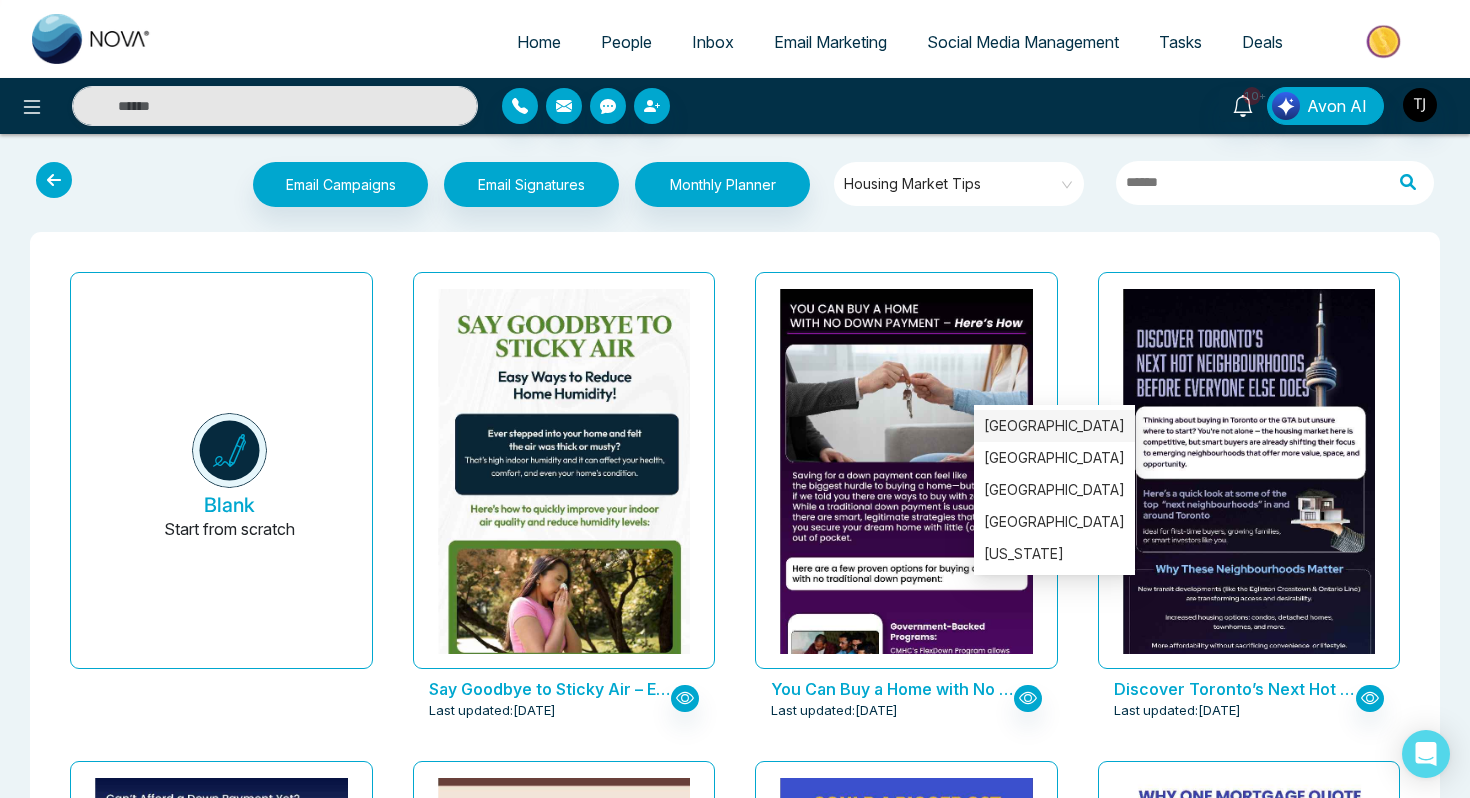 click on "[GEOGRAPHIC_DATA]" at bounding box center (1054, 426) 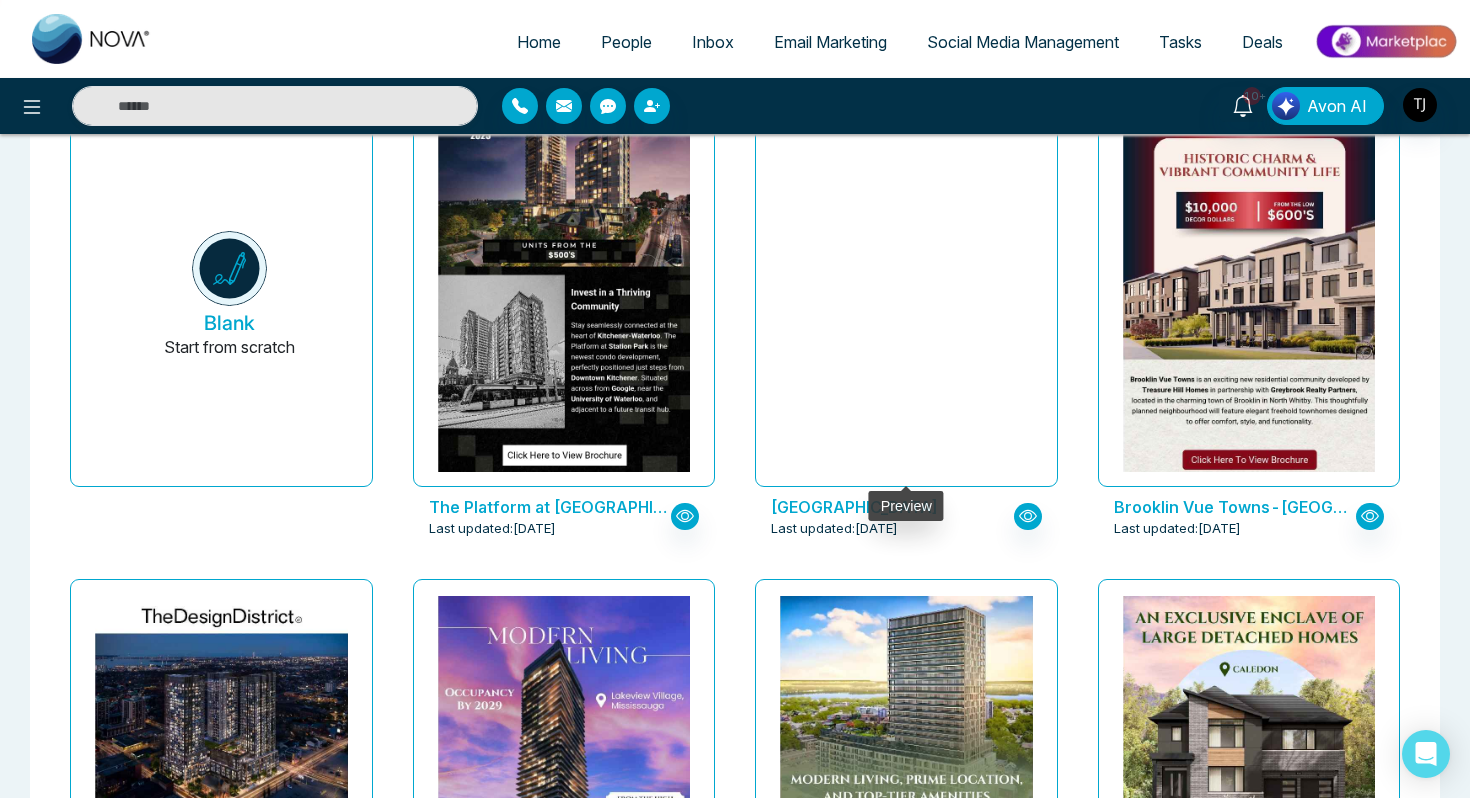 scroll, scrollTop: 185, scrollLeft: 0, axis: vertical 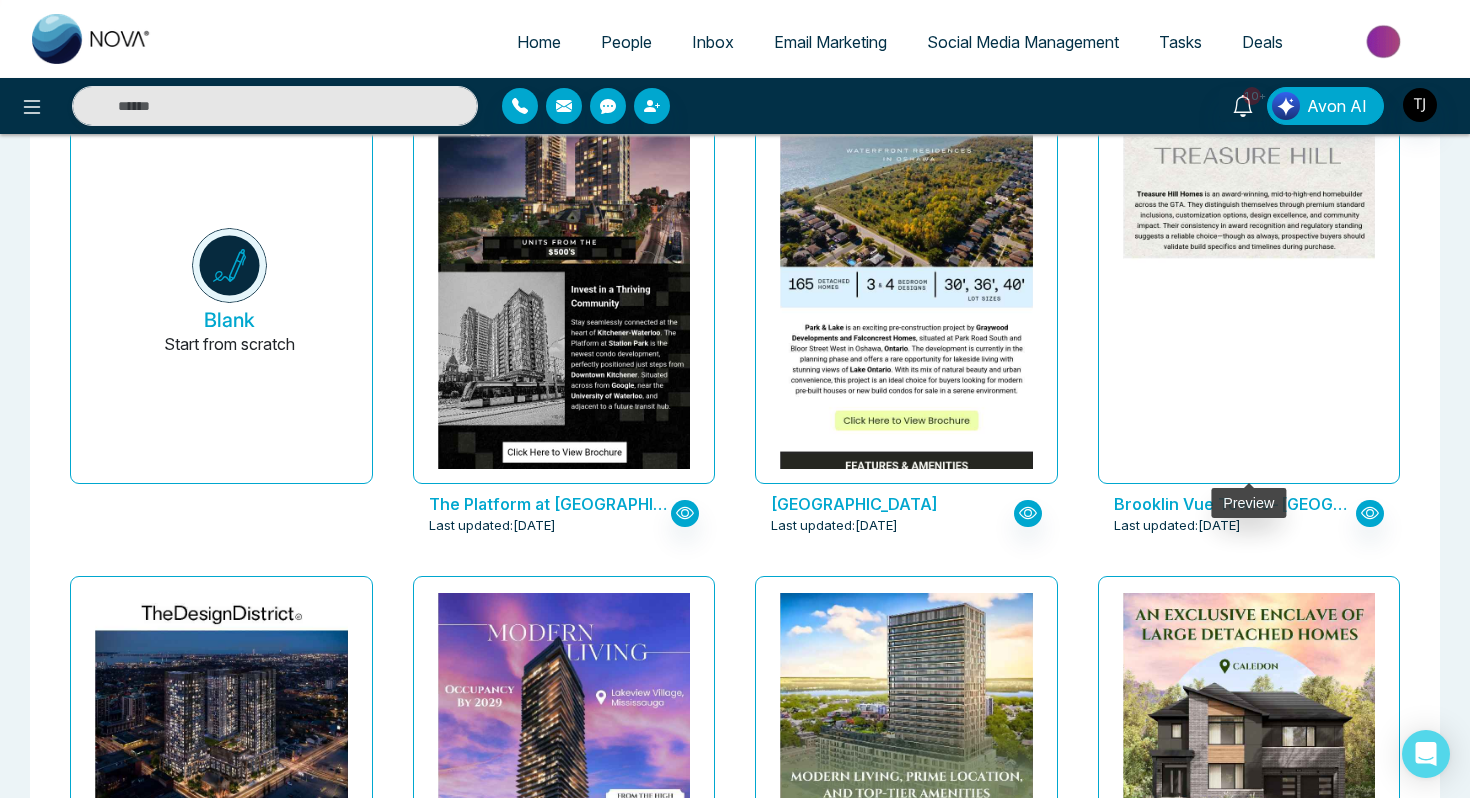 click at bounding box center (1248, -595) 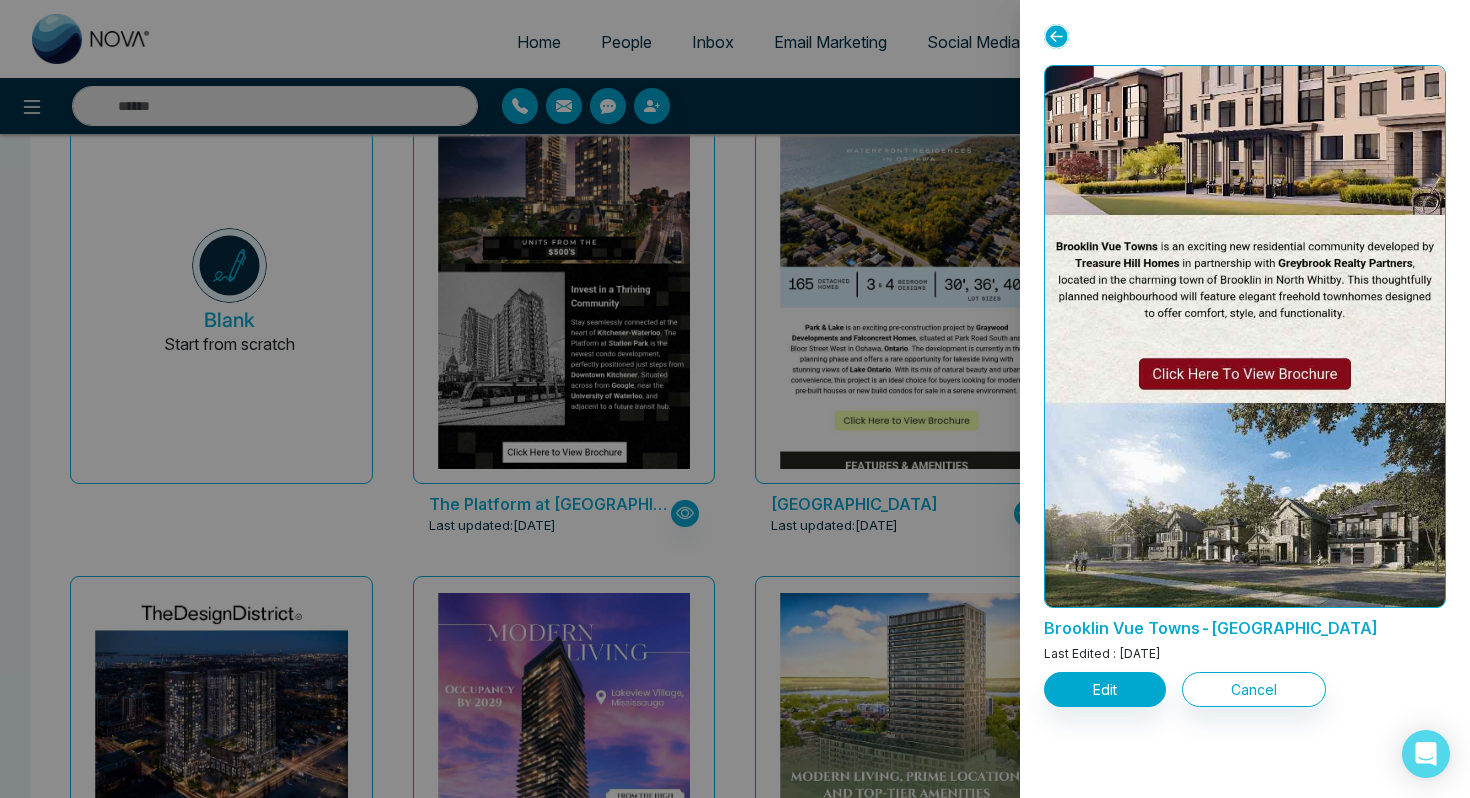scroll, scrollTop: 298, scrollLeft: 0, axis: vertical 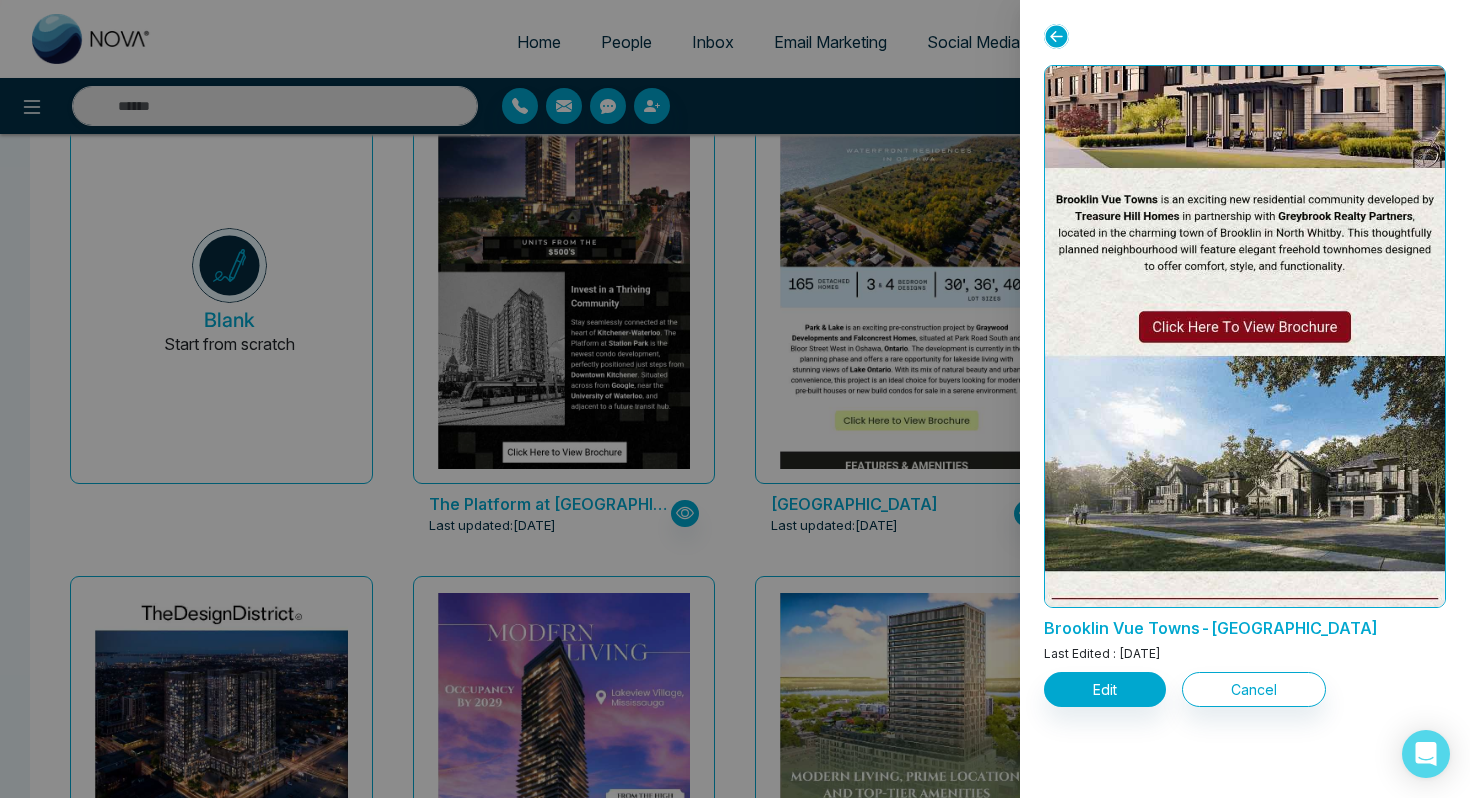 click at bounding box center (735, 399) 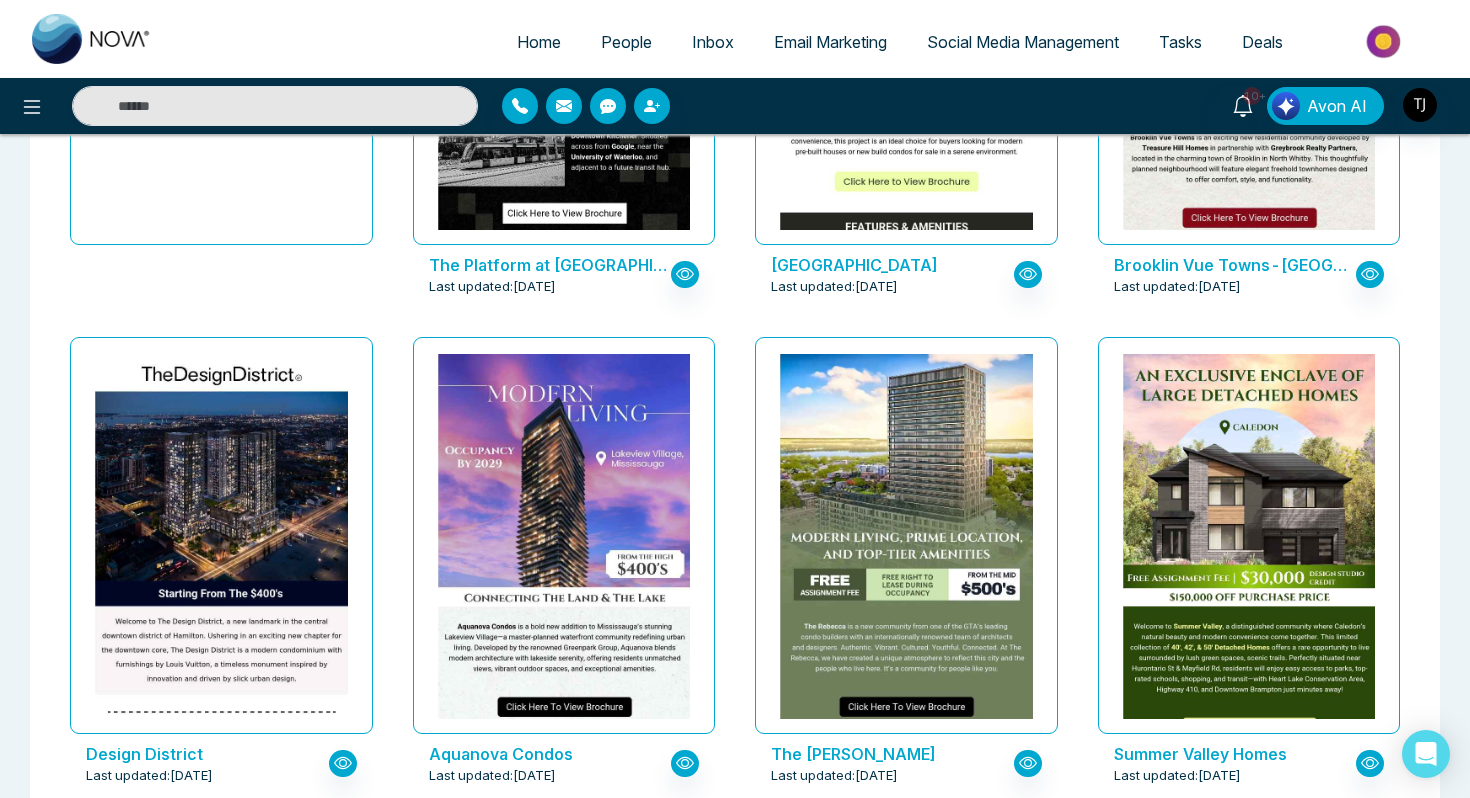 scroll, scrollTop: 426, scrollLeft: 0, axis: vertical 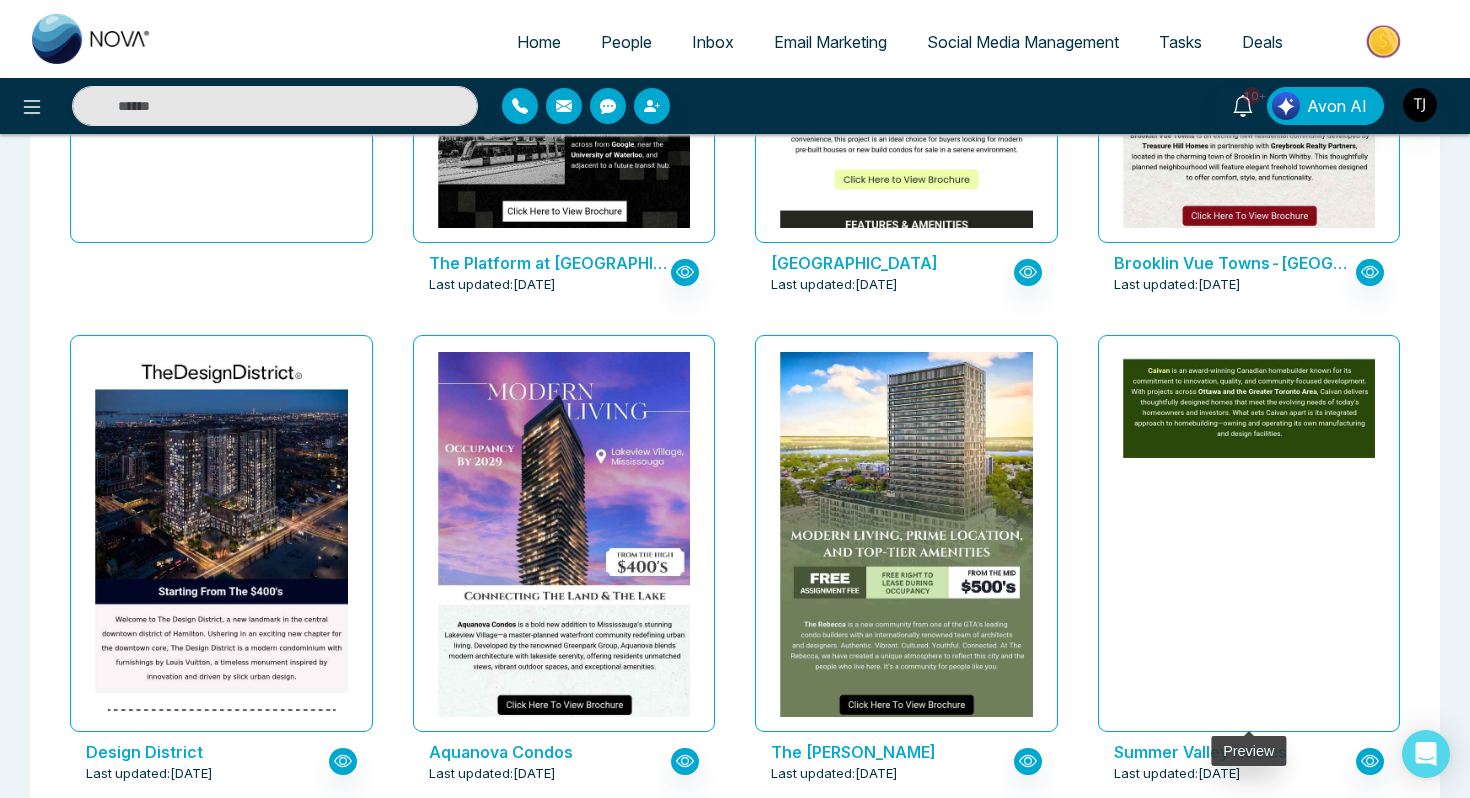 click at bounding box center (1248, -529) 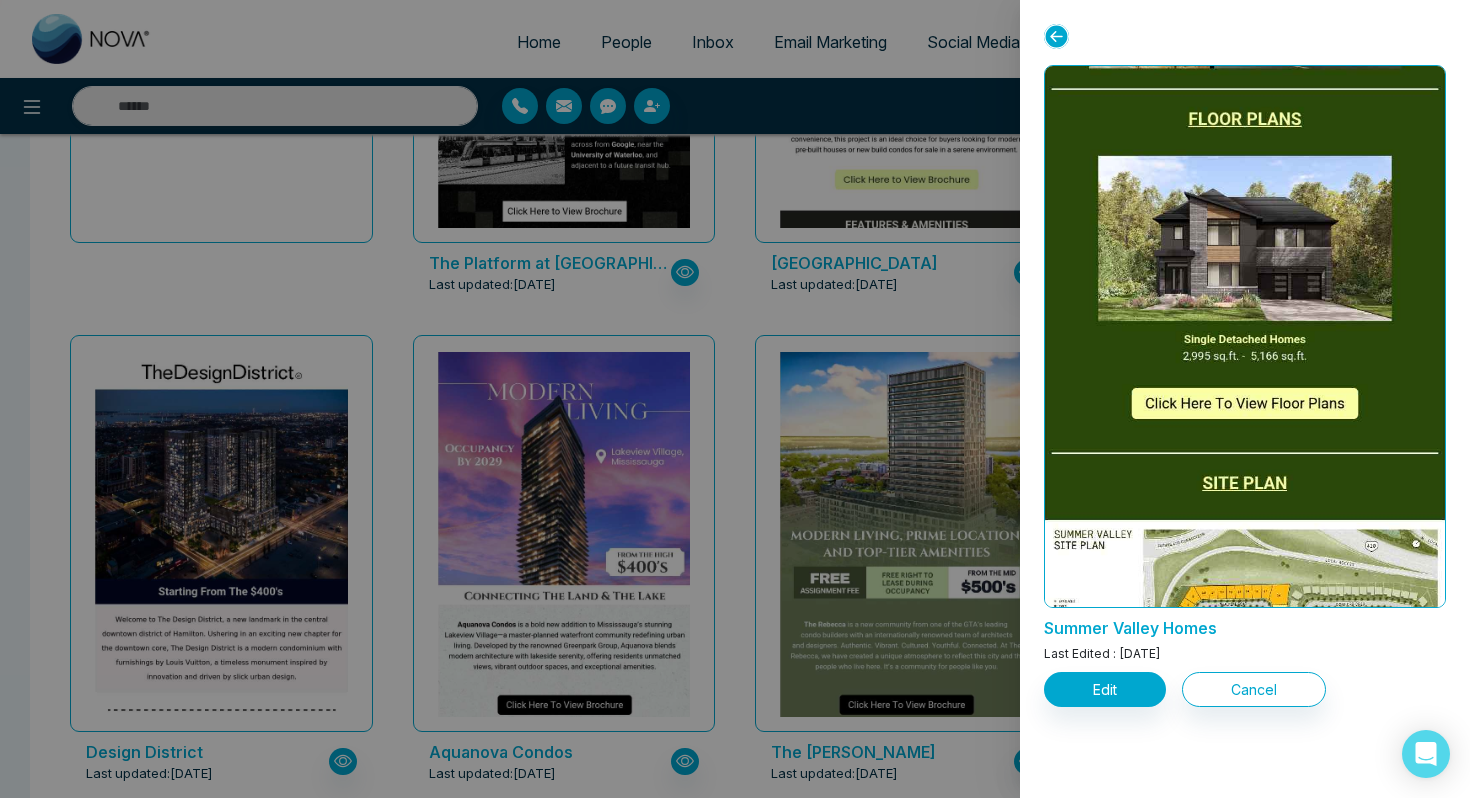 scroll, scrollTop: 1776, scrollLeft: 0, axis: vertical 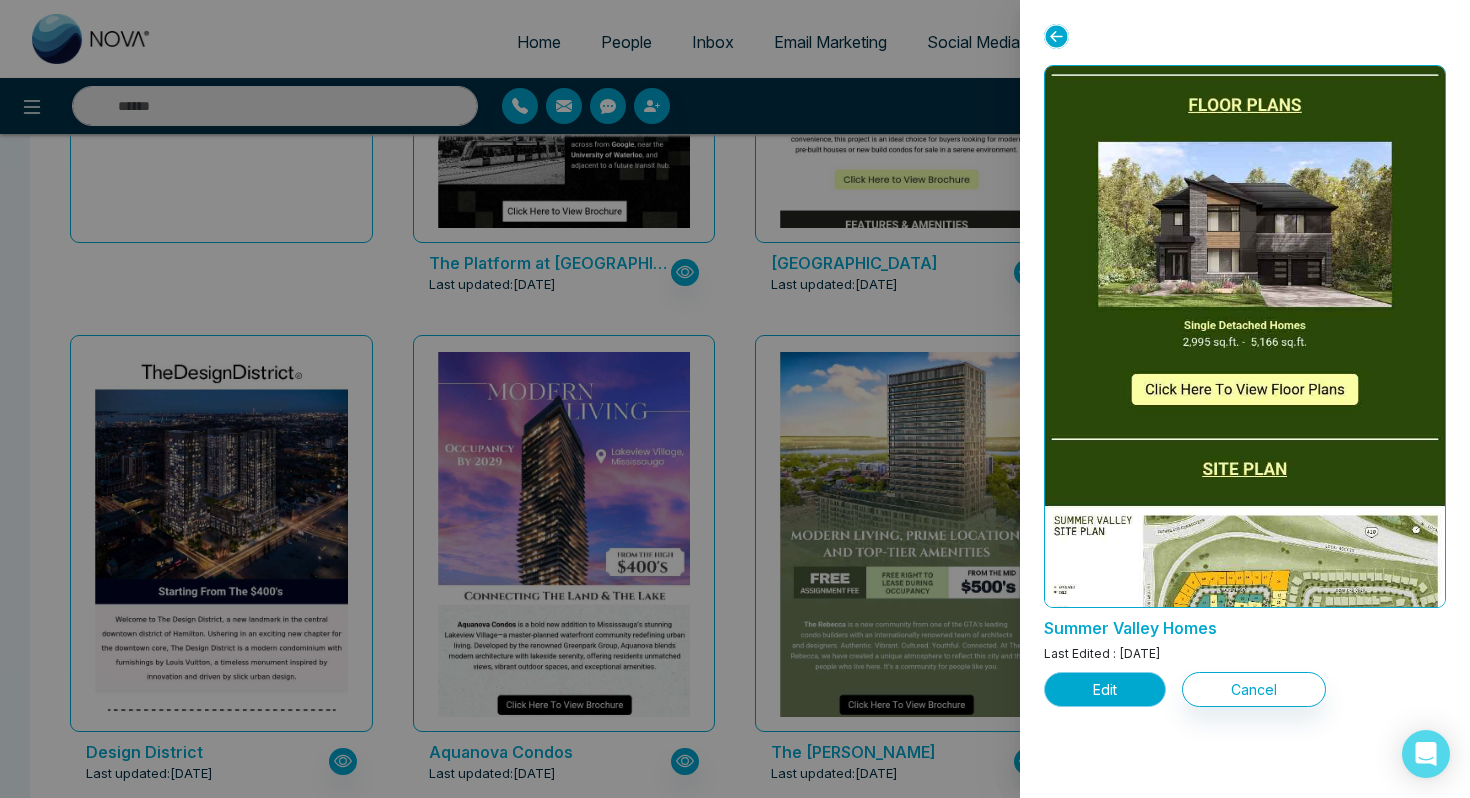 click on "Edit" at bounding box center [1105, 689] 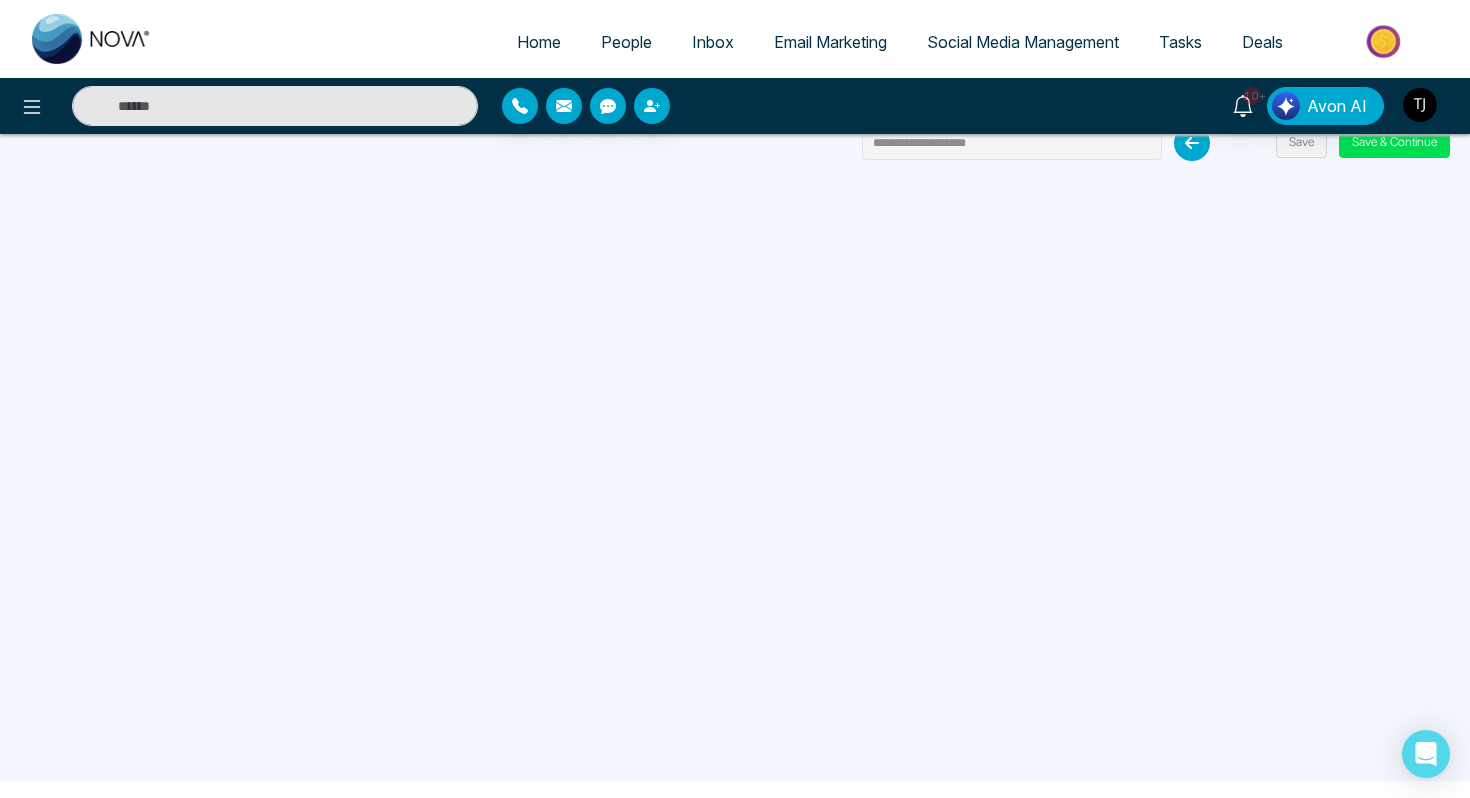 scroll, scrollTop: 0, scrollLeft: 0, axis: both 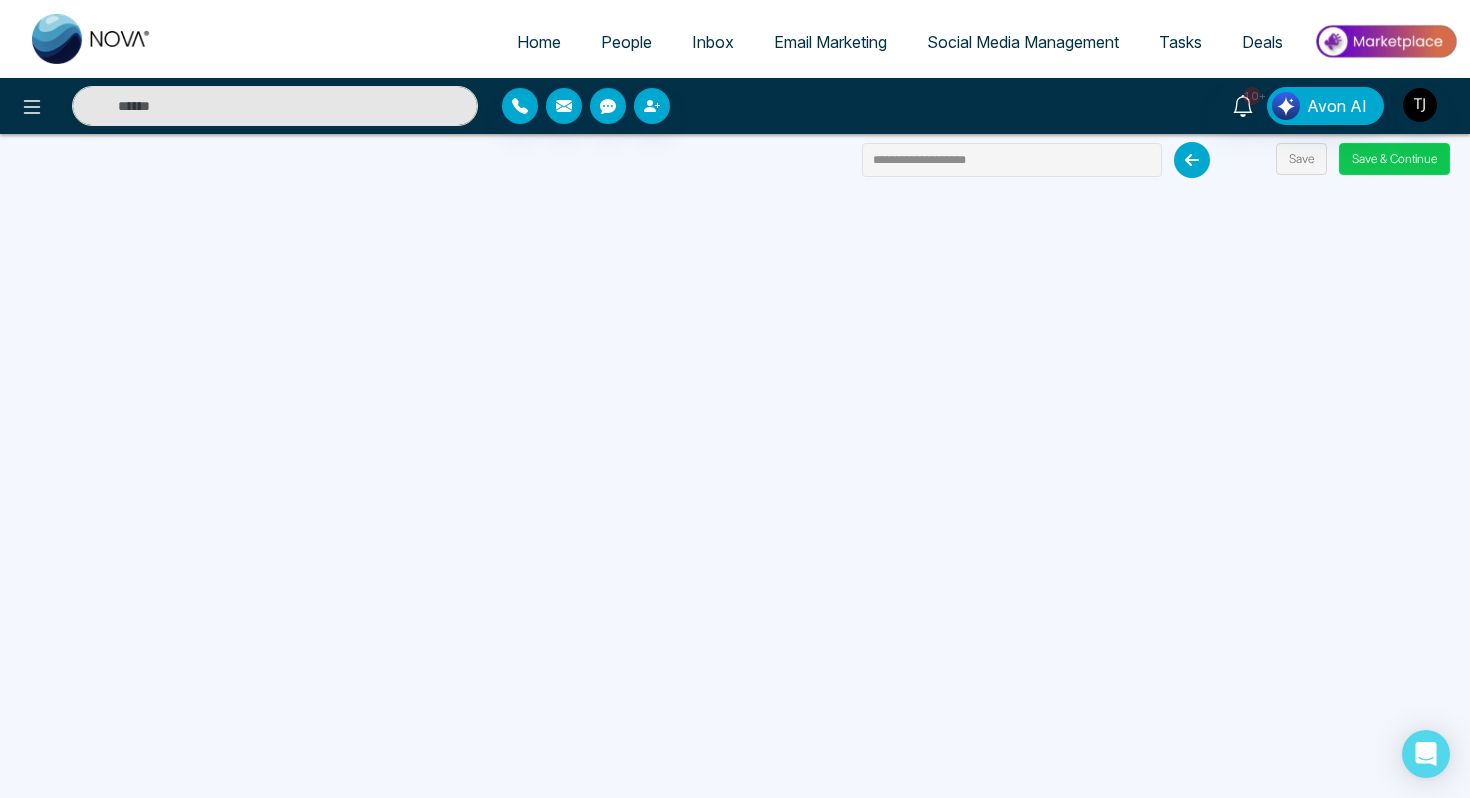 click on "Save & Continue" at bounding box center [1394, 159] 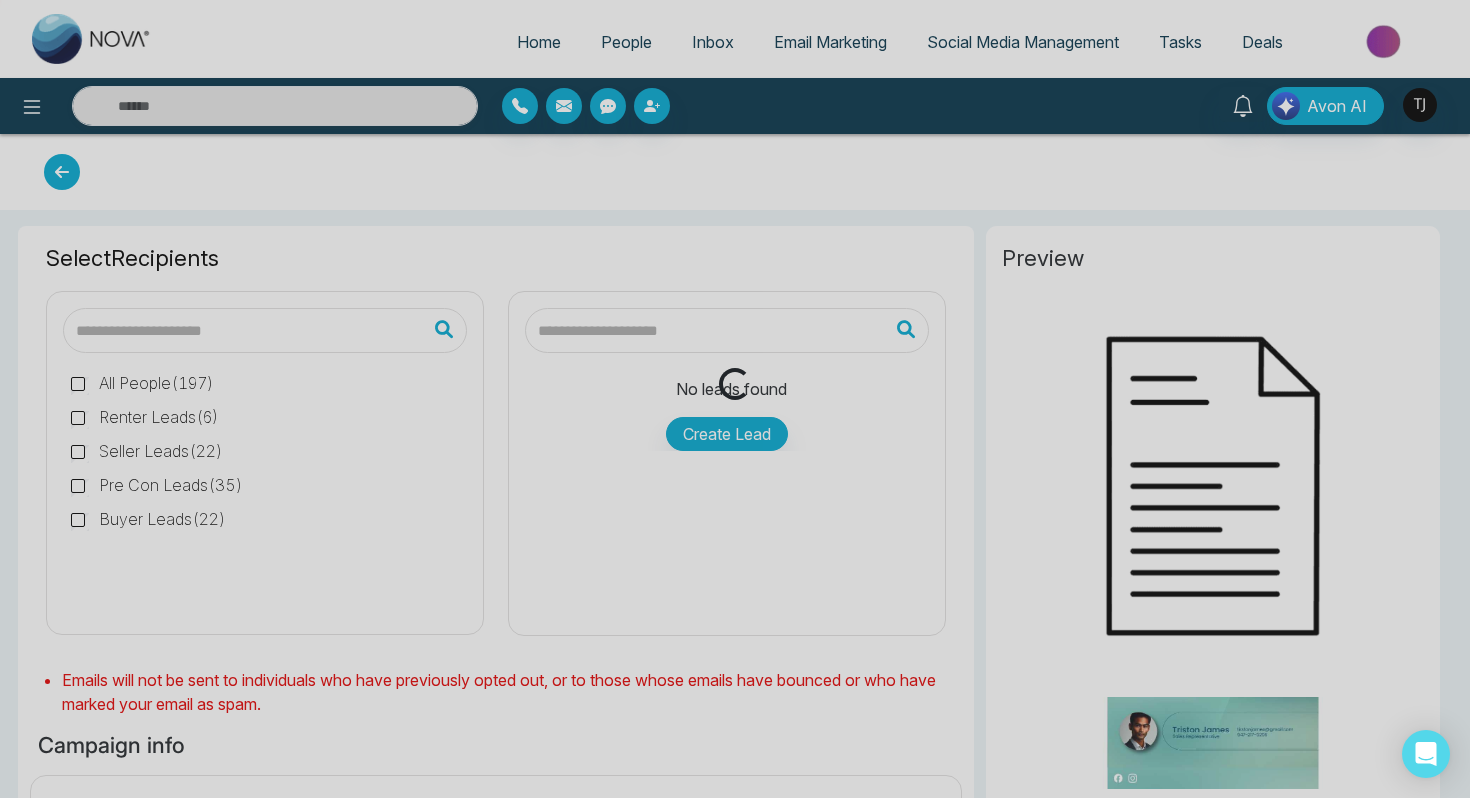 type on "**********" 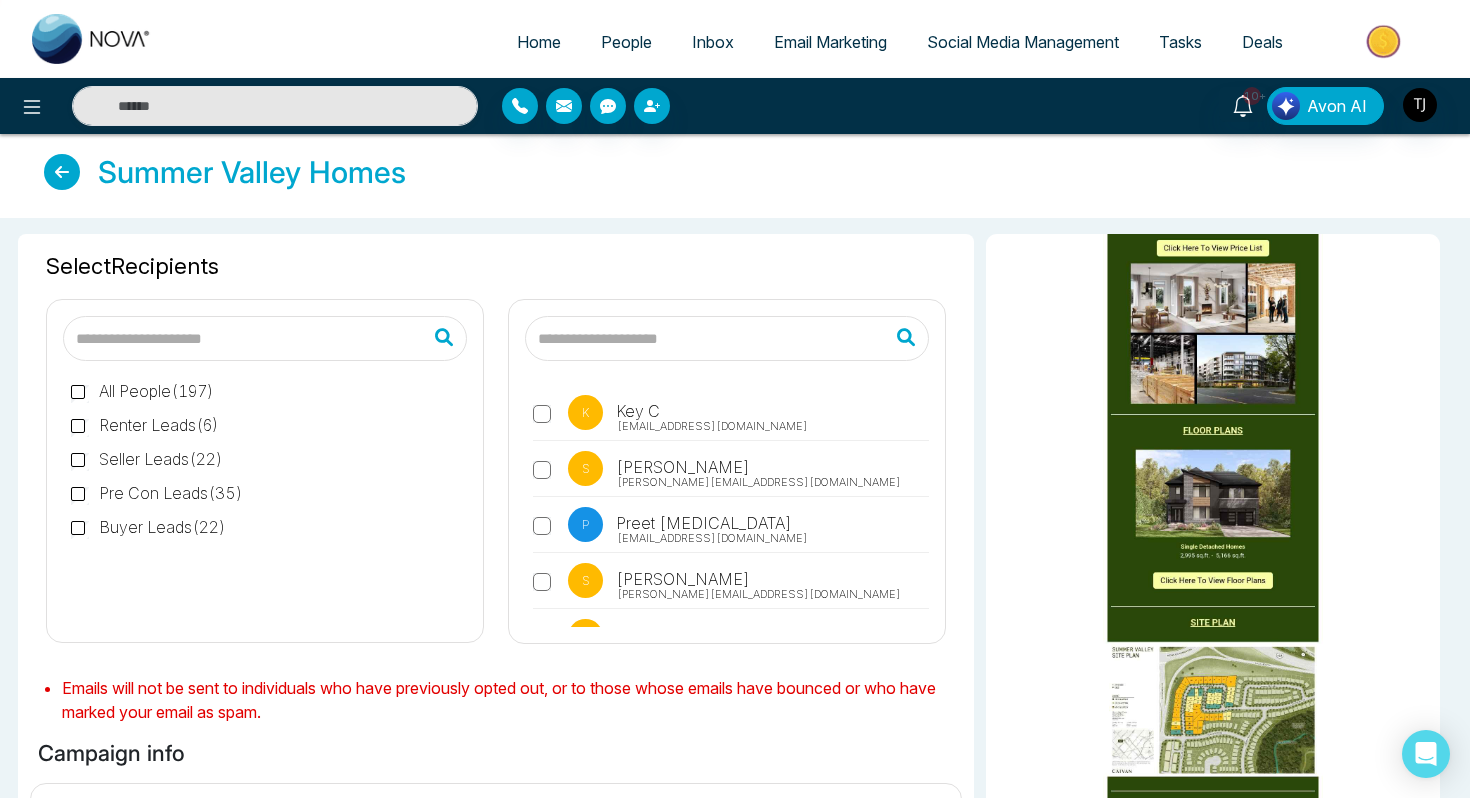 scroll, scrollTop: 875, scrollLeft: 0, axis: vertical 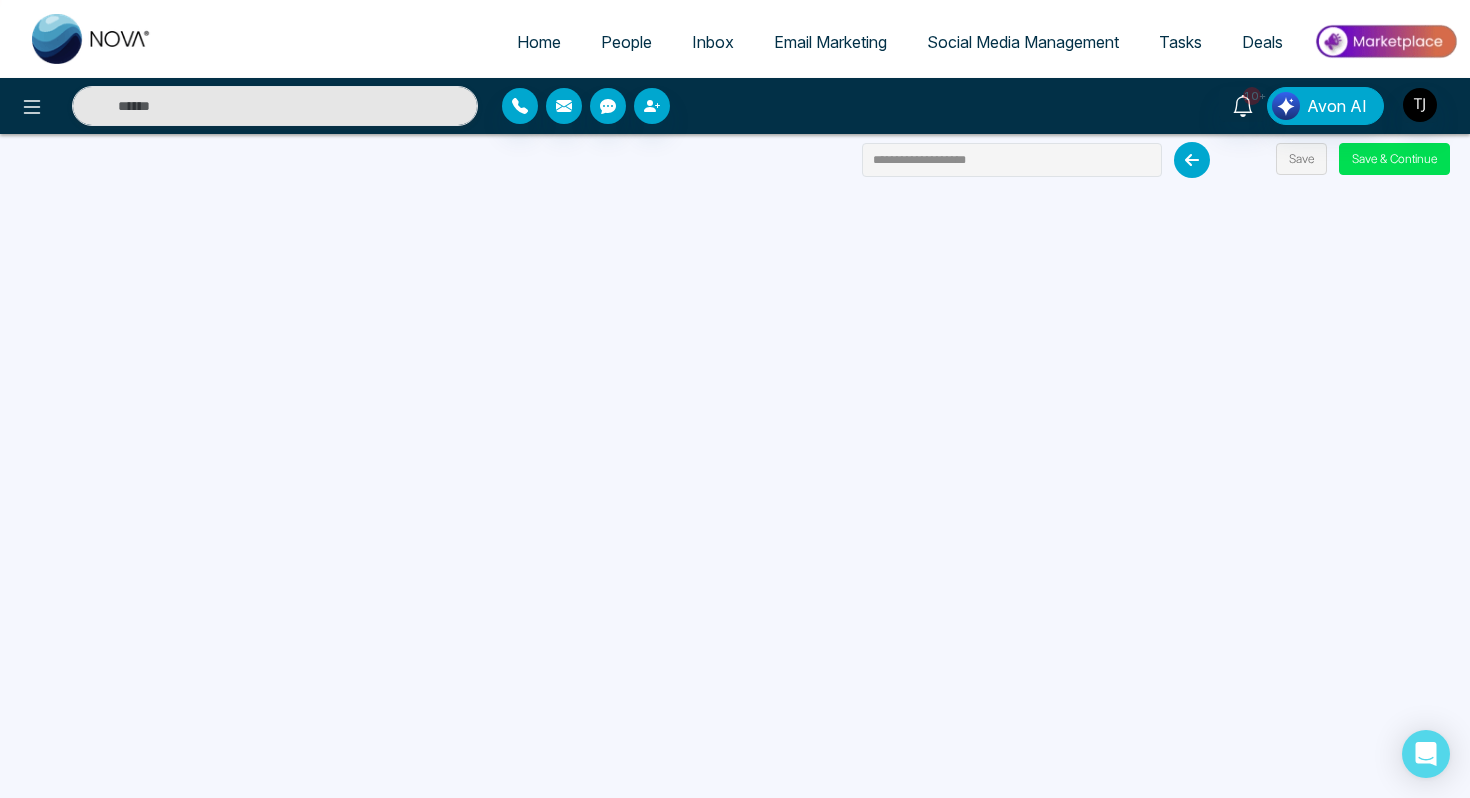 click on "Email Marketing" at bounding box center [830, 42] 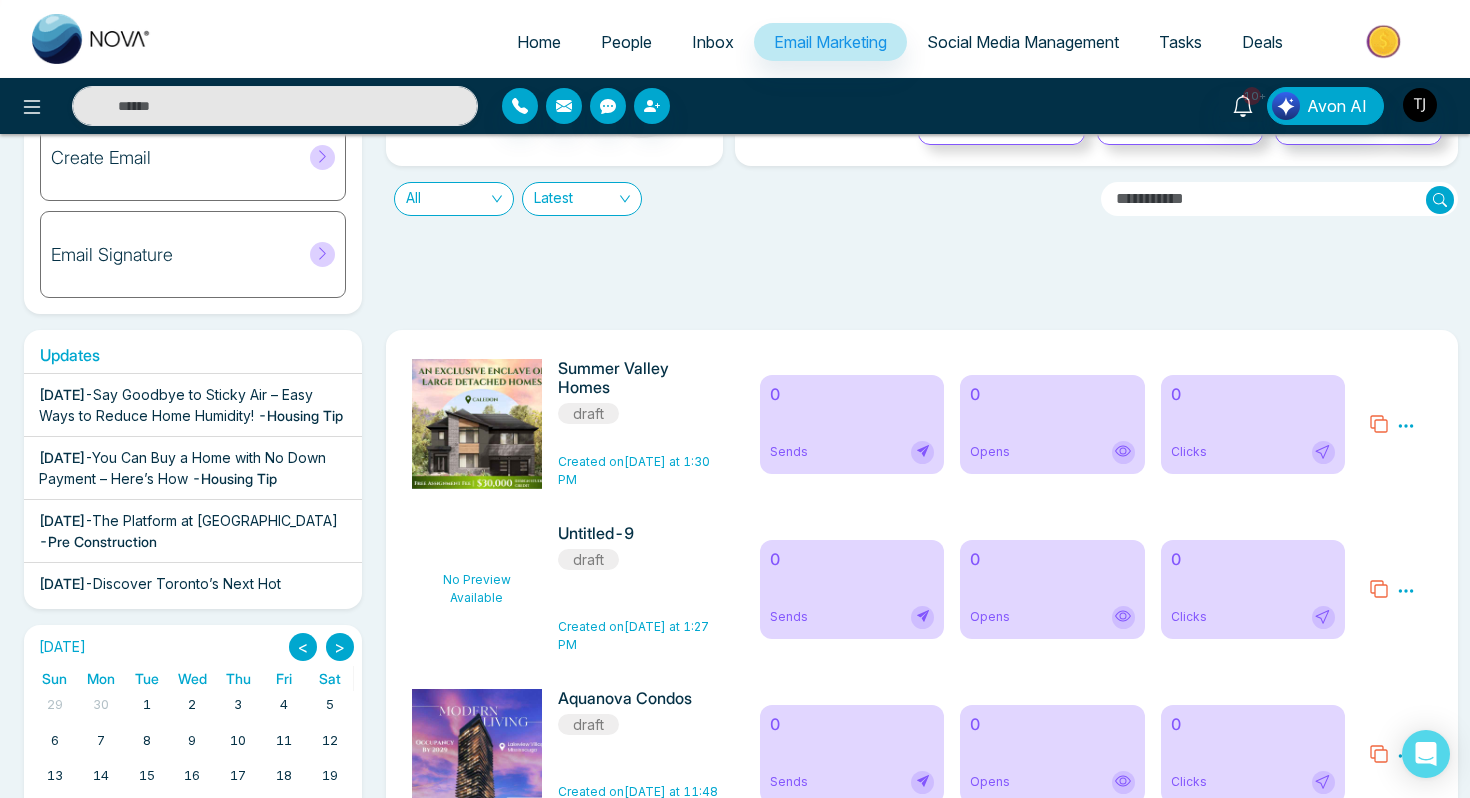 scroll, scrollTop: 0, scrollLeft: 0, axis: both 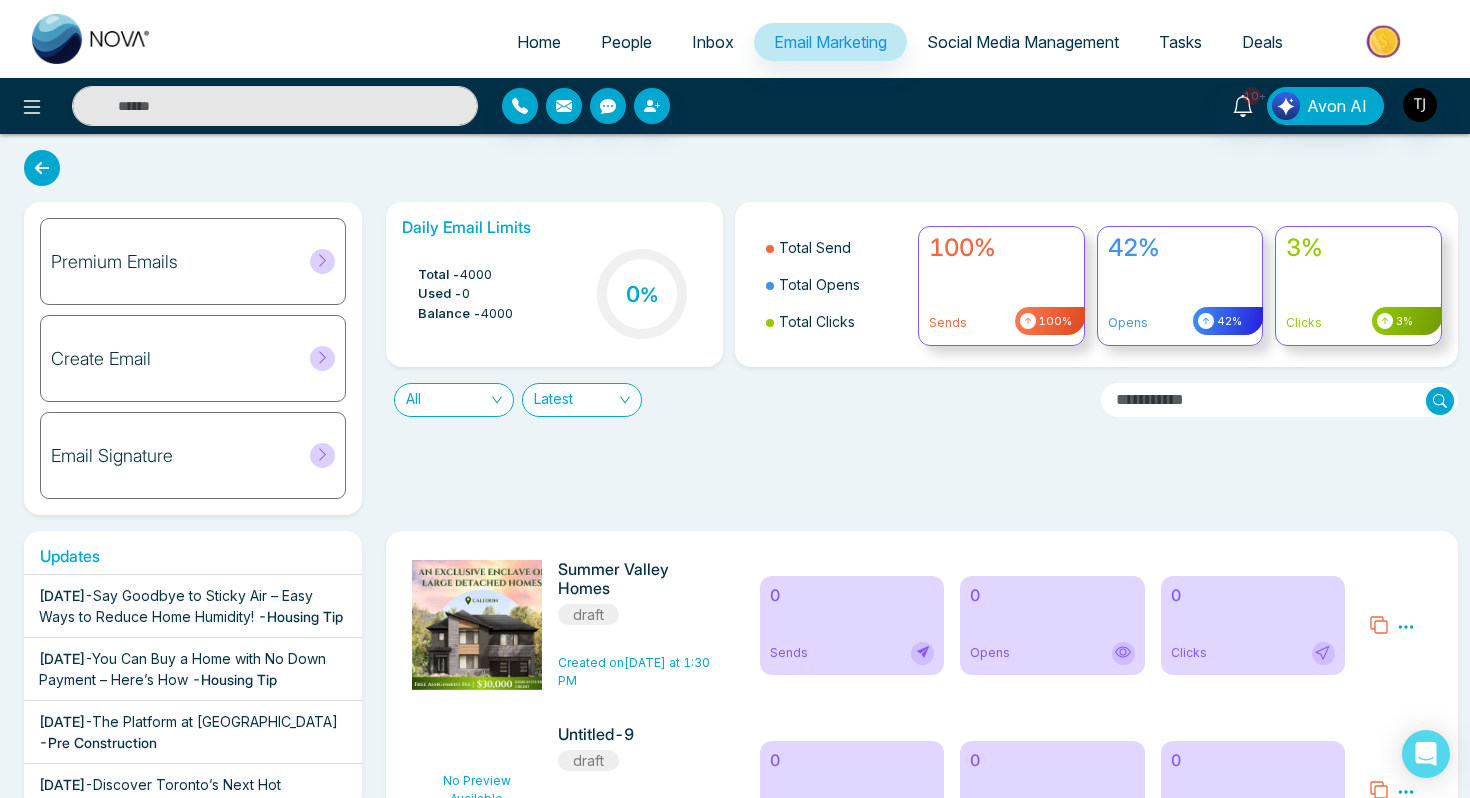 click on "All" at bounding box center (454, 400) 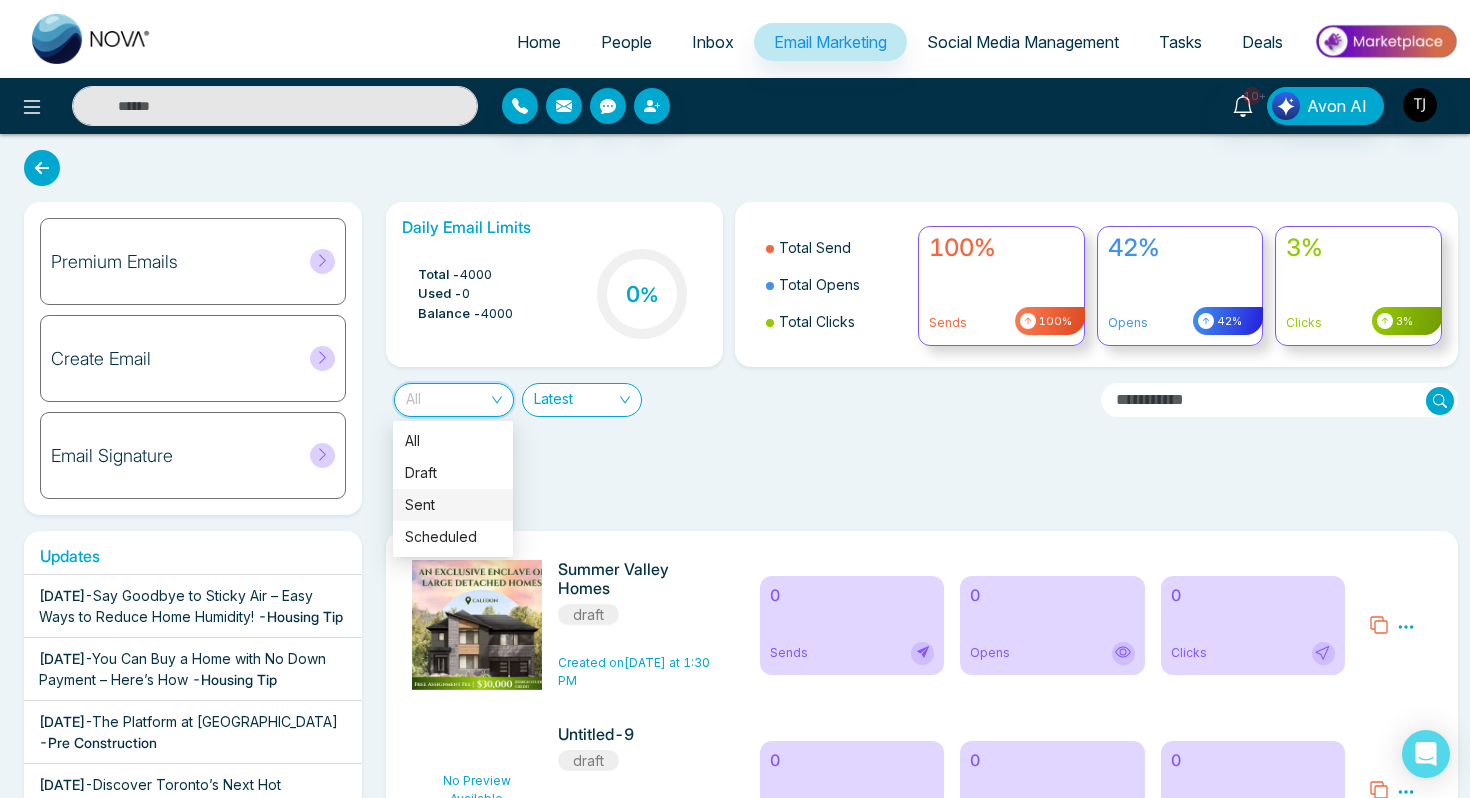 click on "Sent" at bounding box center [453, 505] 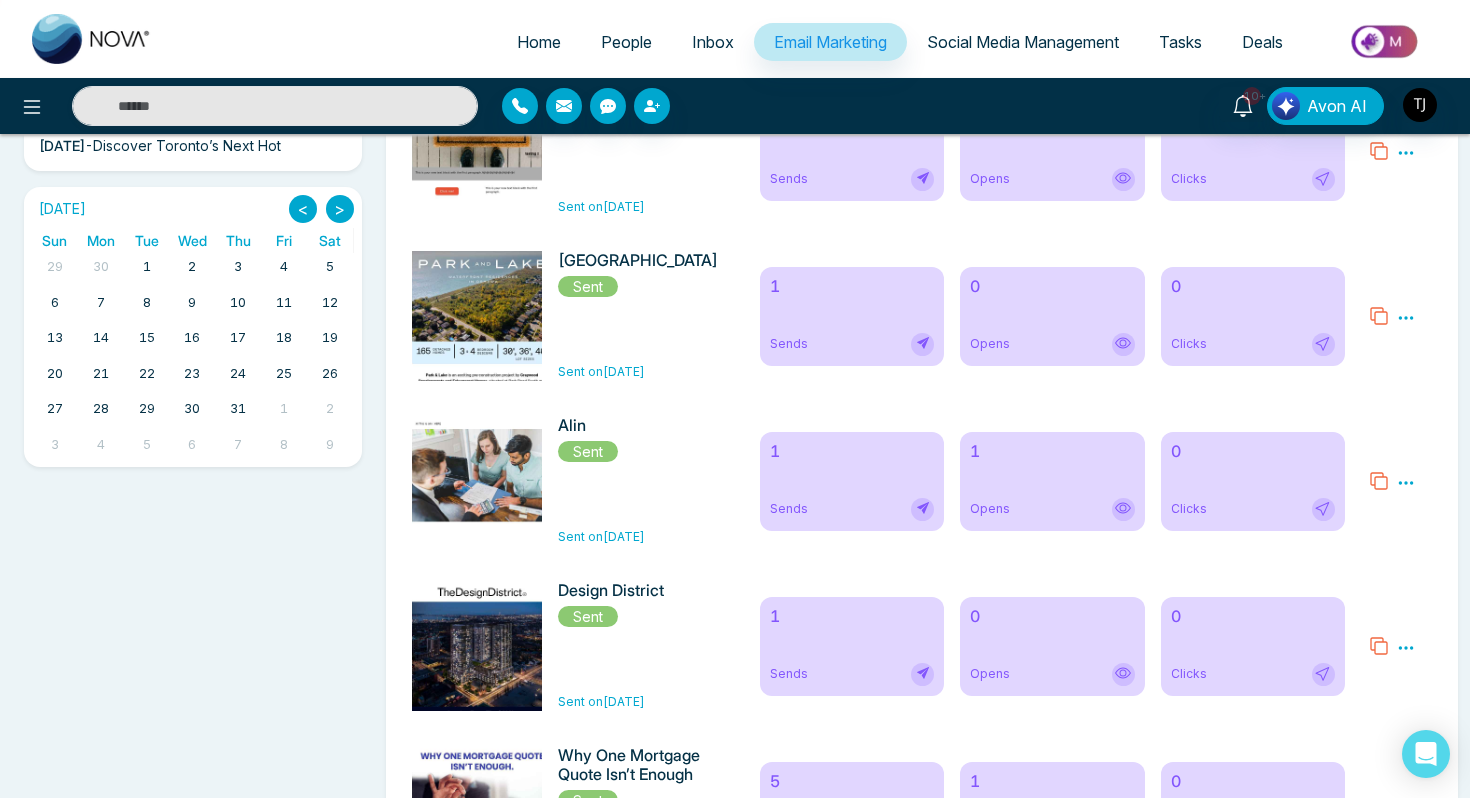 scroll, scrollTop: 643, scrollLeft: 0, axis: vertical 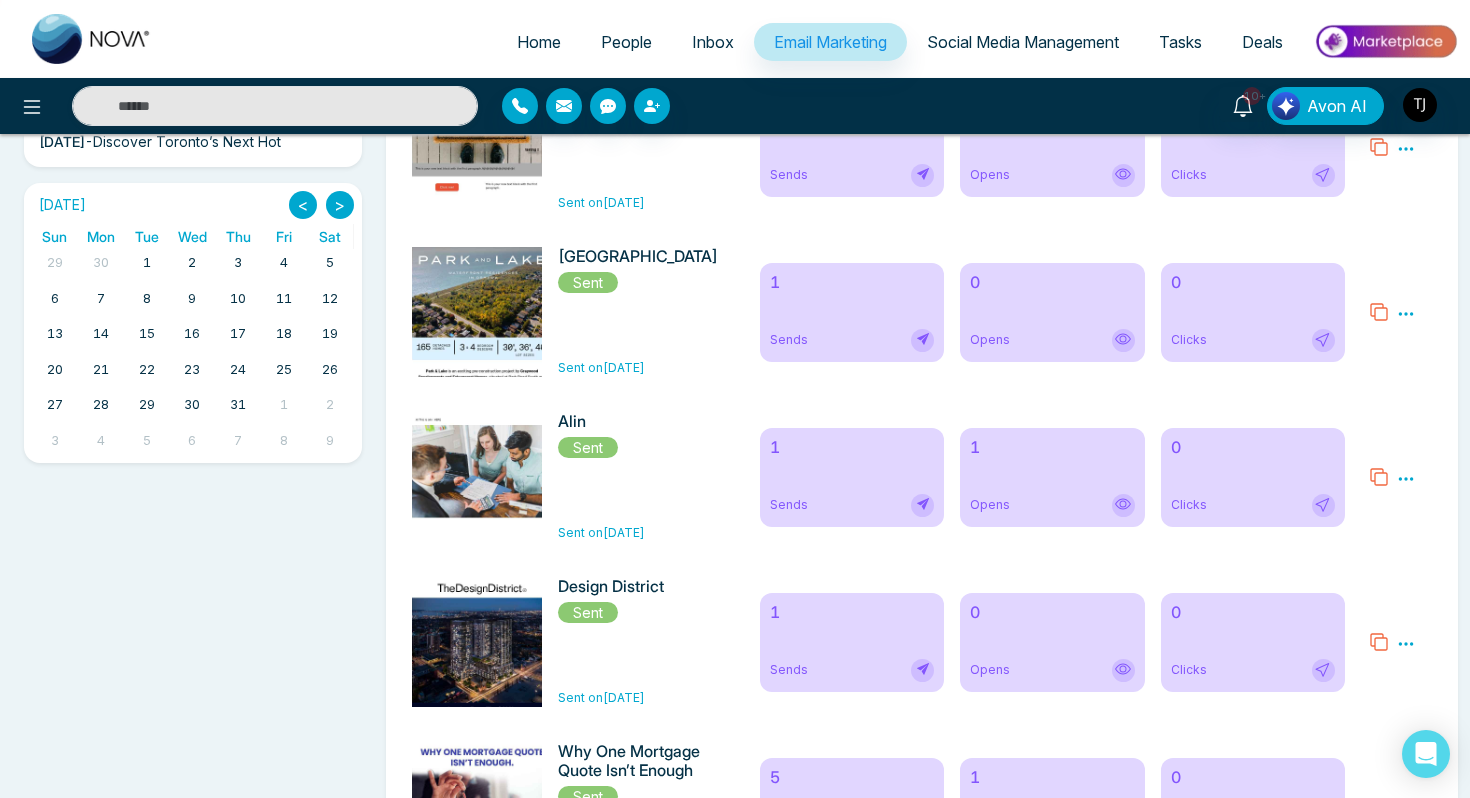 click on "1 Sends" at bounding box center [852, 477] 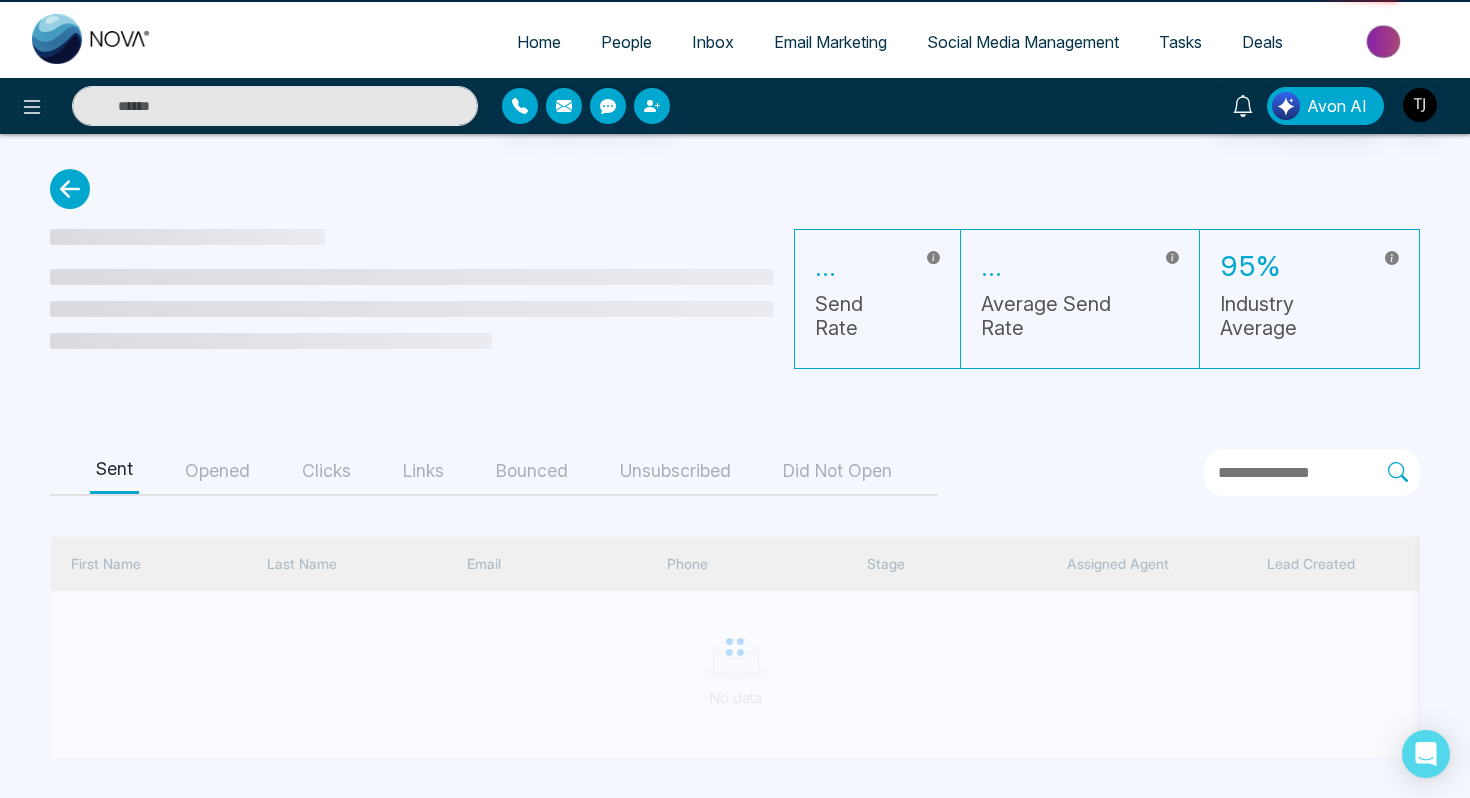 scroll, scrollTop: 0, scrollLeft: 0, axis: both 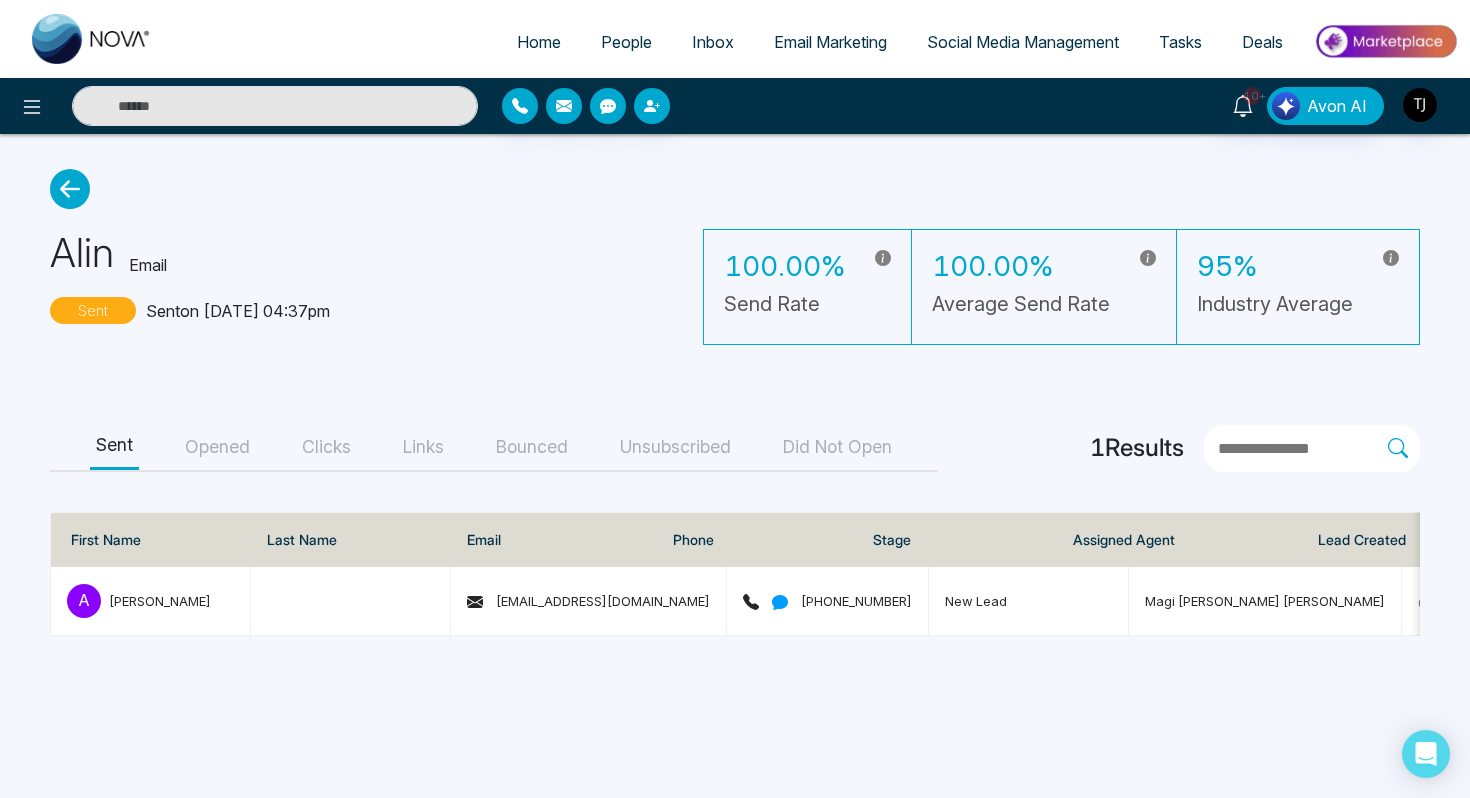 click on "Opened" at bounding box center [217, 447] 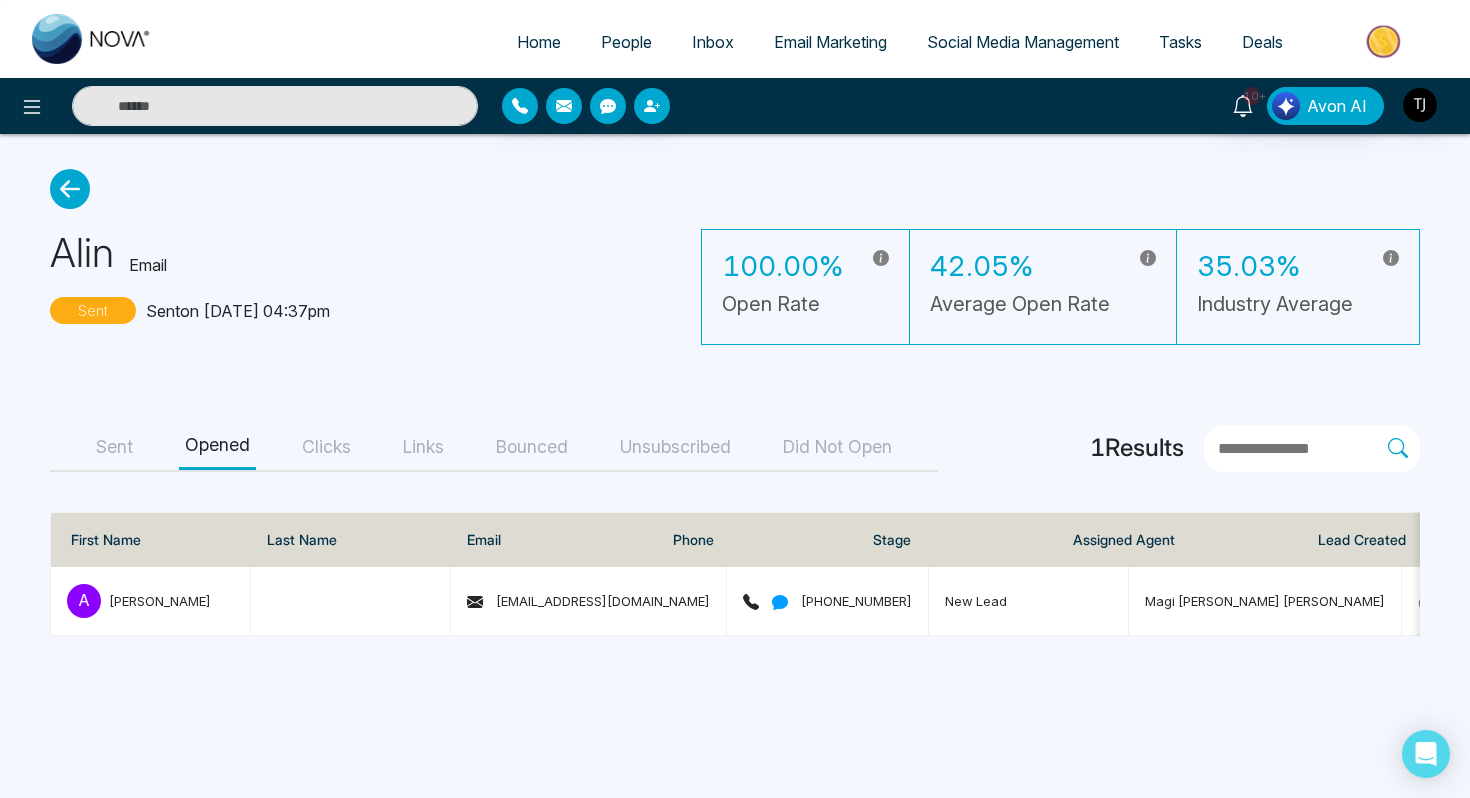 click on "Clicks" at bounding box center (326, 447) 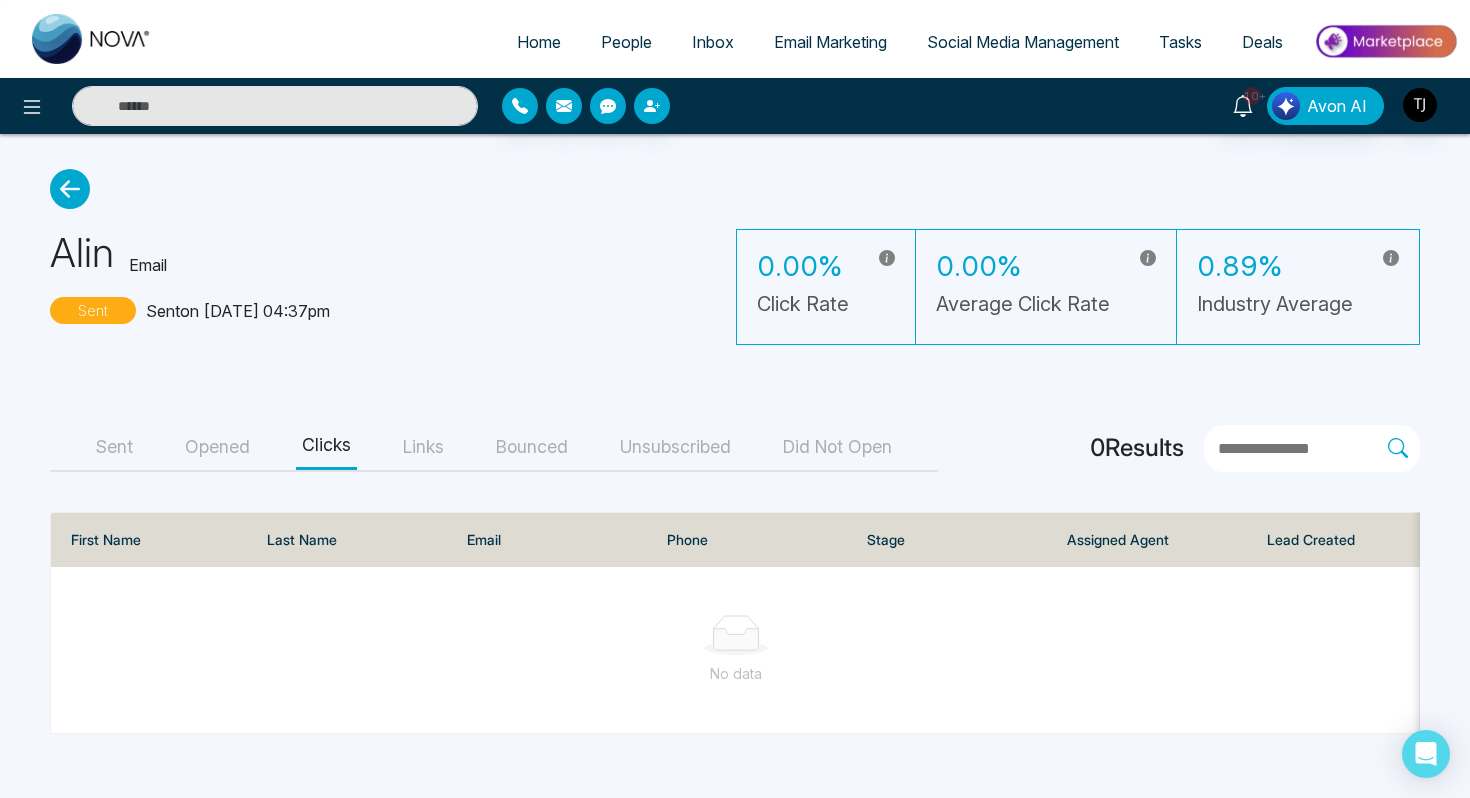 click 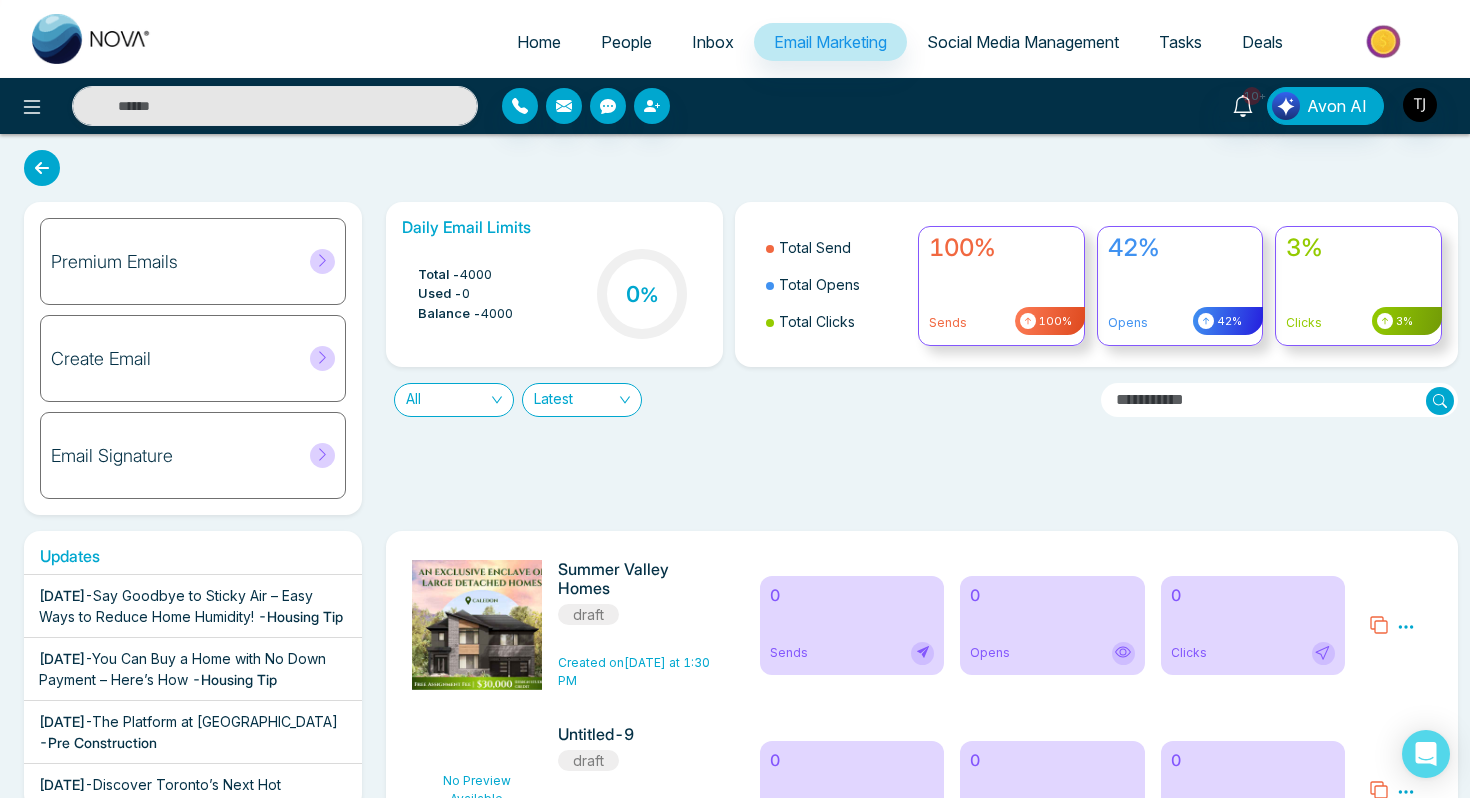 click on "Email Signature" at bounding box center [112, 456] 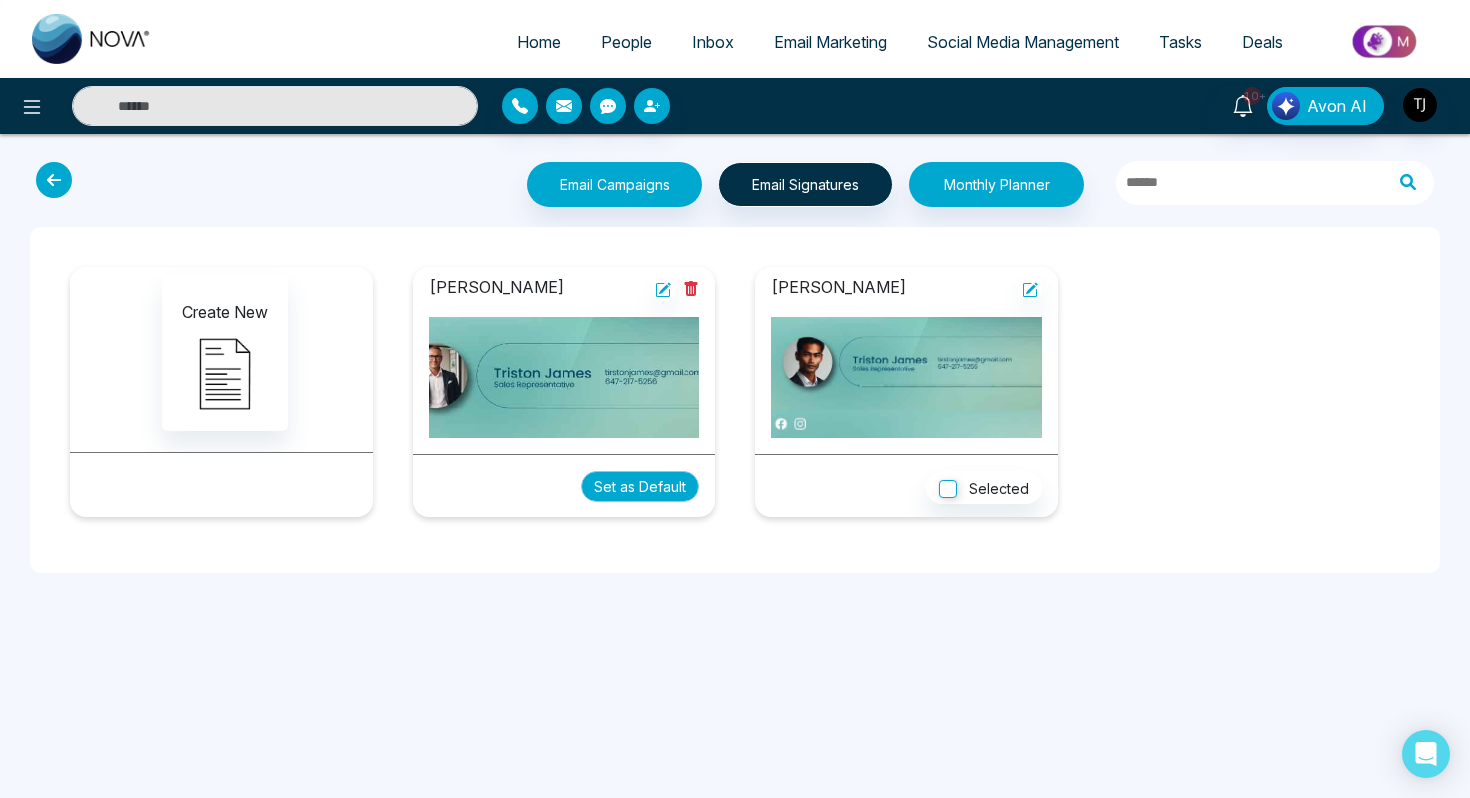 click on "Set as Default" at bounding box center [640, 486] 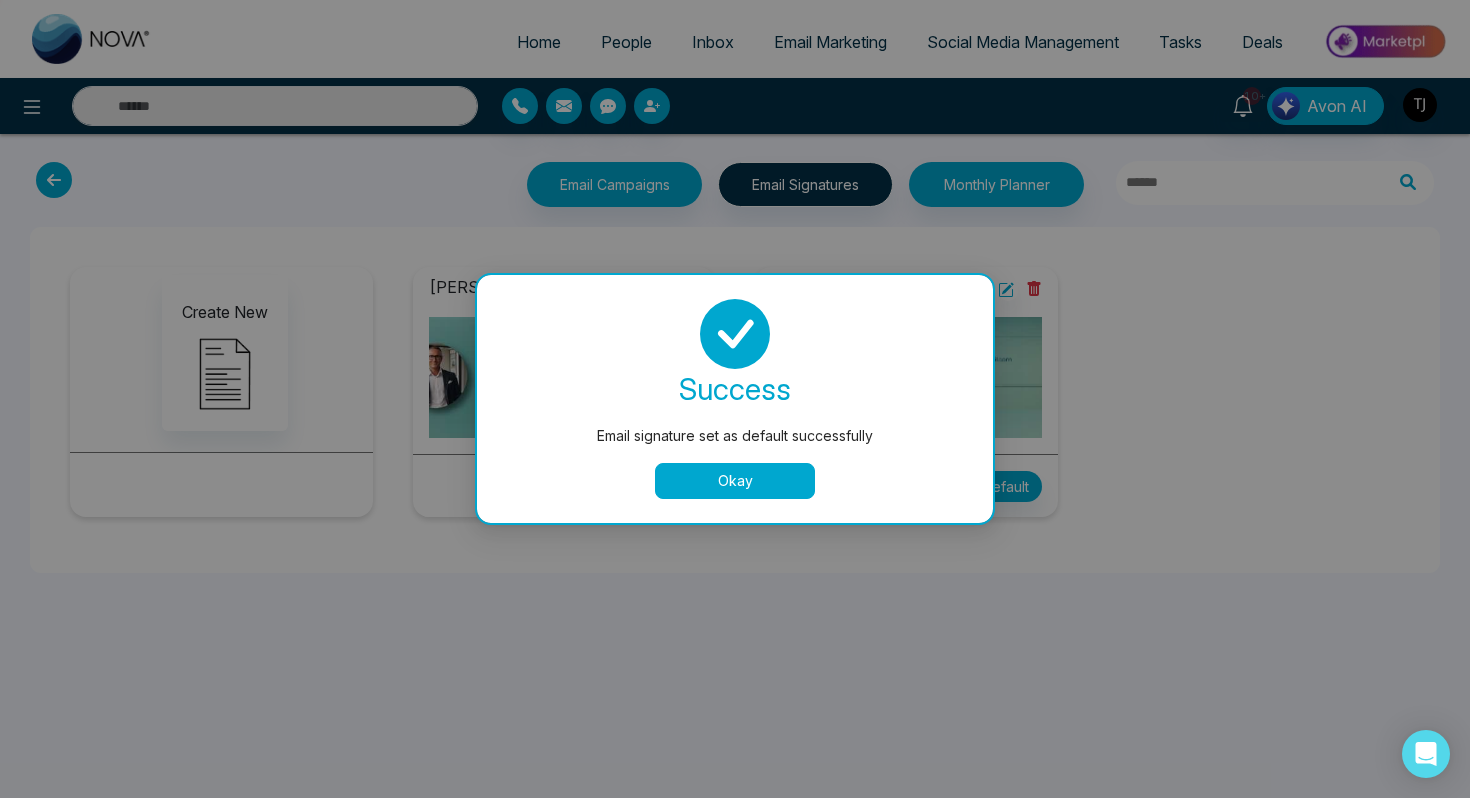 click on "Okay" at bounding box center [735, 481] 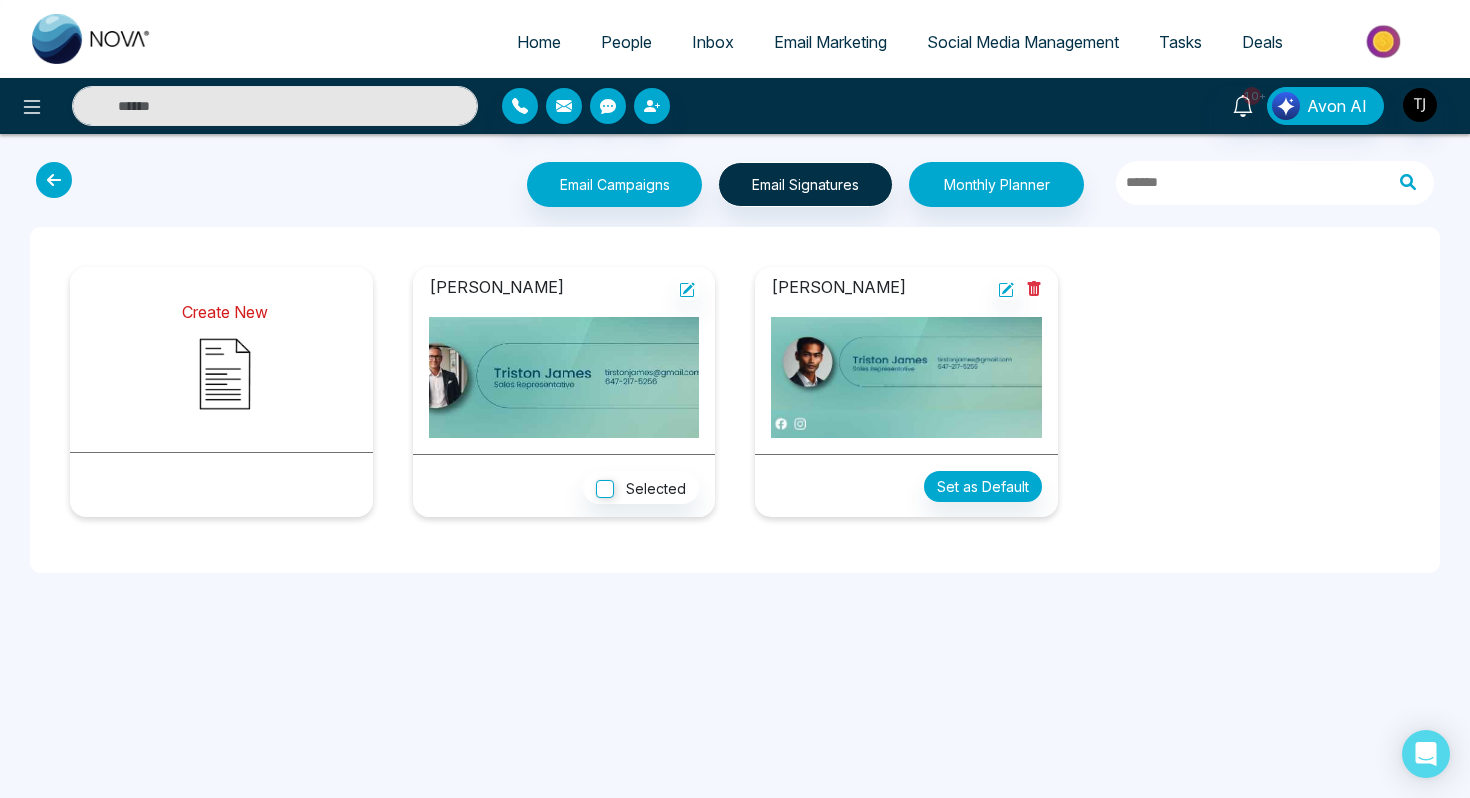 click at bounding box center [225, 374] 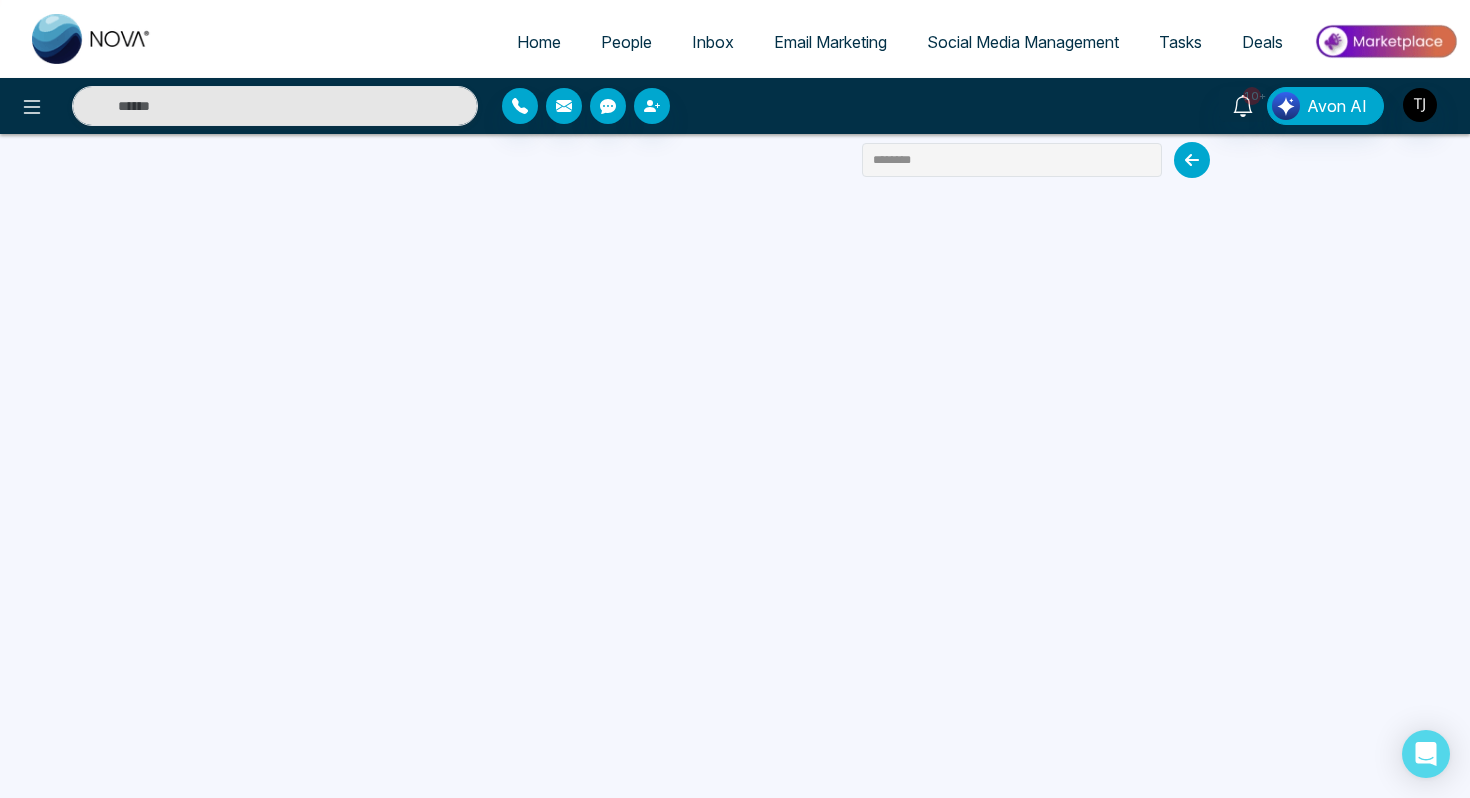 click on "Social Media Management" at bounding box center (1023, 42) 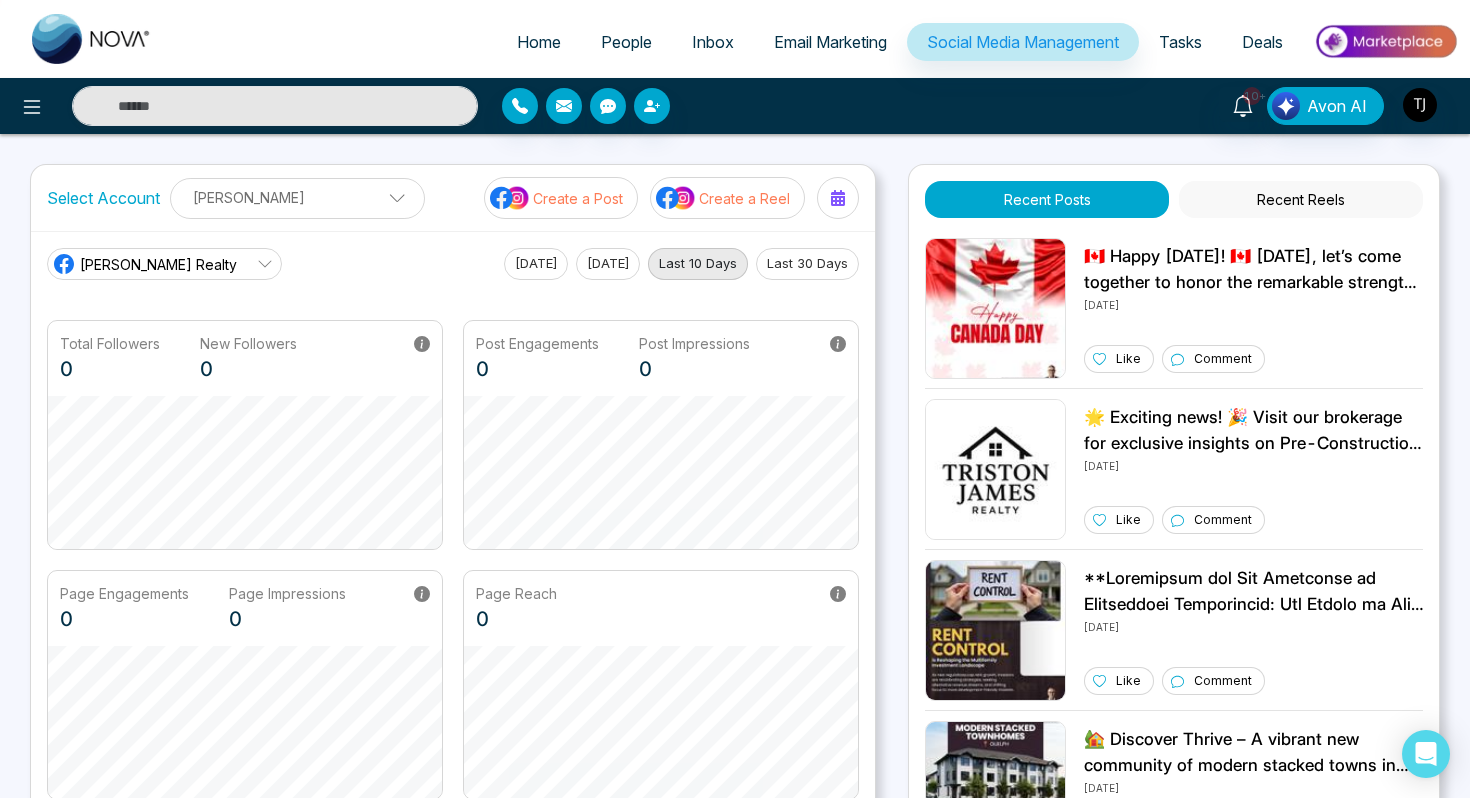 click on "[PERSON_NAME] Realty" at bounding box center (158, 264) 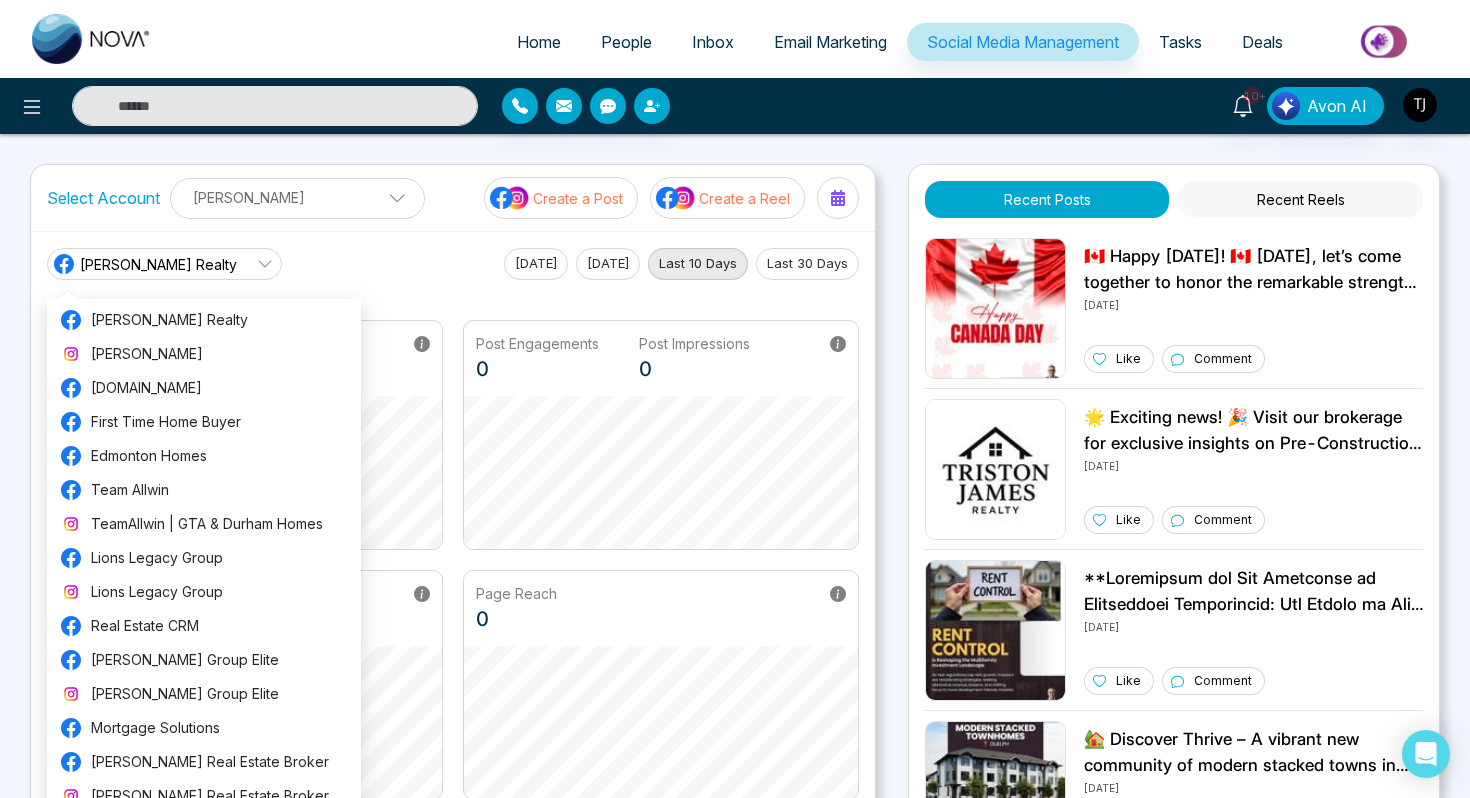 click on "[PERSON_NAME] Realty [DATE] [DATE] Last 10 Days Last 30 Days" at bounding box center [453, 264] 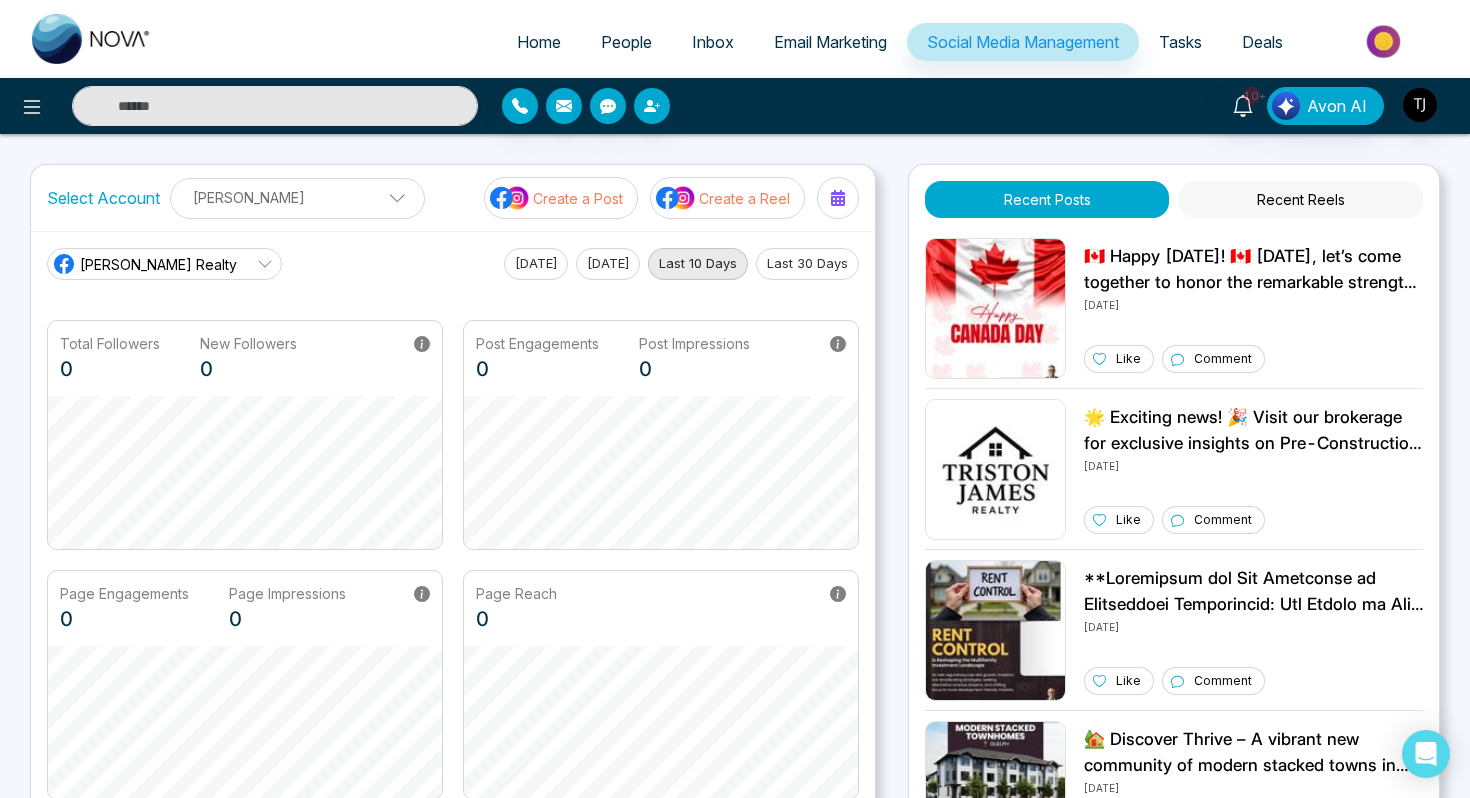 click on "[PERSON_NAME] Realty" at bounding box center (164, 264) 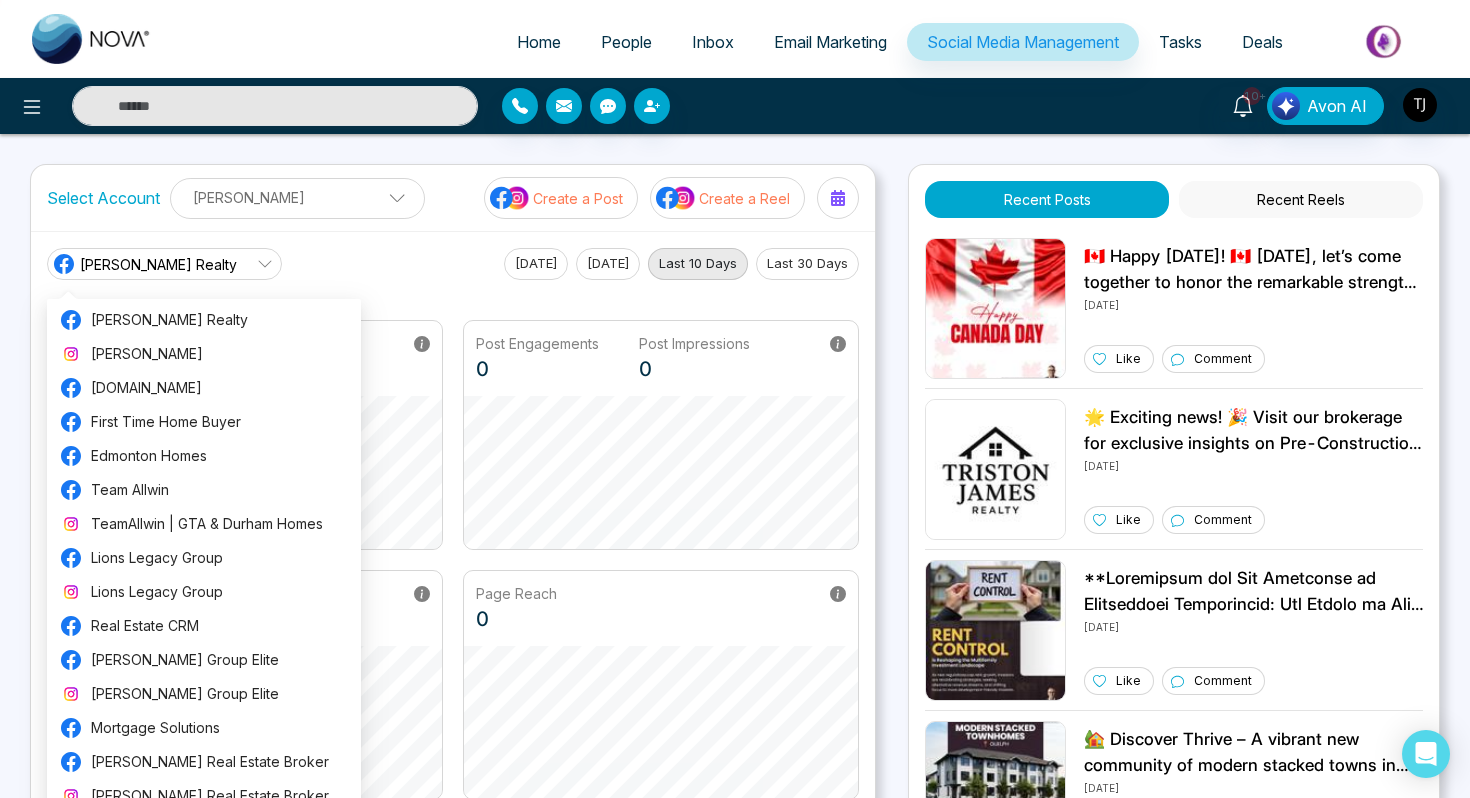click on "[PERSON_NAME] Realty [PERSON_NAME][DOMAIN_NAME] First Time Home Buyer Edmonton Homes Team Allwin TeamAllwin | GTA & Durham Homes Lions Legacy Group Lions Legacy Group Real Estate CRM  [PERSON_NAME] Group Elite [PERSON_NAME] Group Elite Mortgage Solutions [PERSON_NAME] Real Estate Broker [PERSON_NAME] Real Estate Broker [PERSON_NAME] Realtor [PERSON_NAME] Team [PERSON_NAME] [PERSON_NAME] Home Selling System. [PERSON_NAME] Re/[PERSON_NAME] [PERSON_NAME] [PERSON_NAME] Realtor [PERSON_NAME] [PERSON_NAME]" at bounding box center (204, 720) 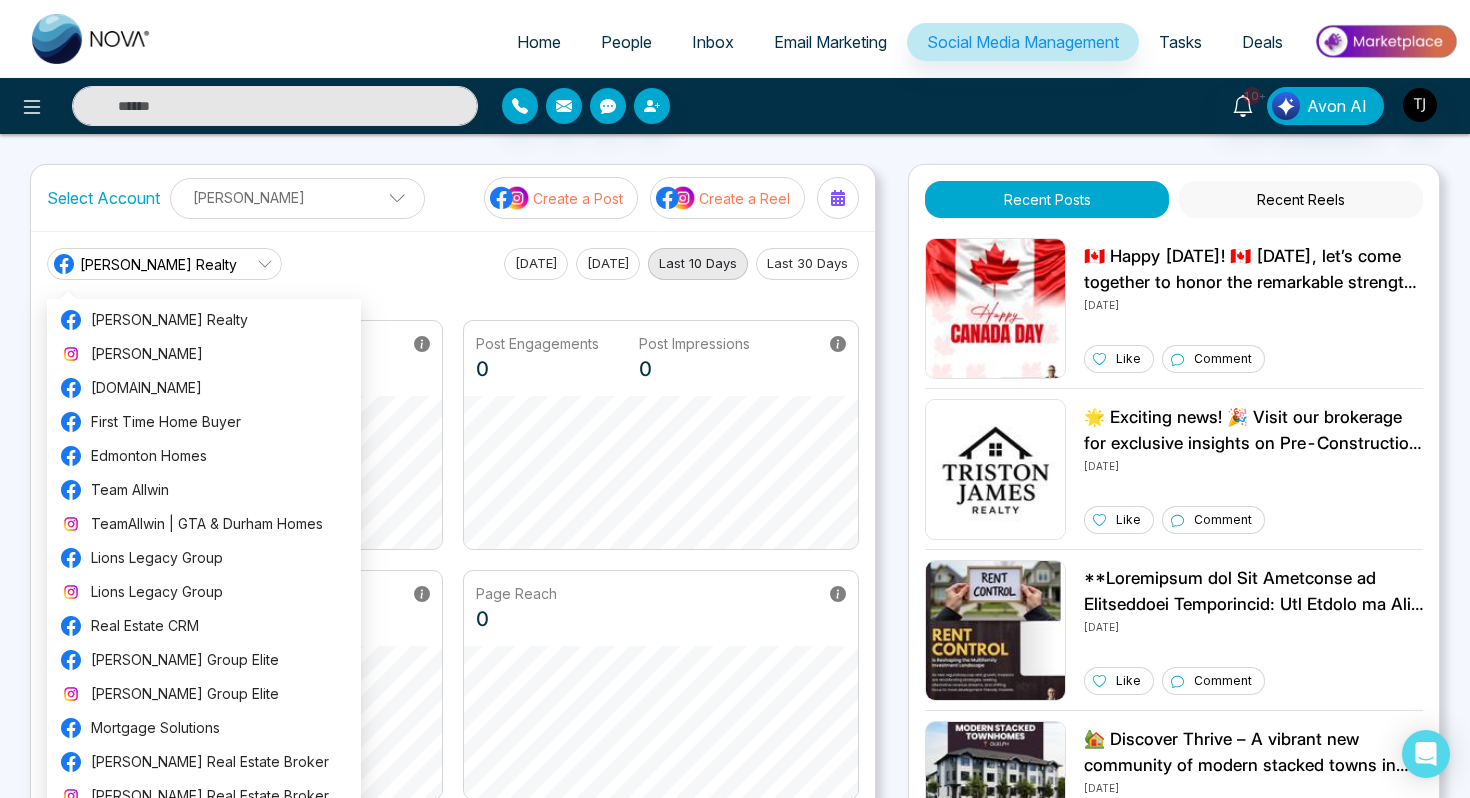 click on "[PERSON_NAME] Realty [DATE] [DATE] Last 10 Days Last 30 Days" at bounding box center (453, 264) 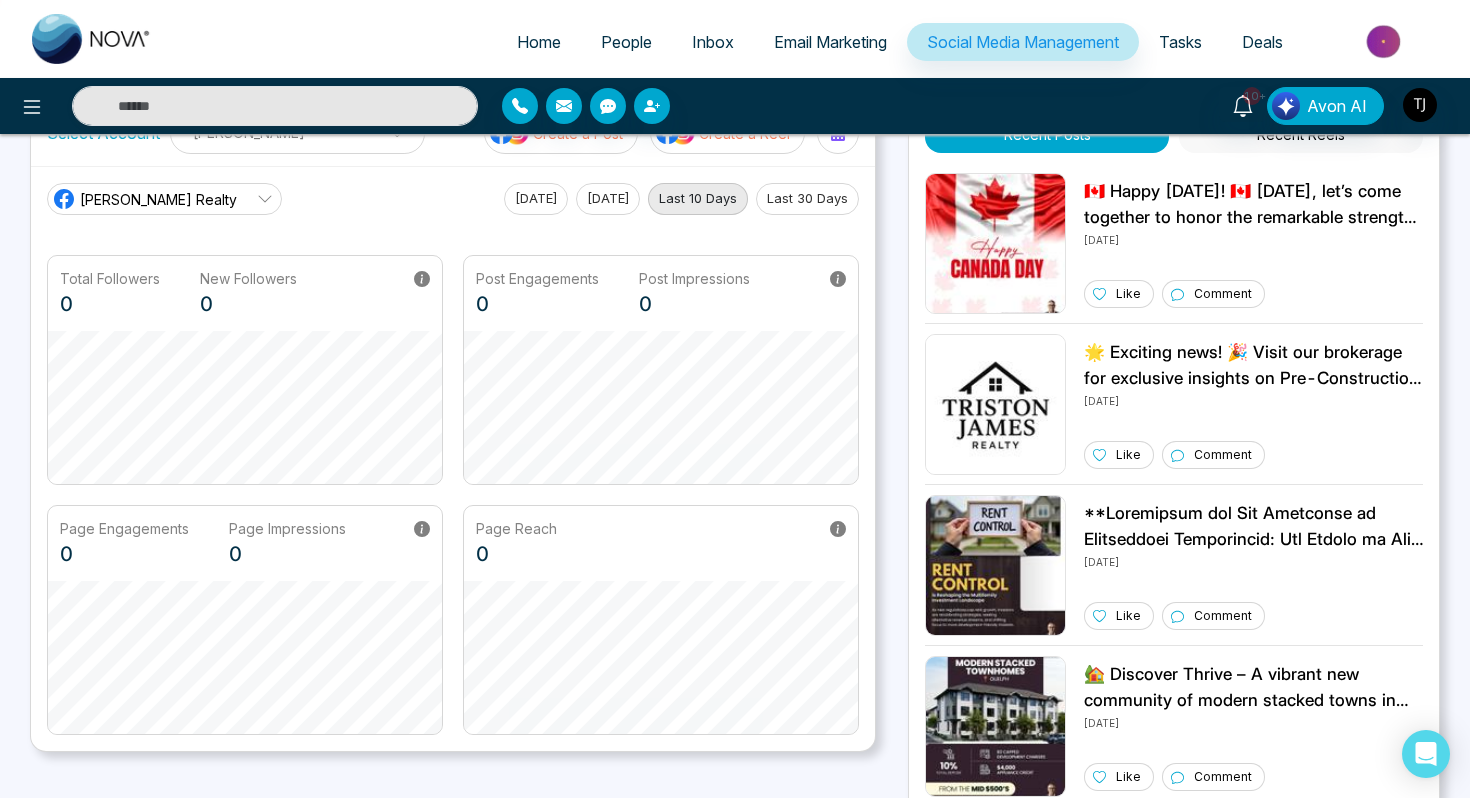 scroll, scrollTop: 77, scrollLeft: 0, axis: vertical 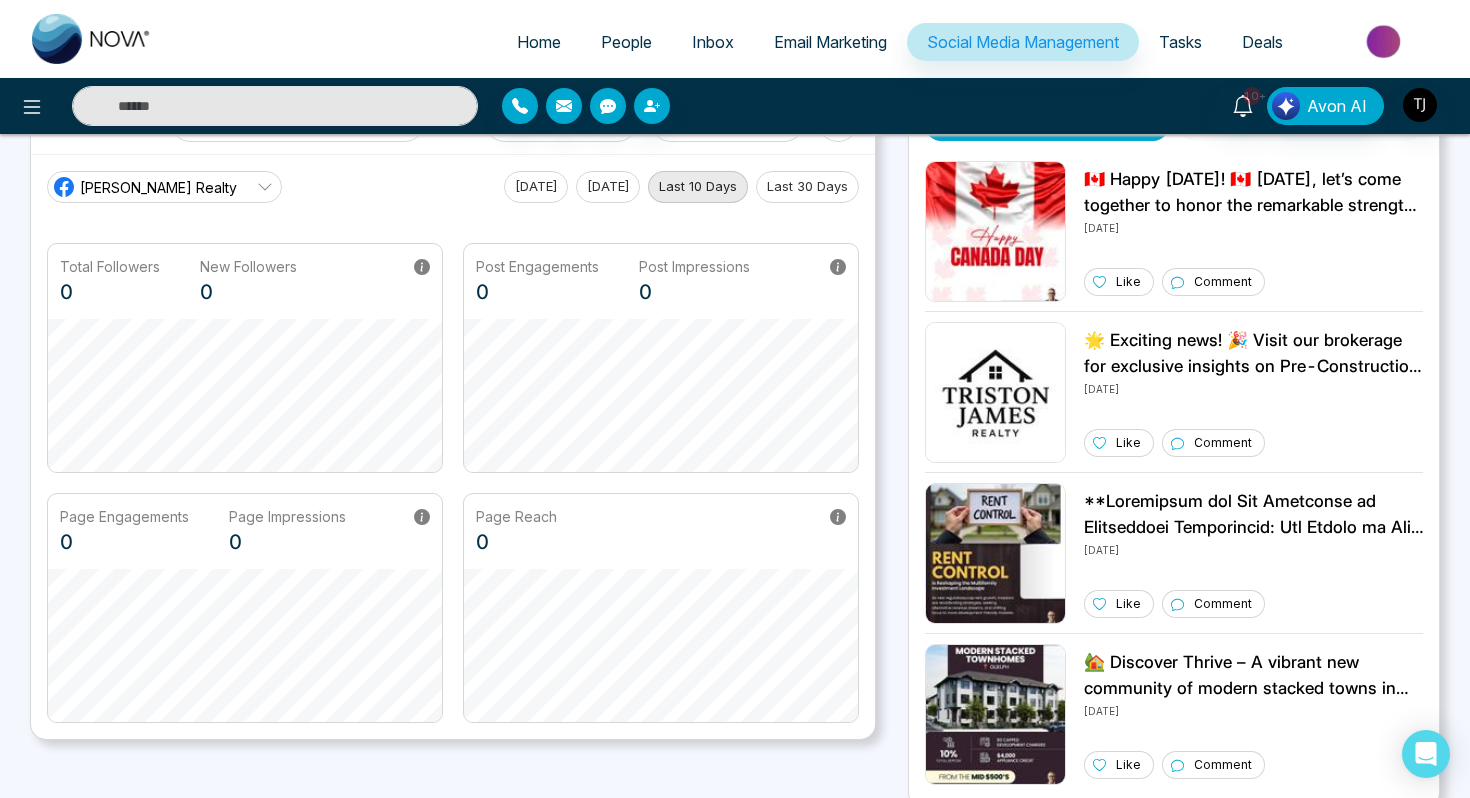 click on "Last 30 Days" at bounding box center [807, 187] 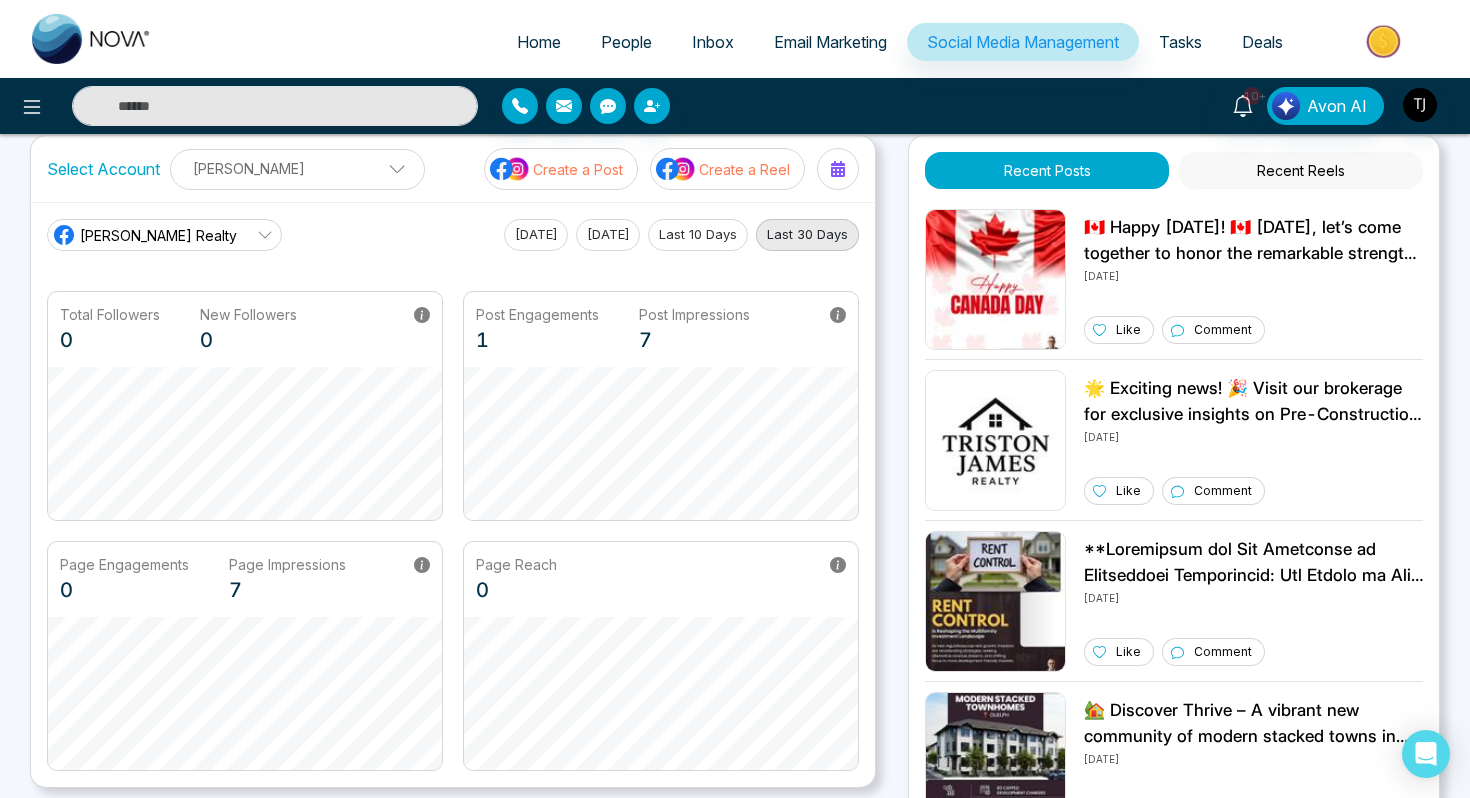 scroll, scrollTop: 0, scrollLeft: 0, axis: both 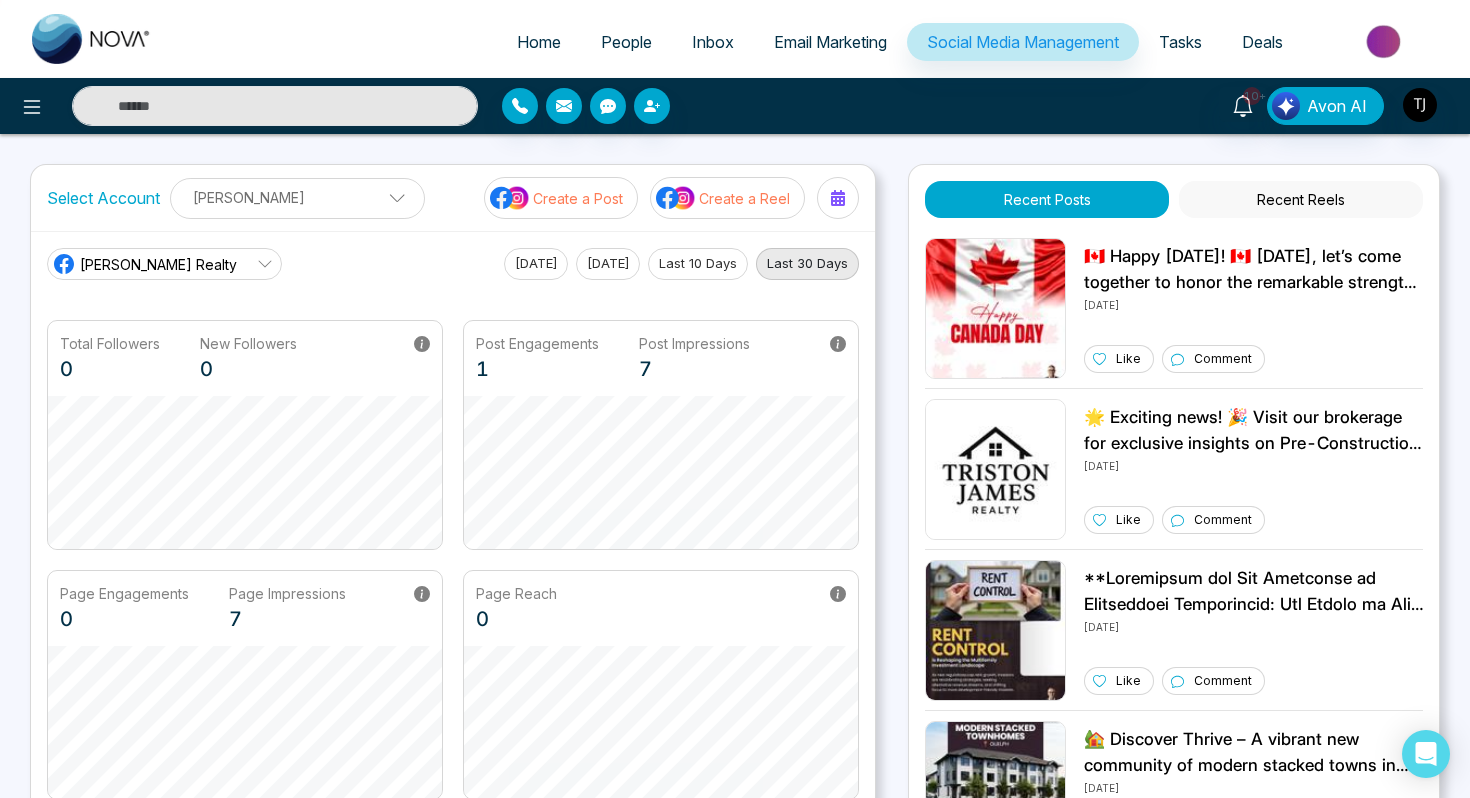 click on "Create a Post" at bounding box center (578, 198) 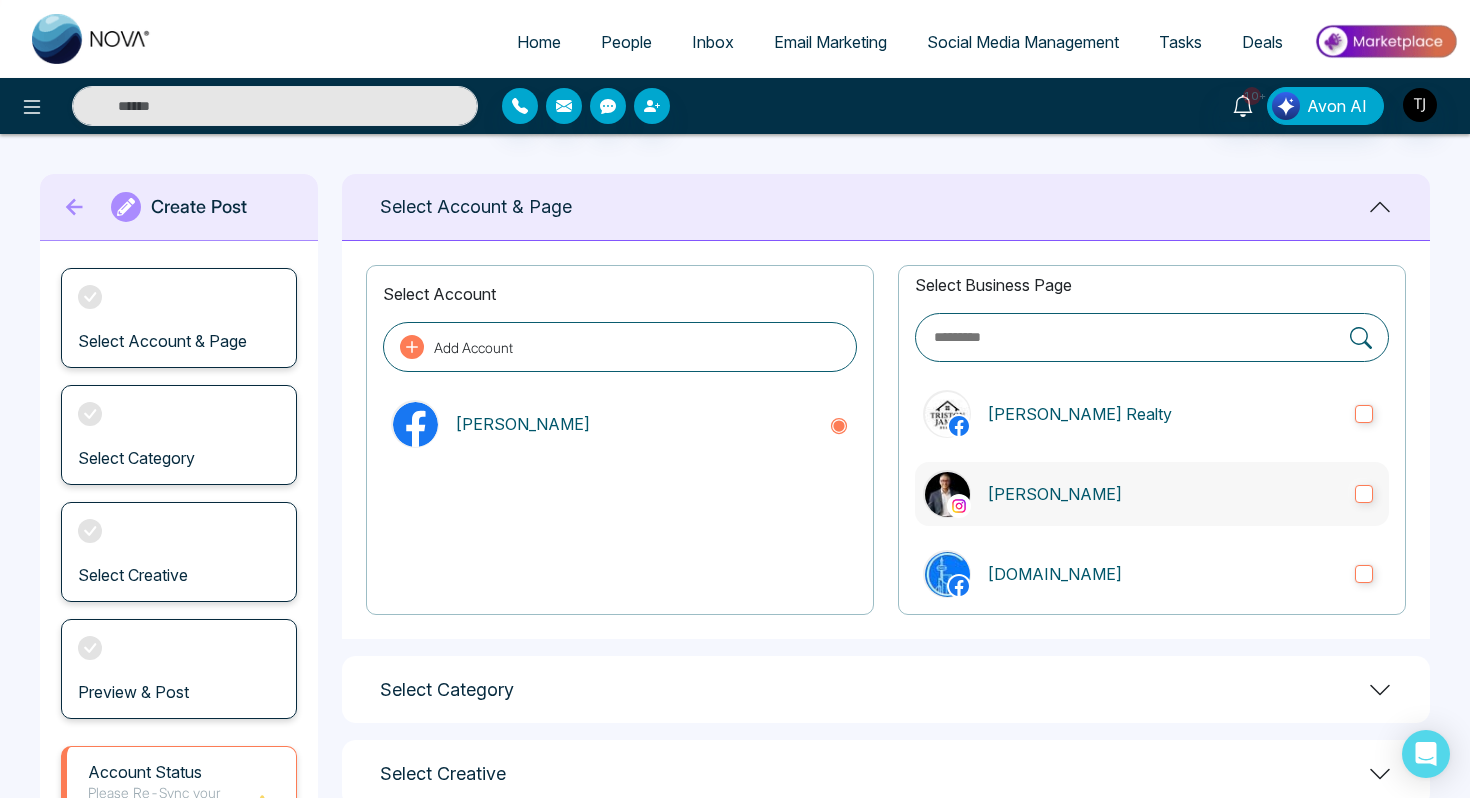 scroll, scrollTop: 6, scrollLeft: 0, axis: vertical 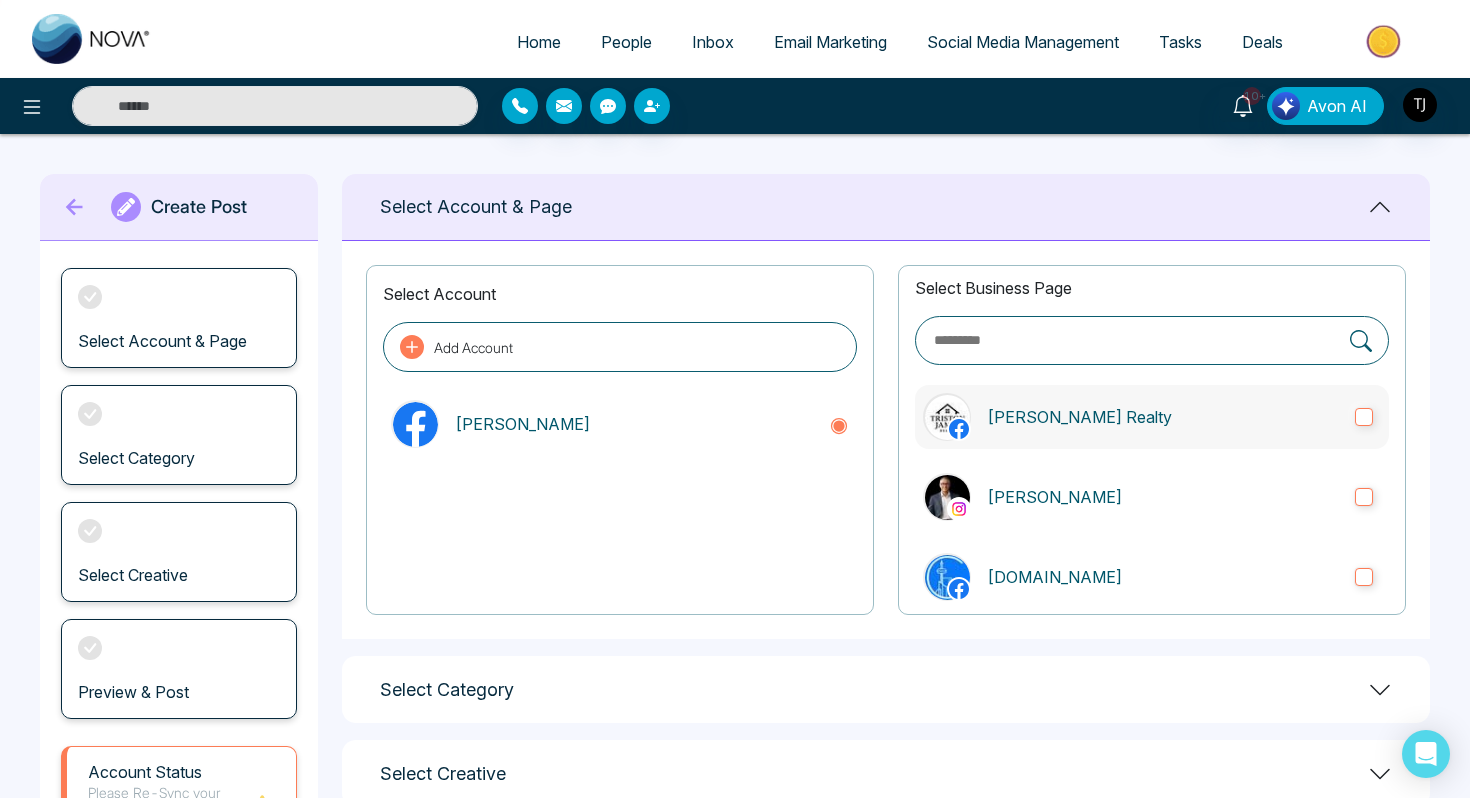 click on "[PERSON_NAME] Realty" at bounding box center (1163, 417) 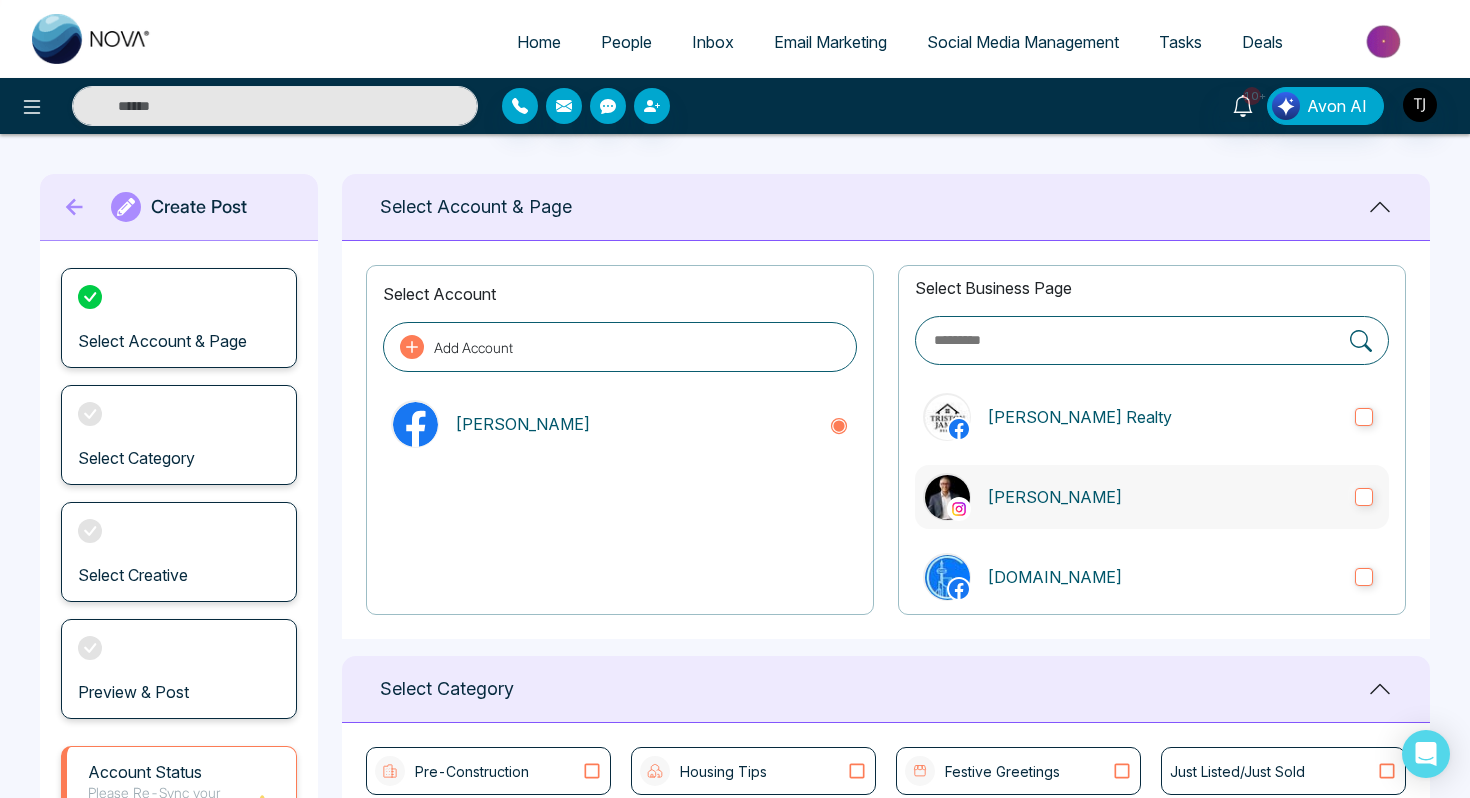 click on "[PERSON_NAME]" at bounding box center (1152, 497) 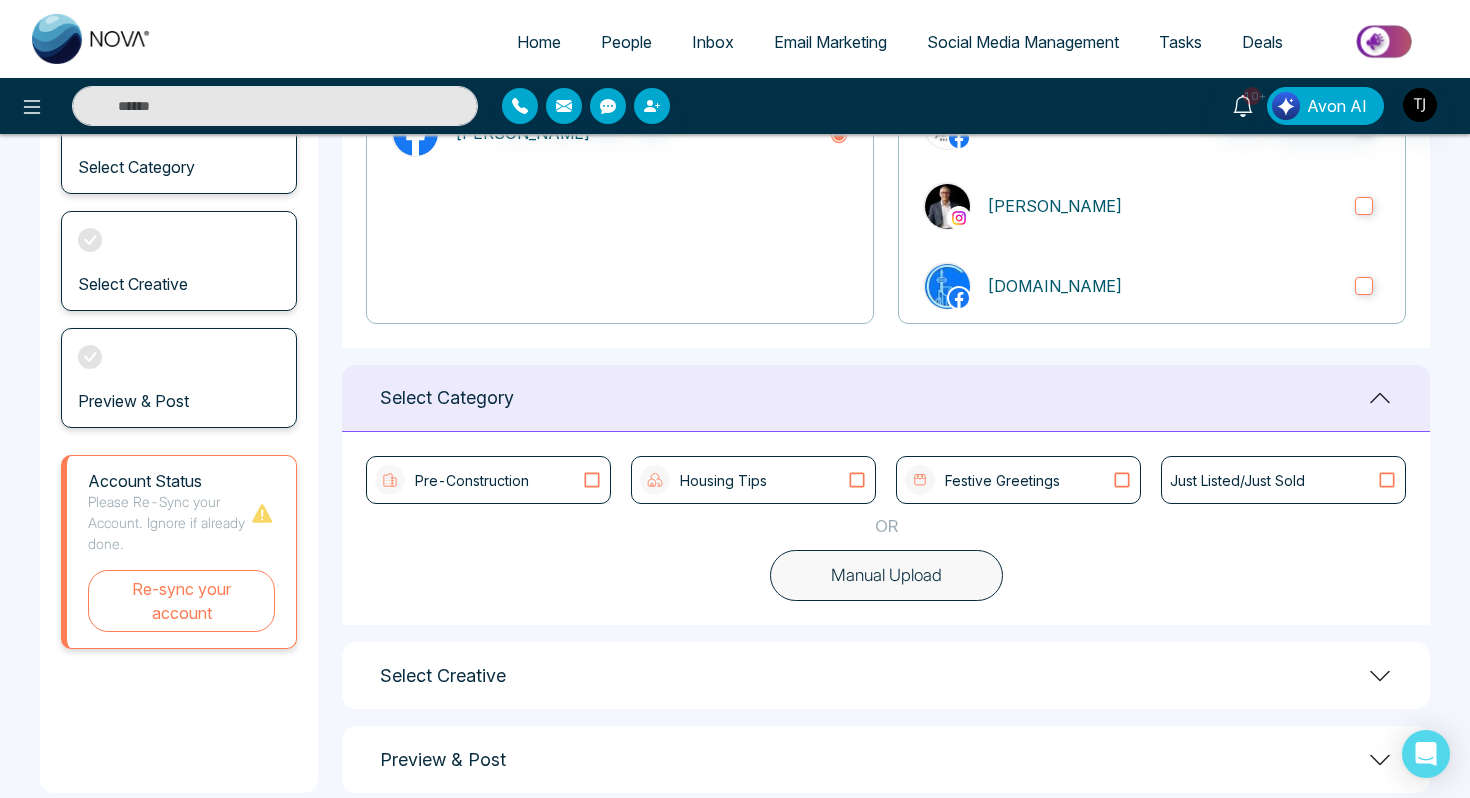 scroll, scrollTop: 324, scrollLeft: 0, axis: vertical 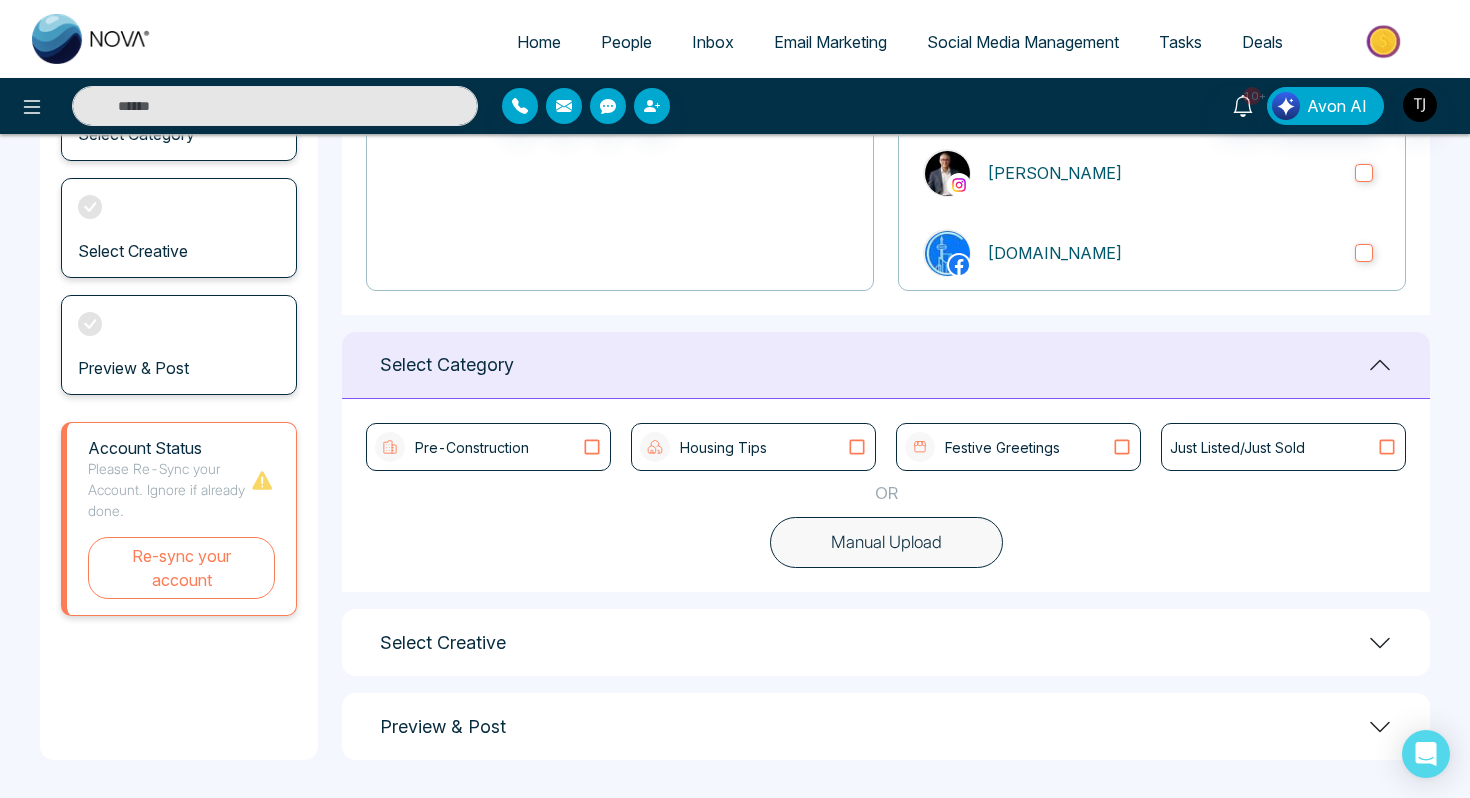 click on "Manual Upload" at bounding box center [886, 543] 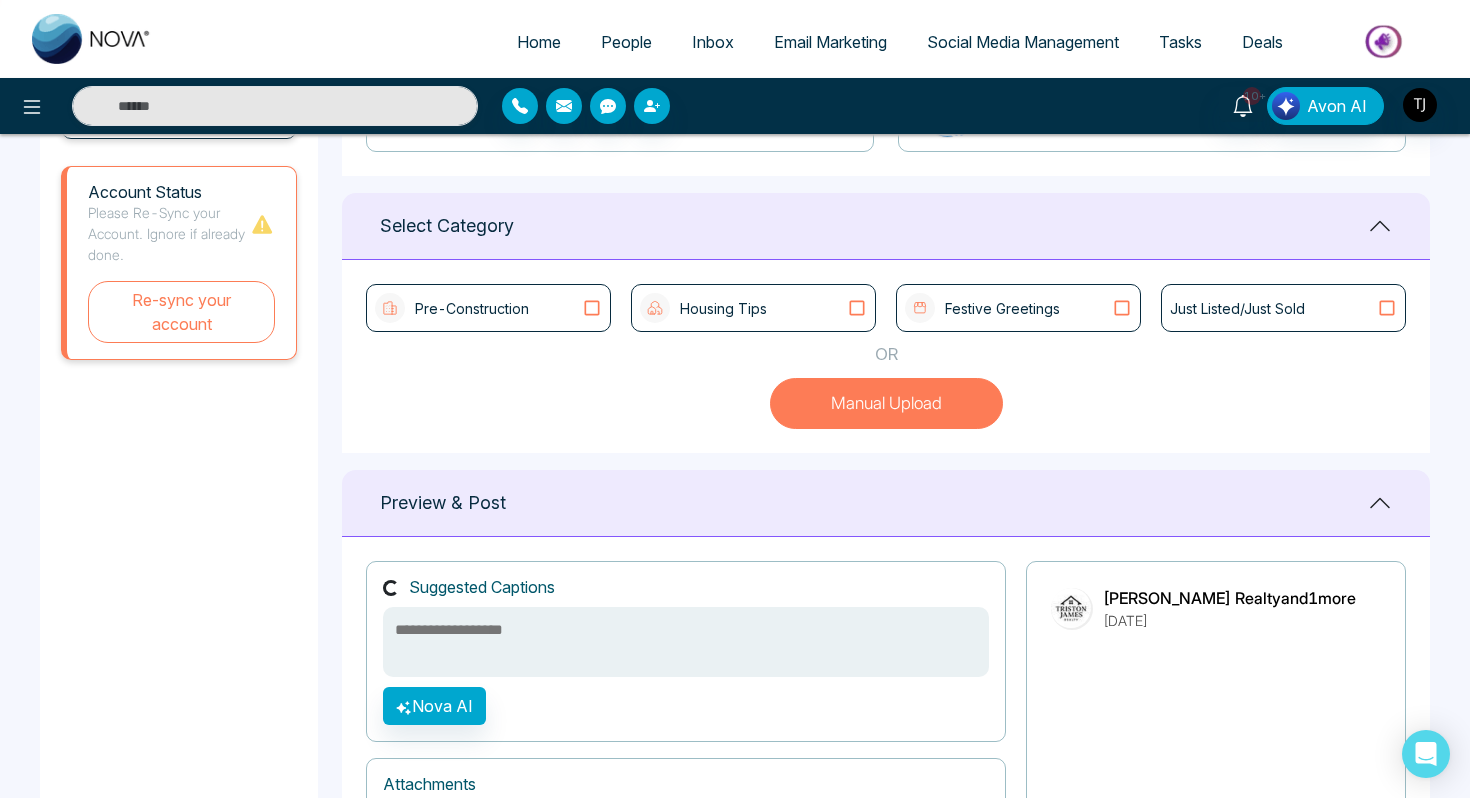 scroll, scrollTop: 428, scrollLeft: 0, axis: vertical 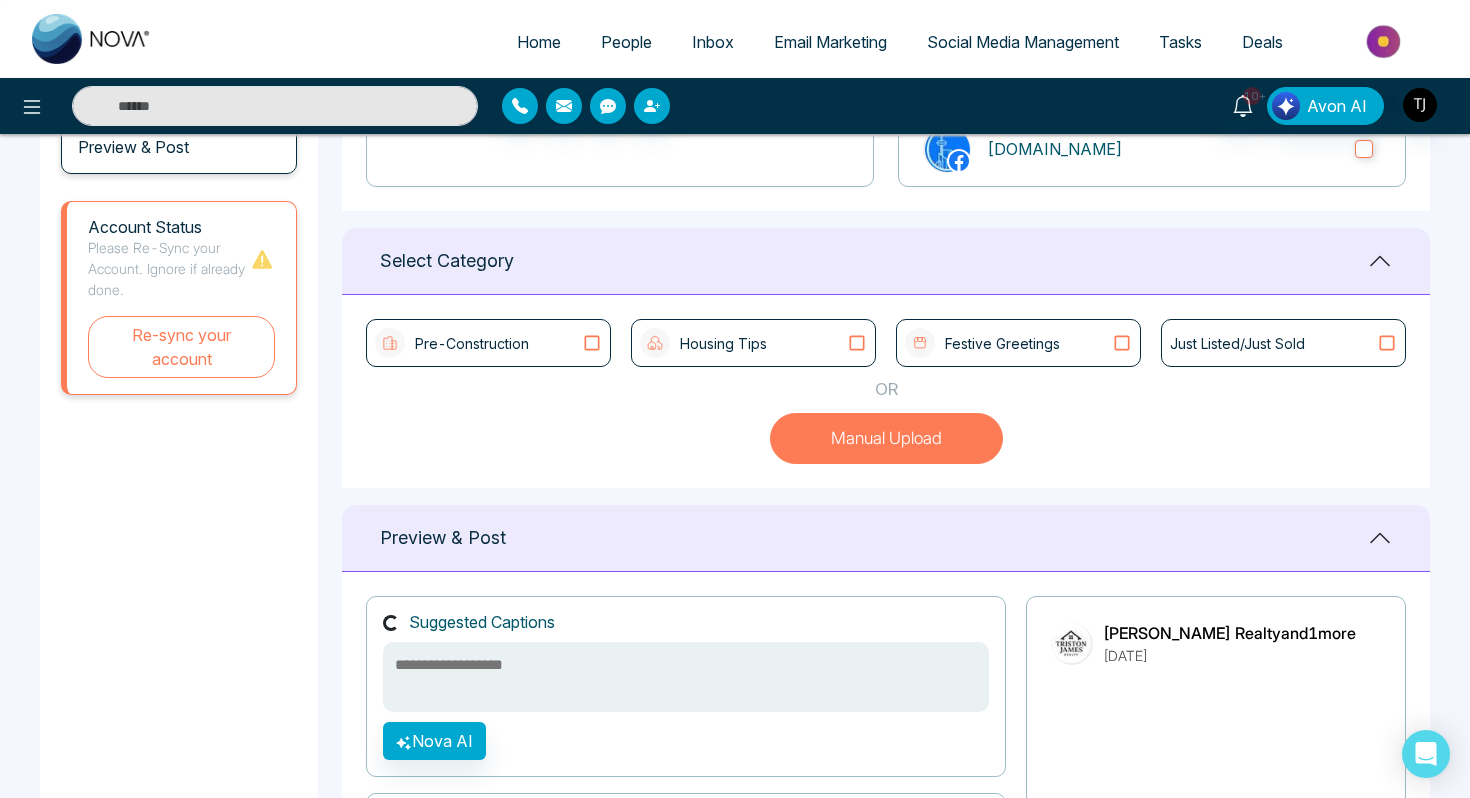 click on "Housing Tips" at bounding box center (753, 343) 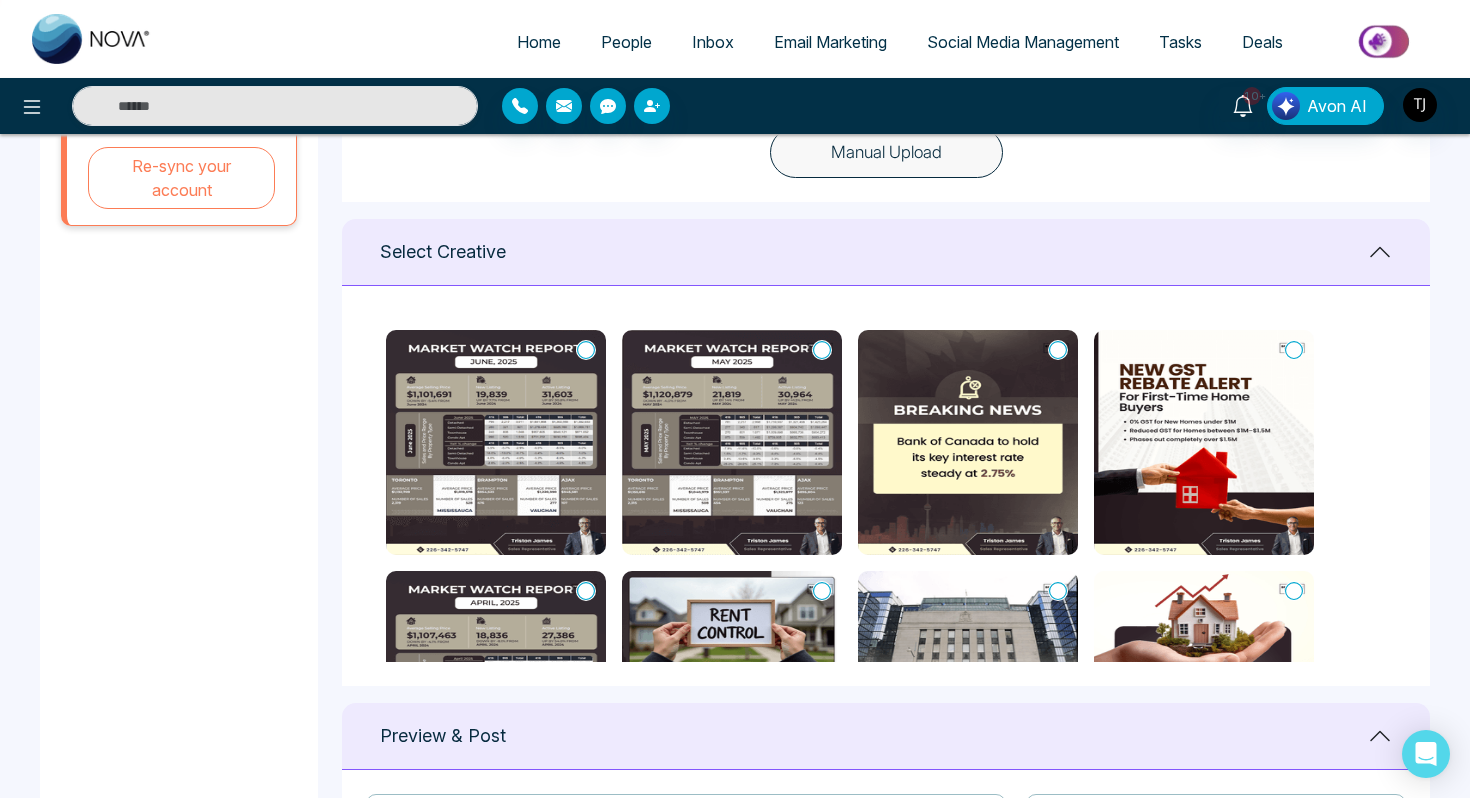 scroll, scrollTop: 726, scrollLeft: 0, axis: vertical 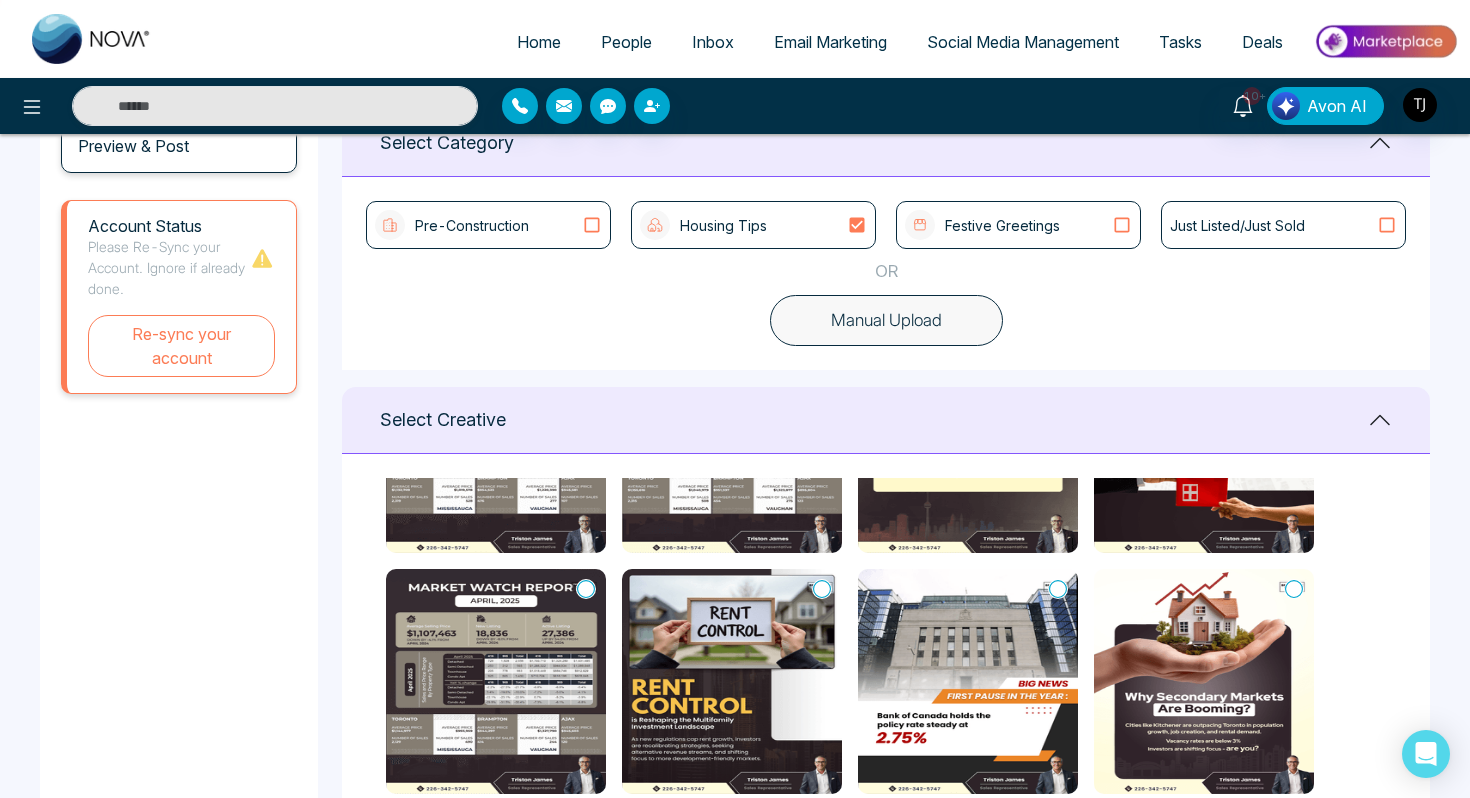 click on "Pre-Construction" at bounding box center (488, 225) 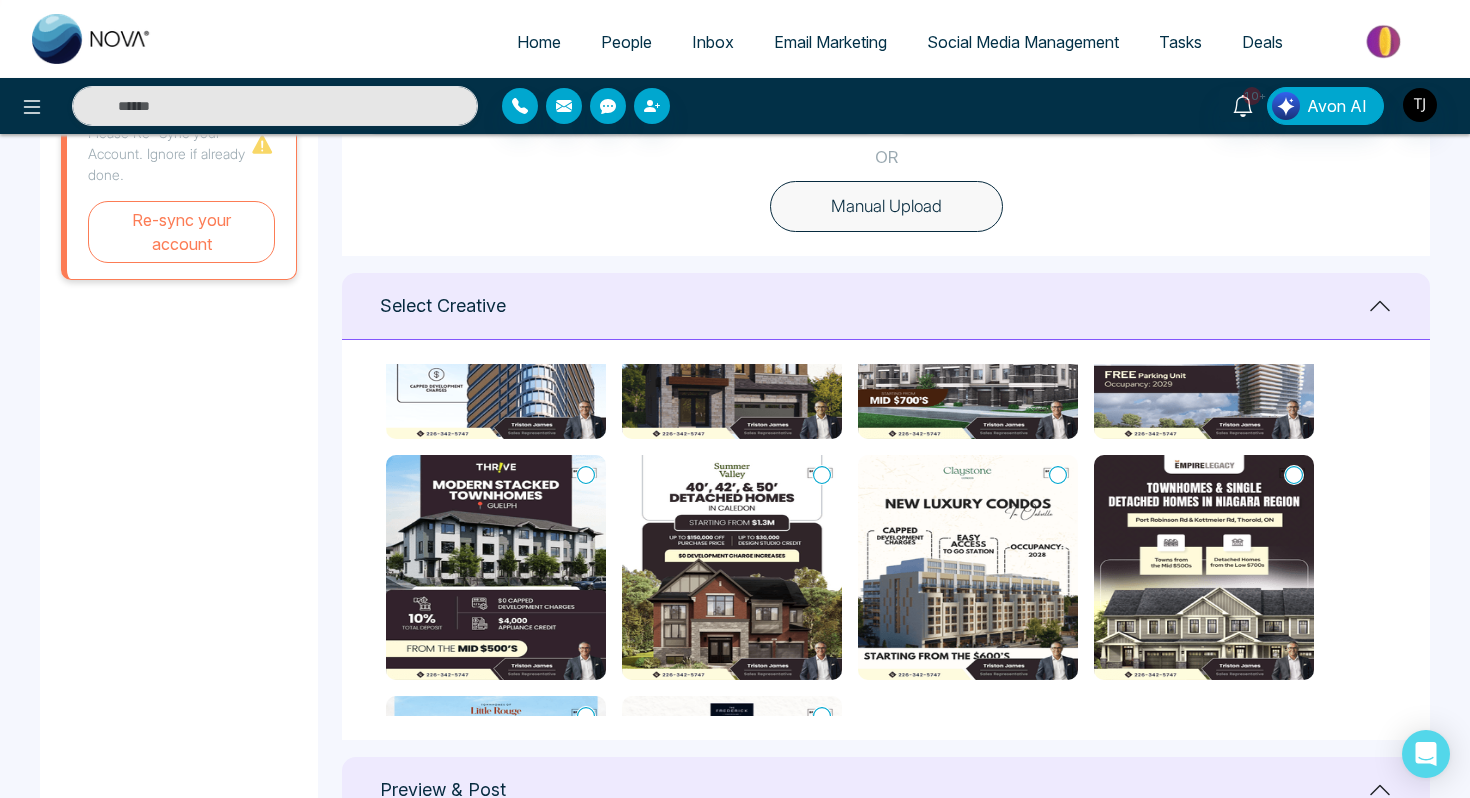 scroll, scrollTop: 695, scrollLeft: 0, axis: vertical 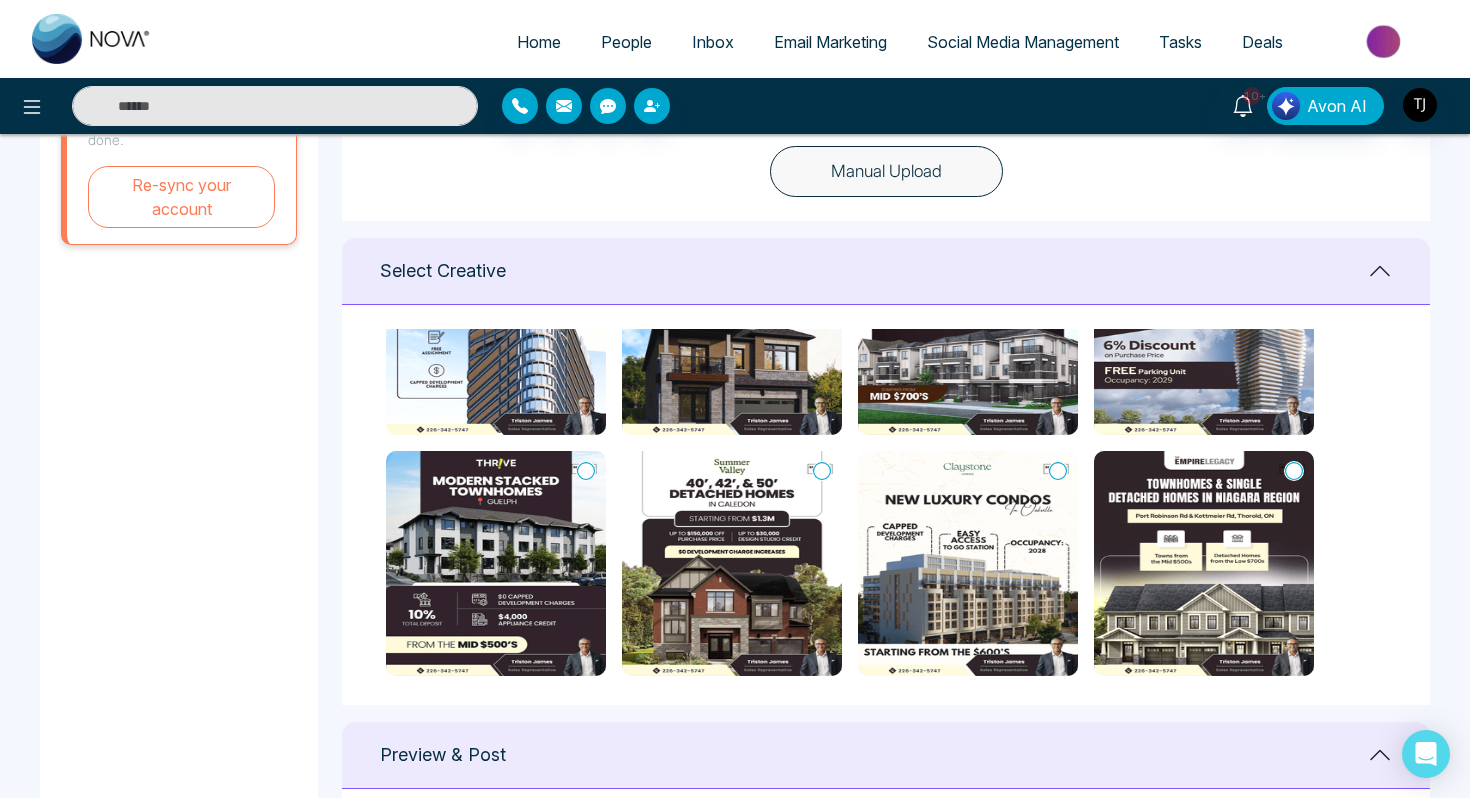 click at bounding box center (1204, 322) 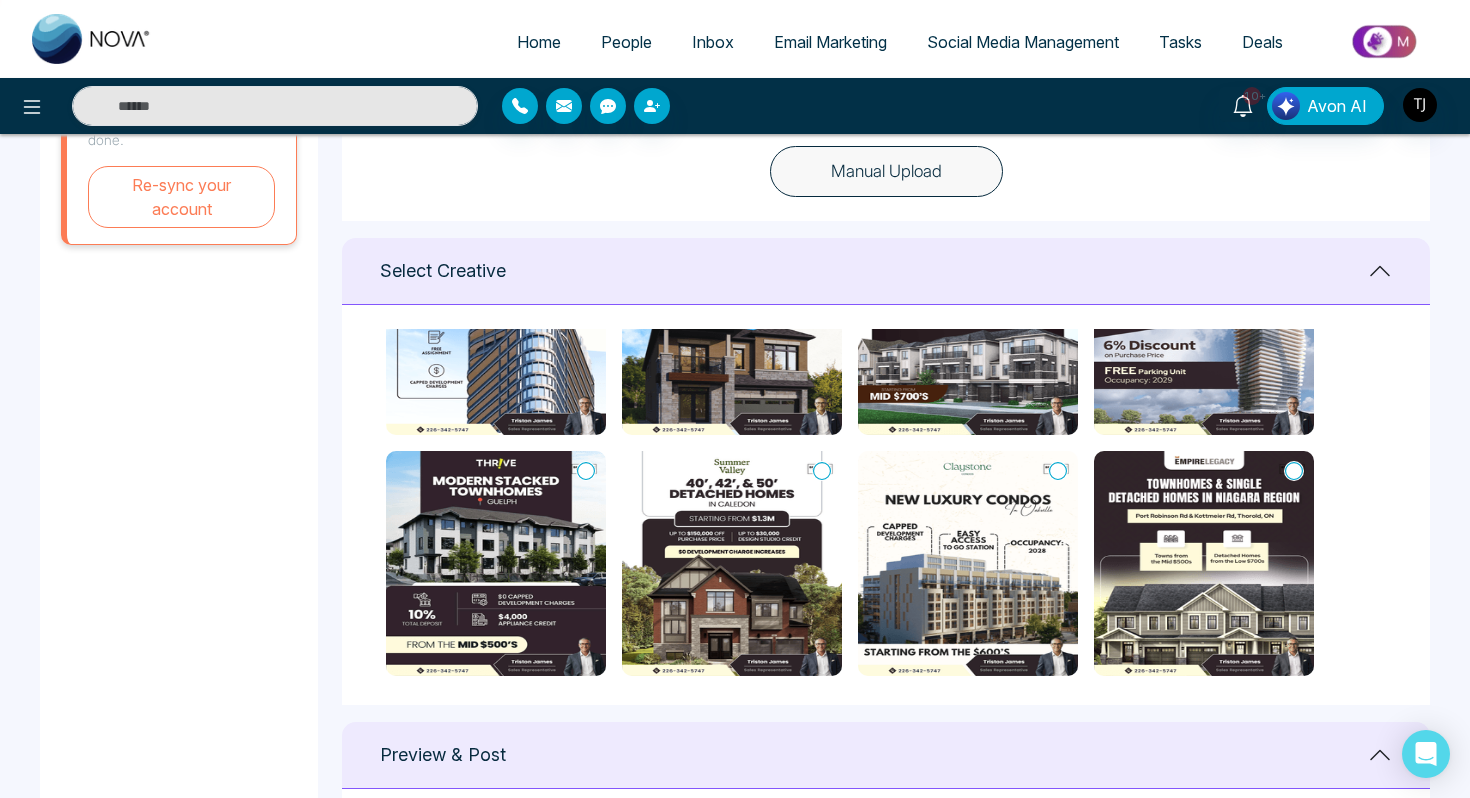 click 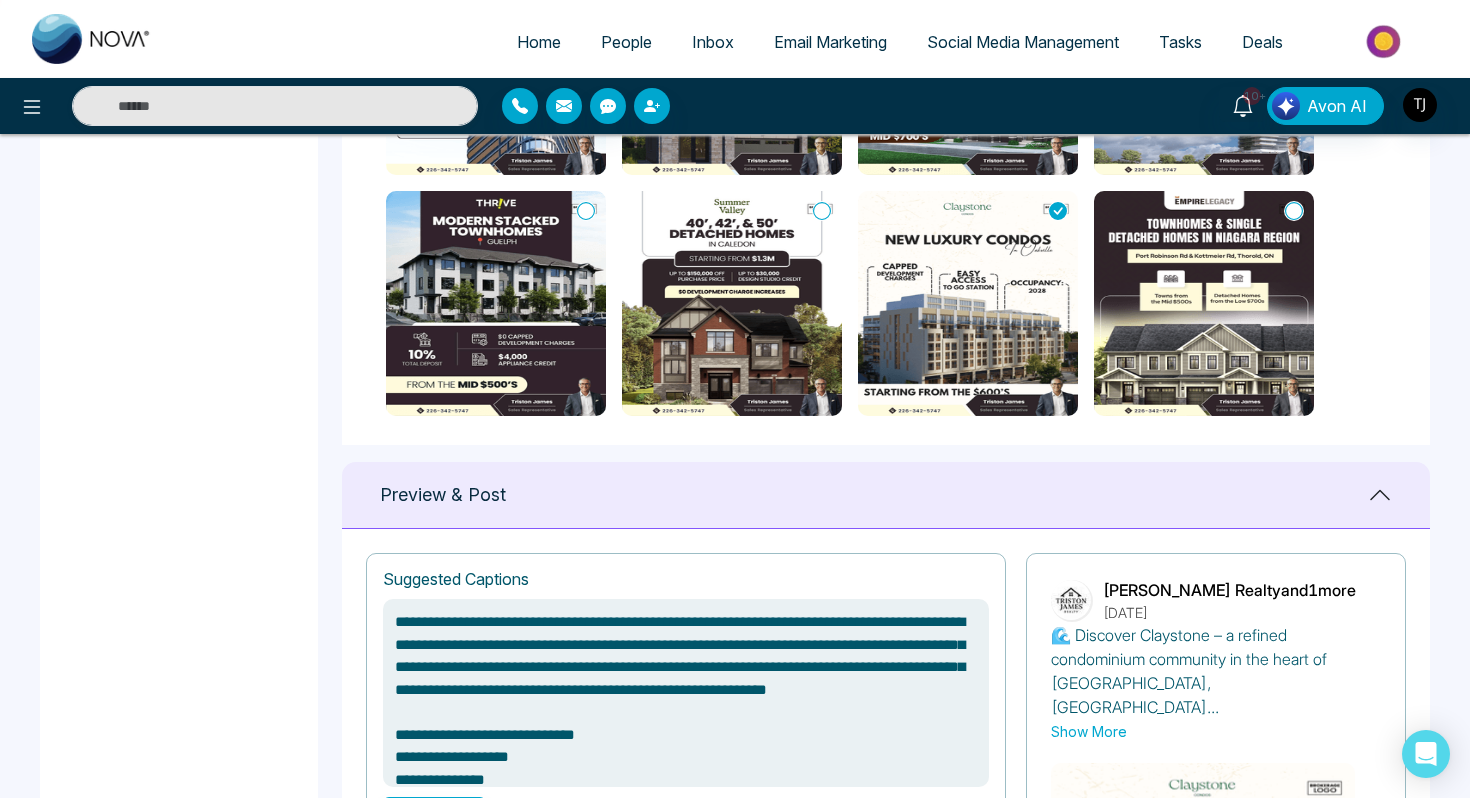 scroll, scrollTop: 961, scrollLeft: 0, axis: vertical 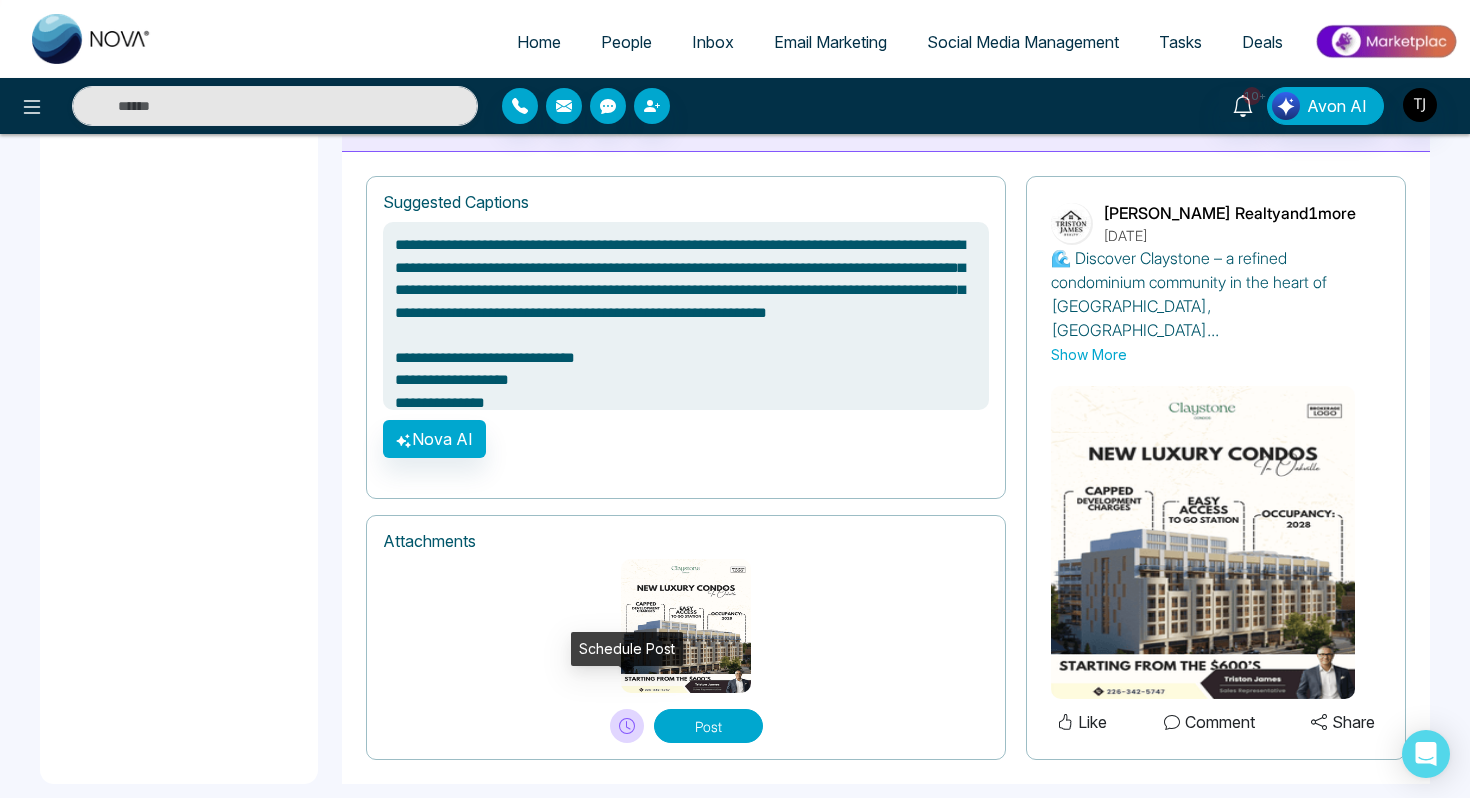 click 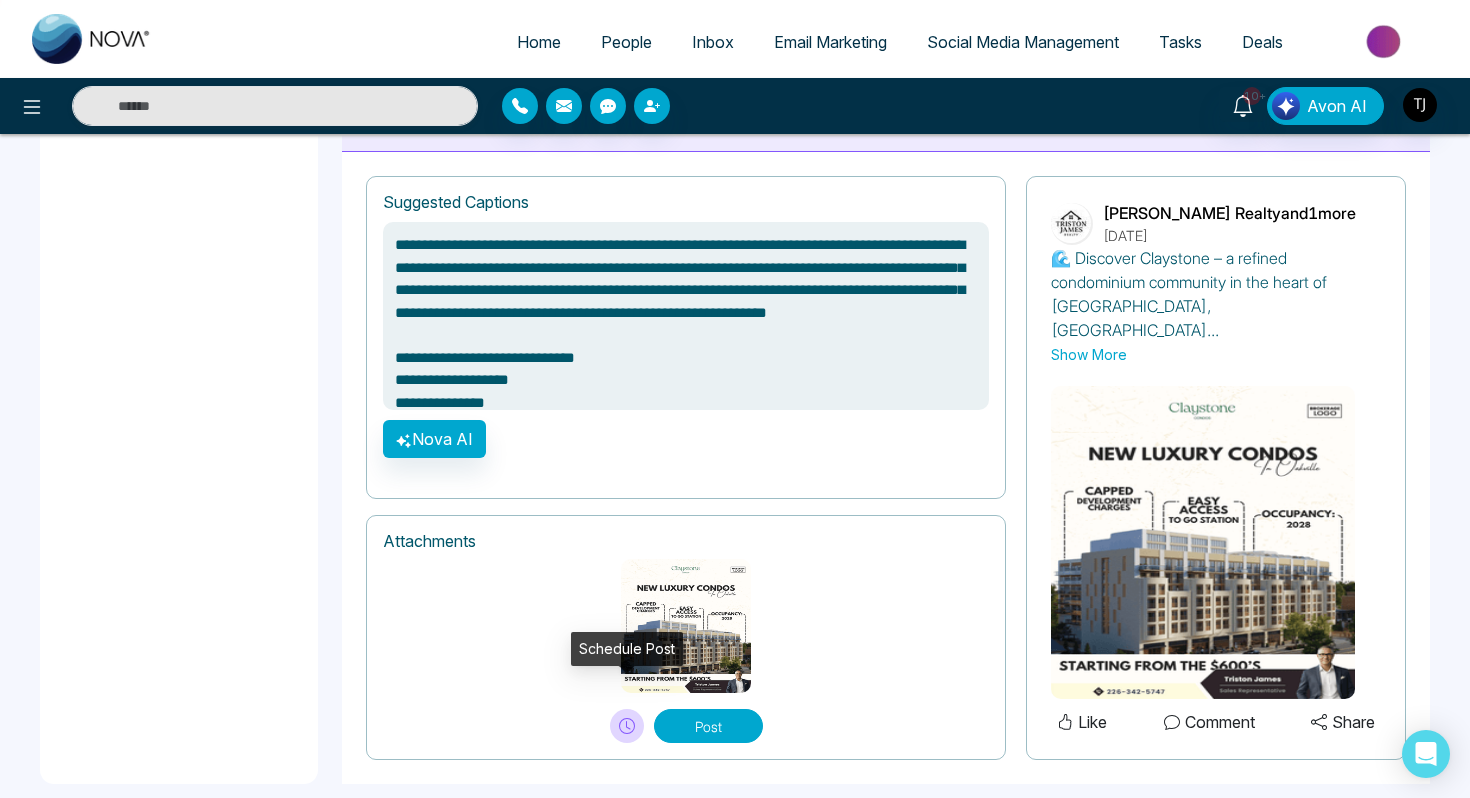 type on "**********" 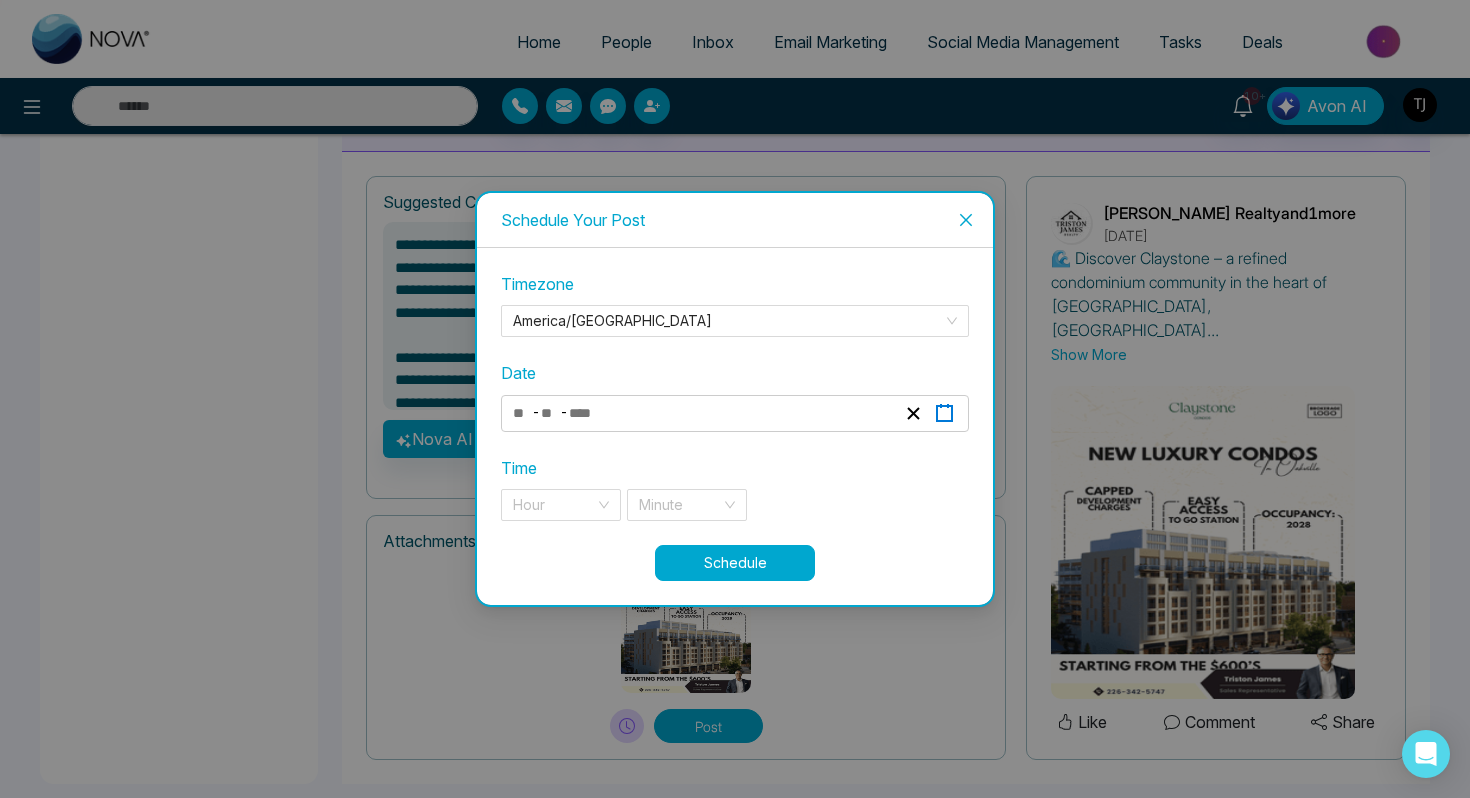 click 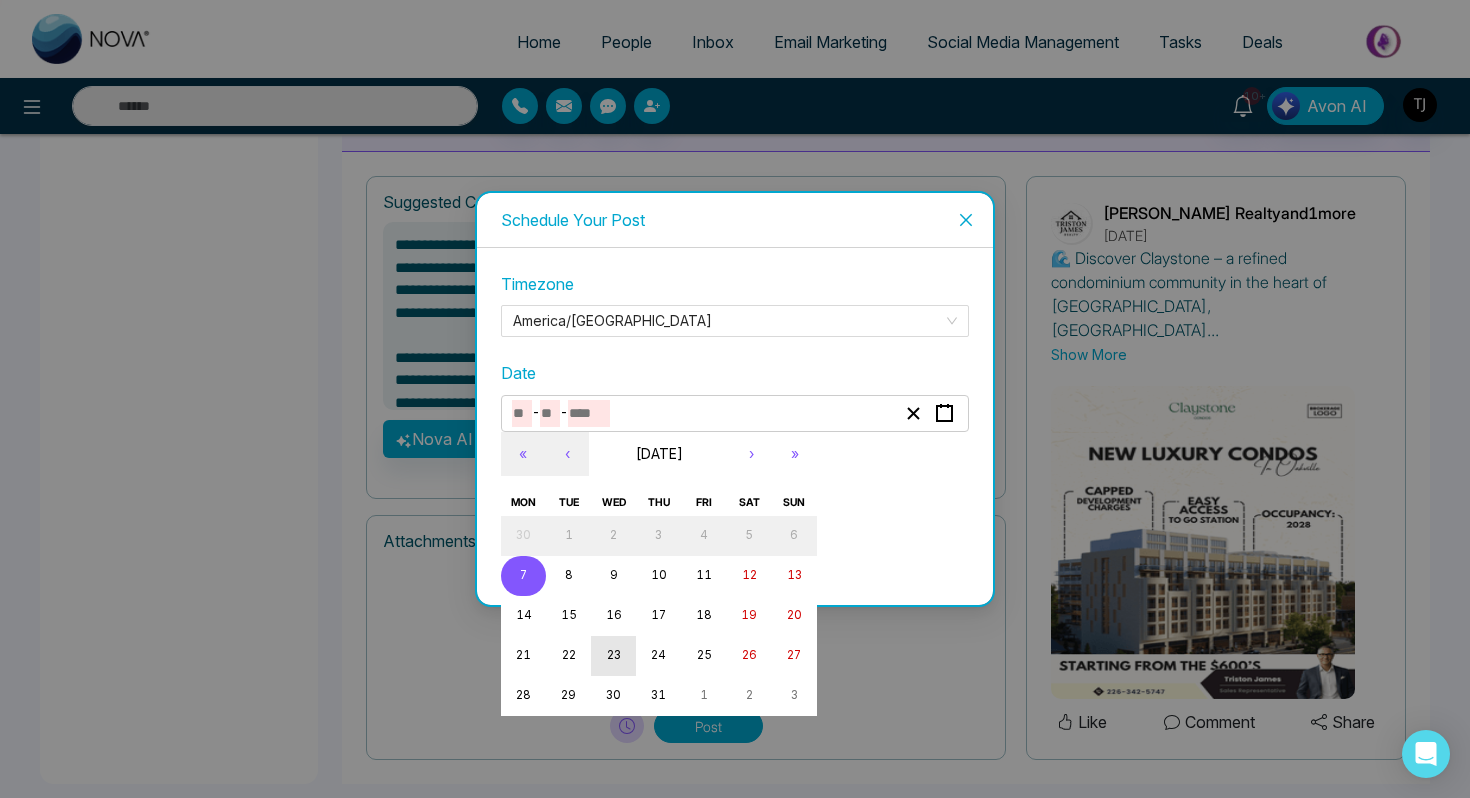 click on "23" at bounding box center (614, 655) 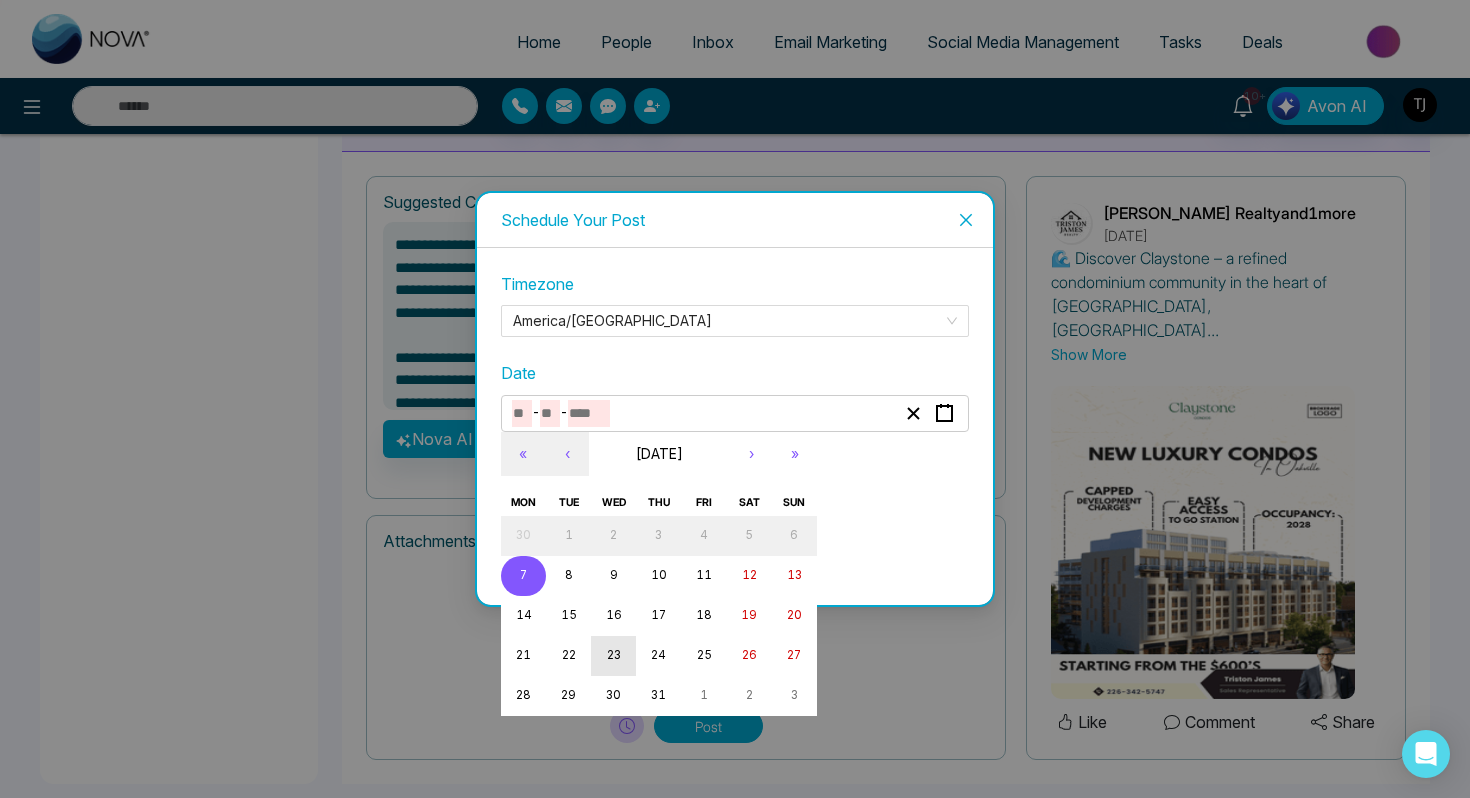type on "*" 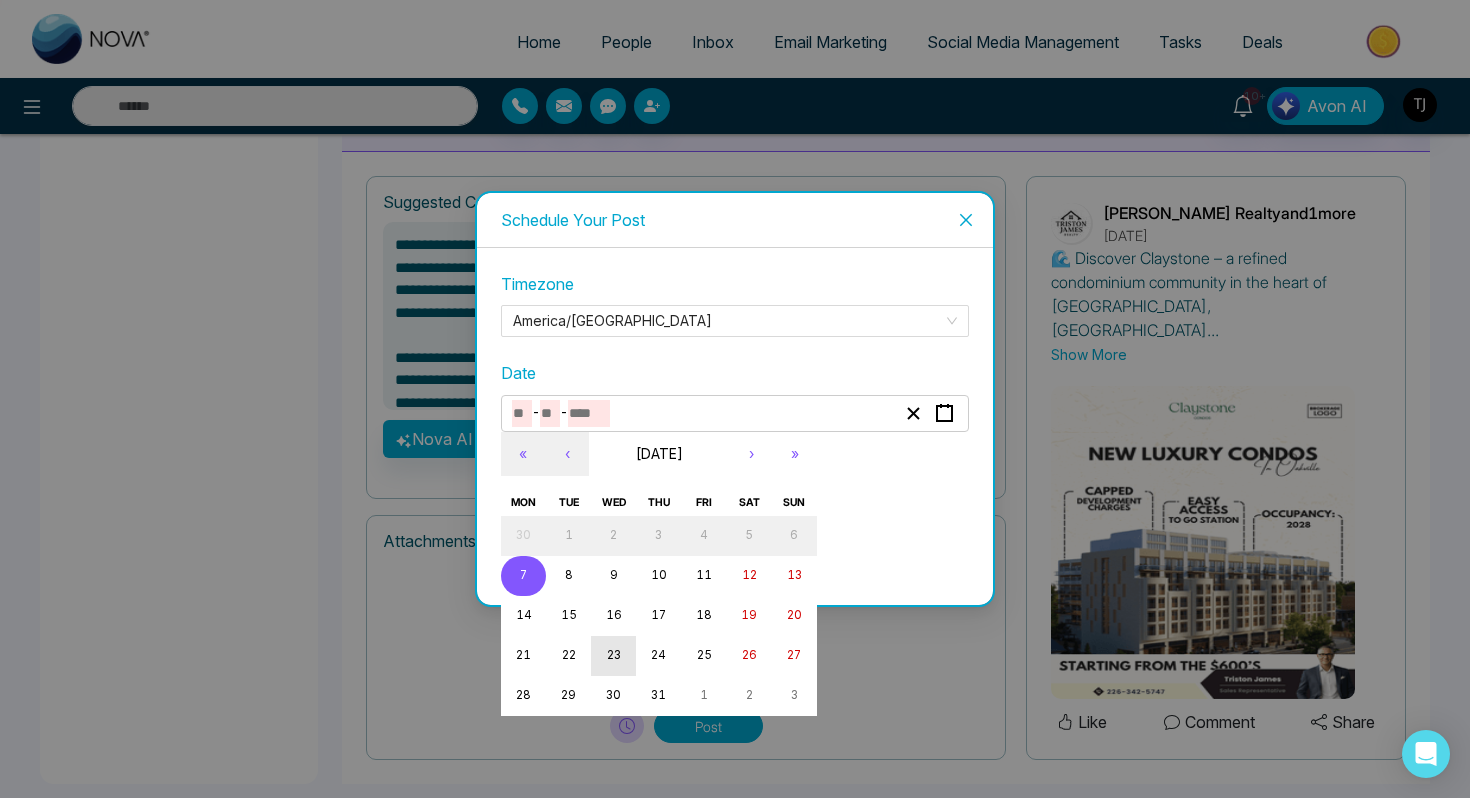 type on "**" 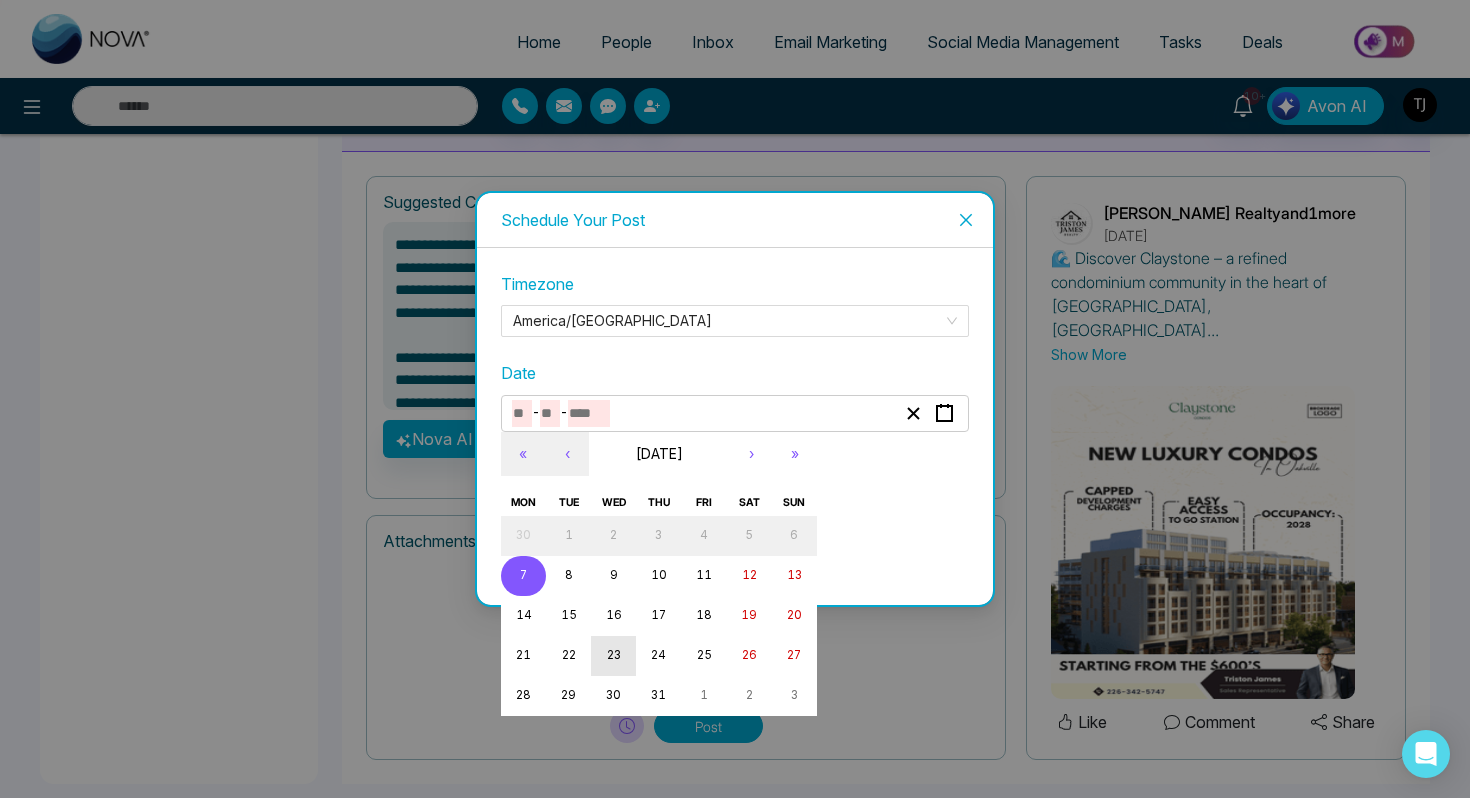 type on "****" 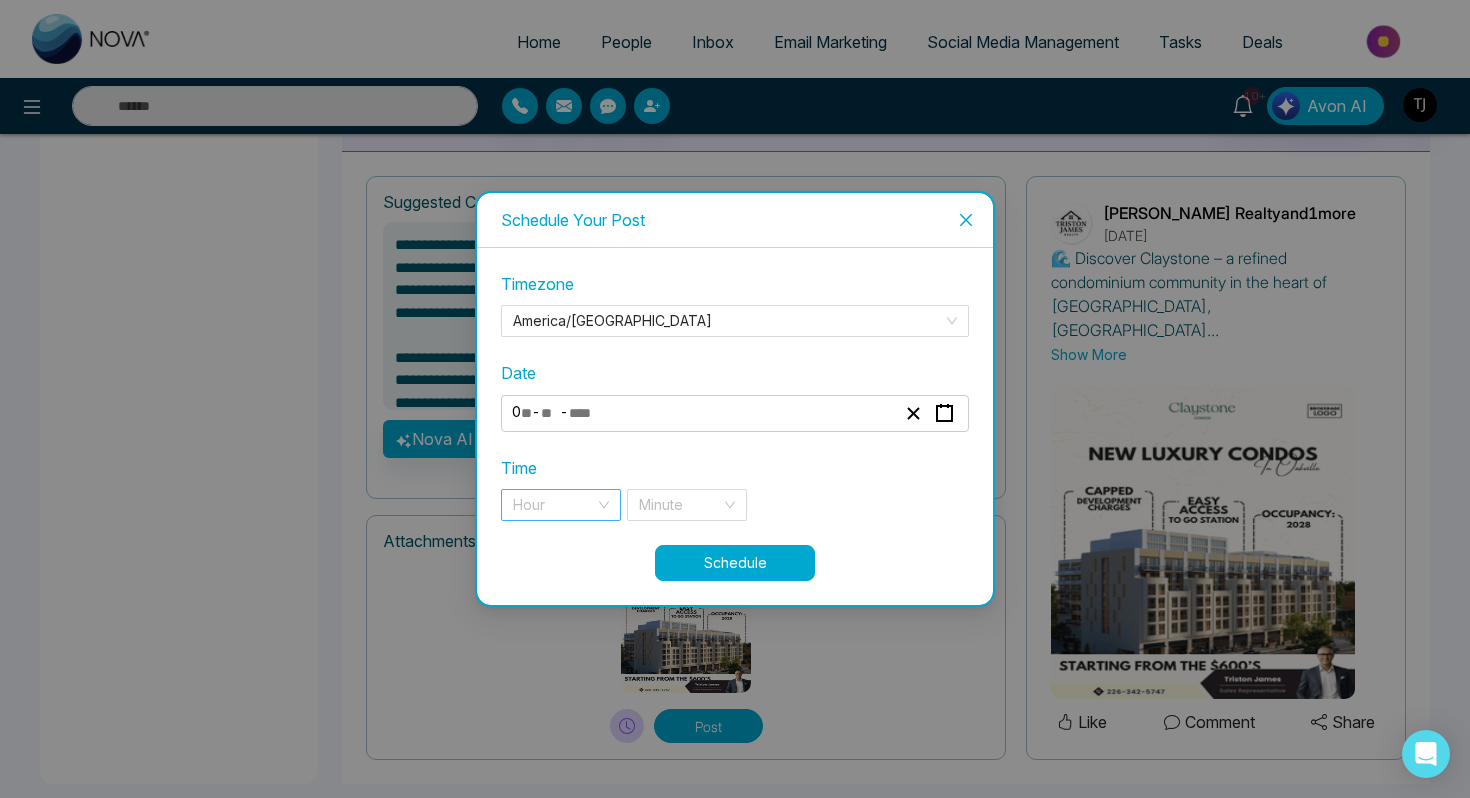 click on "Hour" at bounding box center [561, 505] 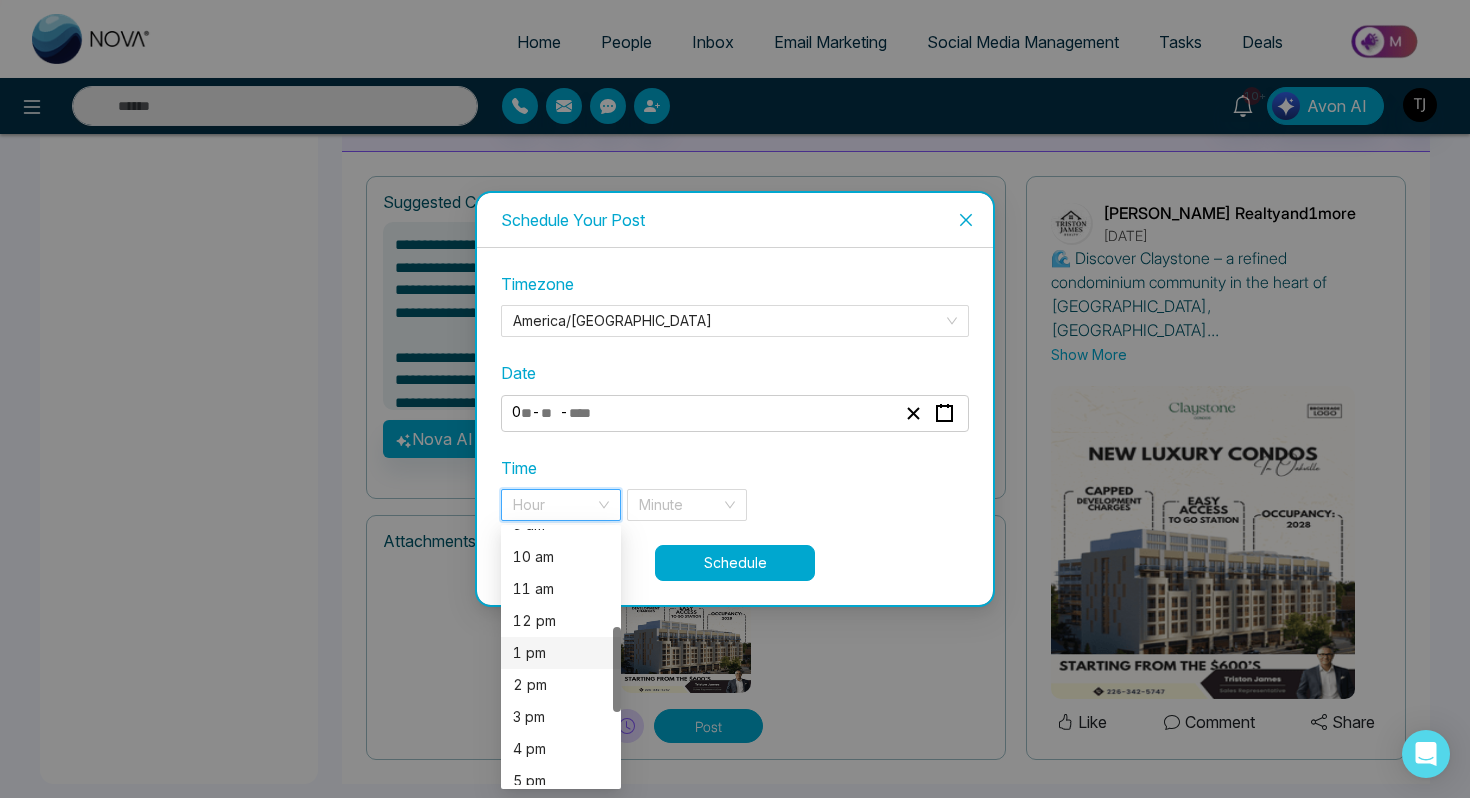 scroll, scrollTop: 285, scrollLeft: 0, axis: vertical 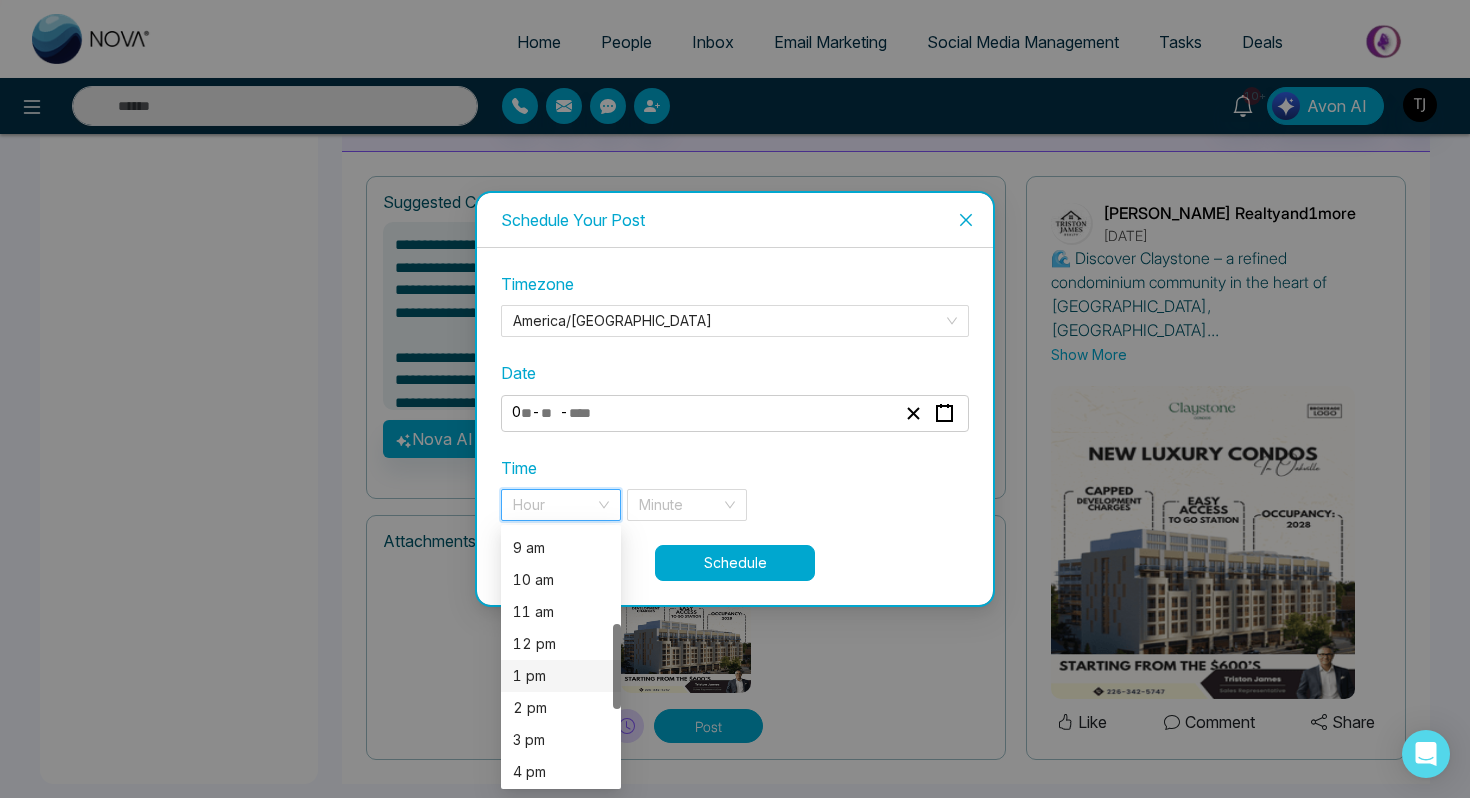 click on "10 am" at bounding box center (561, 580) 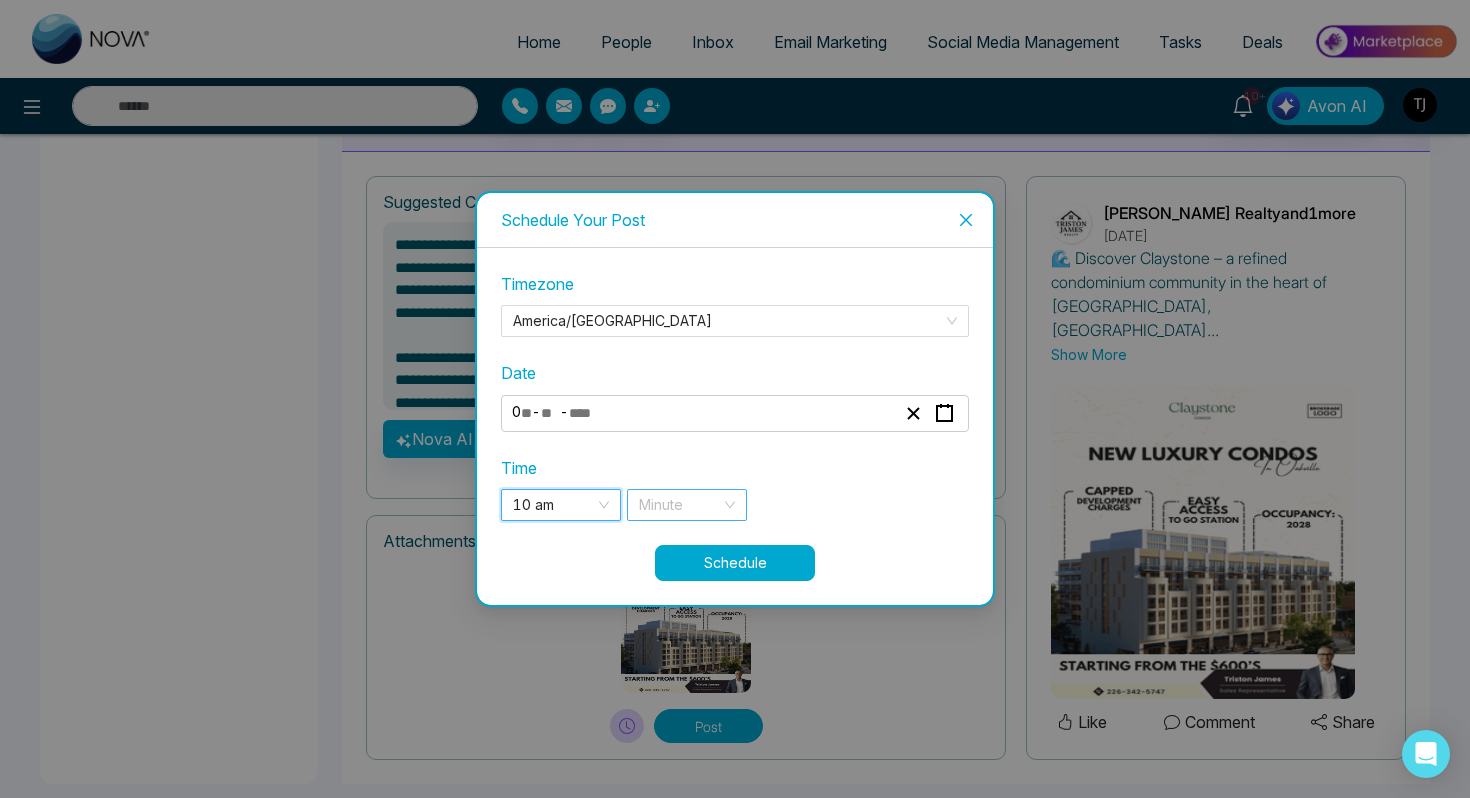 click at bounding box center (680, 505) 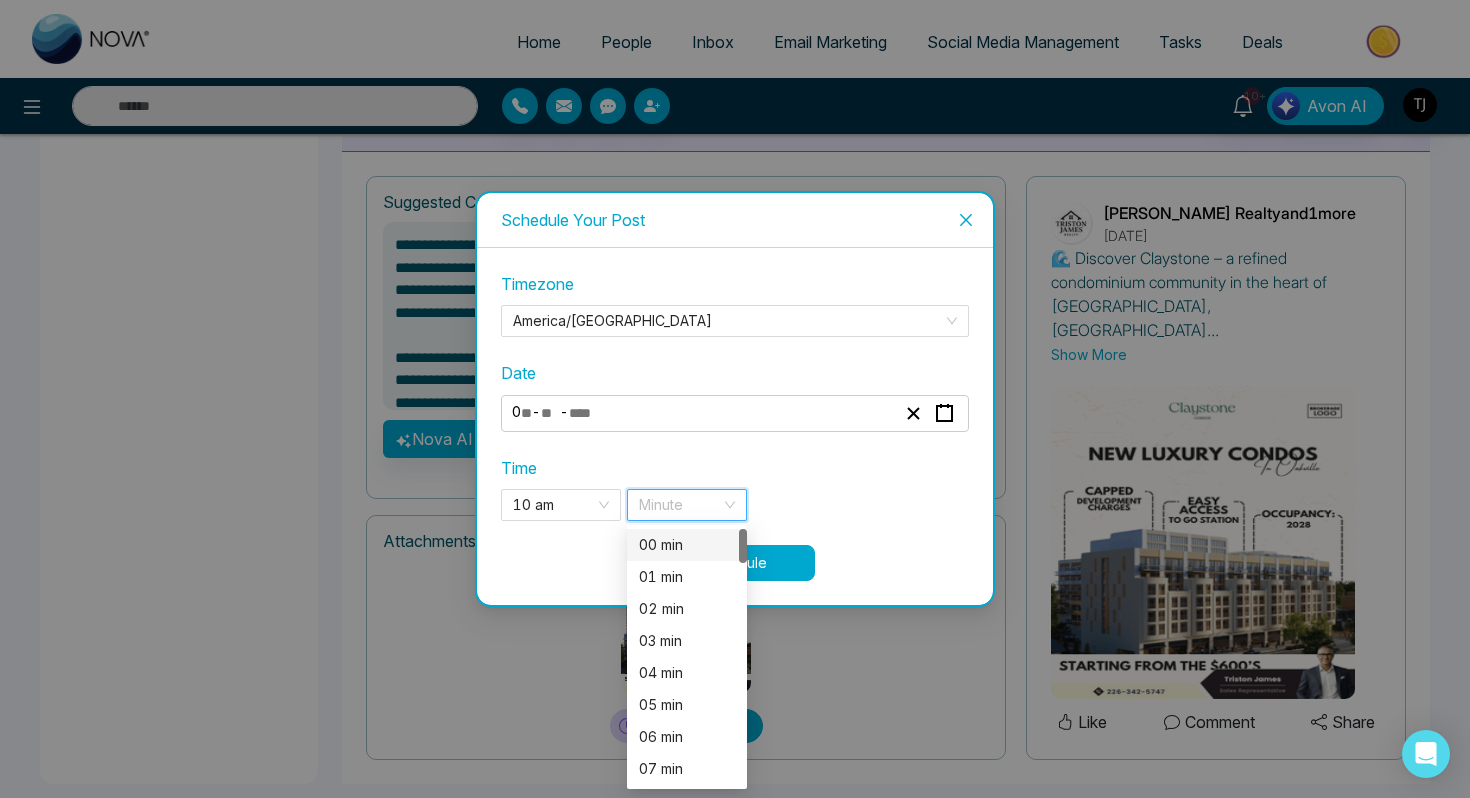 click on "00 min" at bounding box center [687, 545] 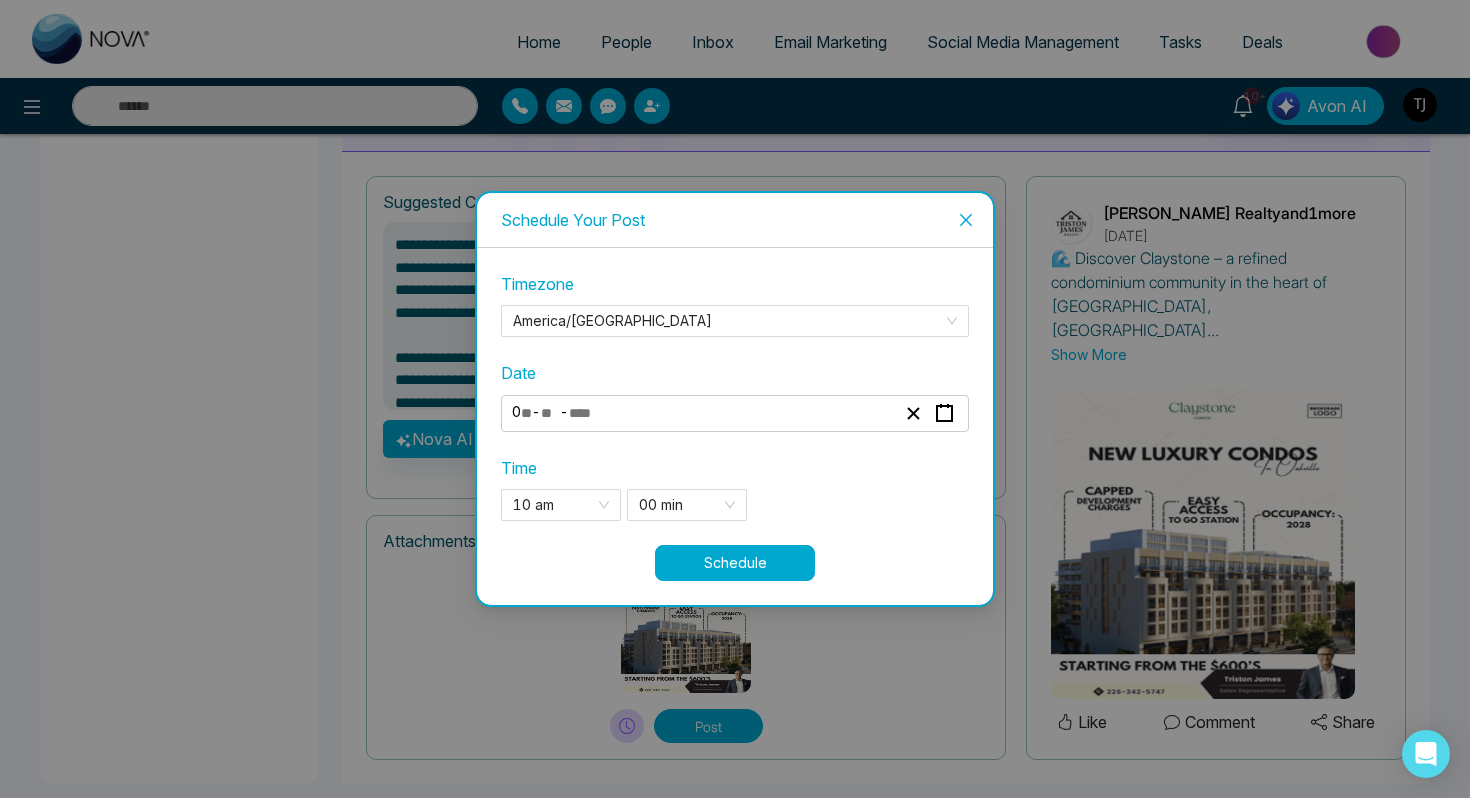 click on "Schedule" at bounding box center [735, 563] 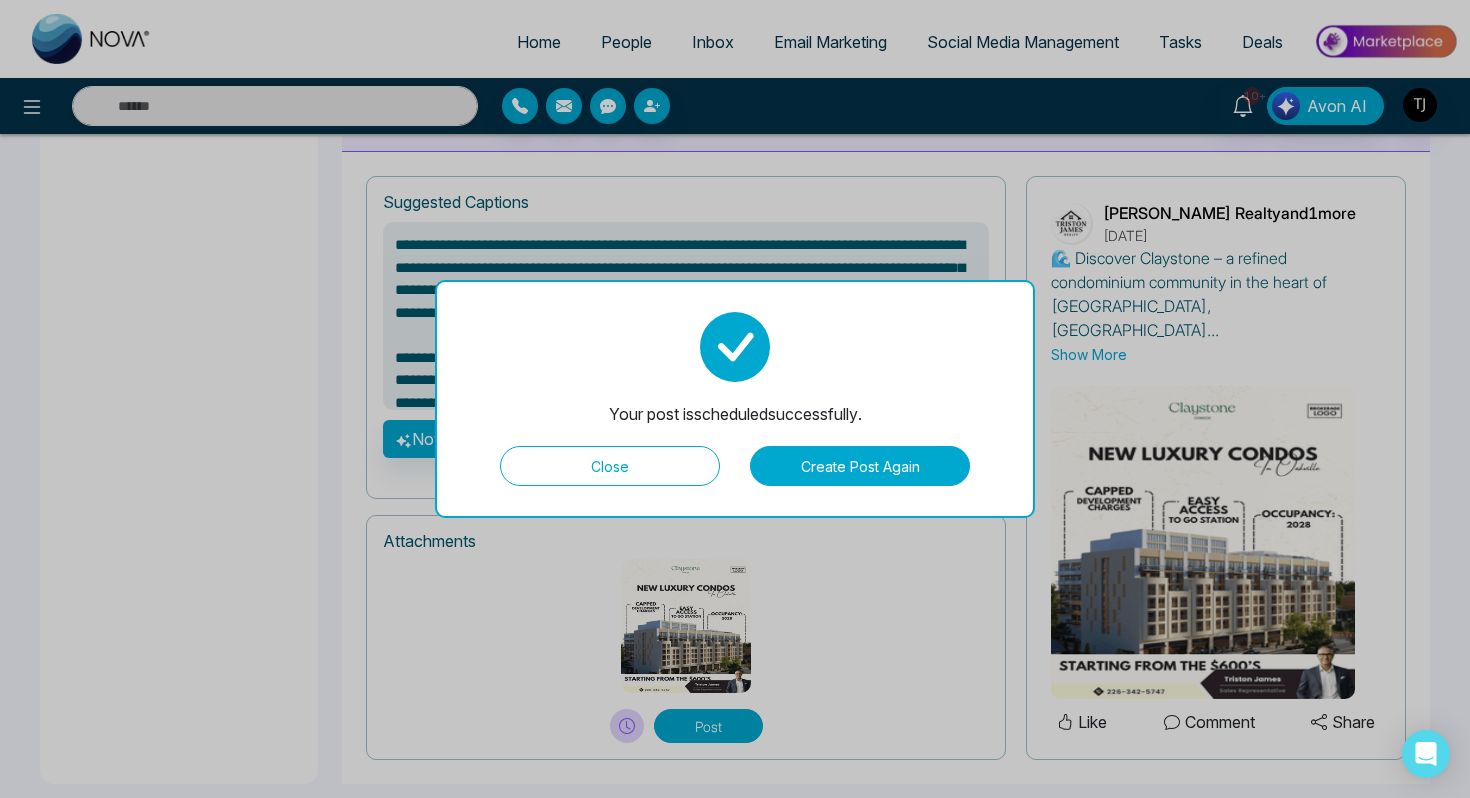 click on "Close" at bounding box center (610, 466) 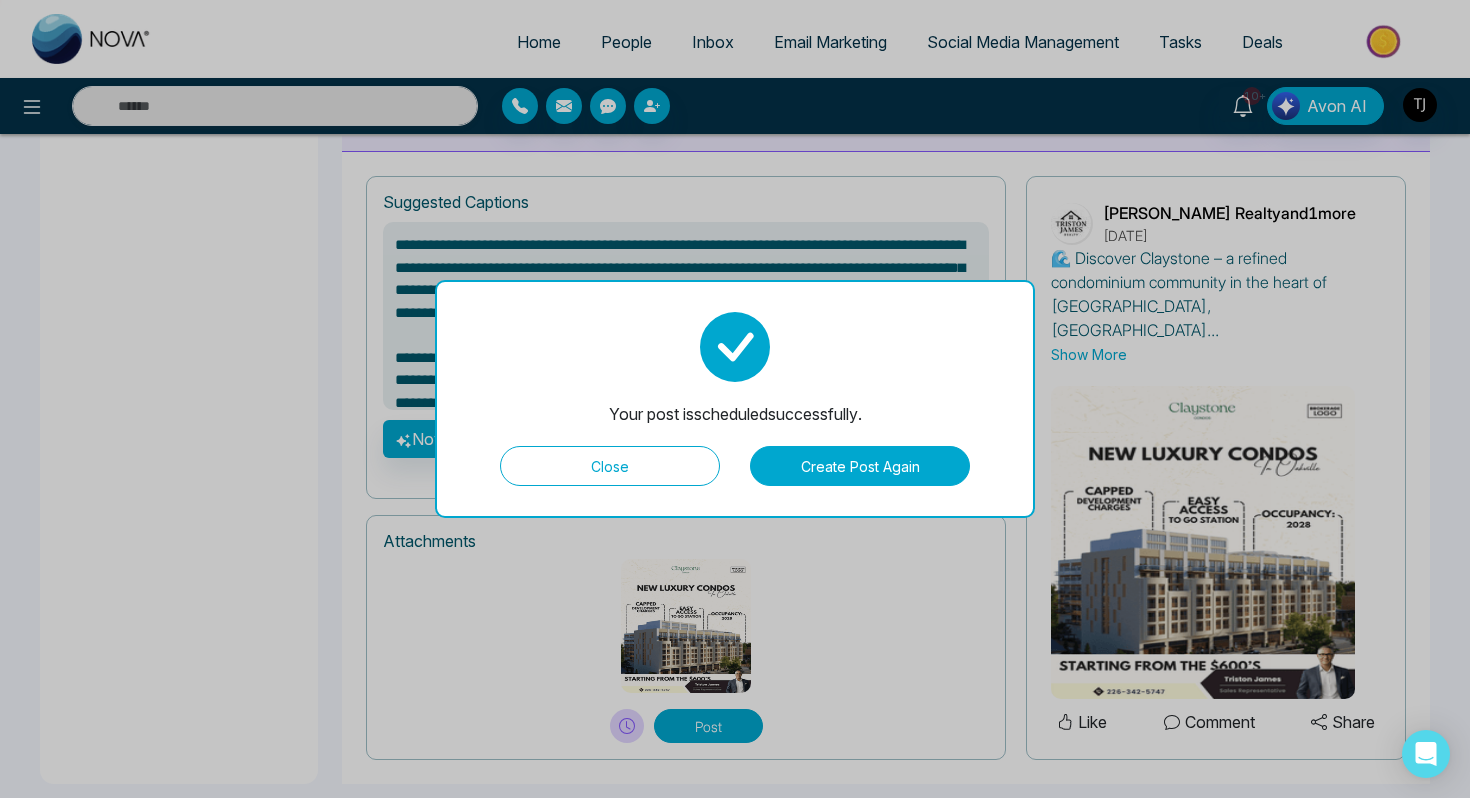 type on "**********" 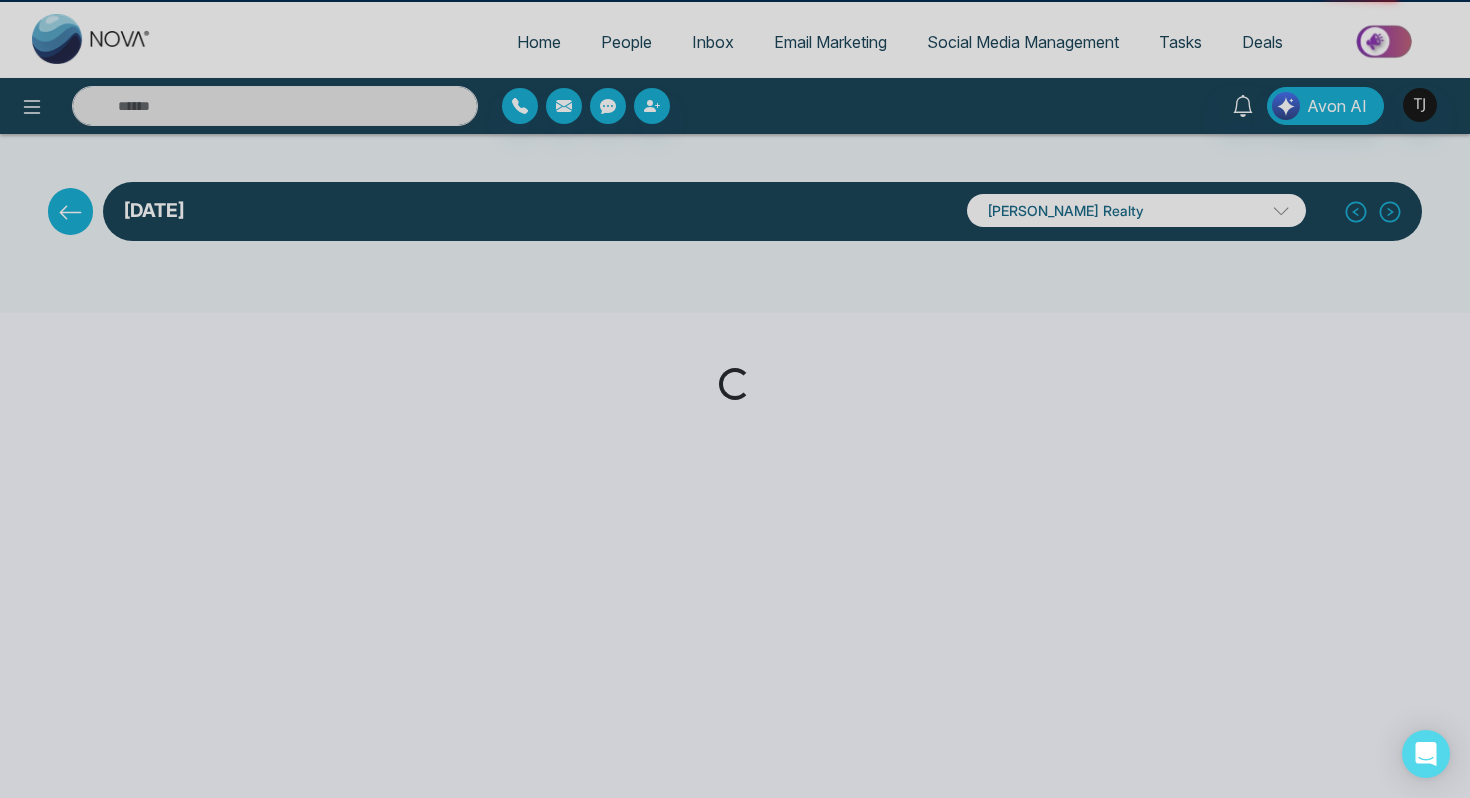 scroll, scrollTop: 0, scrollLeft: 0, axis: both 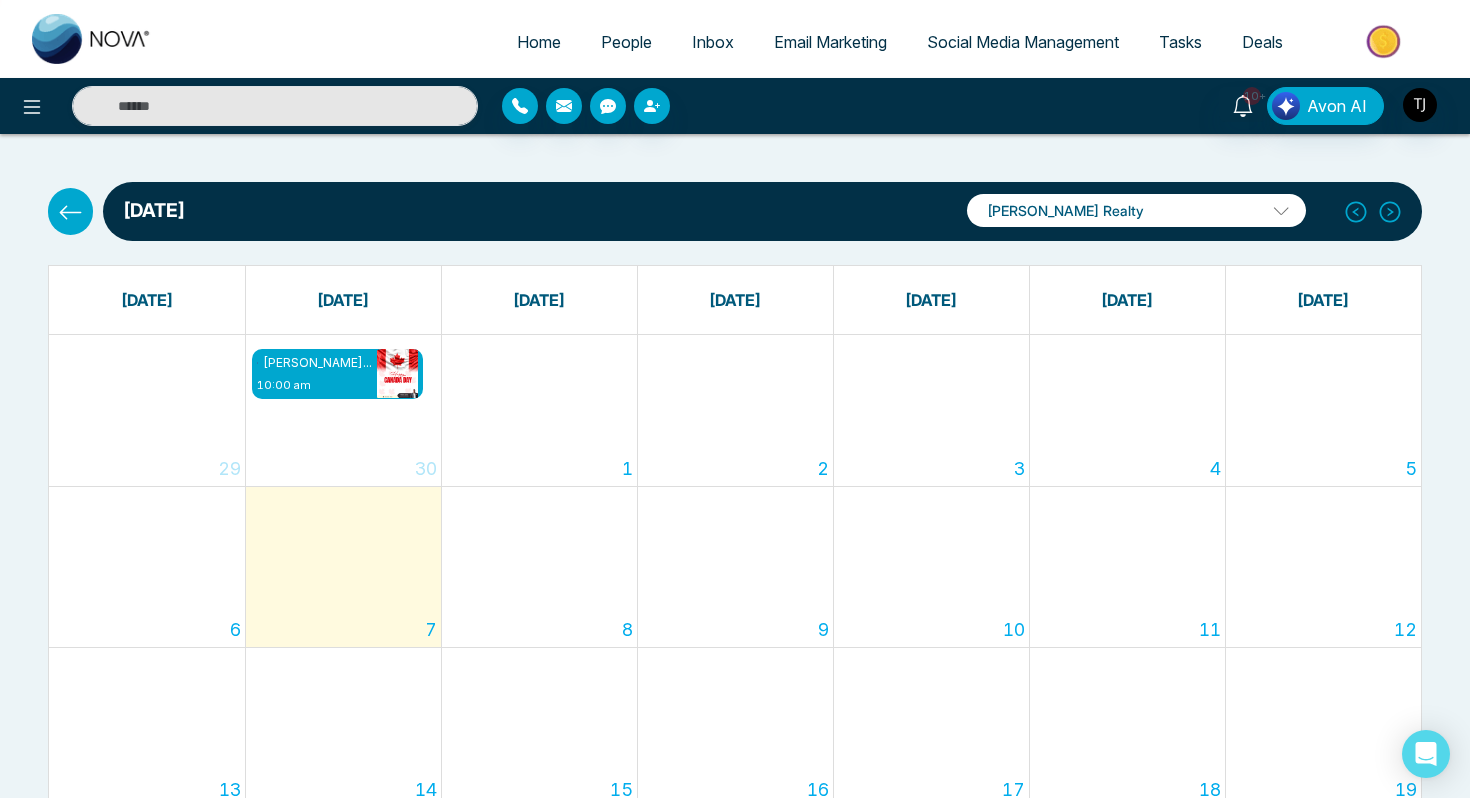 click on "Social Media Management" at bounding box center (1023, 42) 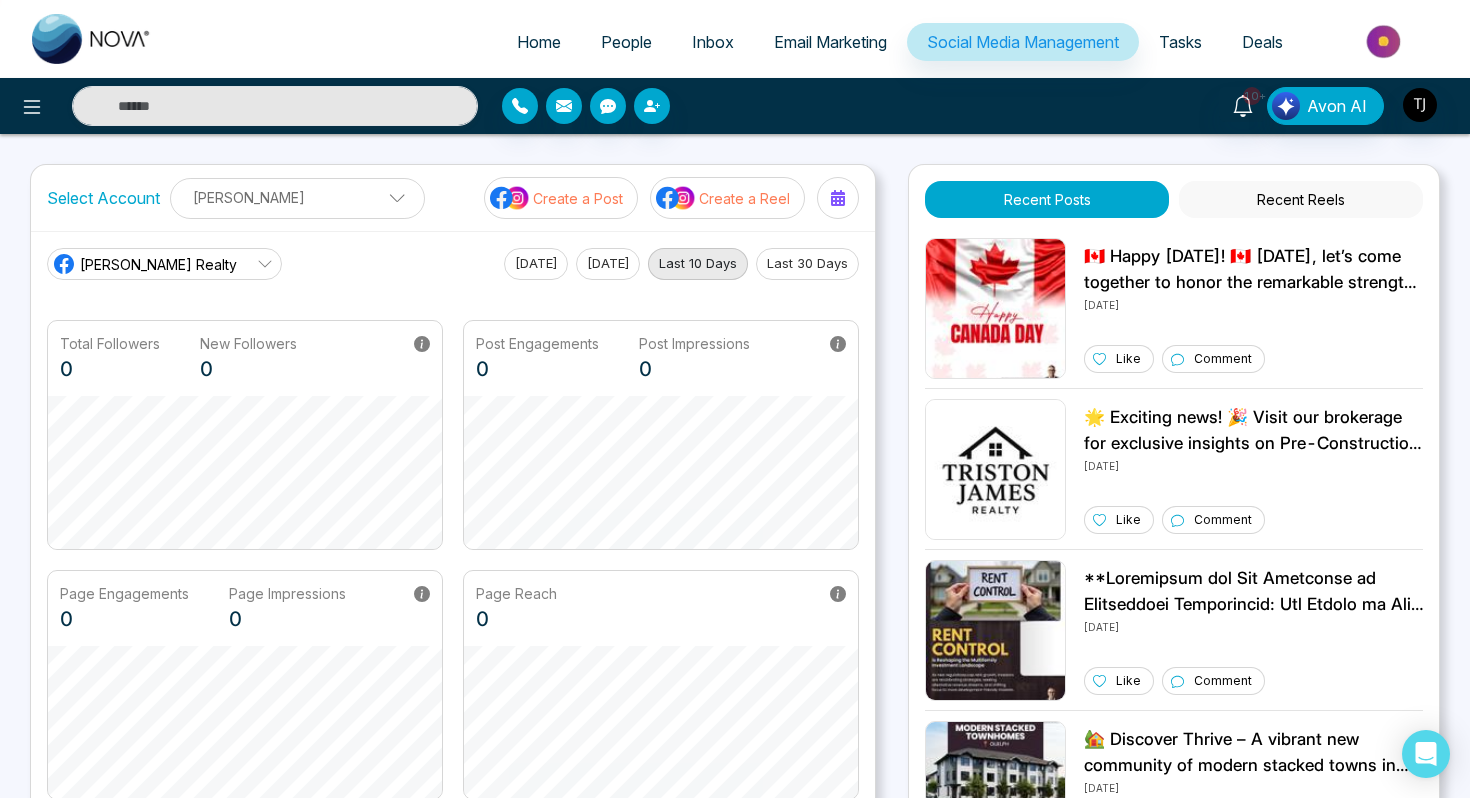 click on "Create a Reel" at bounding box center [727, 198] 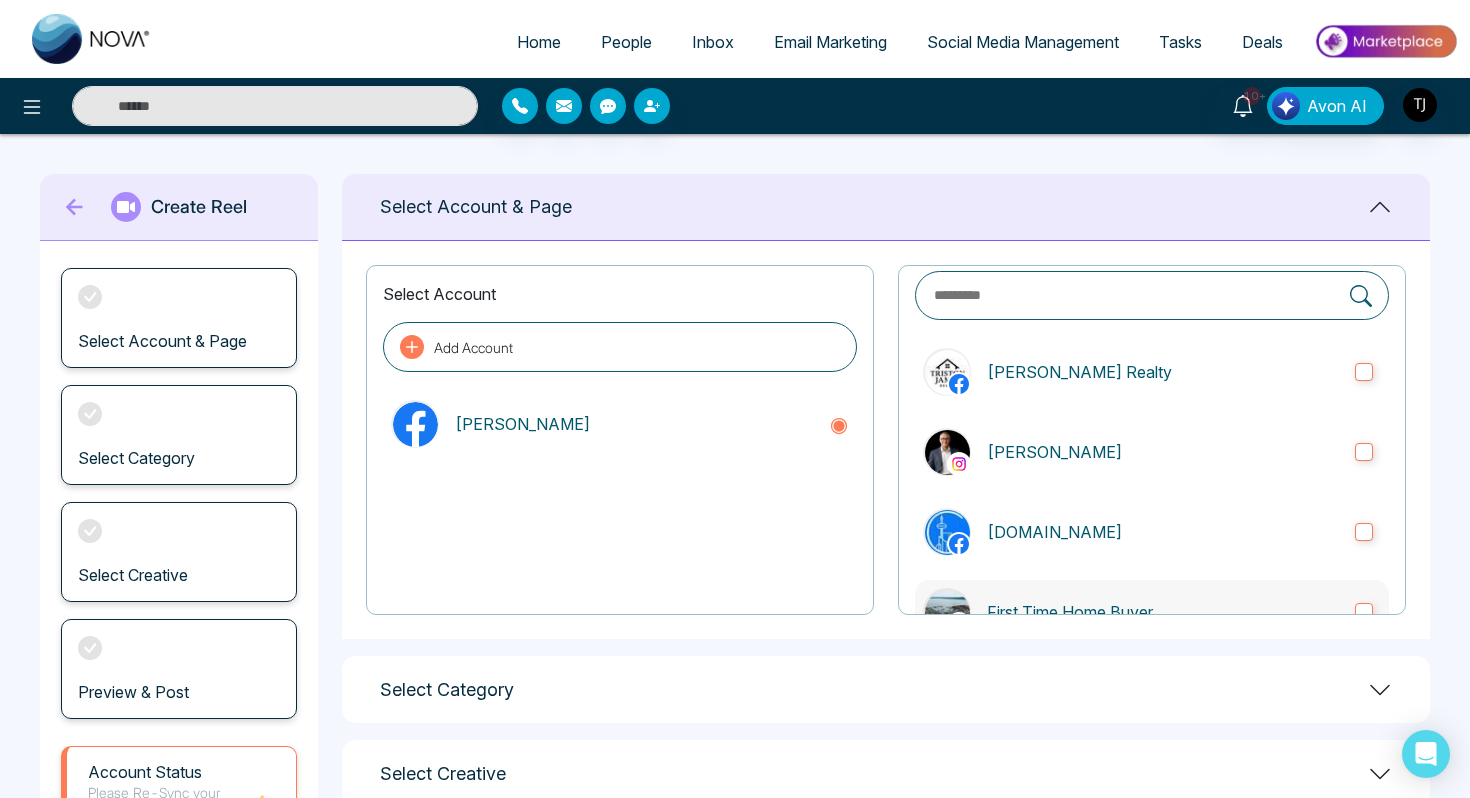scroll, scrollTop: 0, scrollLeft: 0, axis: both 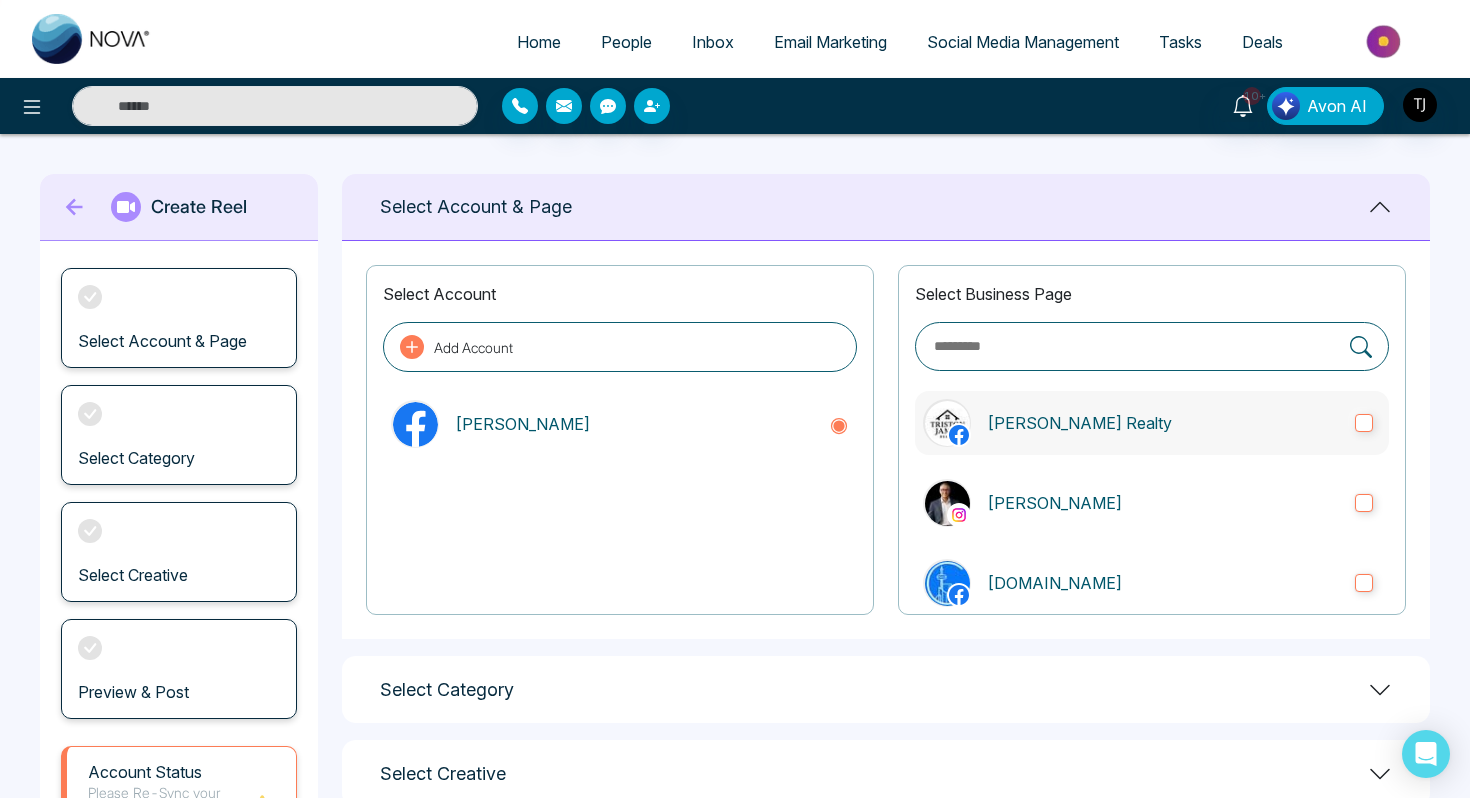 click on "[PERSON_NAME] Realty" at bounding box center [1163, 423] 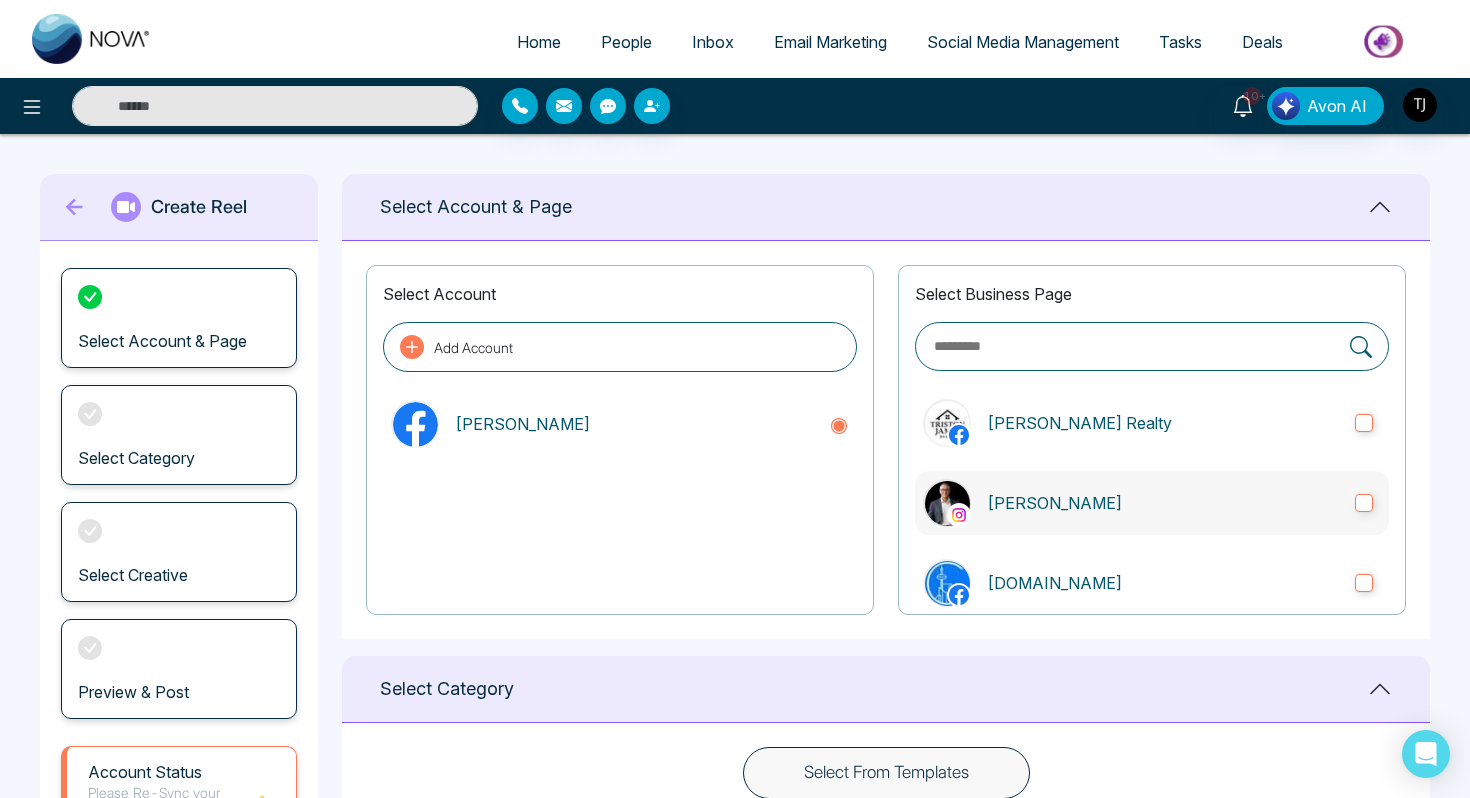 click on "[PERSON_NAME]" at bounding box center (1163, 503) 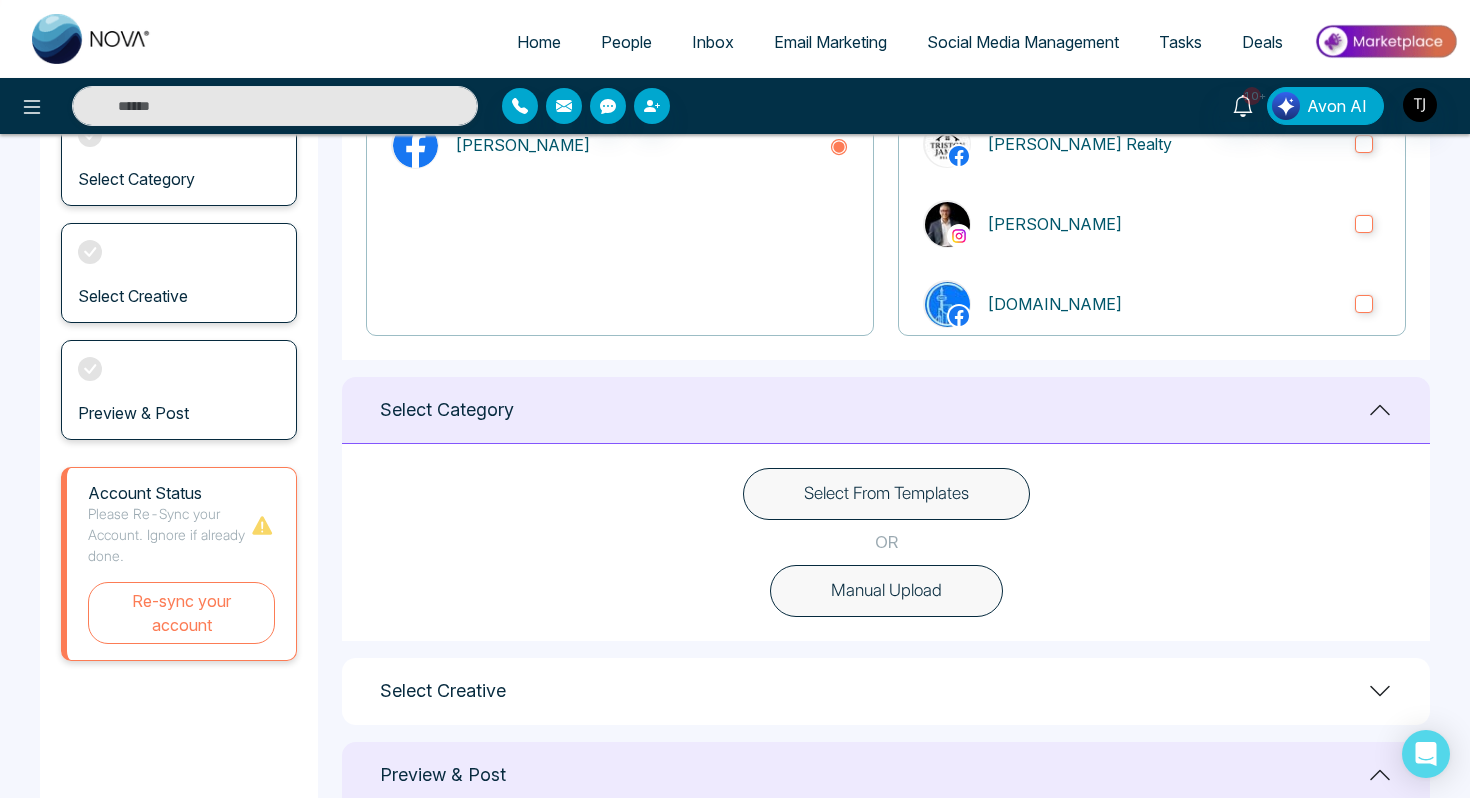 scroll, scrollTop: 286, scrollLeft: 0, axis: vertical 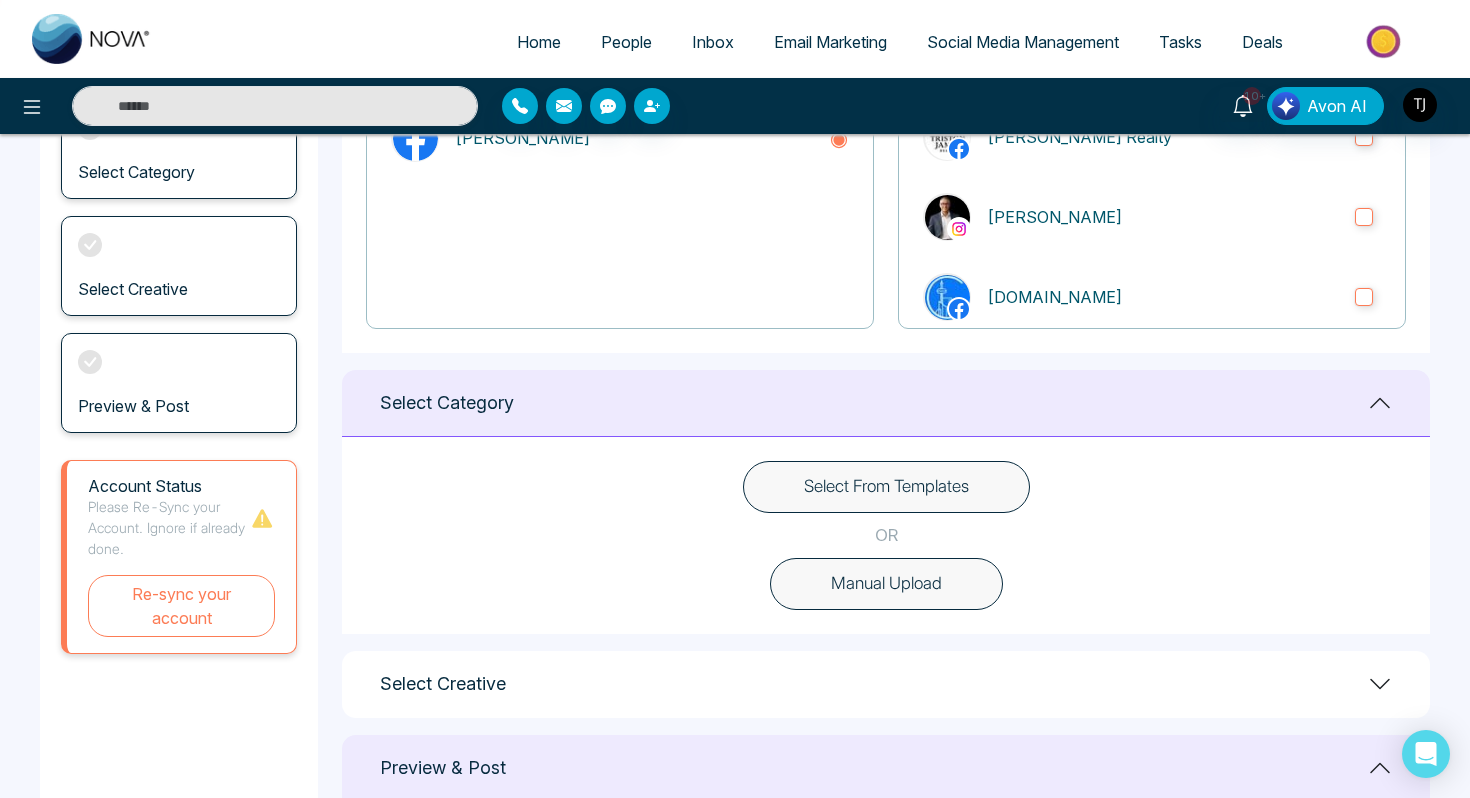 click on "Select From Templates" at bounding box center (886, 487) 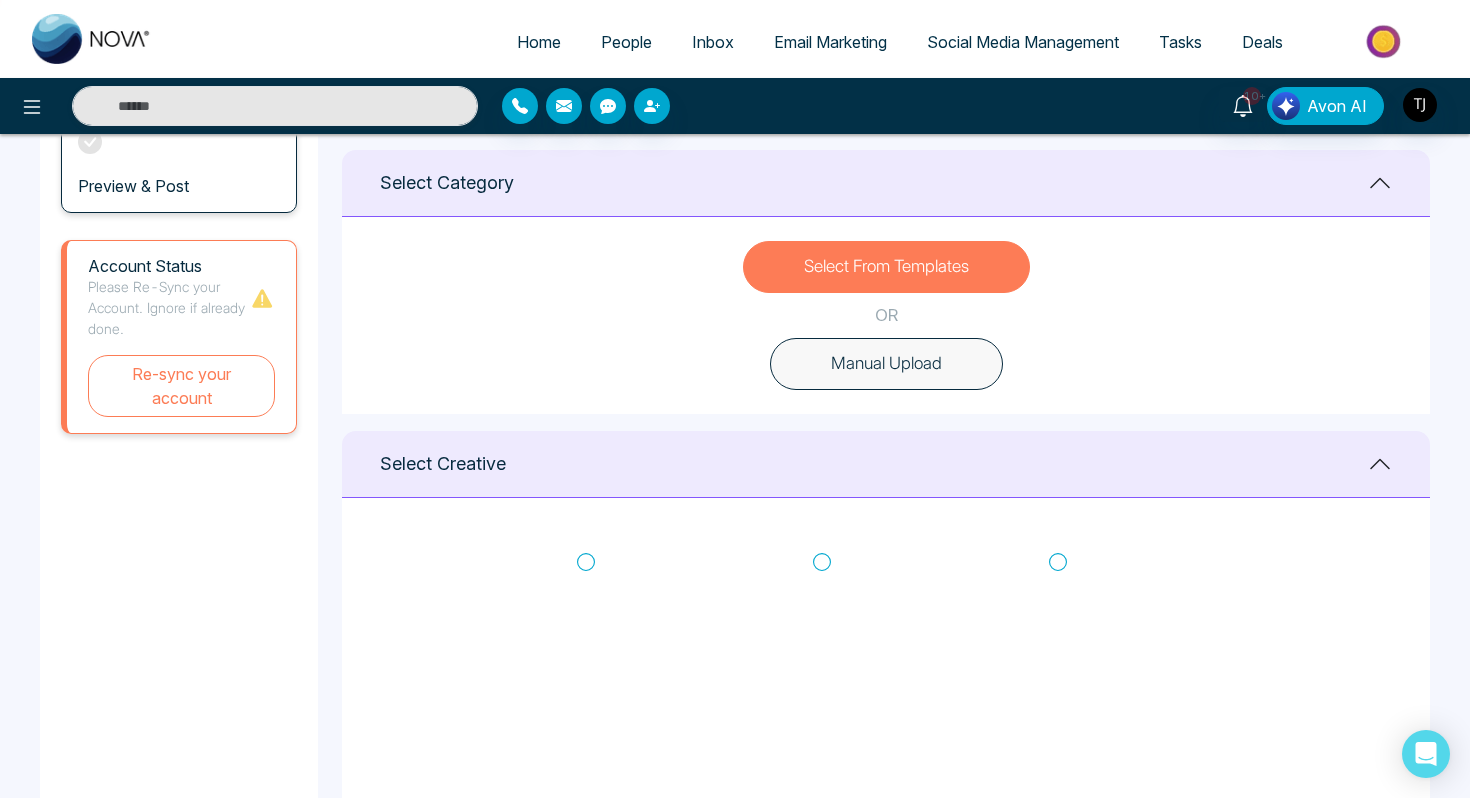 scroll, scrollTop: 573, scrollLeft: 0, axis: vertical 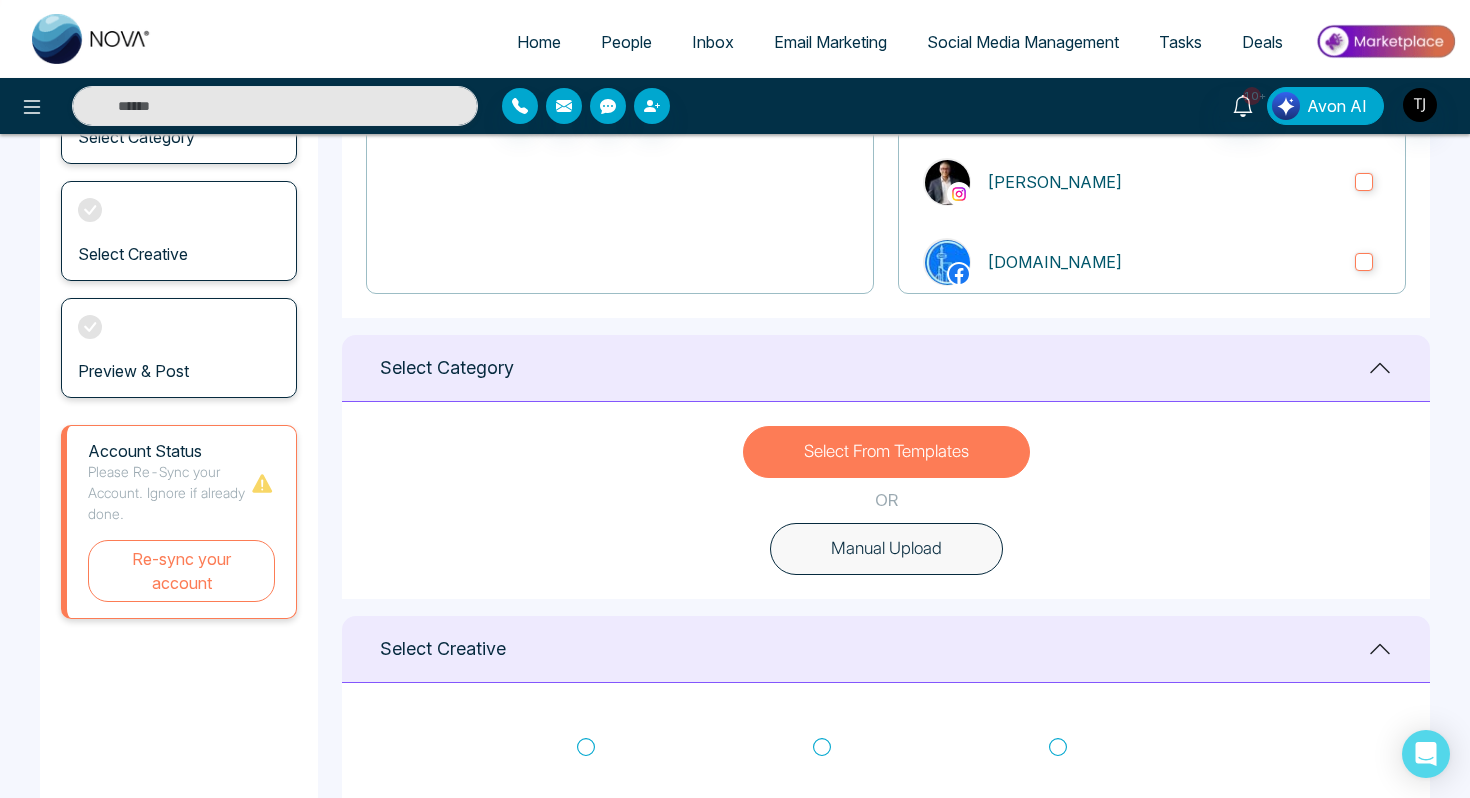 click on "Avon AI" at bounding box center [1325, 106] 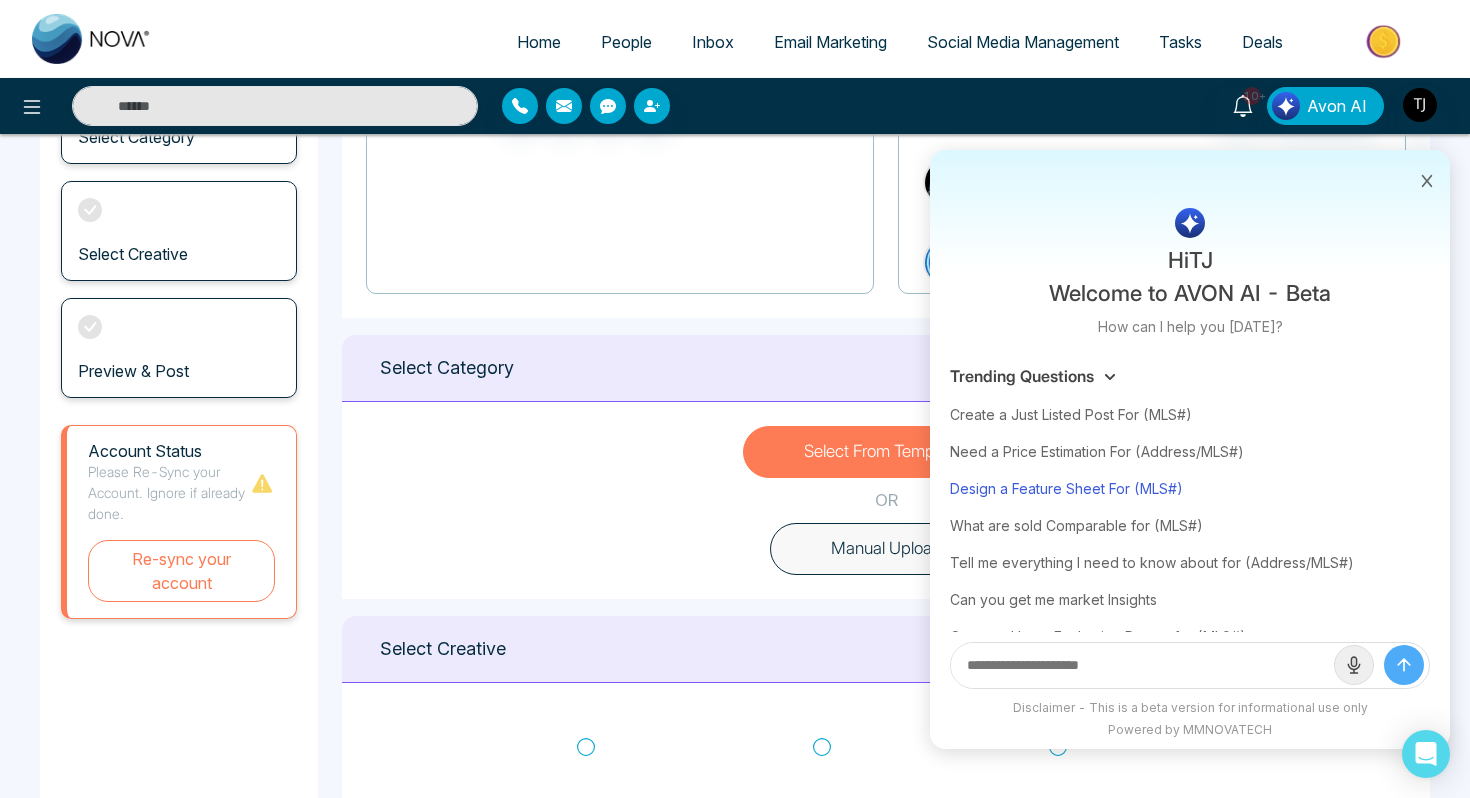 click on "Design a Feature Sheet For (MLS#)" at bounding box center [1190, 488] 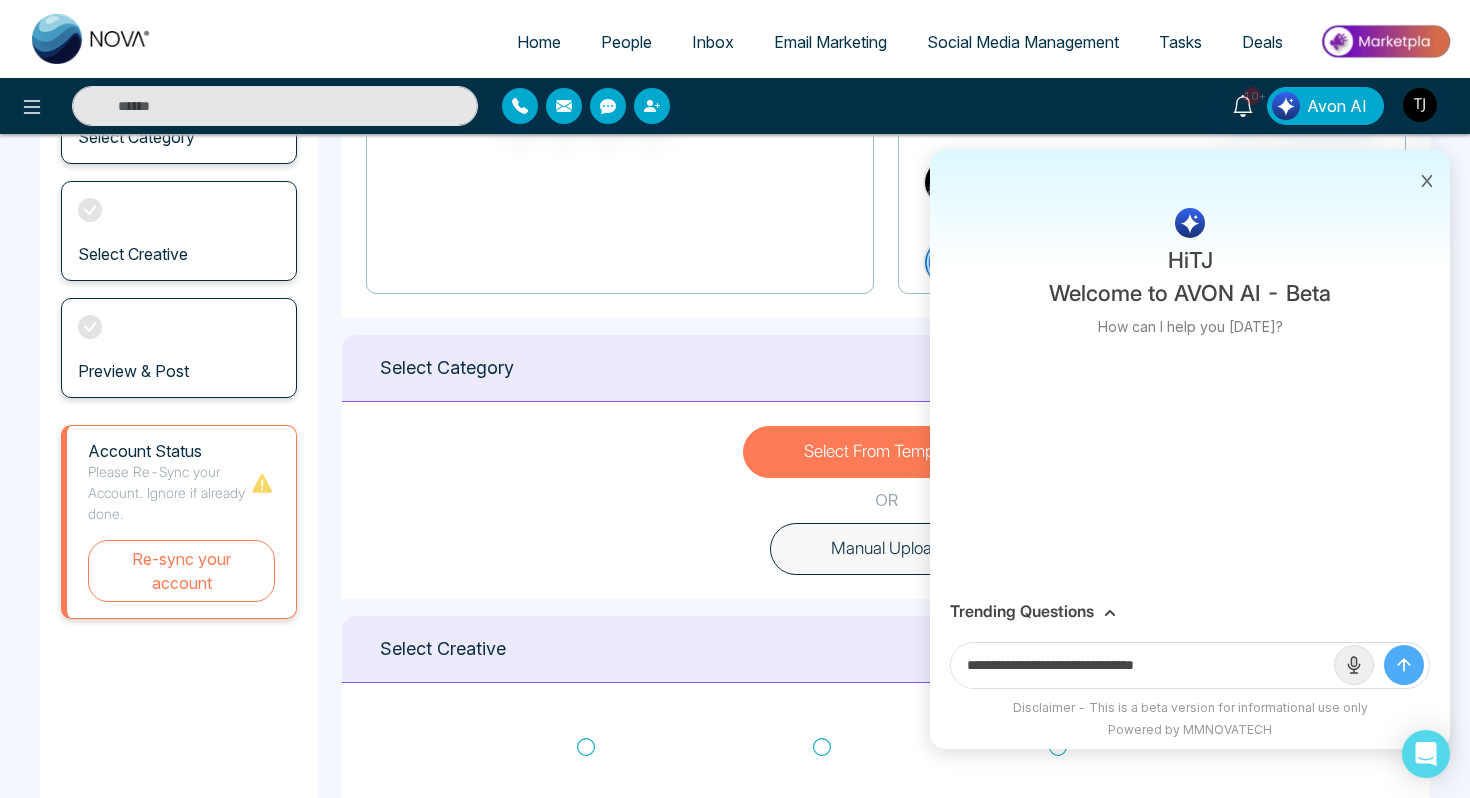 drag, startPoint x: 1151, startPoint y: 664, endPoint x: 1241, endPoint y: 663, distance: 90.005554 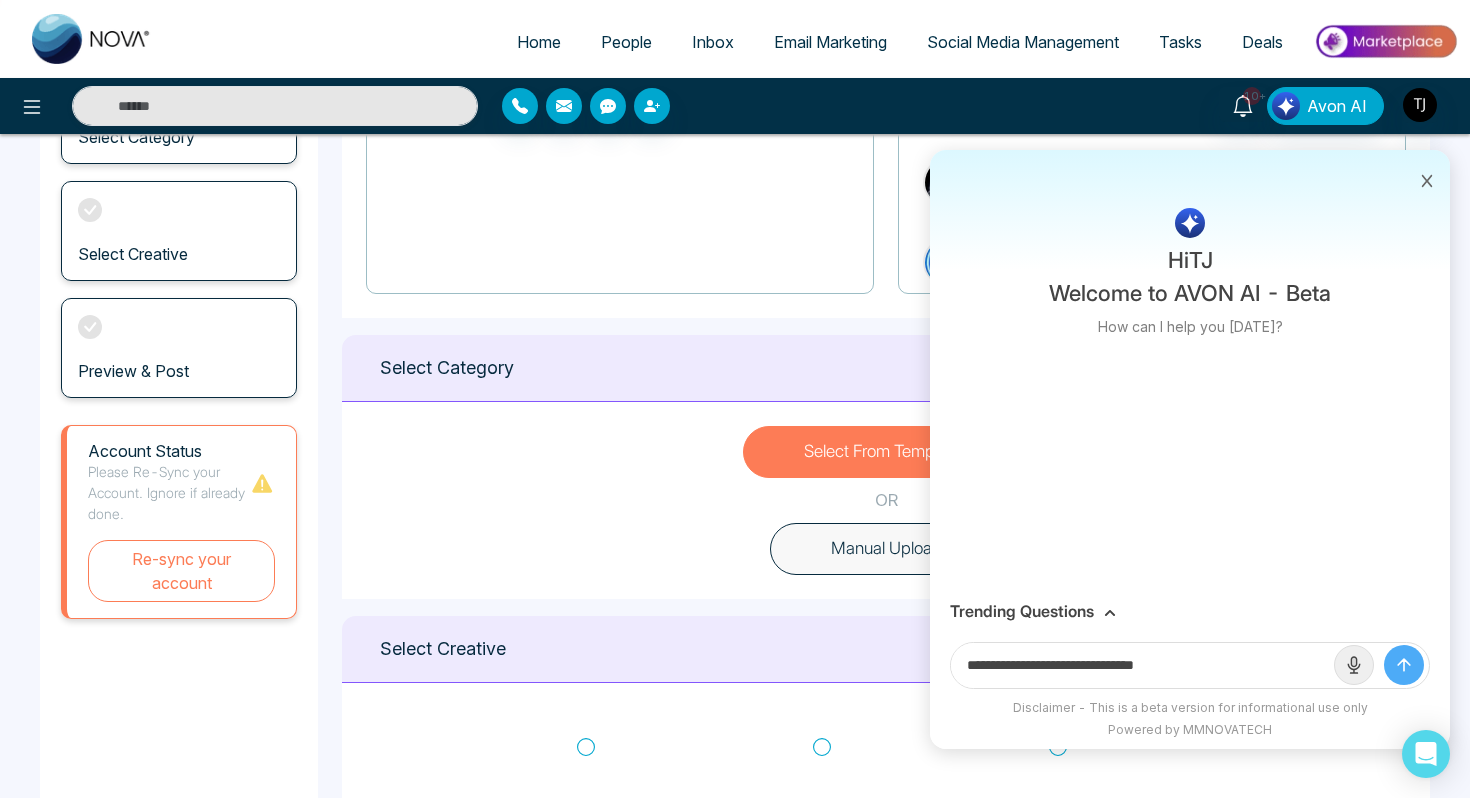 click on "**********" at bounding box center (1142, 665) 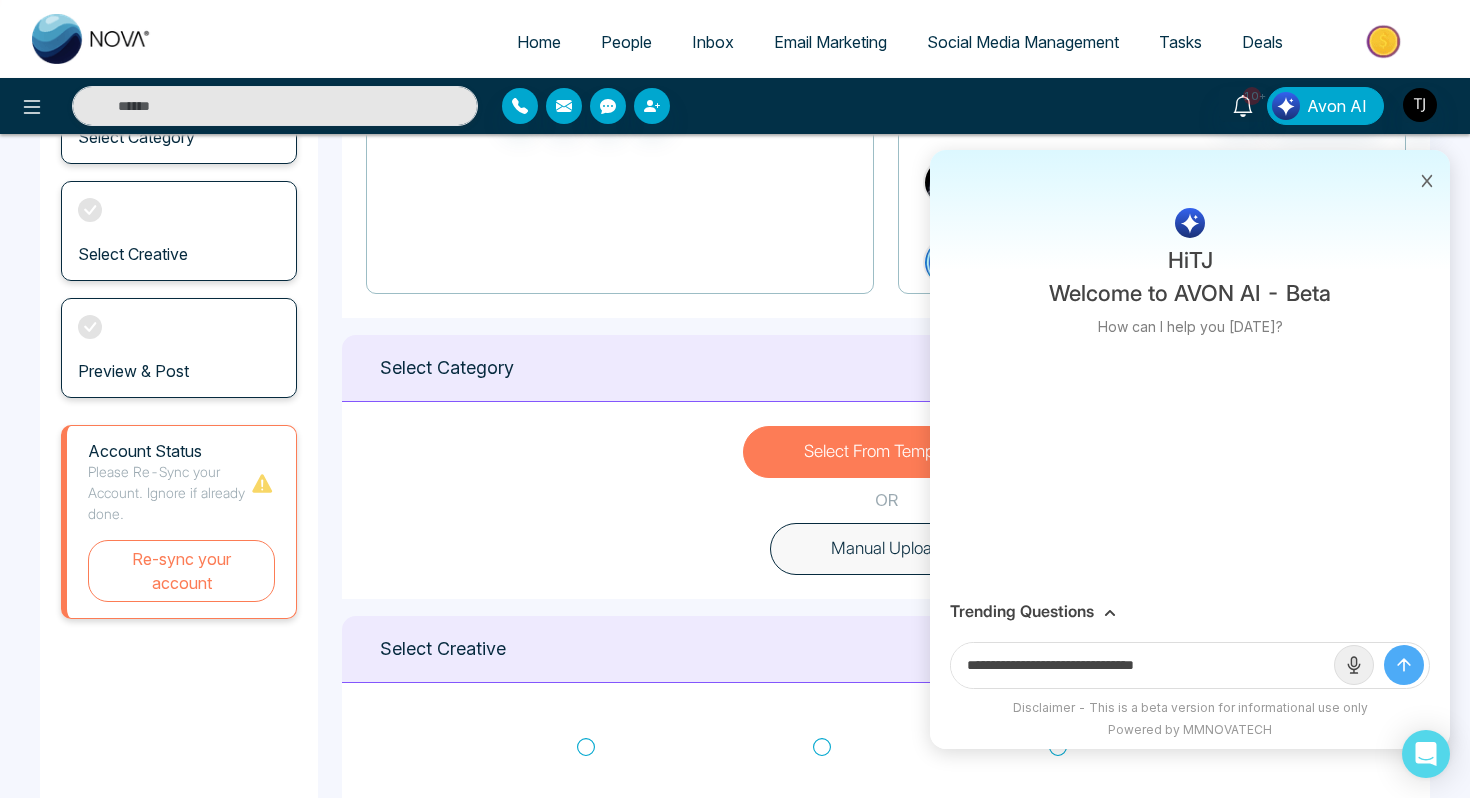 paste on "***" 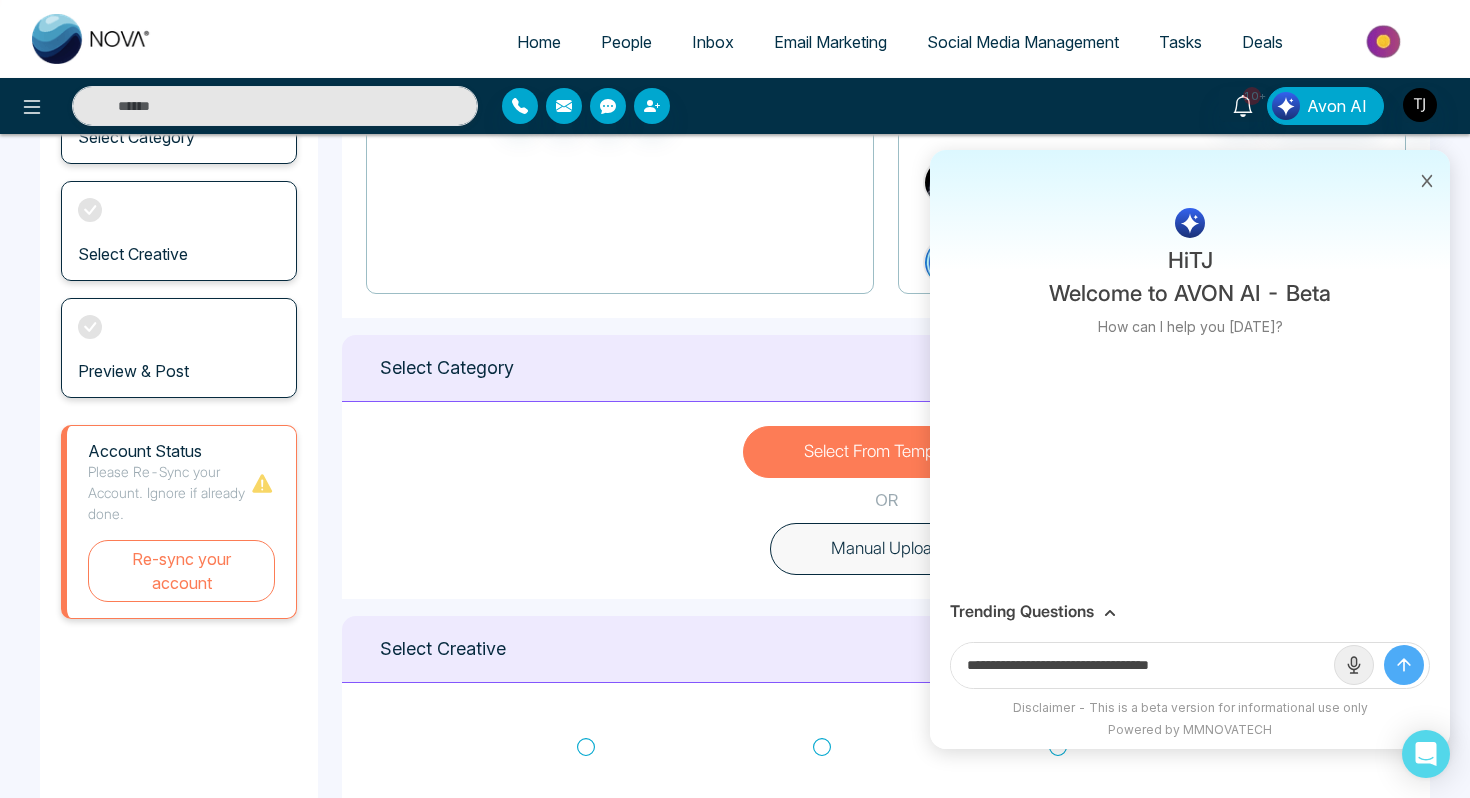 type on "**********" 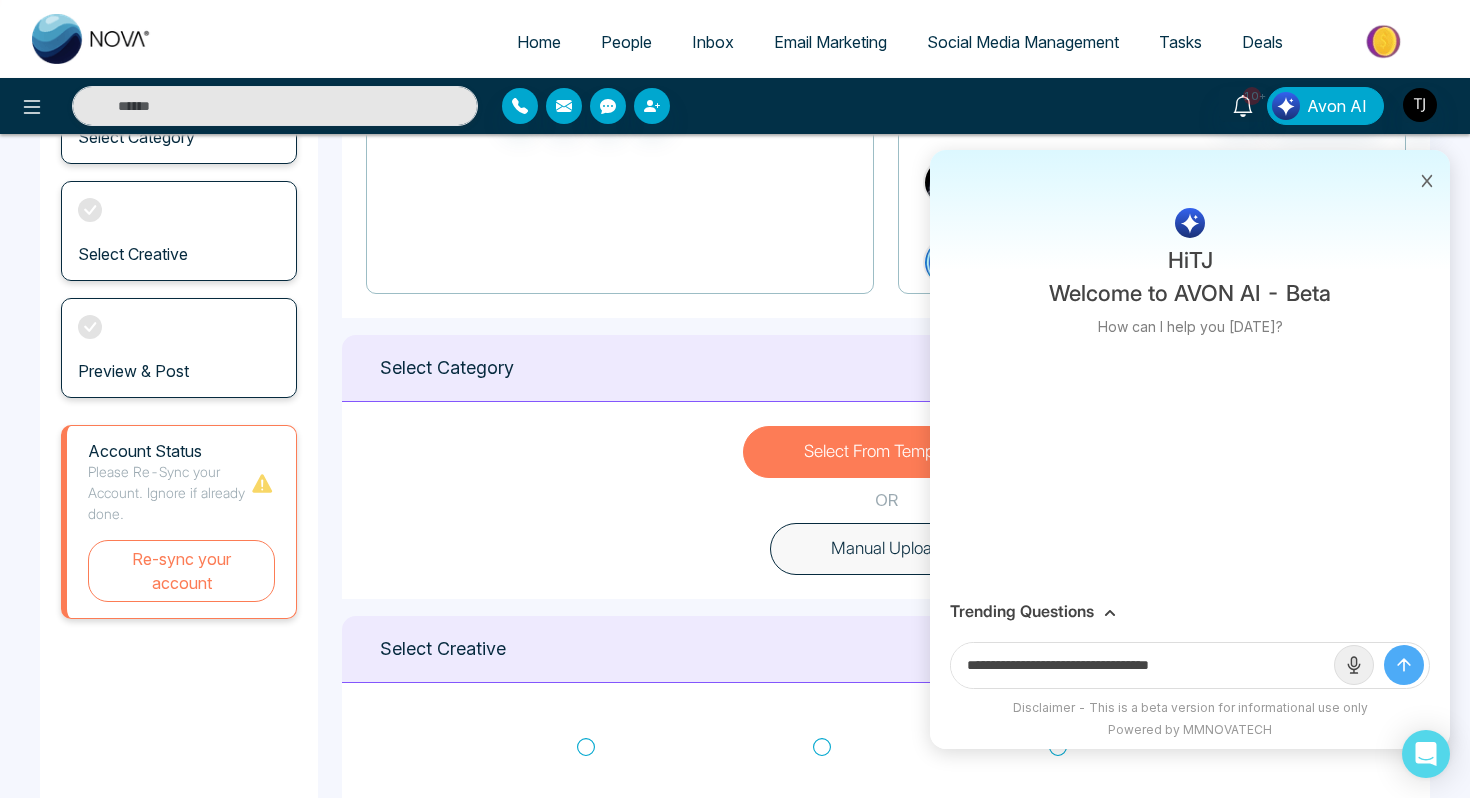 click at bounding box center [1404, 665] 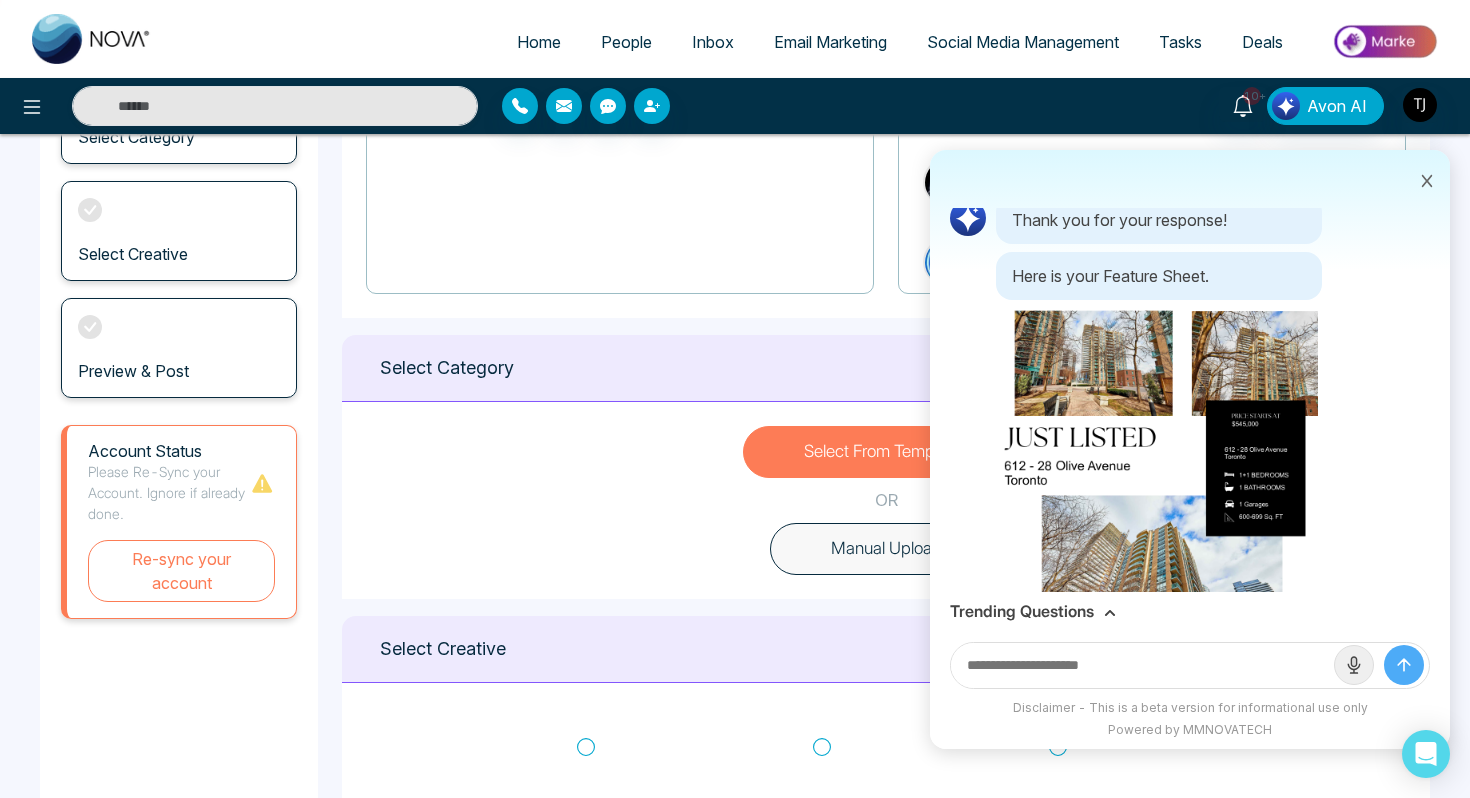 scroll, scrollTop: 88, scrollLeft: 0, axis: vertical 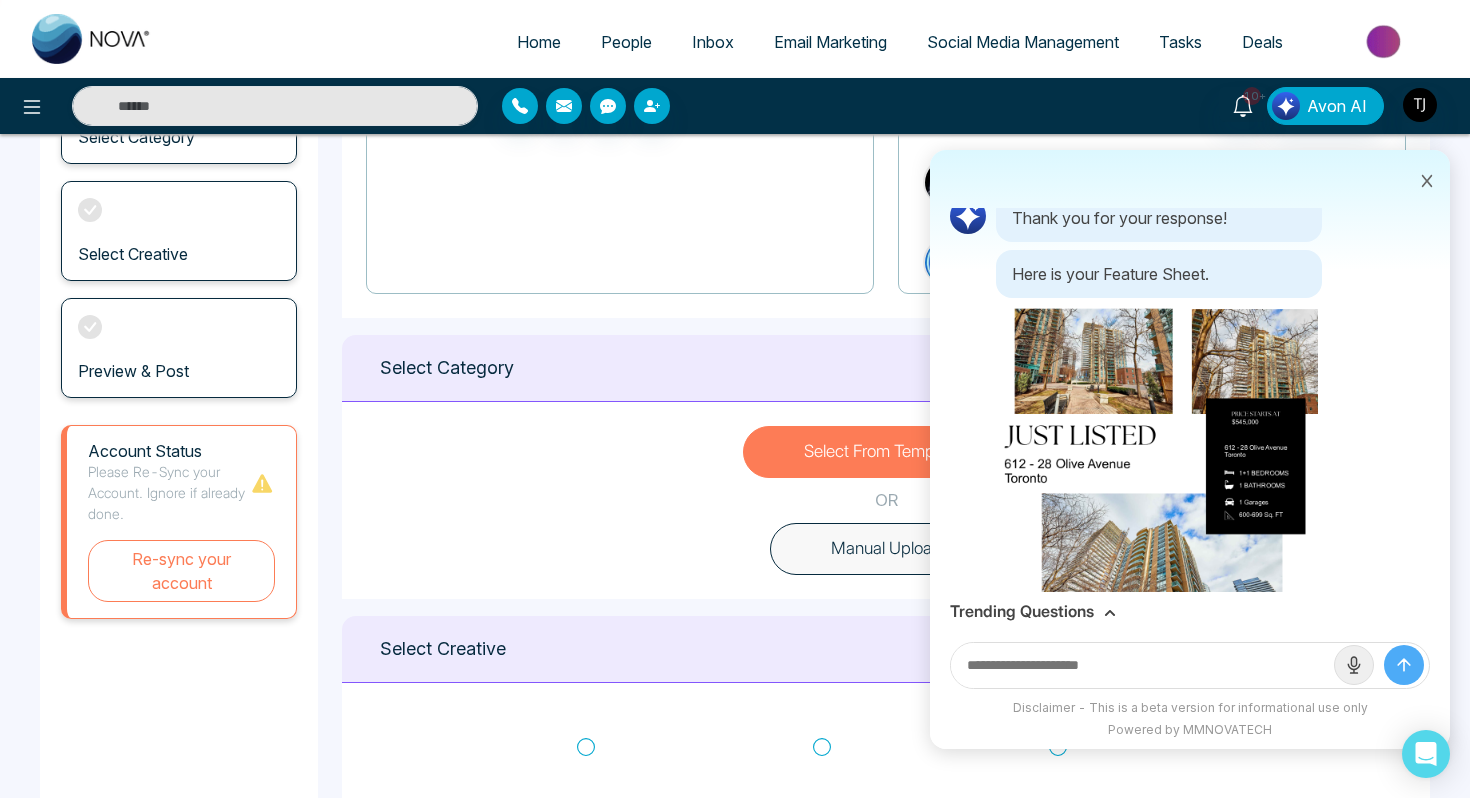 click at bounding box center (1159, 517) 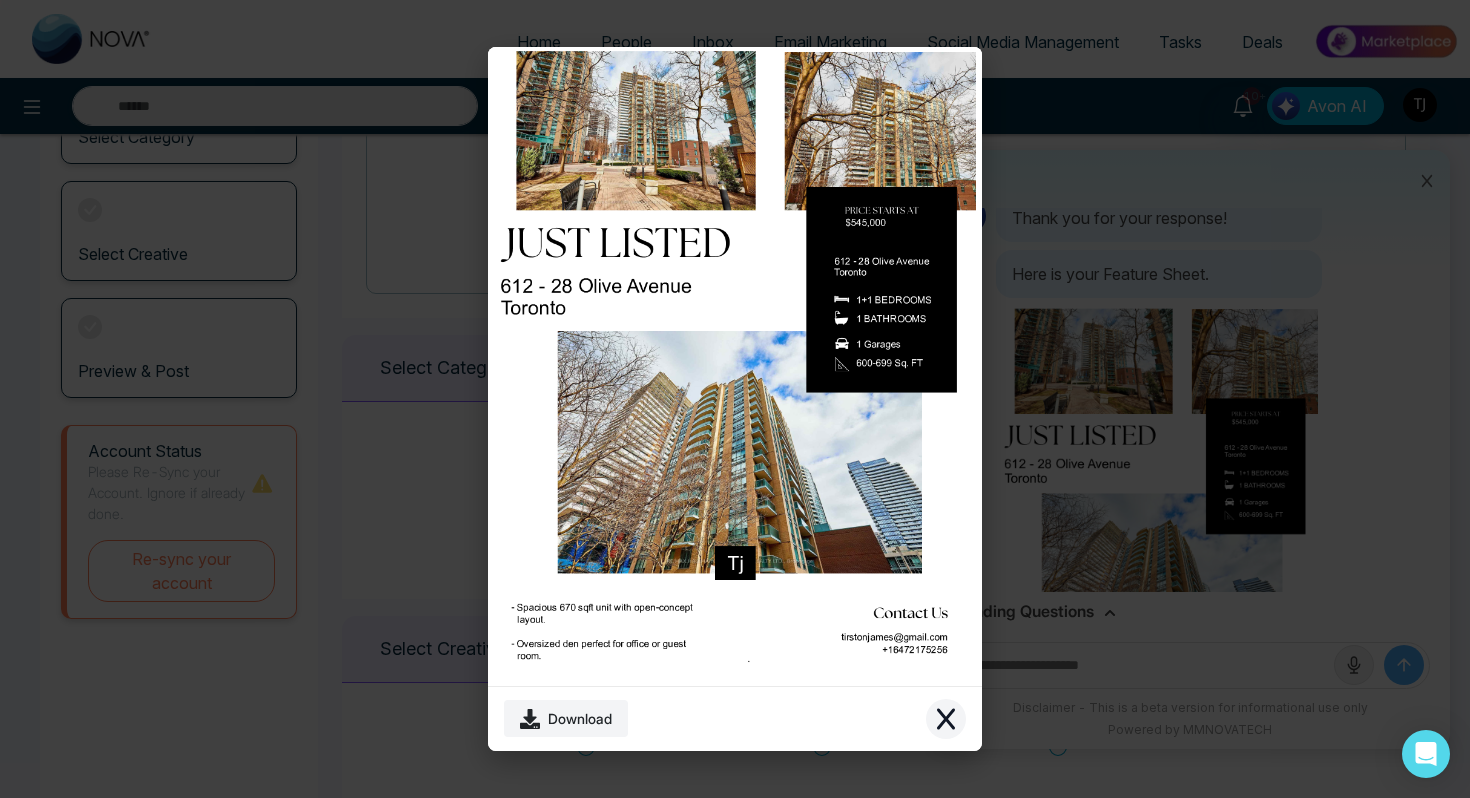 click 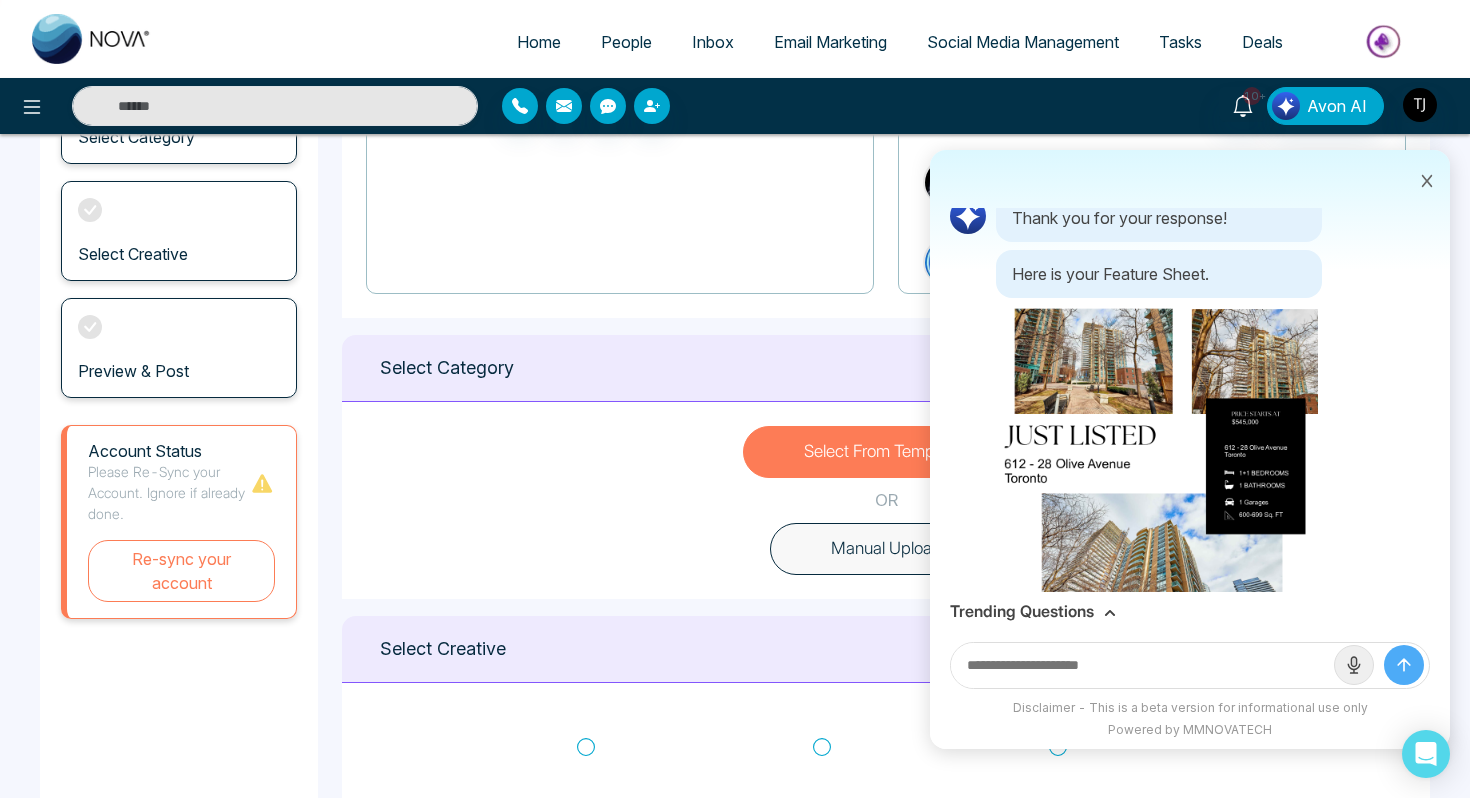 click on "Trending Questions" at bounding box center [1022, 611] 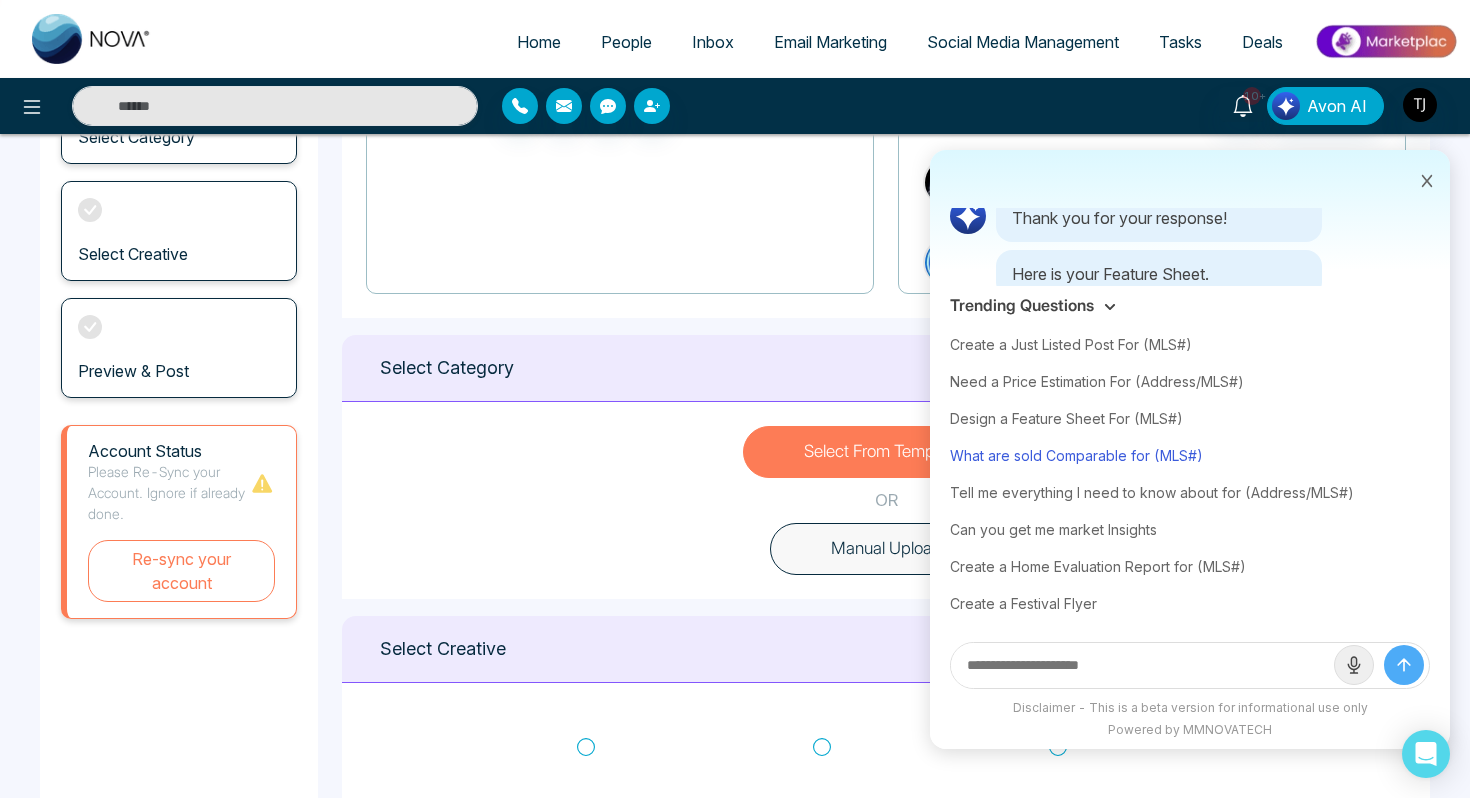 click on "What are sold Comparable for (MLS#)" at bounding box center [1190, 455] 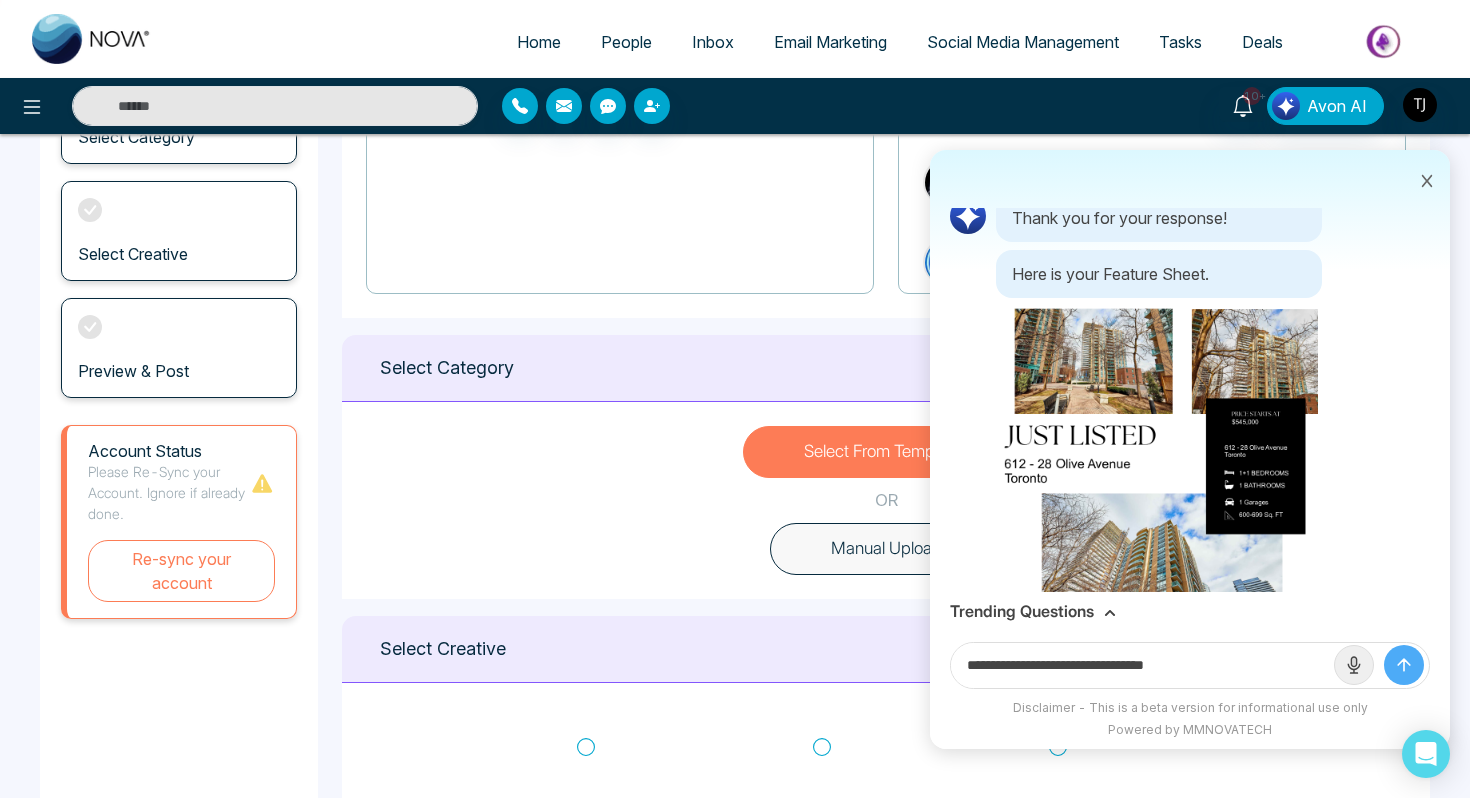 drag, startPoint x: 1167, startPoint y: 665, endPoint x: 1257, endPoint y: 661, distance: 90.088844 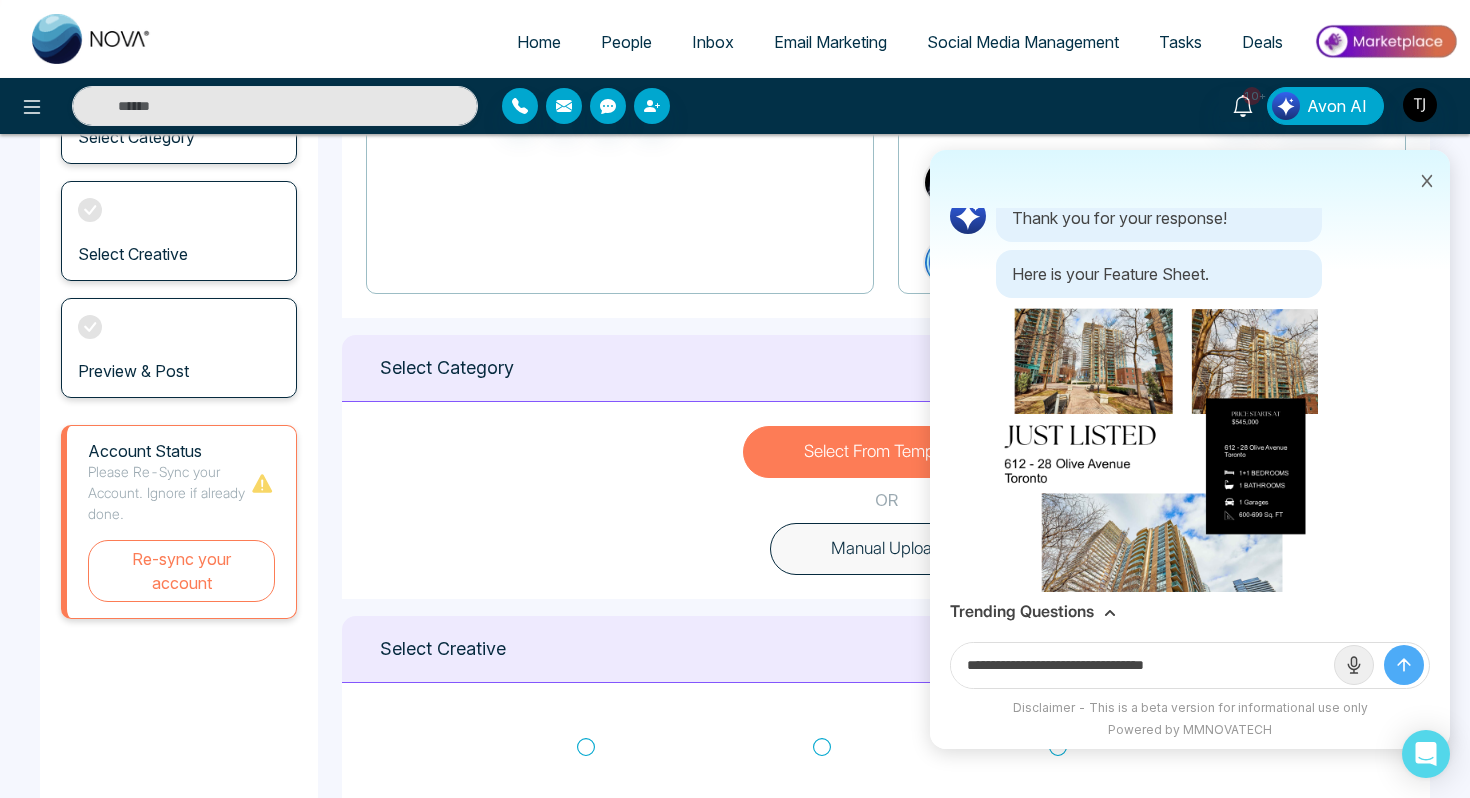 click on "**********" at bounding box center [1142, 665] 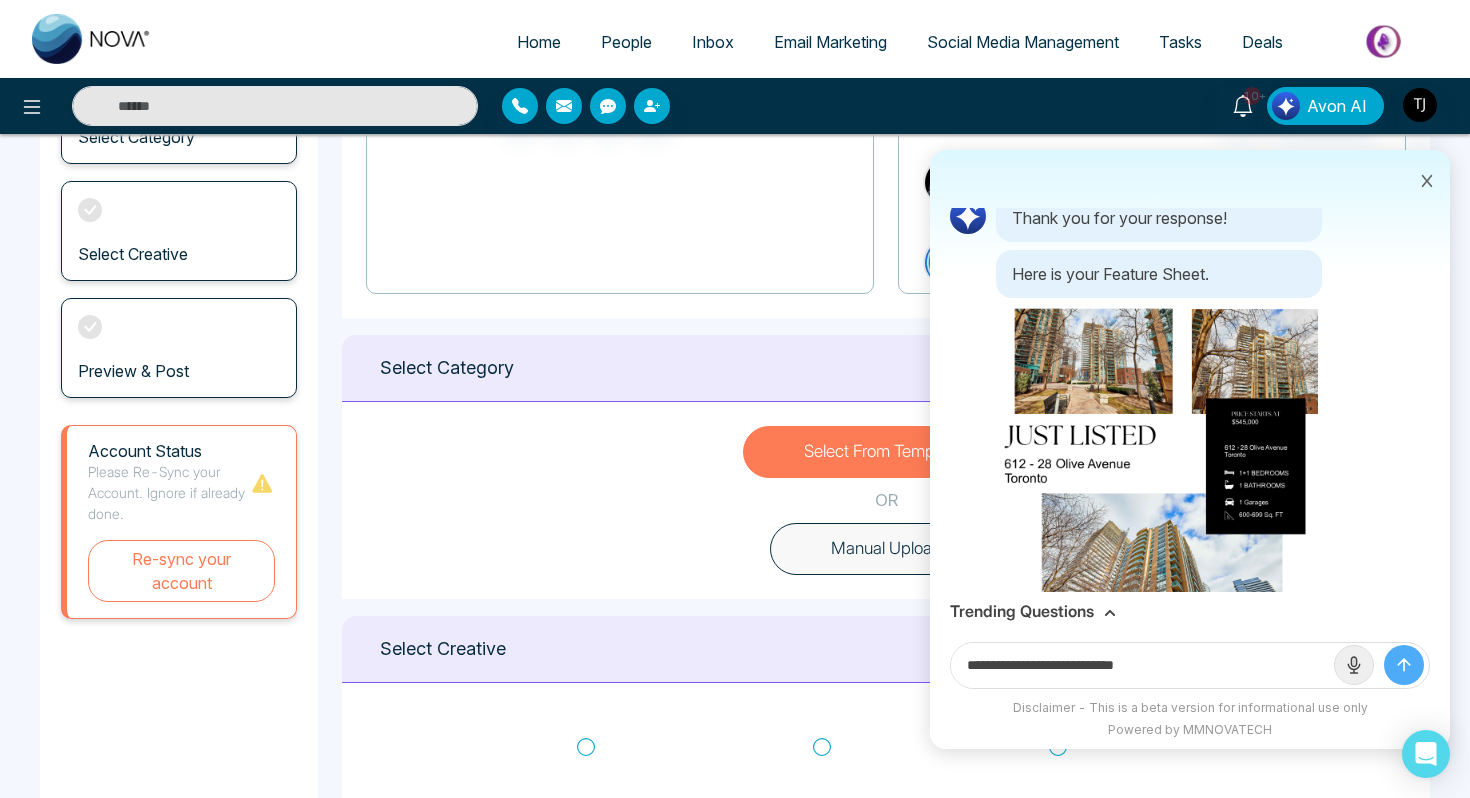 paste on "**********" 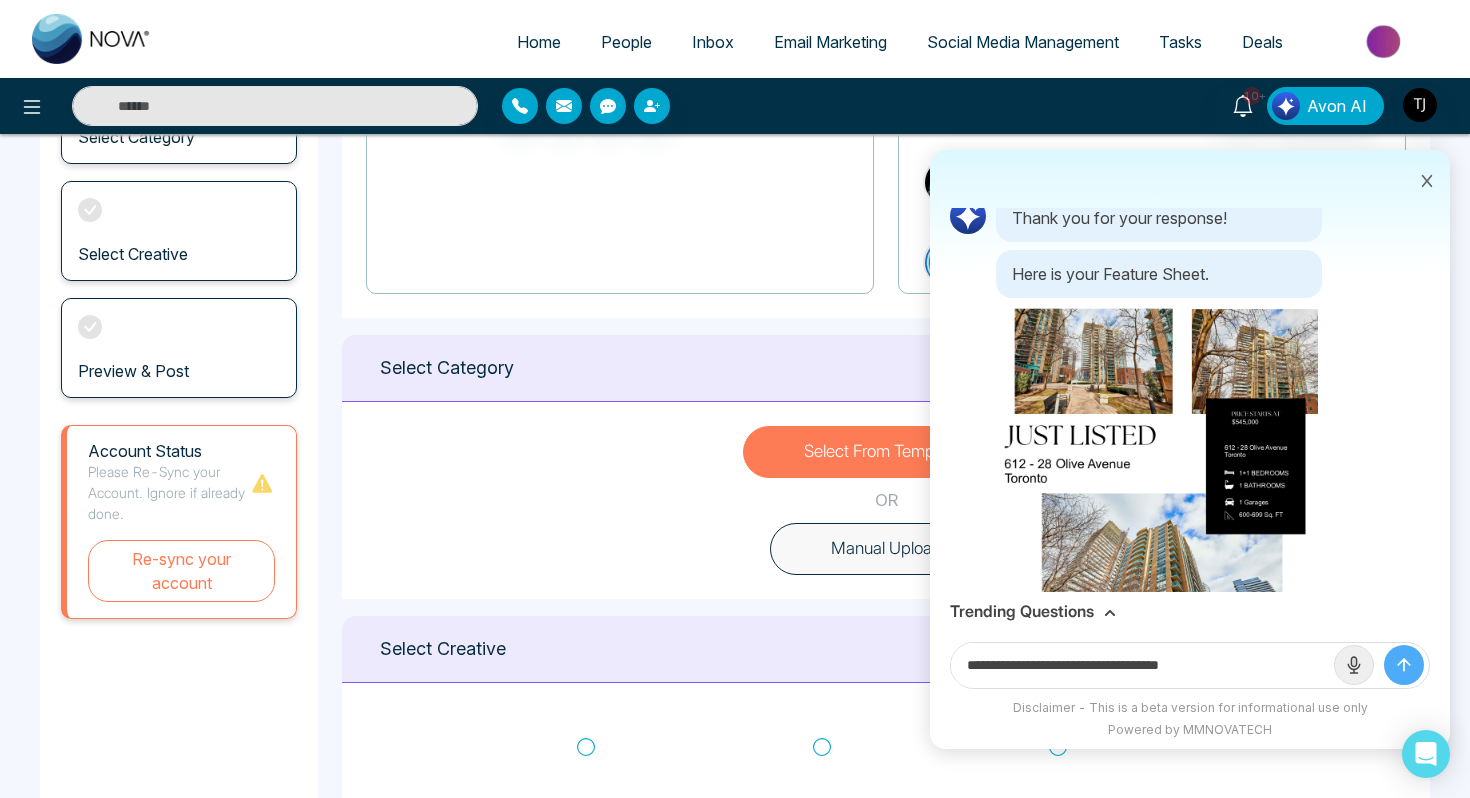 type on "**********" 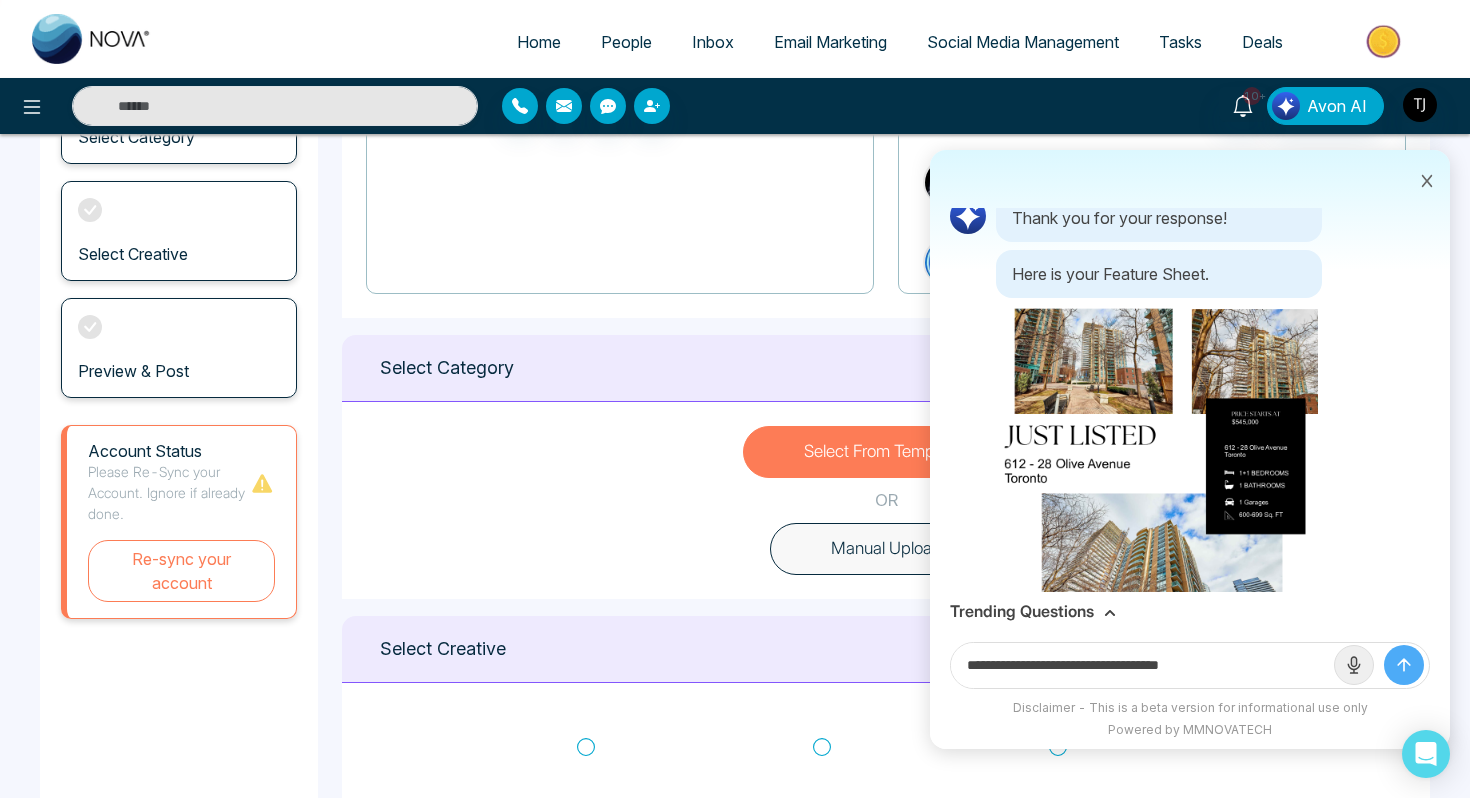 click at bounding box center (1404, 665) 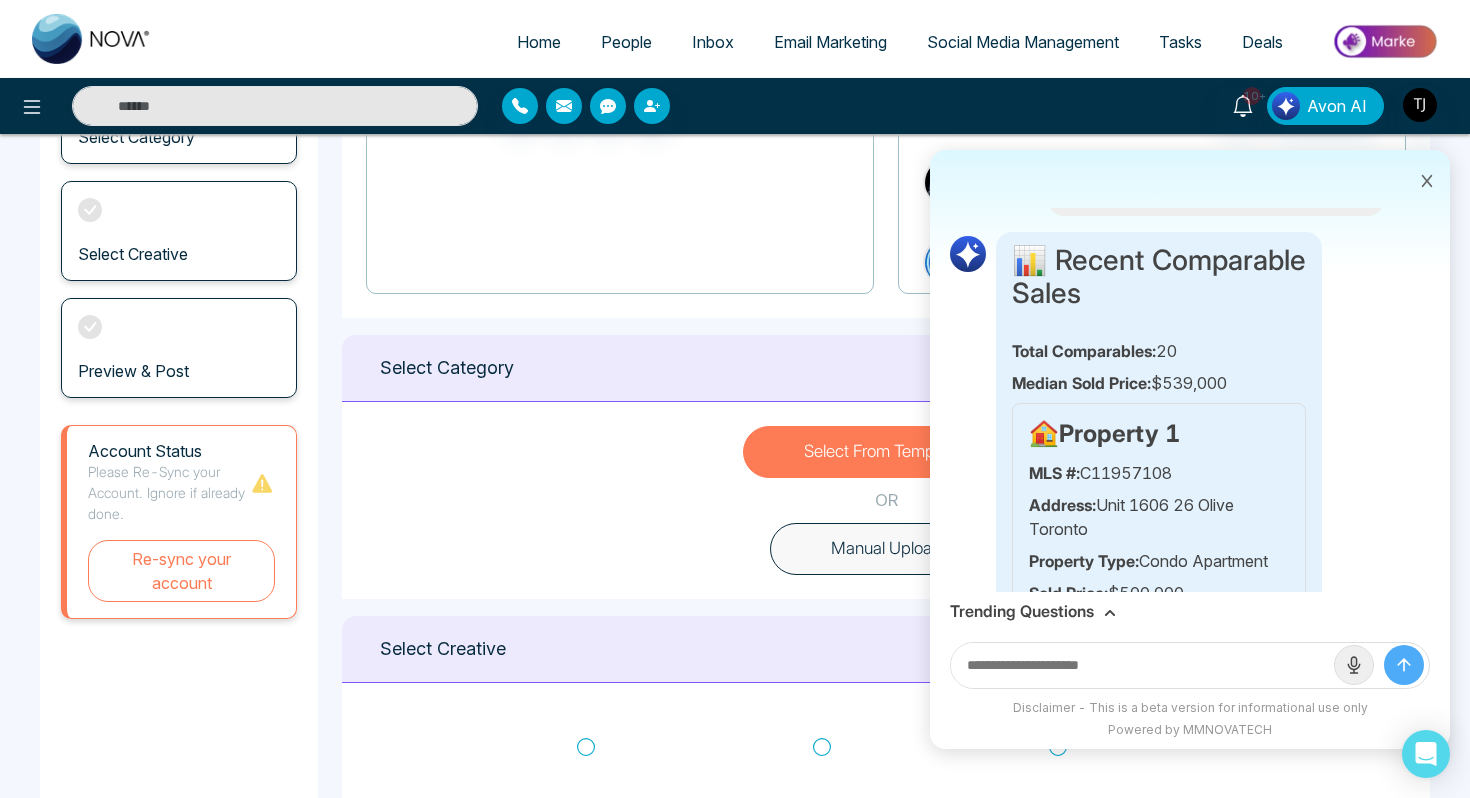 scroll, scrollTop: 844, scrollLeft: 0, axis: vertical 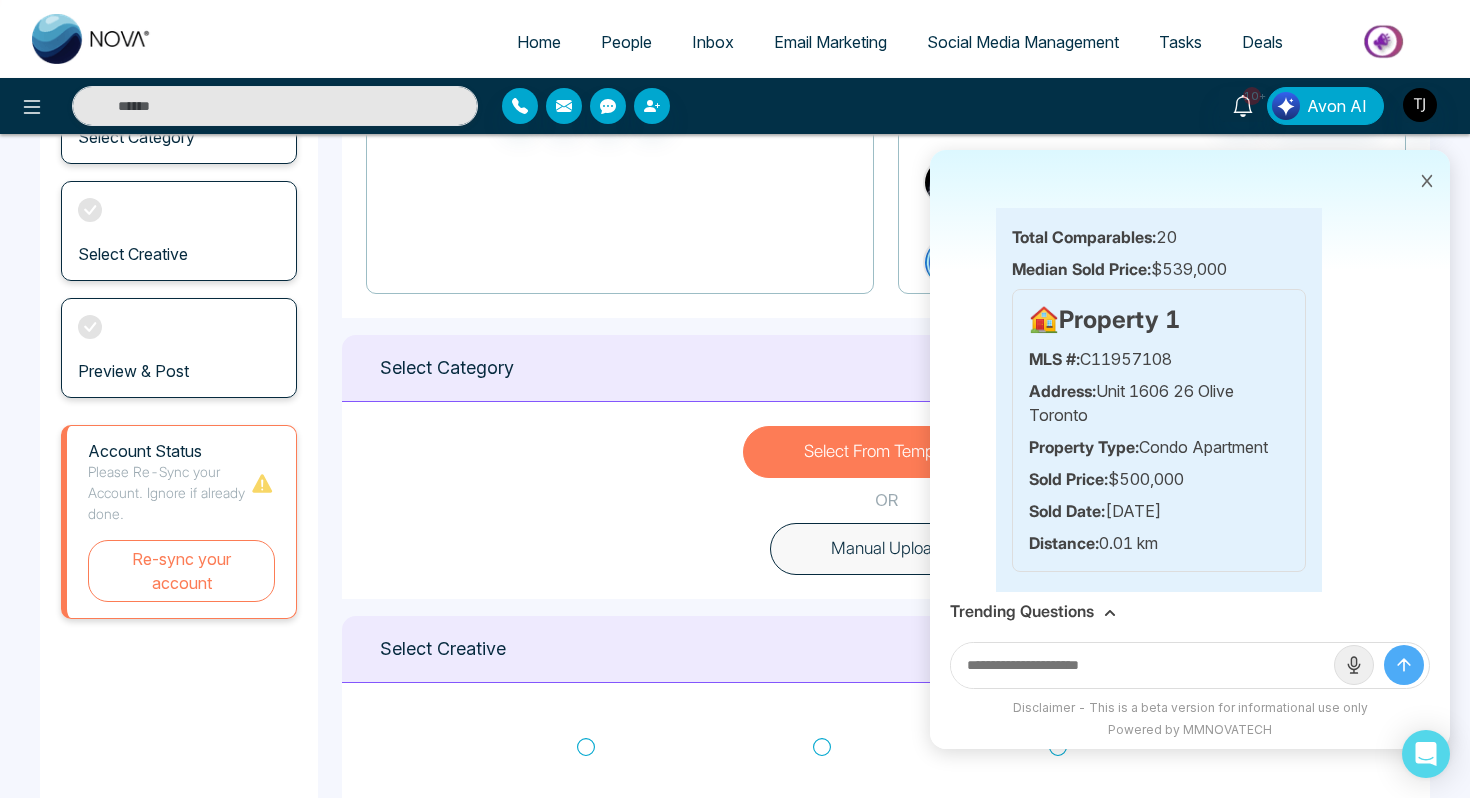 click on "Trending Questions" at bounding box center [1022, 611] 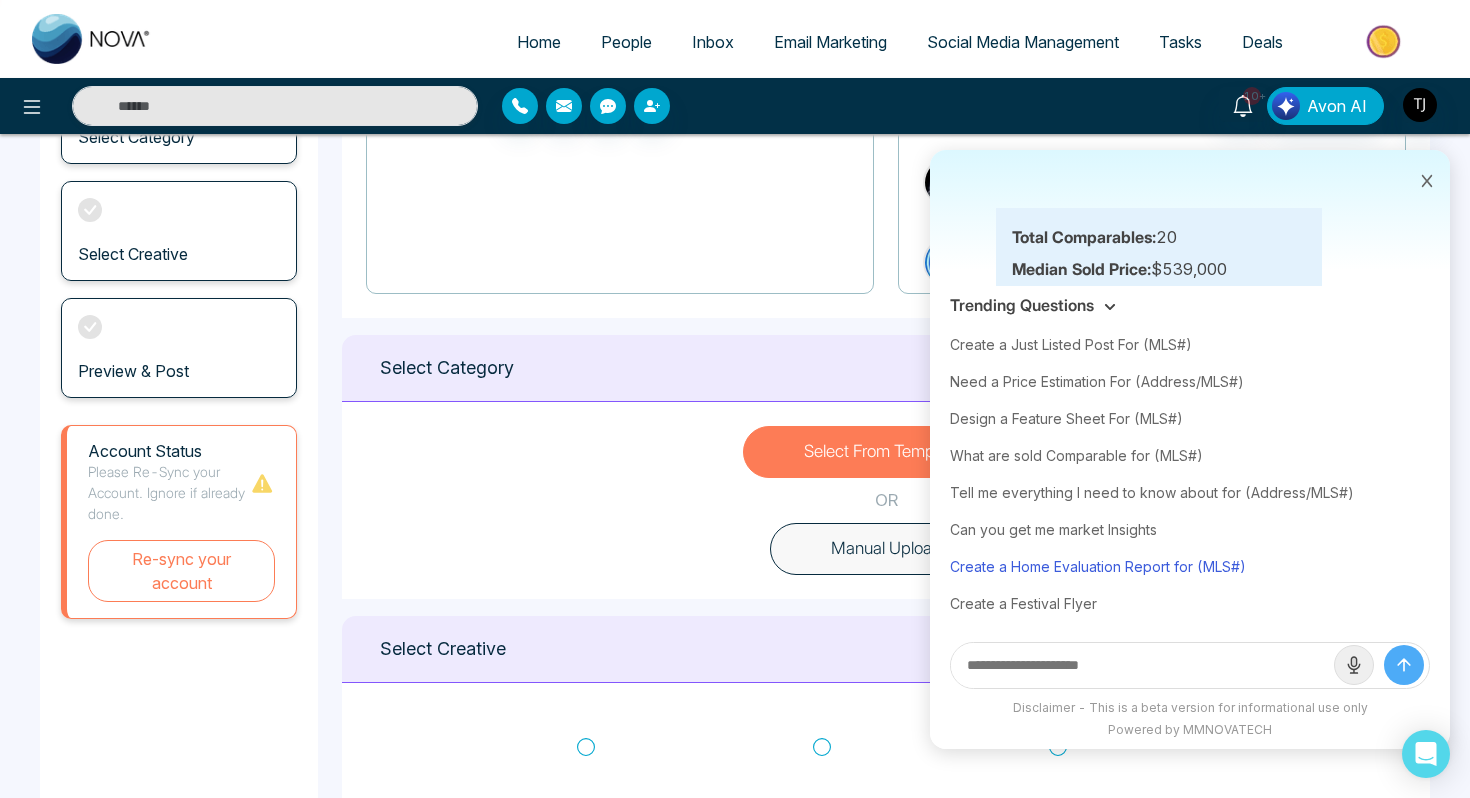 click on "Create a Home Evaluation Report for (MLS#)" at bounding box center (1190, 566) 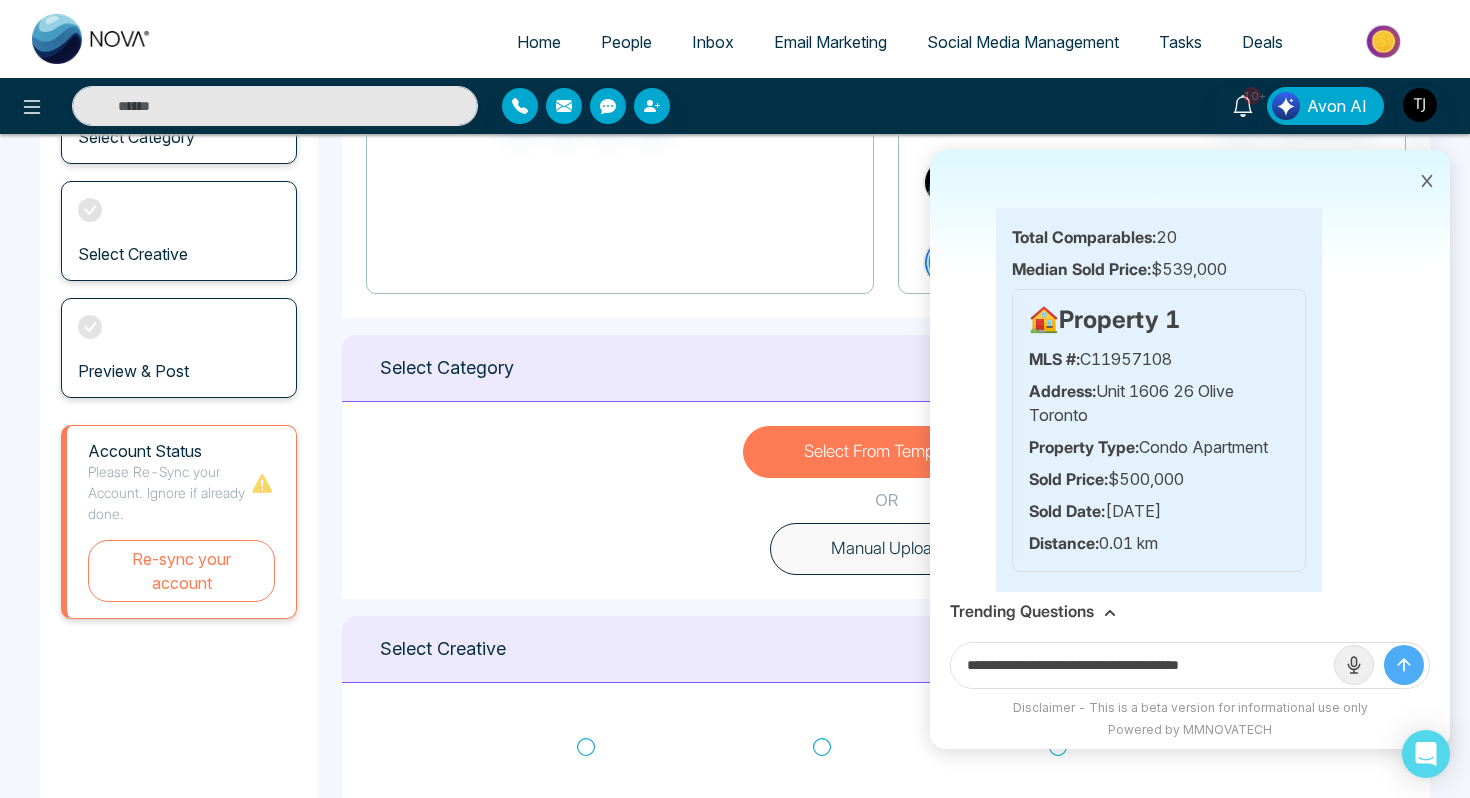 click on "Trending Questions" at bounding box center [1022, 611] 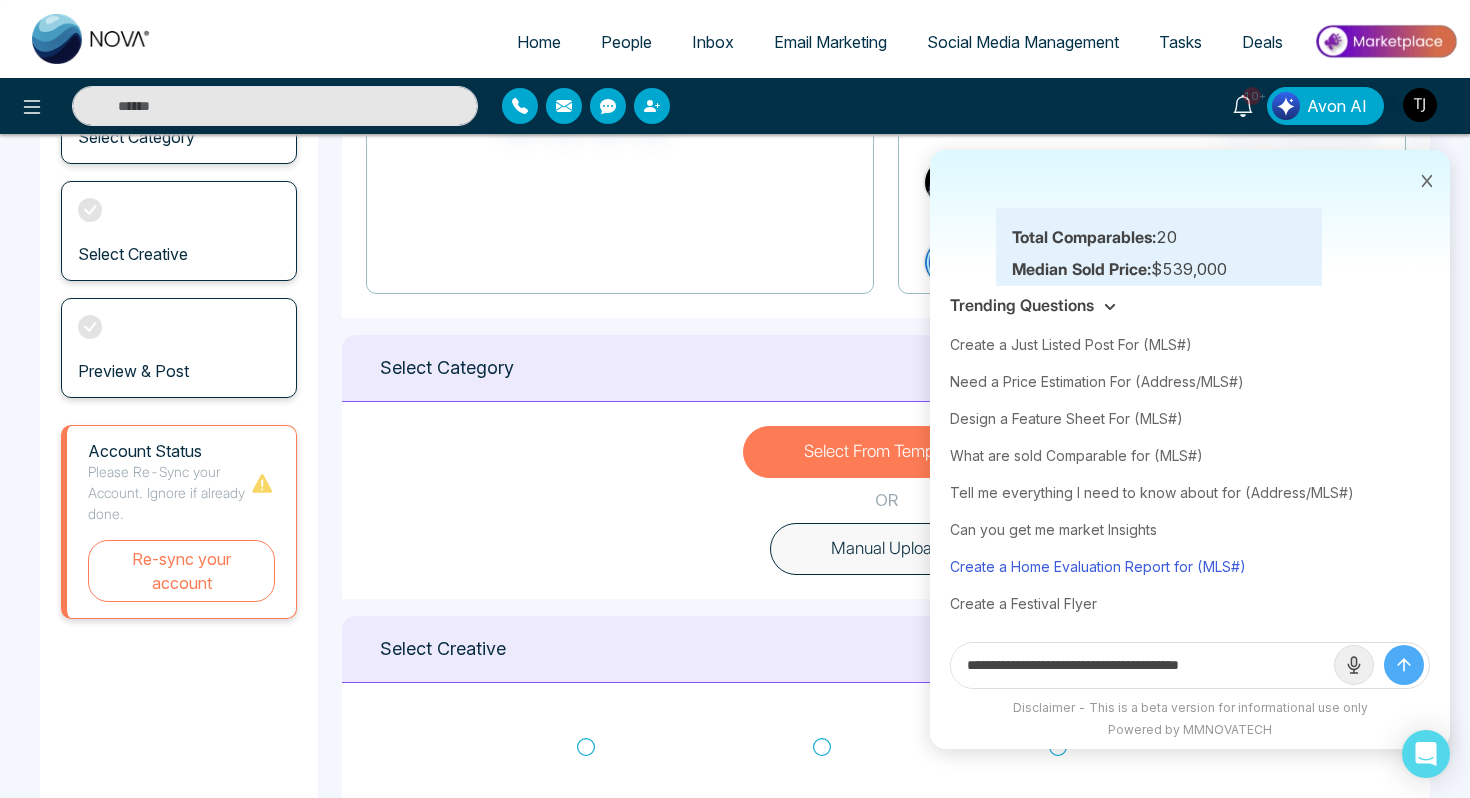 click on "Create a Home Evaluation Report for (MLS#)" at bounding box center (1190, 566) 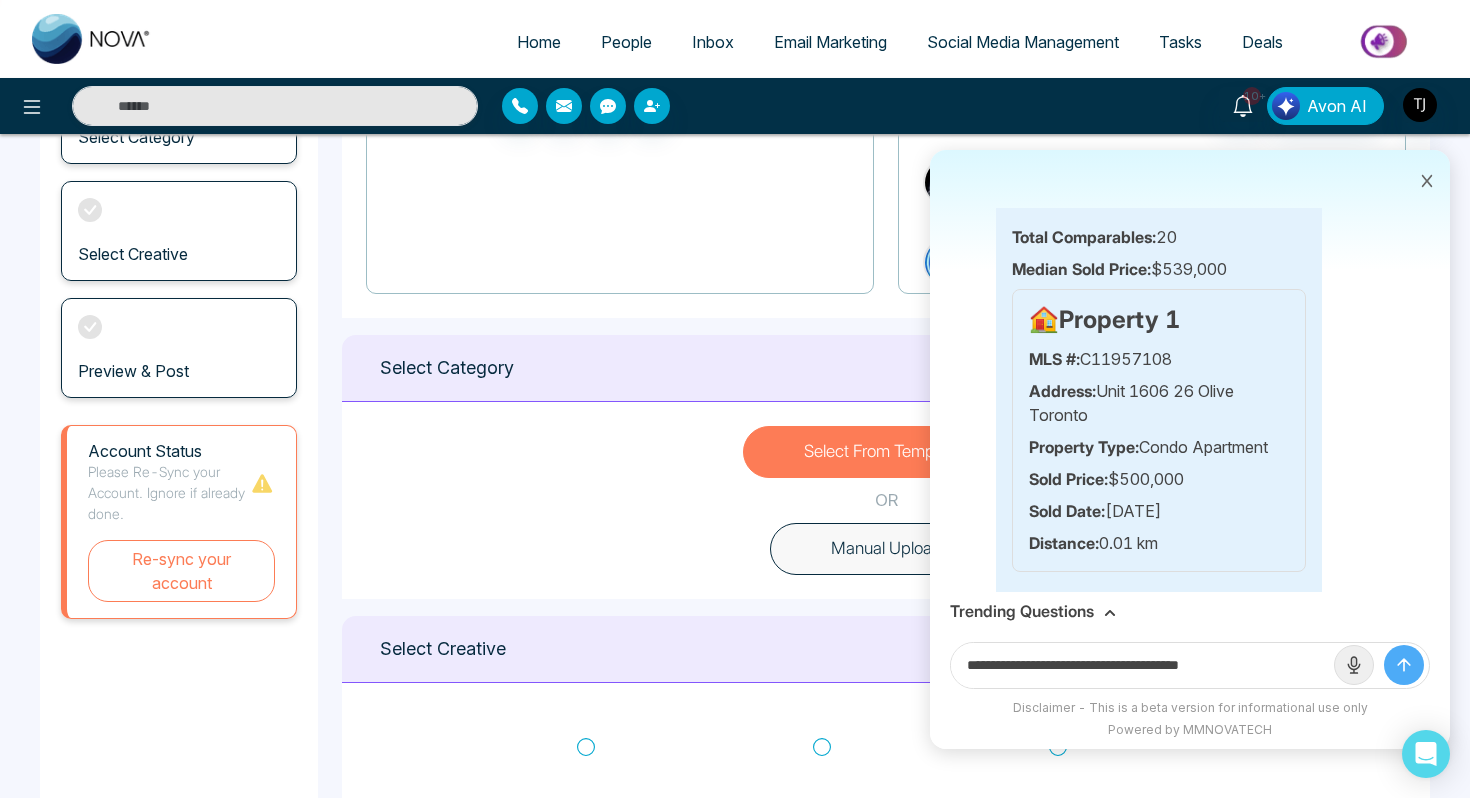 drag, startPoint x: 1216, startPoint y: 670, endPoint x: 1316, endPoint y: 676, distance: 100.17984 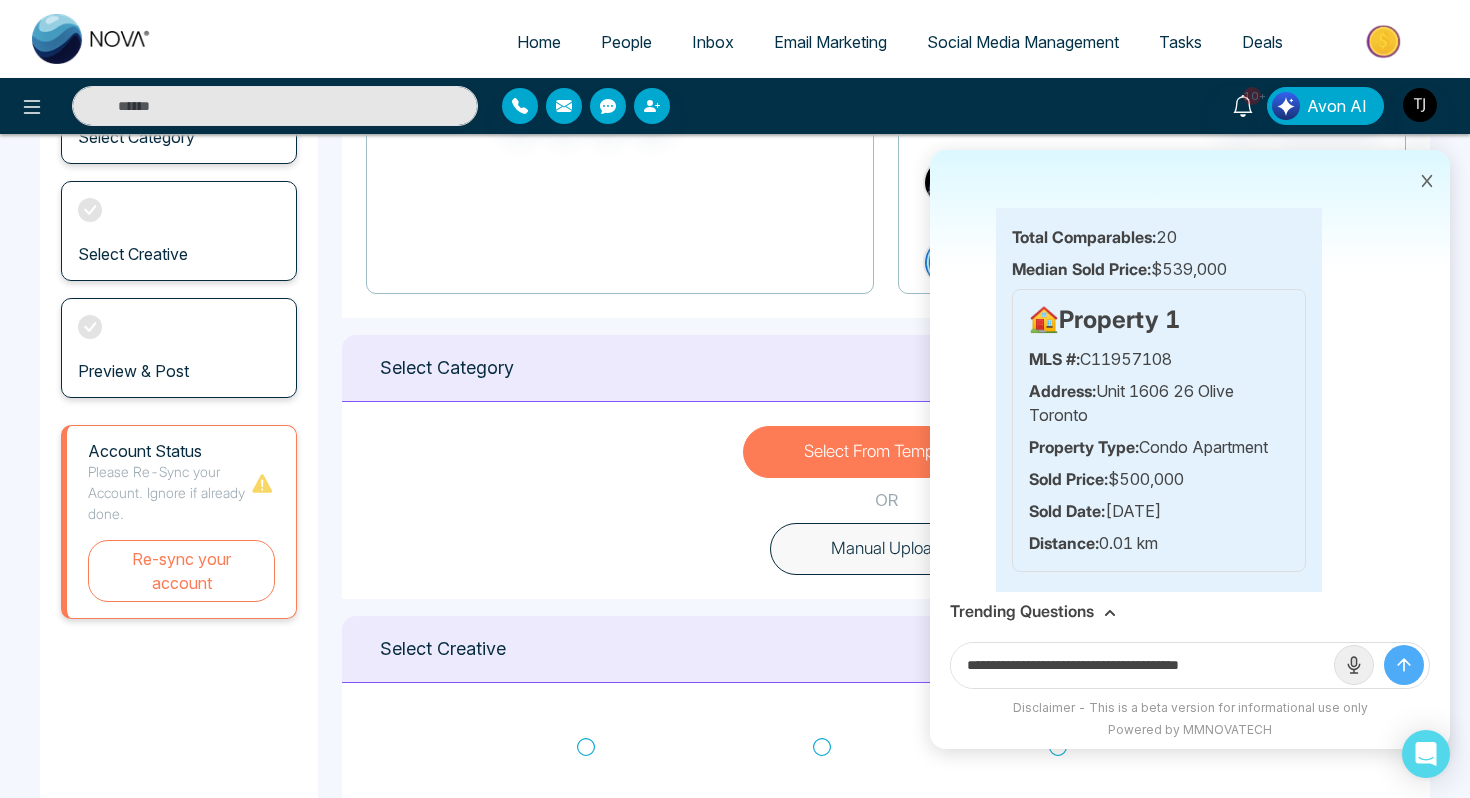 click on "**********" at bounding box center [1142, 665] 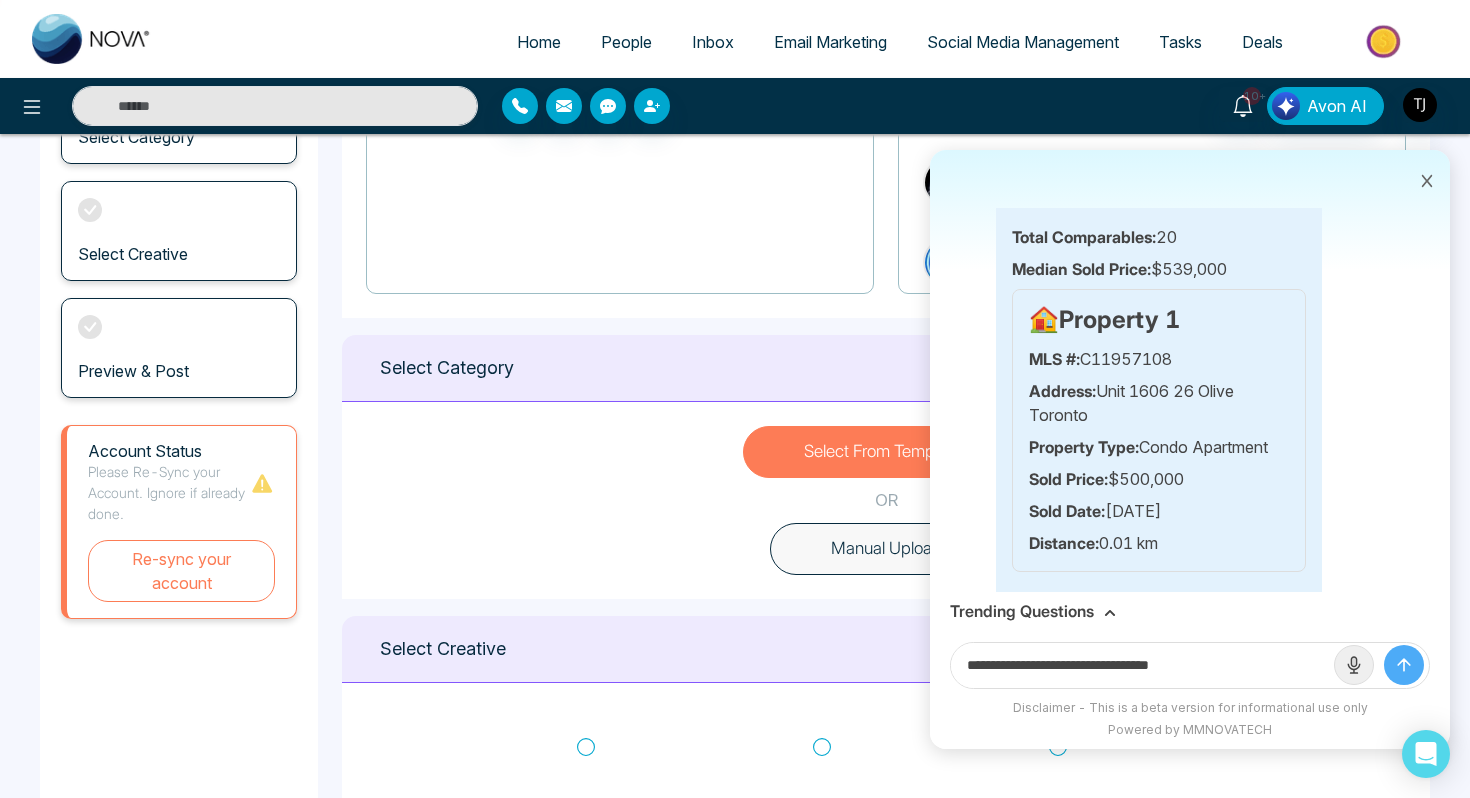paste on "**********" 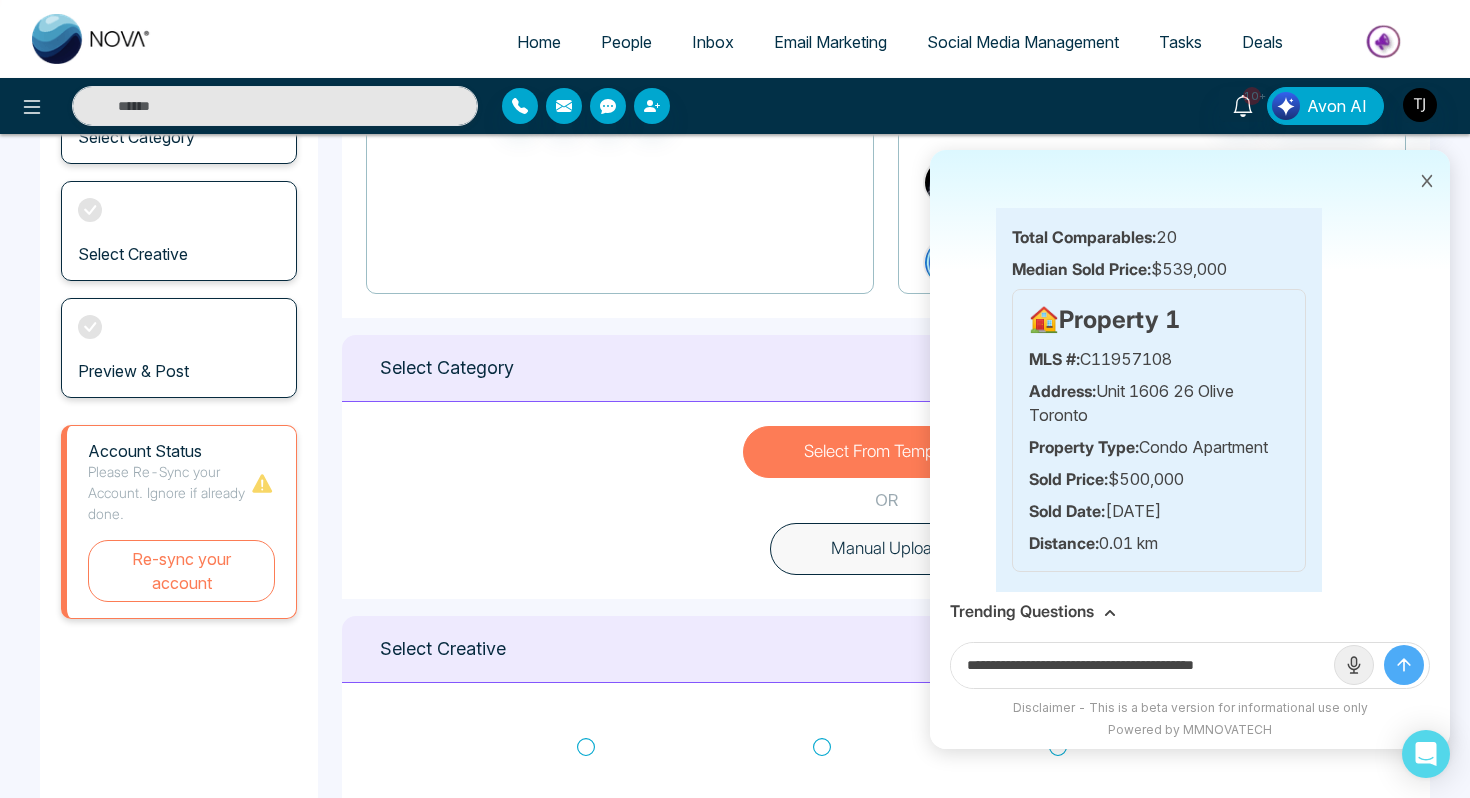 type on "**********" 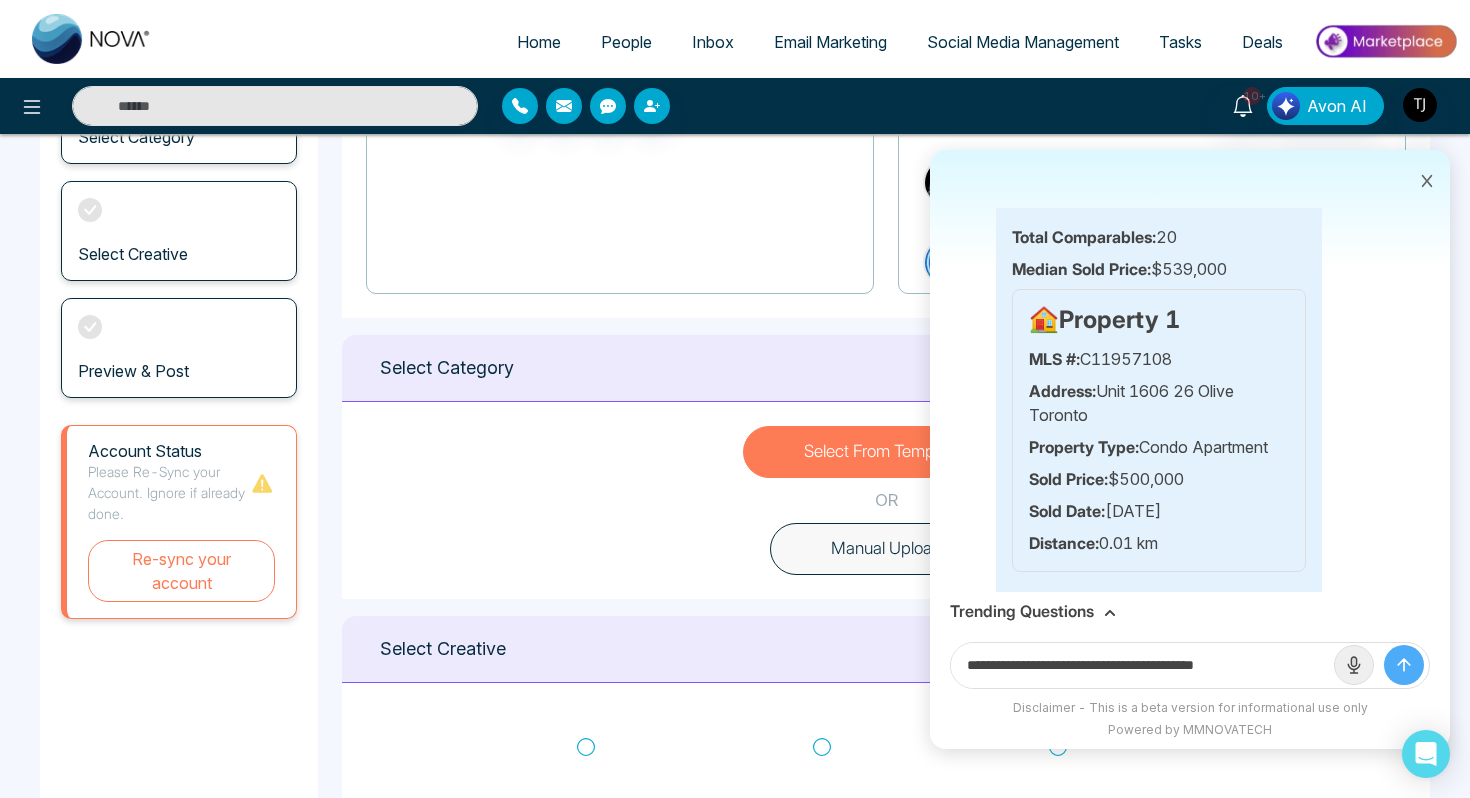 click at bounding box center (1404, 665) 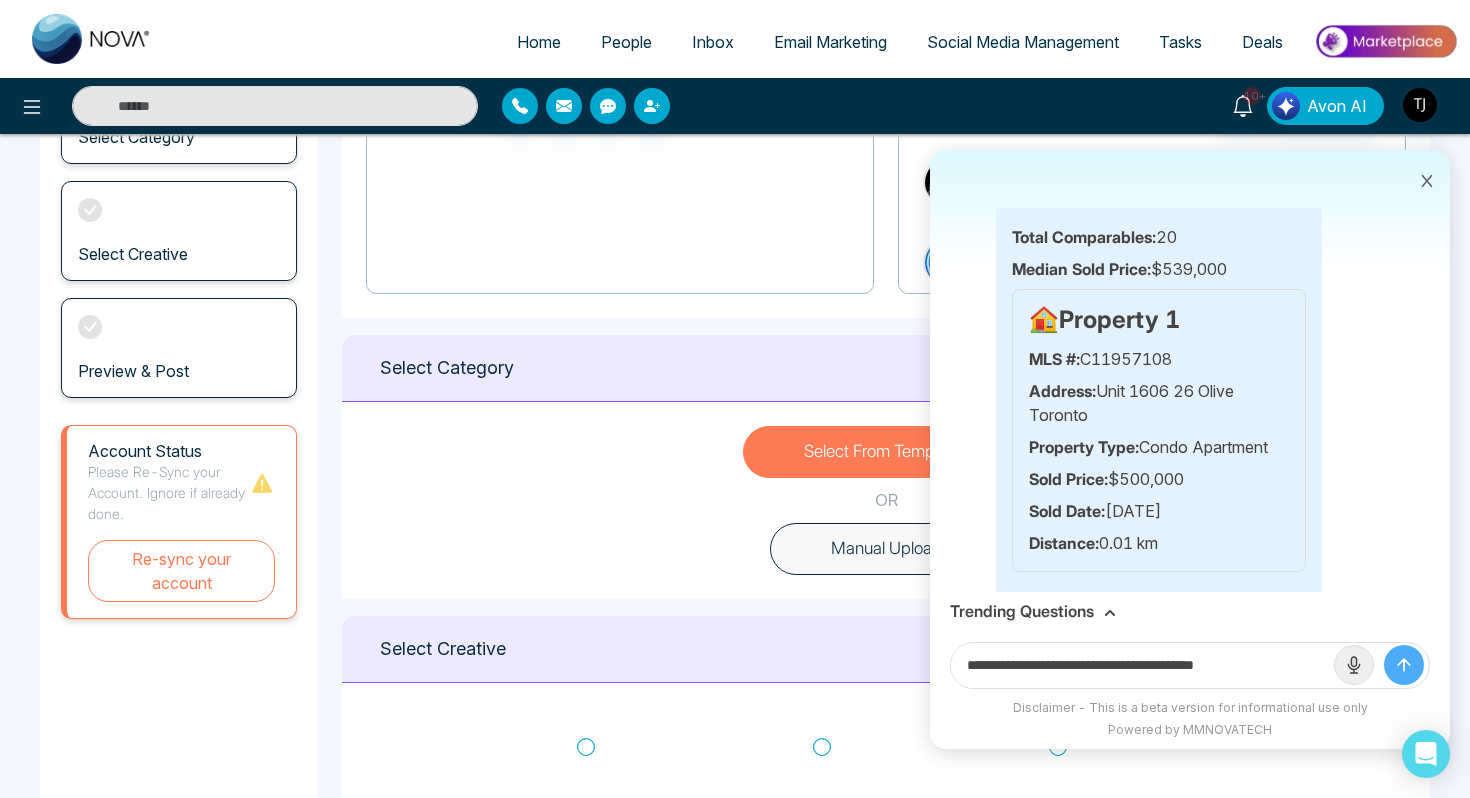 type 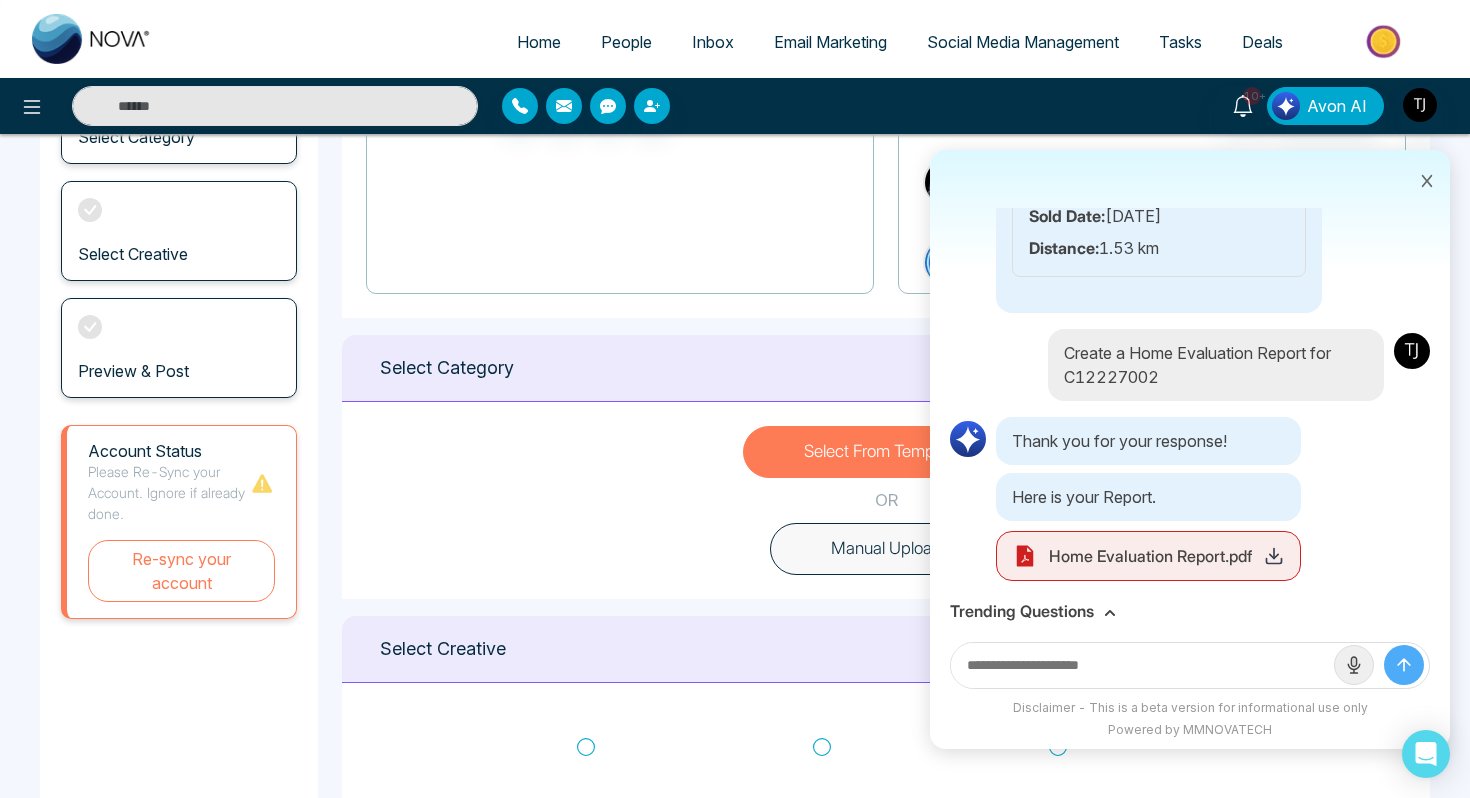 scroll, scrollTop: 6973, scrollLeft: 0, axis: vertical 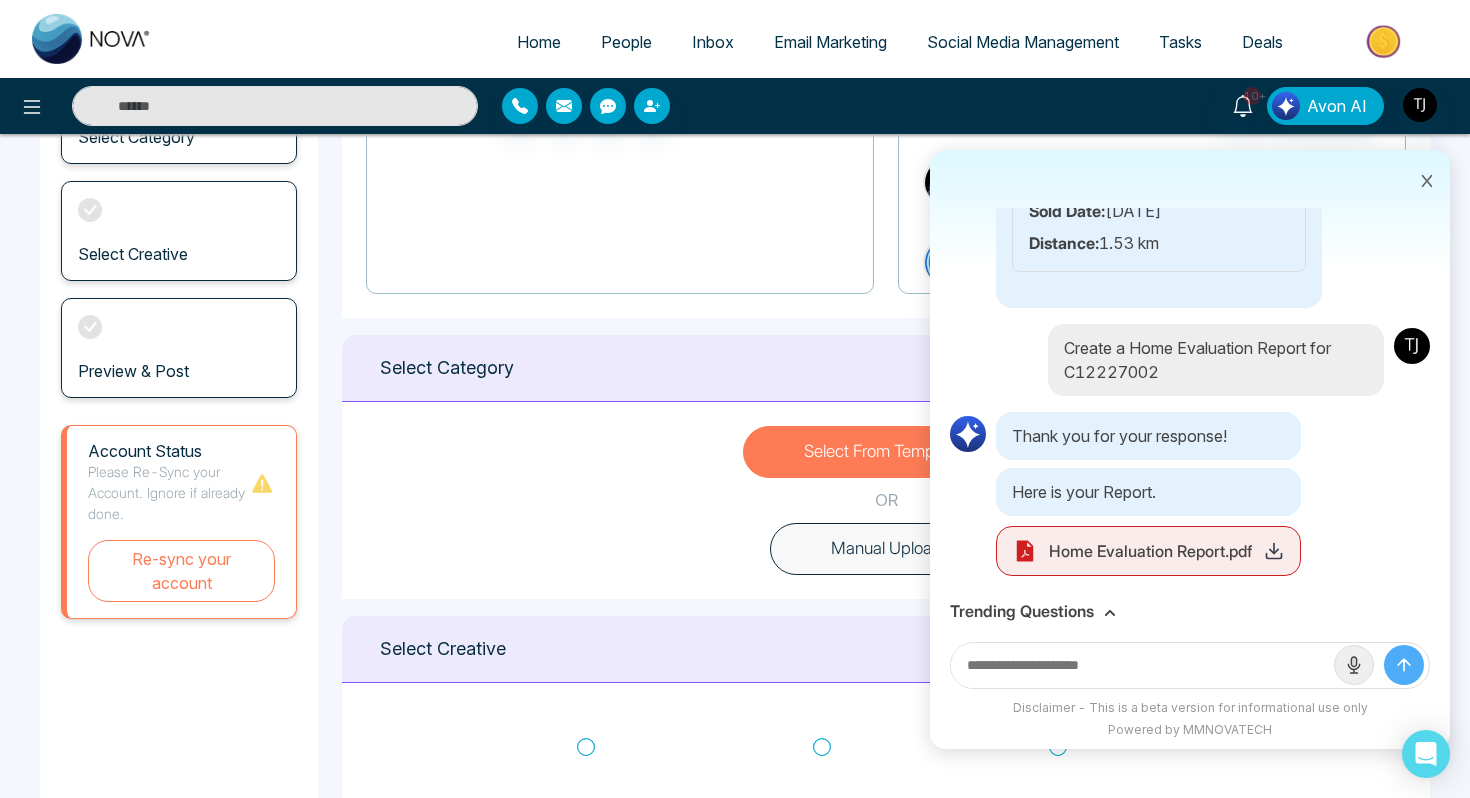 click on "Home Evaluation Report.pdf" at bounding box center [1150, 551] 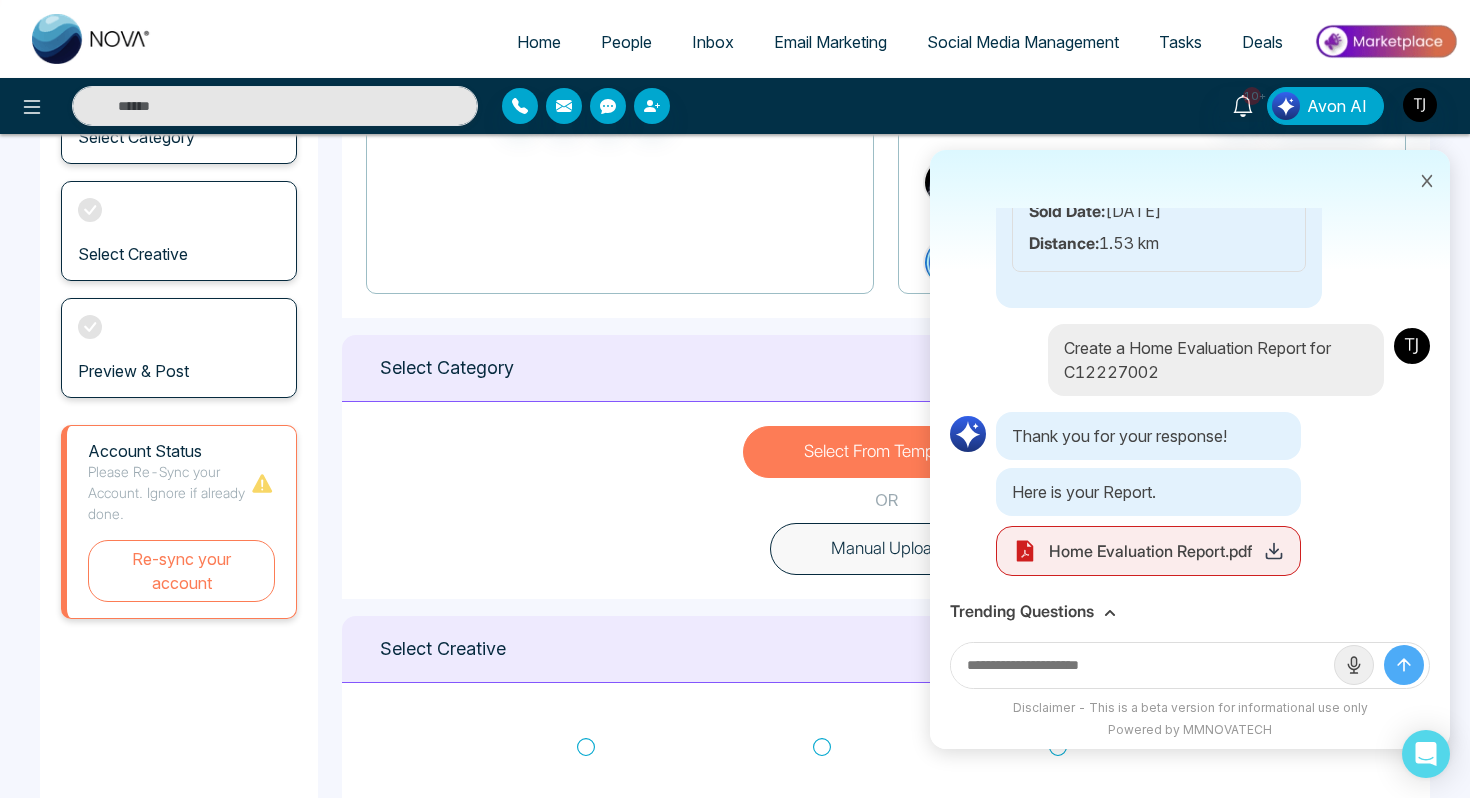 click 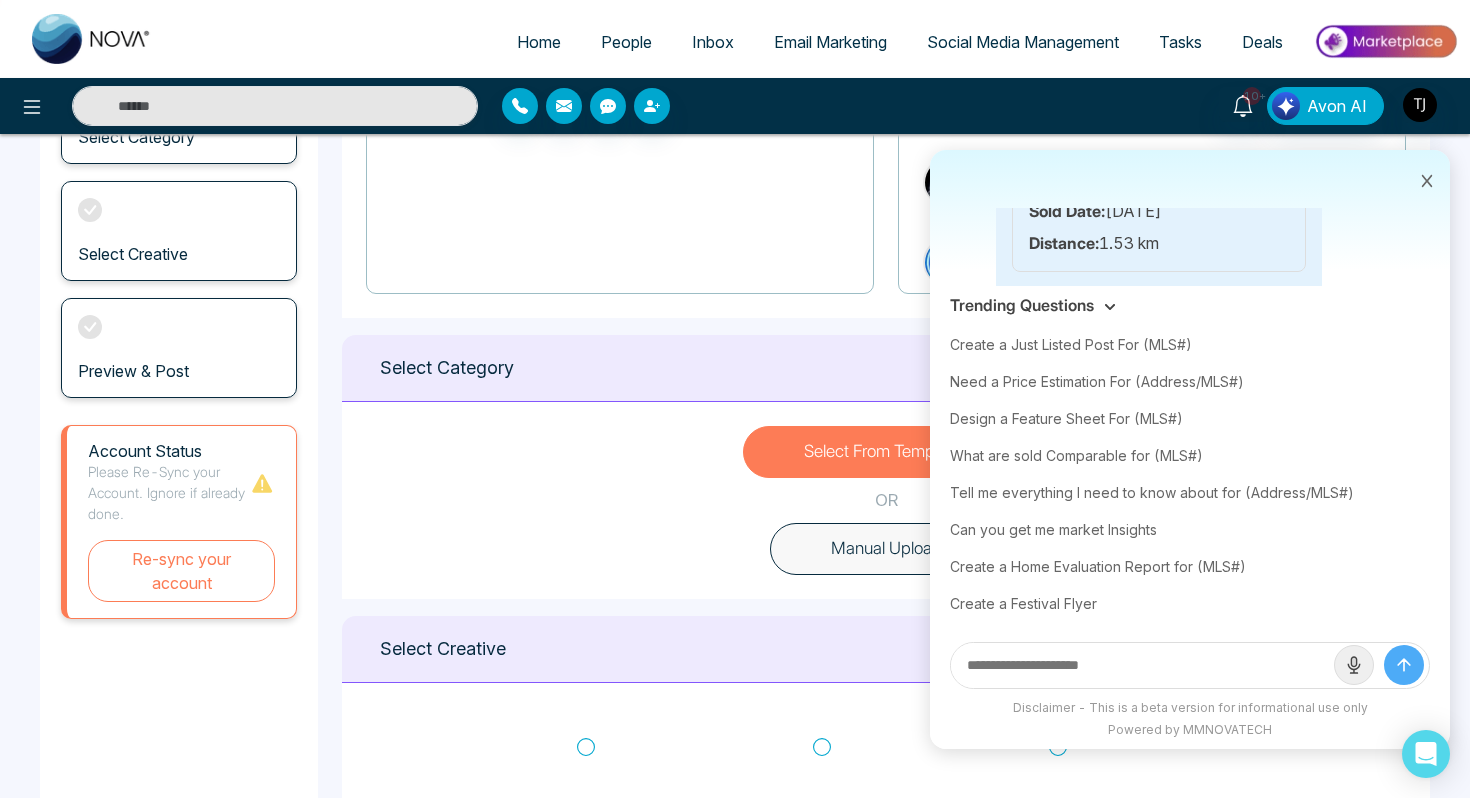 click 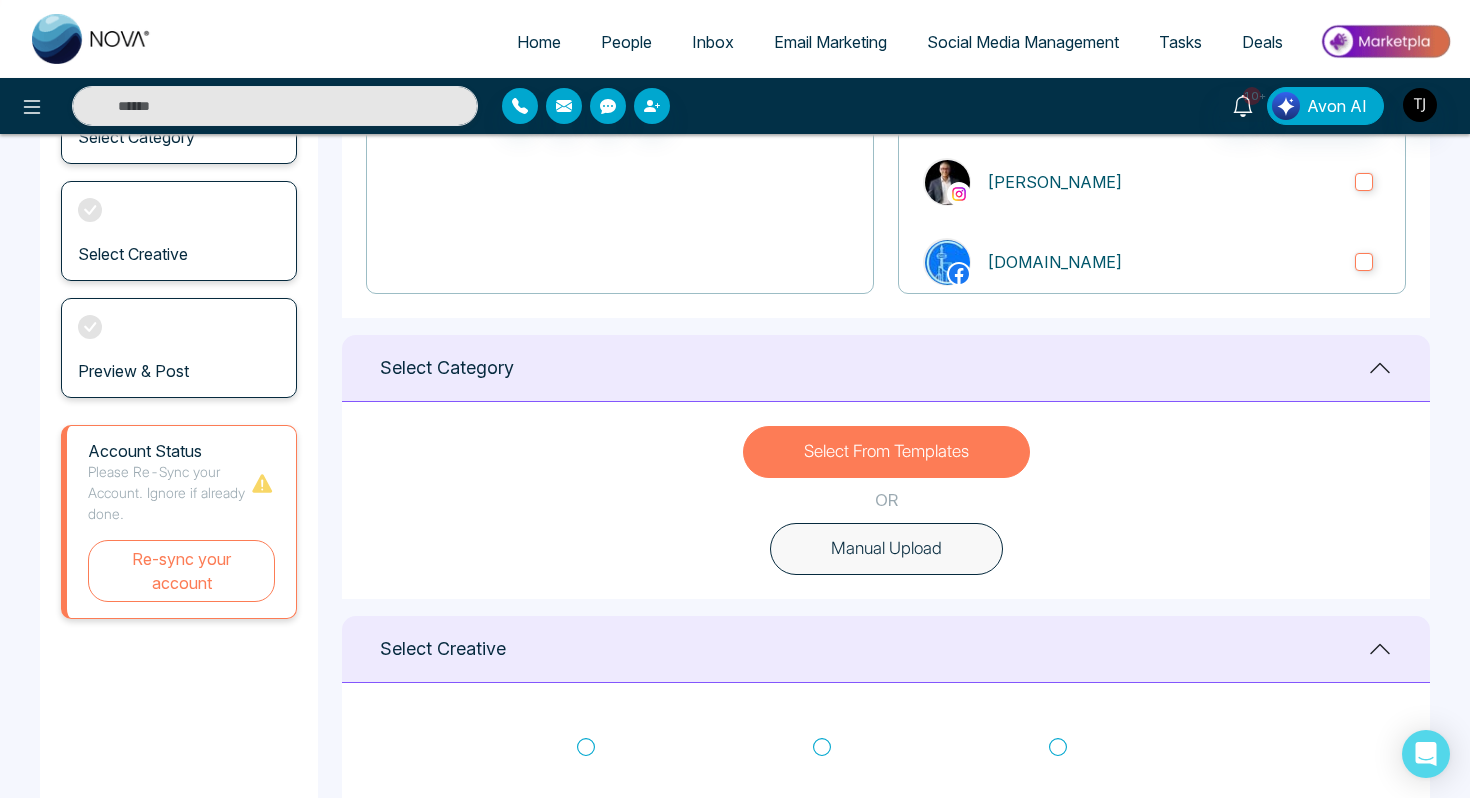click at bounding box center [1385, 41] 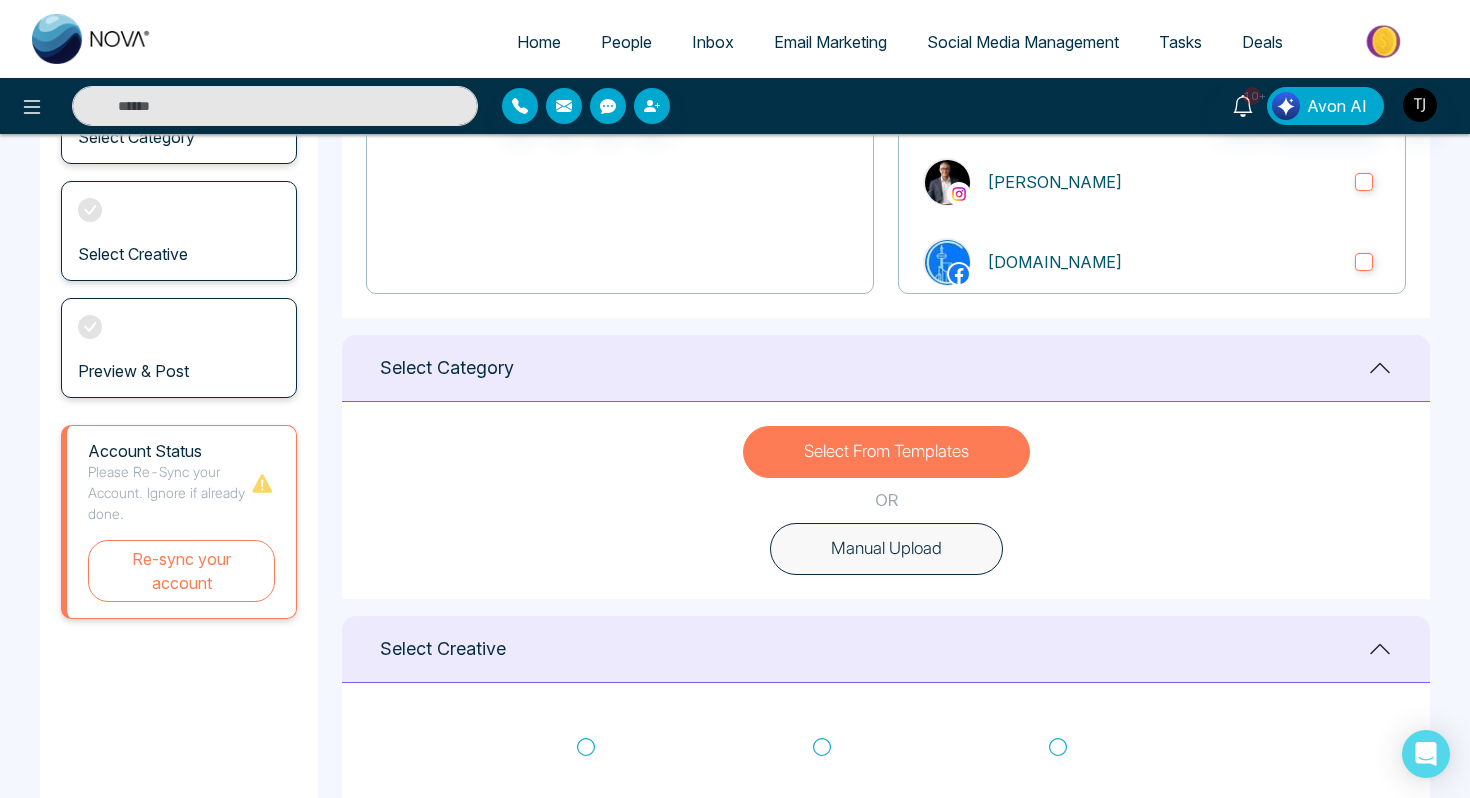 scroll, scrollTop: 0, scrollLeft: 0, axis: both 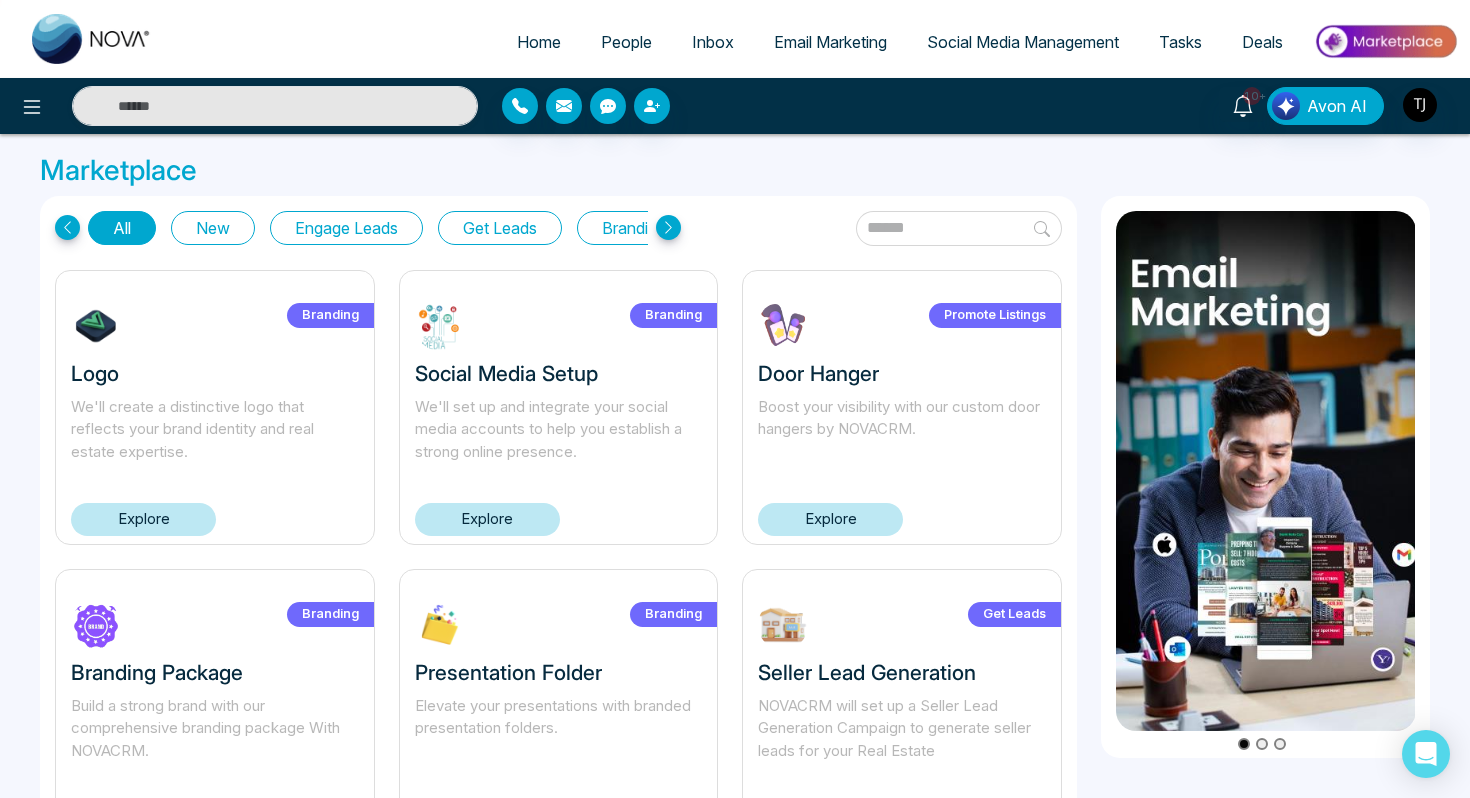 click on "Get Leads" at bounding box center (500, 228) 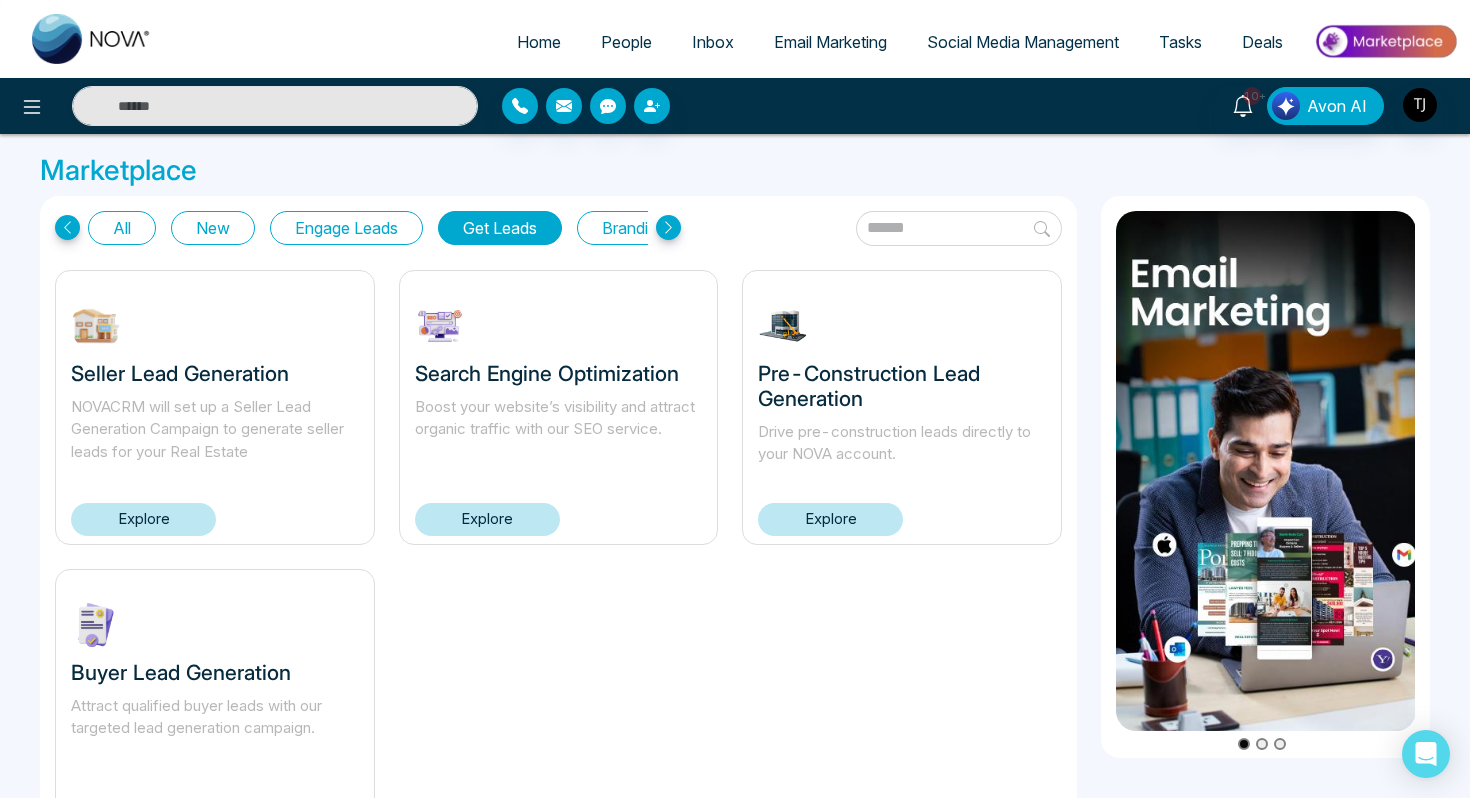 scroll, scrollTop: 104, scrollLeft: 0, axis: vertical 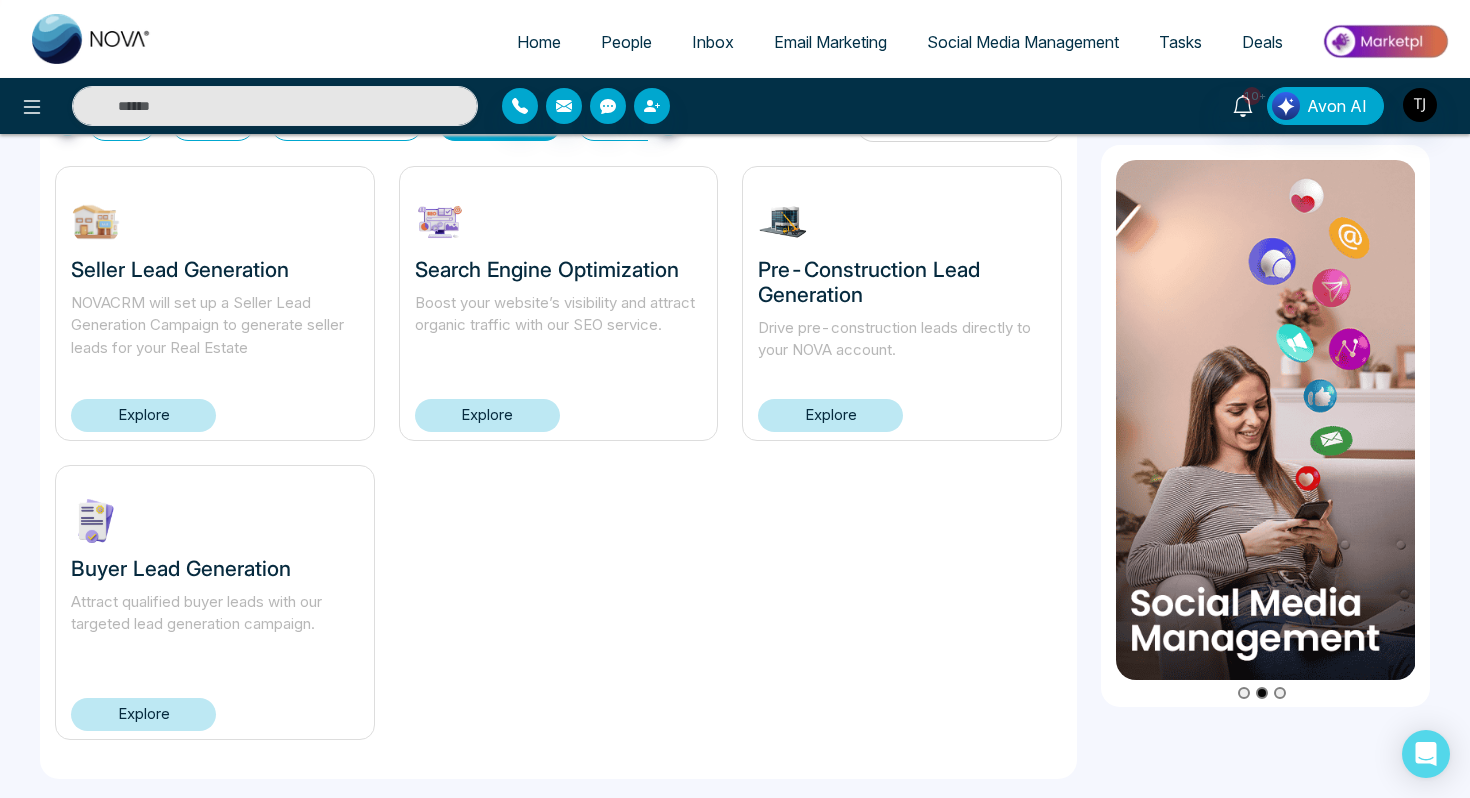 click on "Explore" at bounding box center [143, 714] 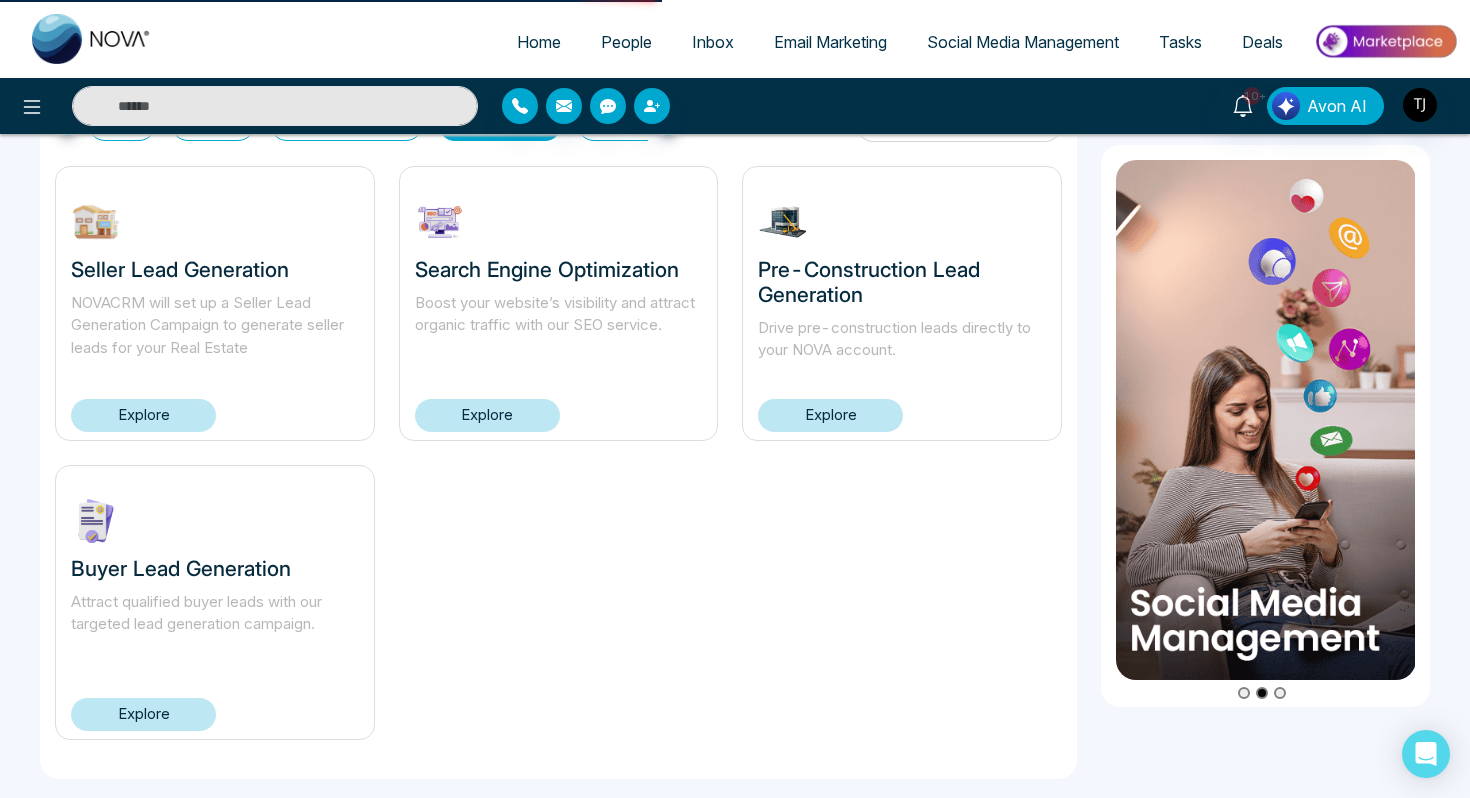 scroll, scrollTop: 0, scrollLeft: 0, axis: both 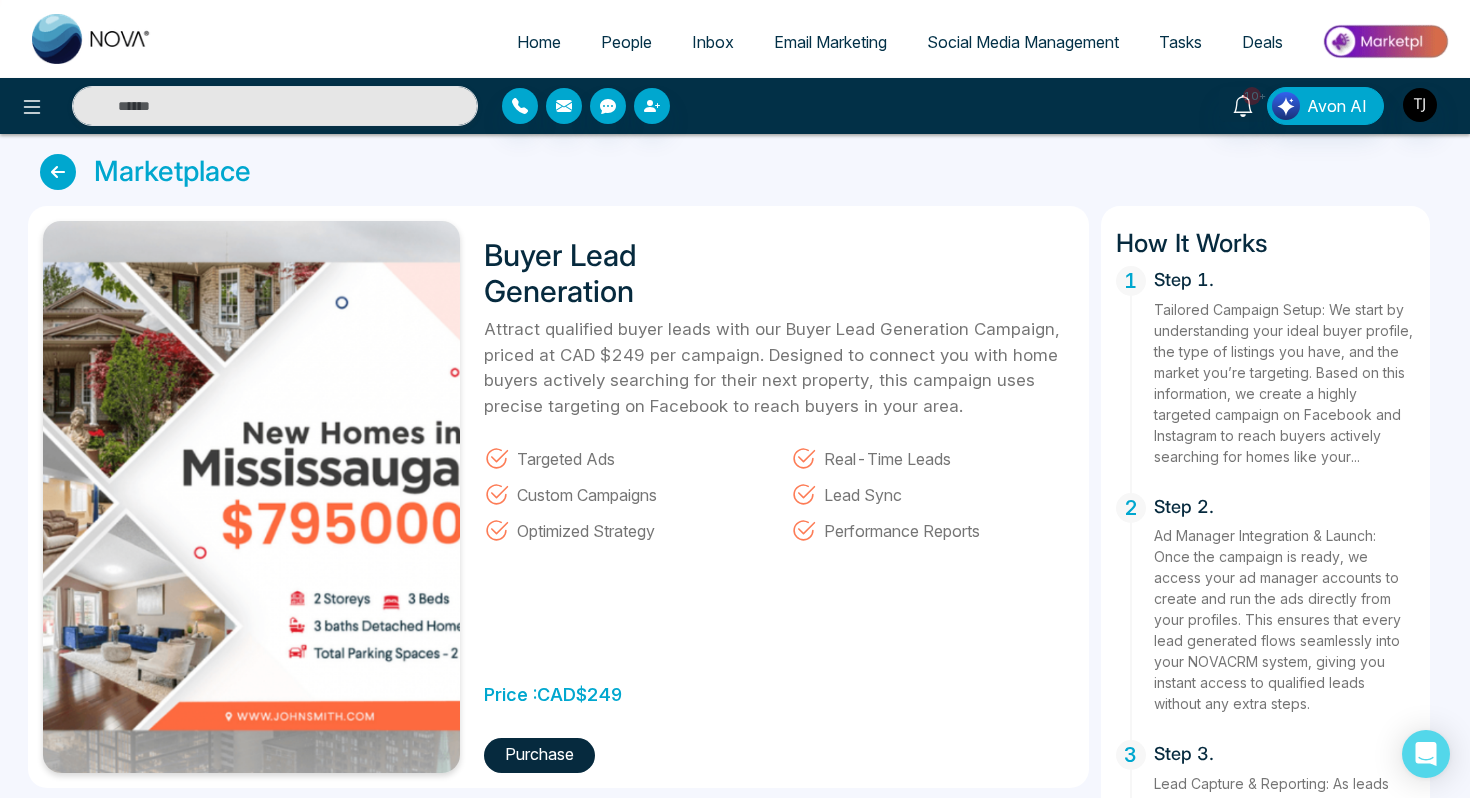 click on "Home" at bounding box center (539, 42) 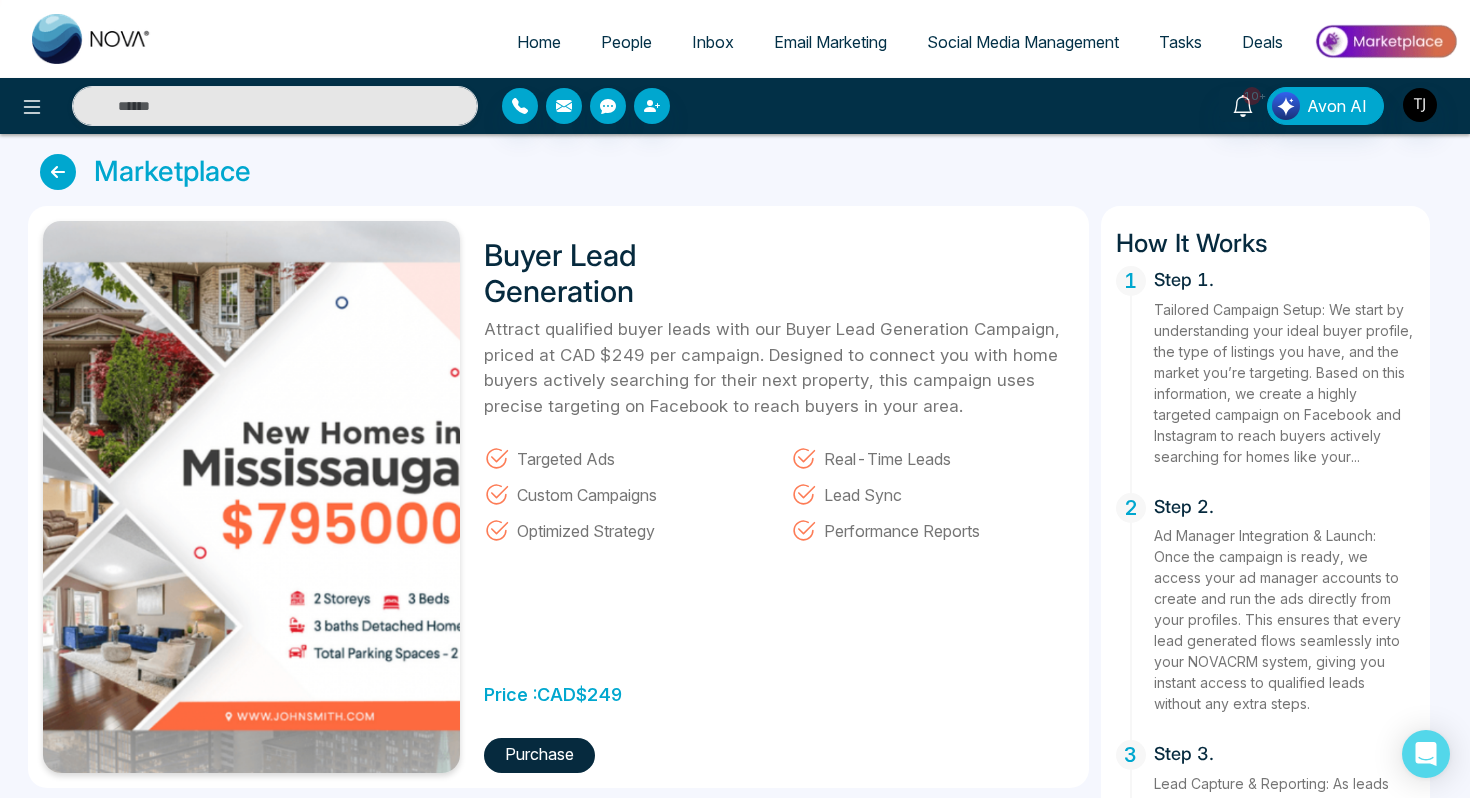 select on "*" 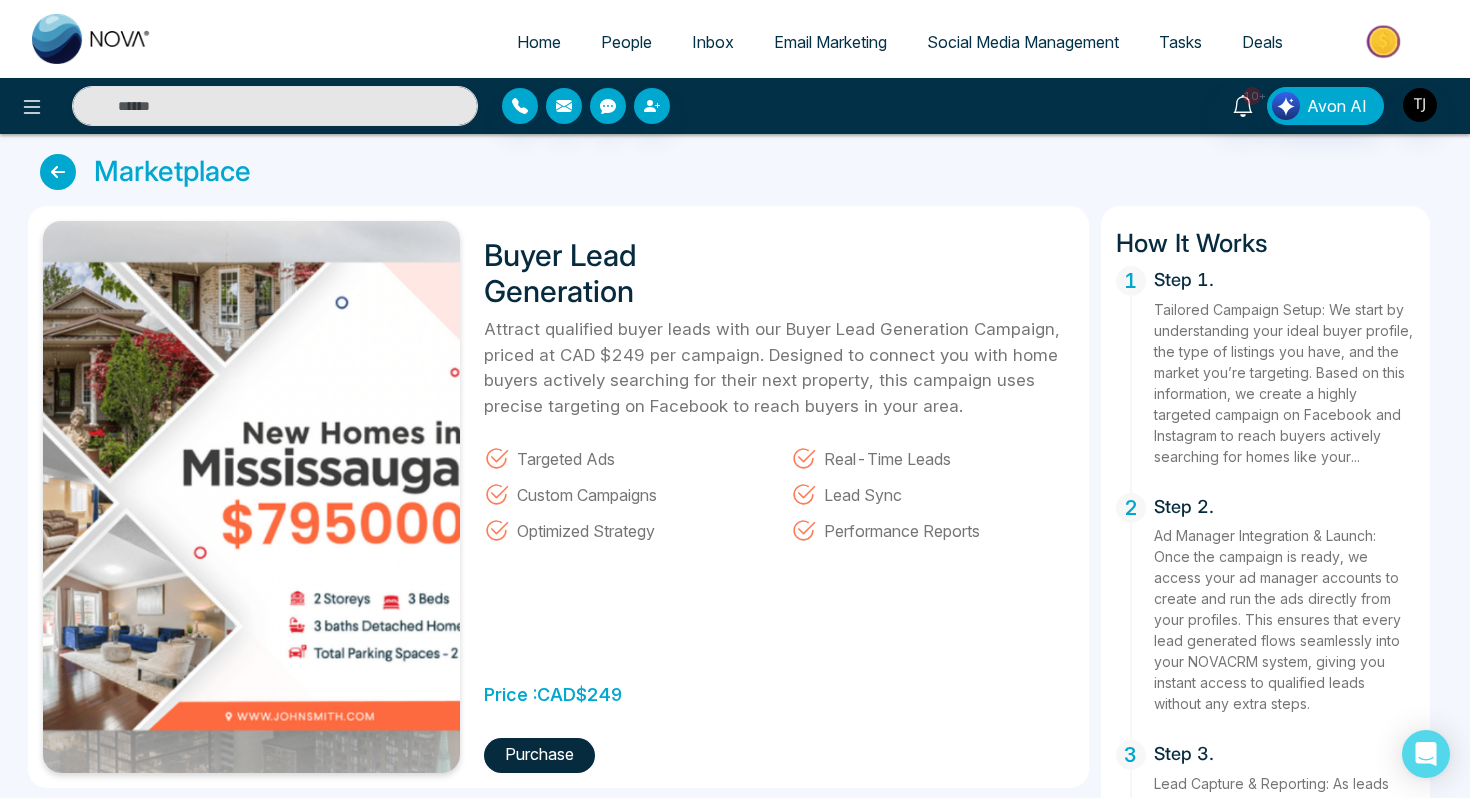 select on "*" 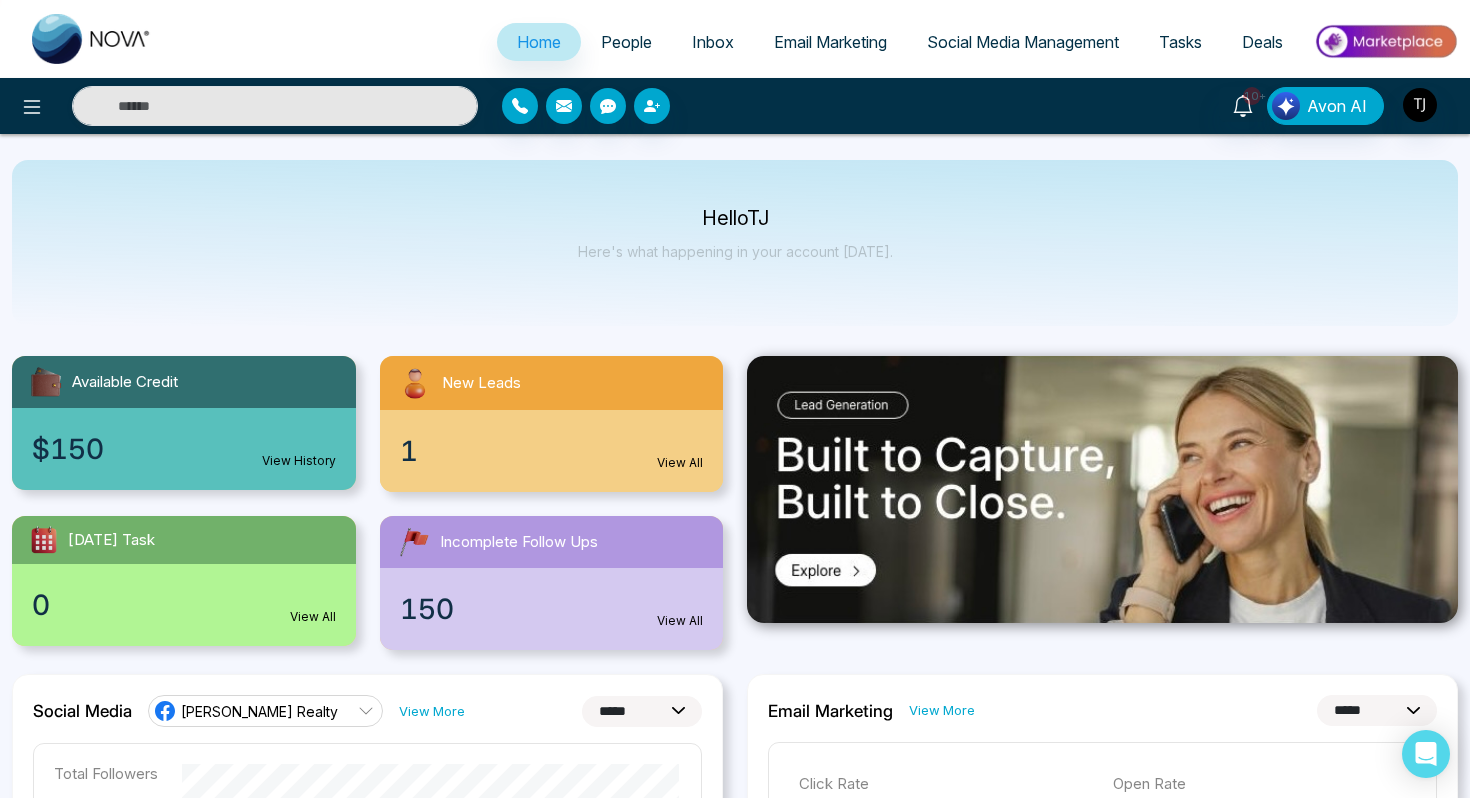 click on "Email Marketing" at bounding box center (830, 42) 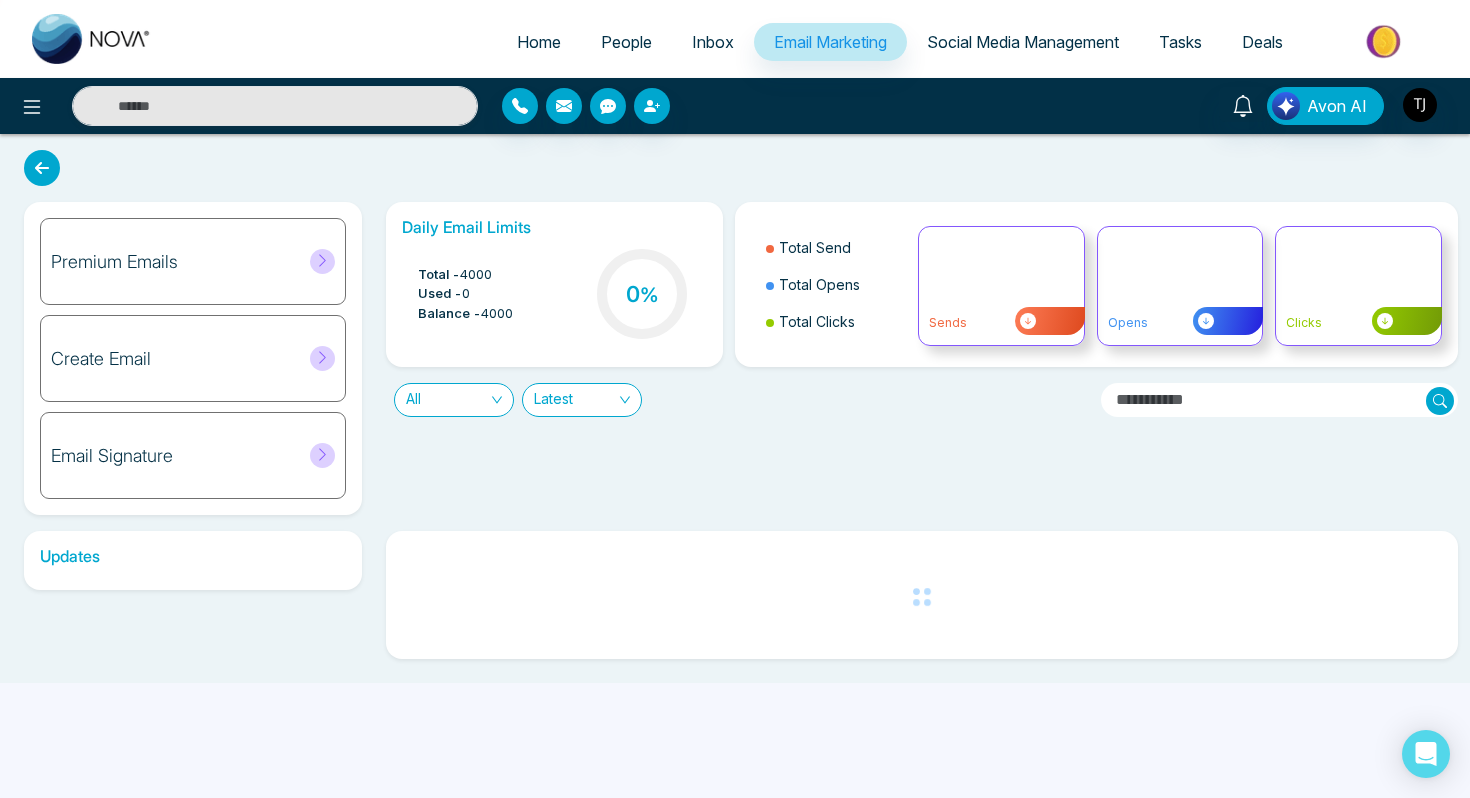click on "Premium Emails" at bounding box center [193, 261] 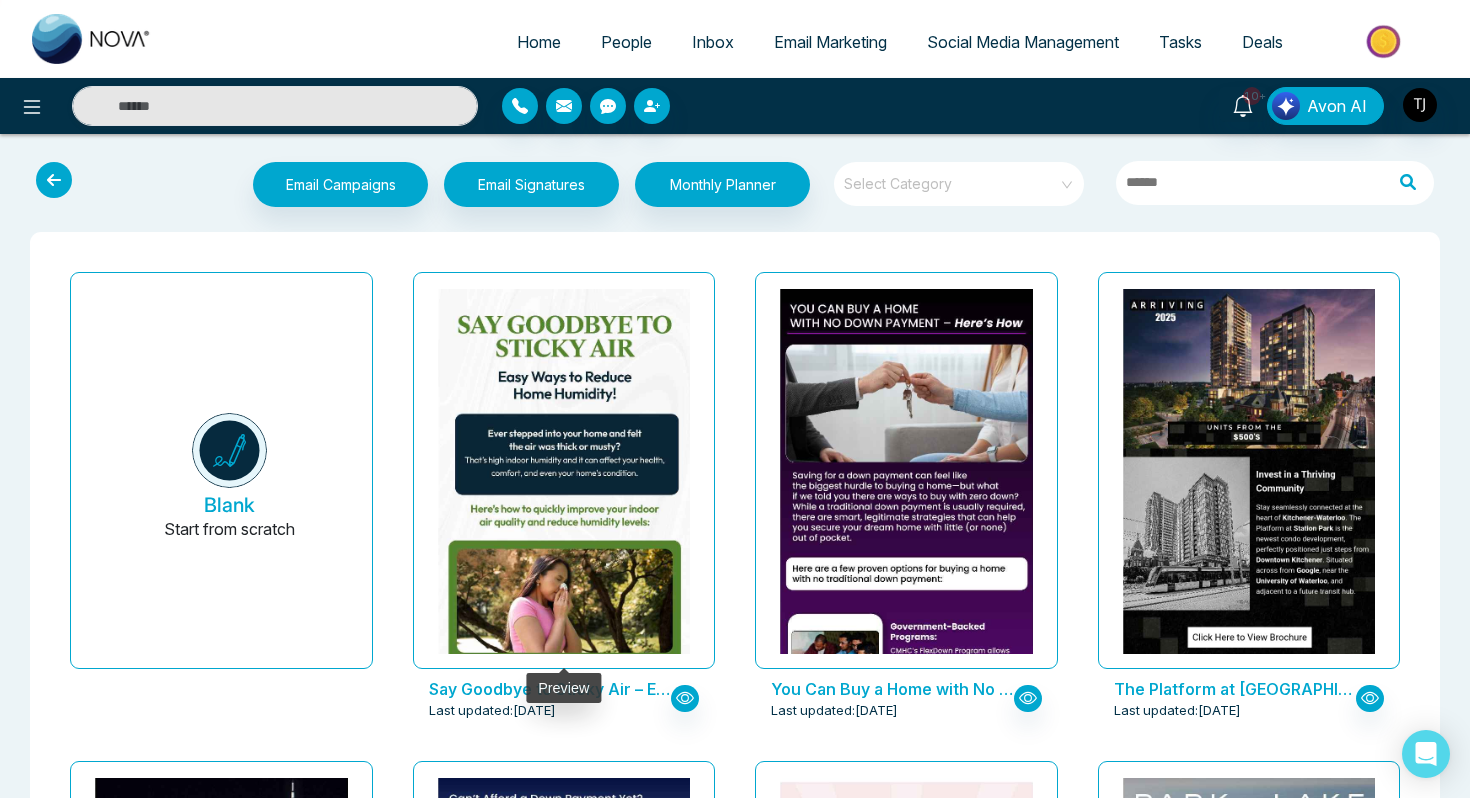 click at bounding box center [564, 470] 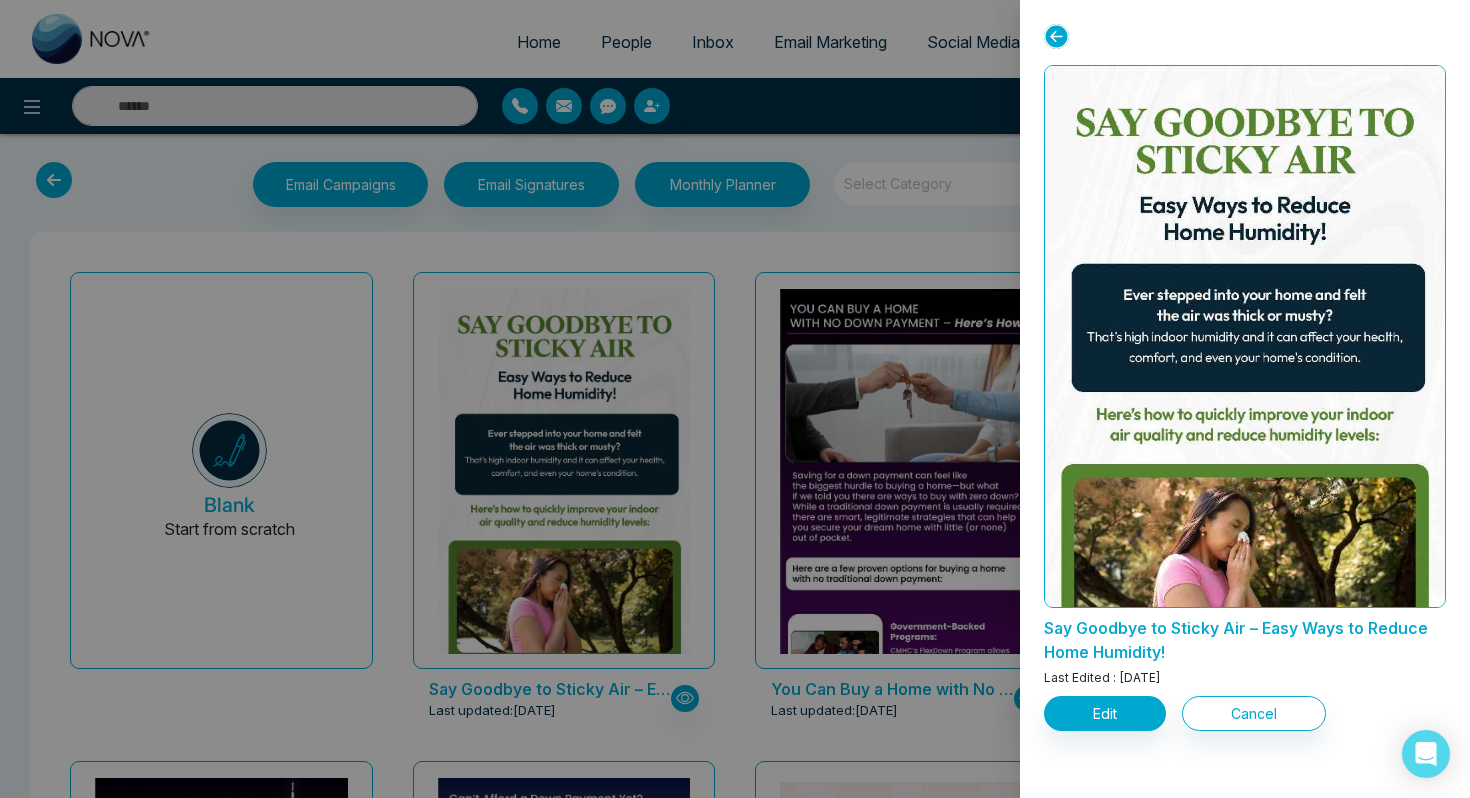 click at bounding box center [735, 399] 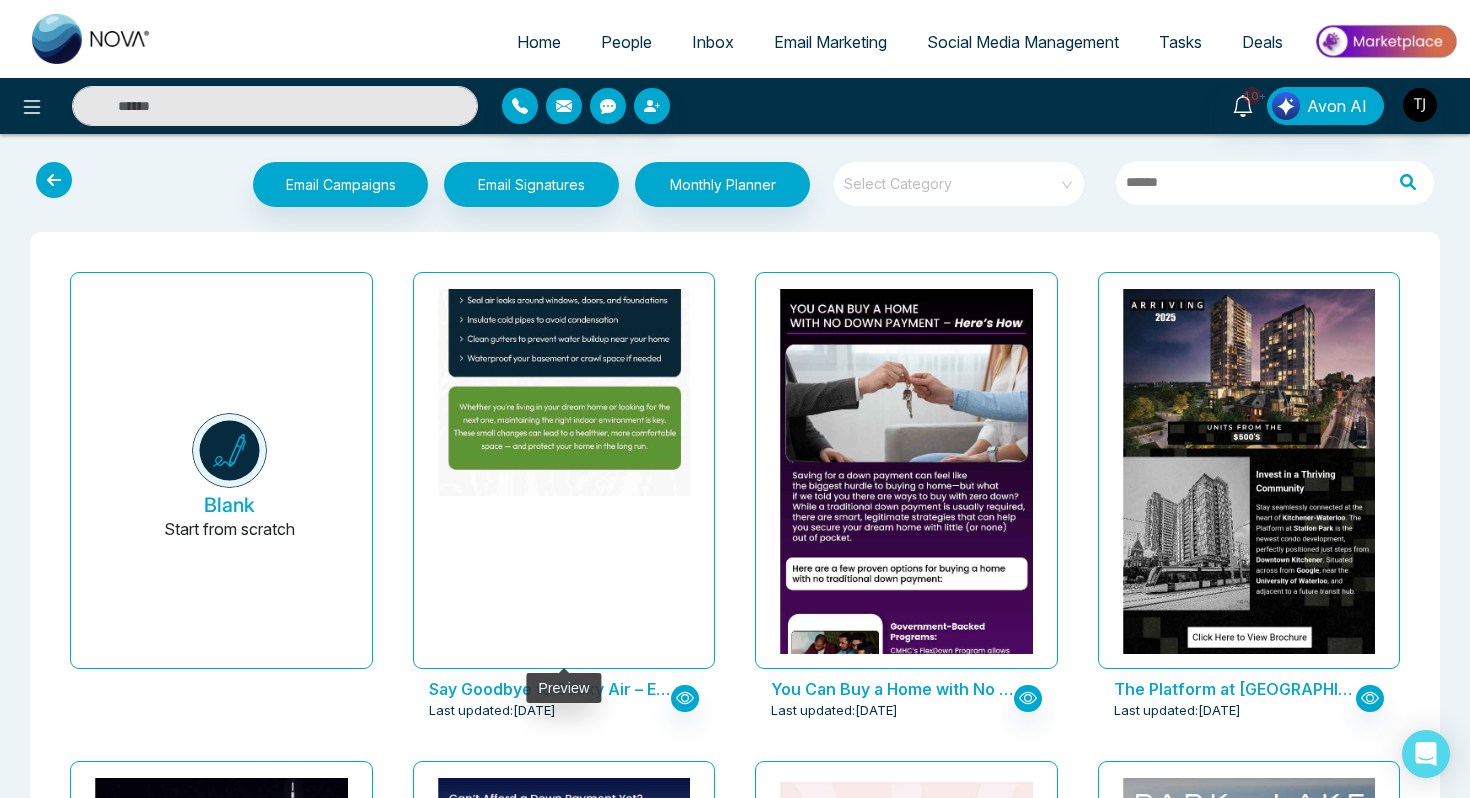 click at bounding box center [563, -293] 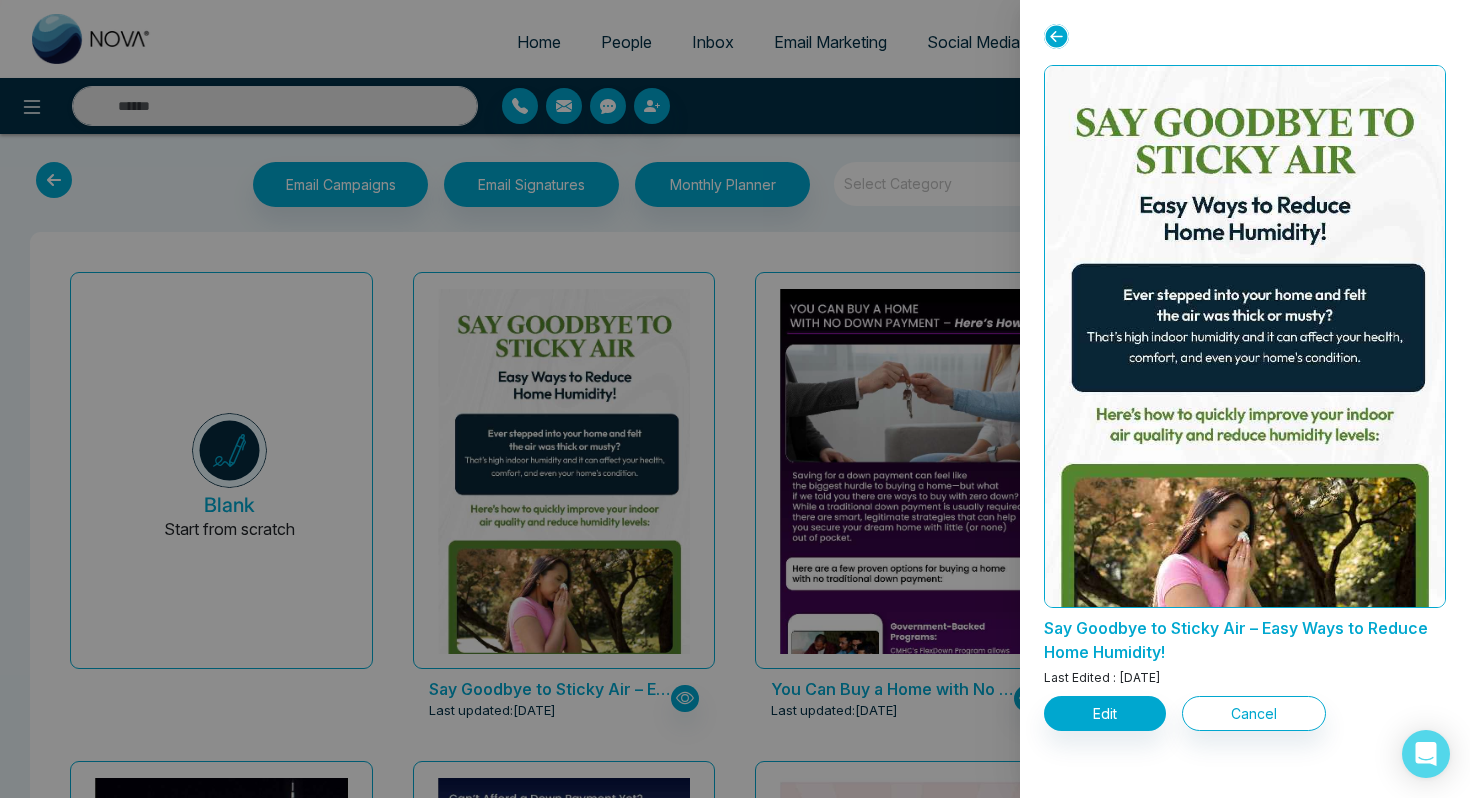 click at bounding box center (735, 399) 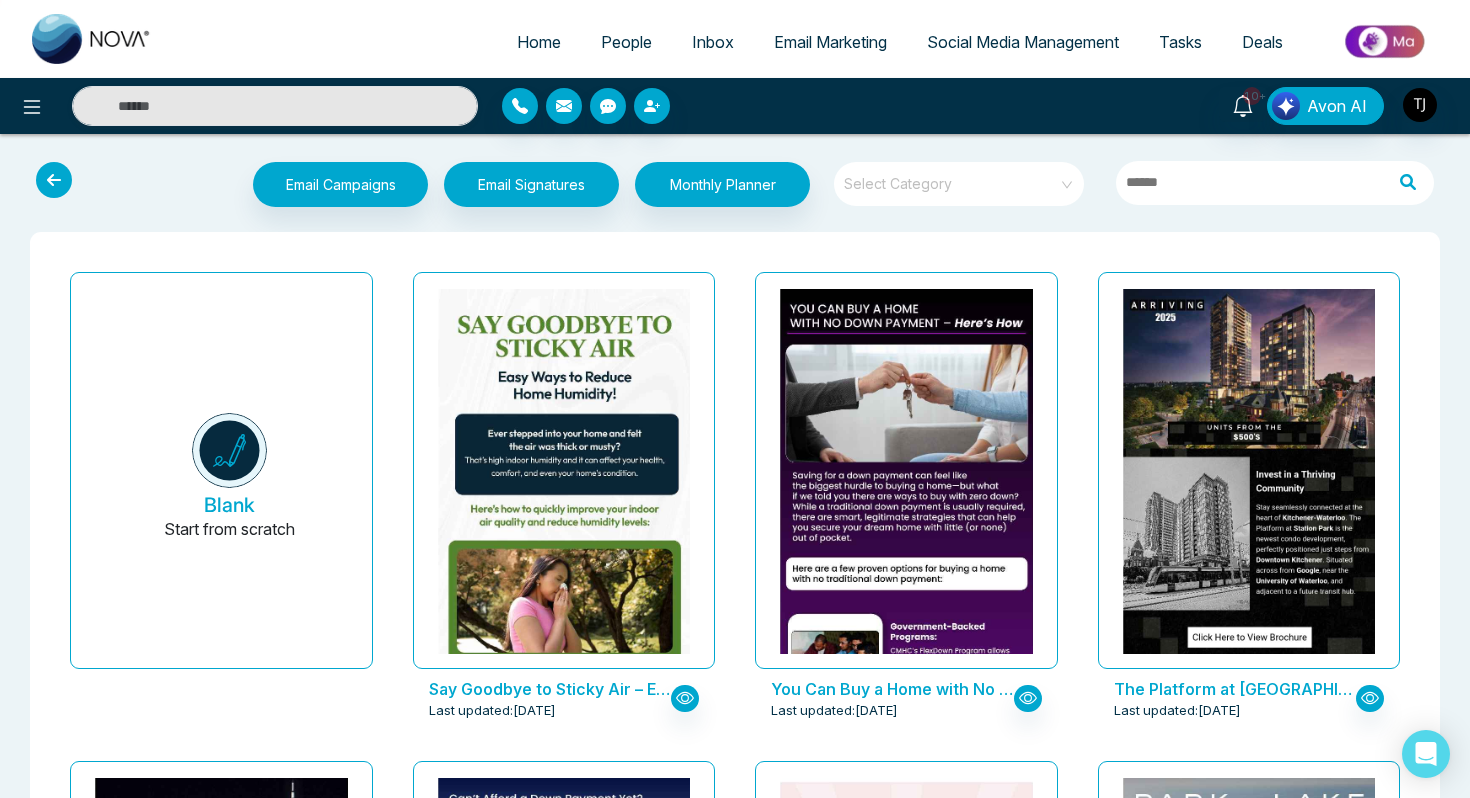 click on "Social Media Management" at bounding box center (1023, 42) 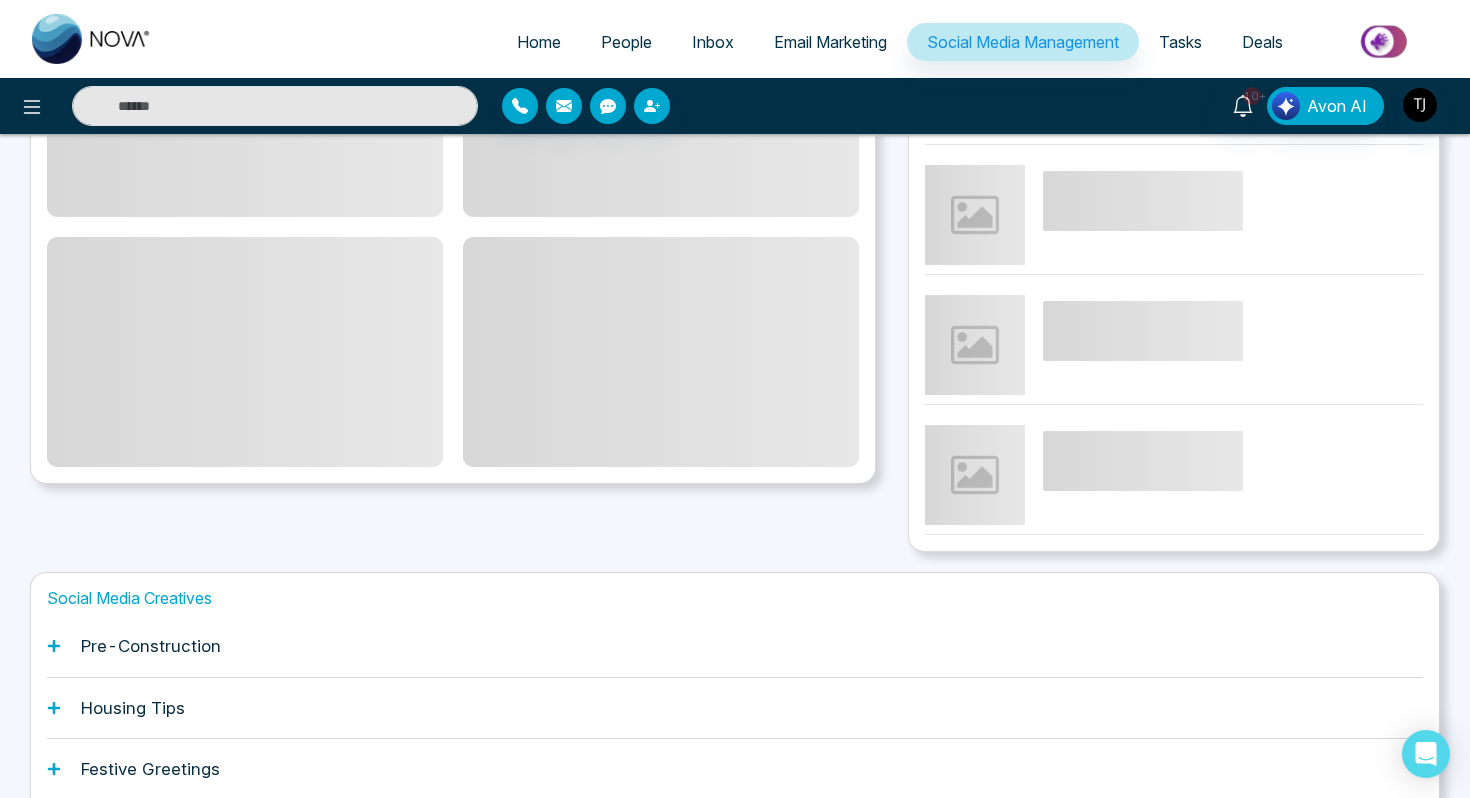 scroll, scrollTop: 494, scrollLeft: 0, axis: vertical 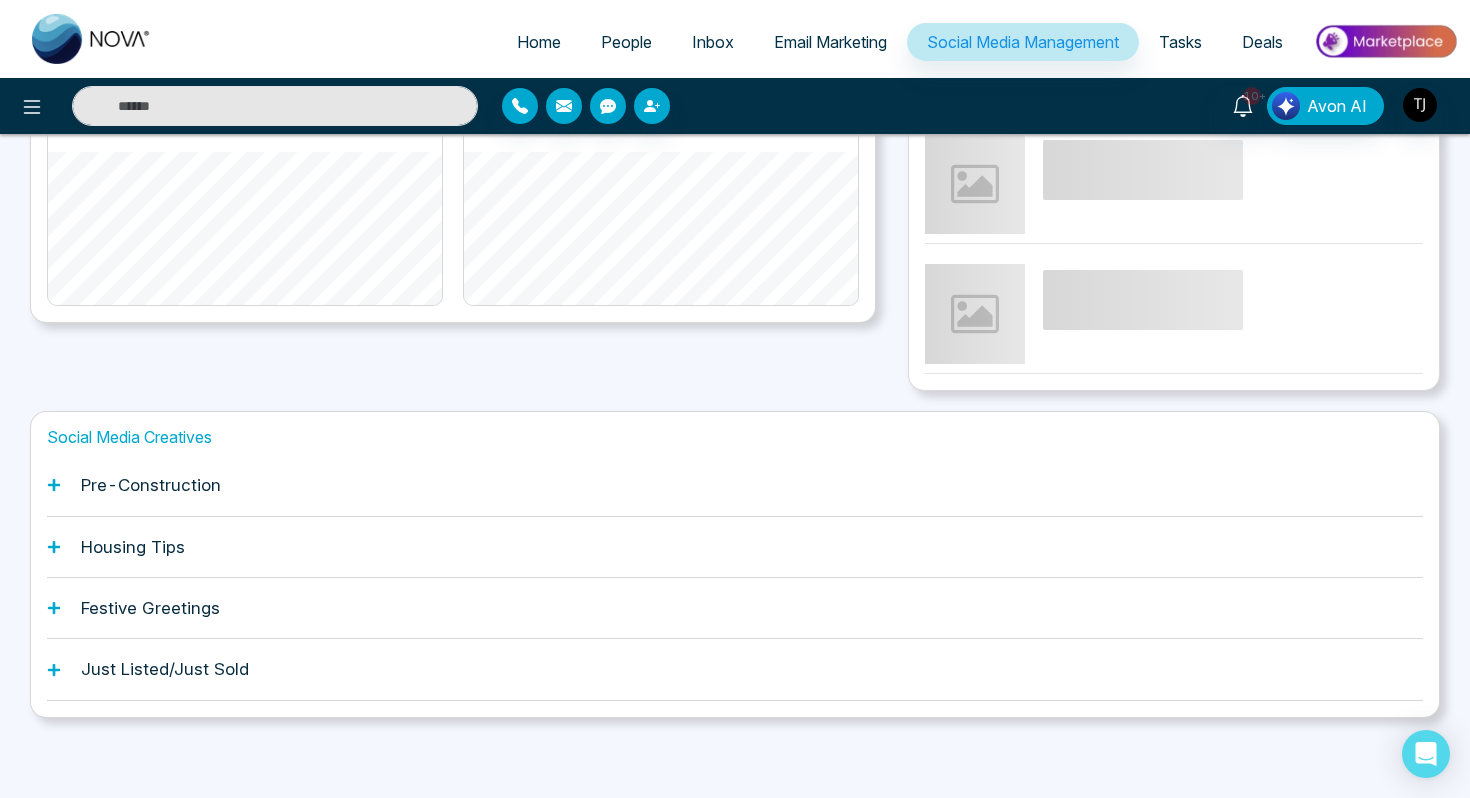 click on "Festive Greetings" at bounding box center [735, 608] 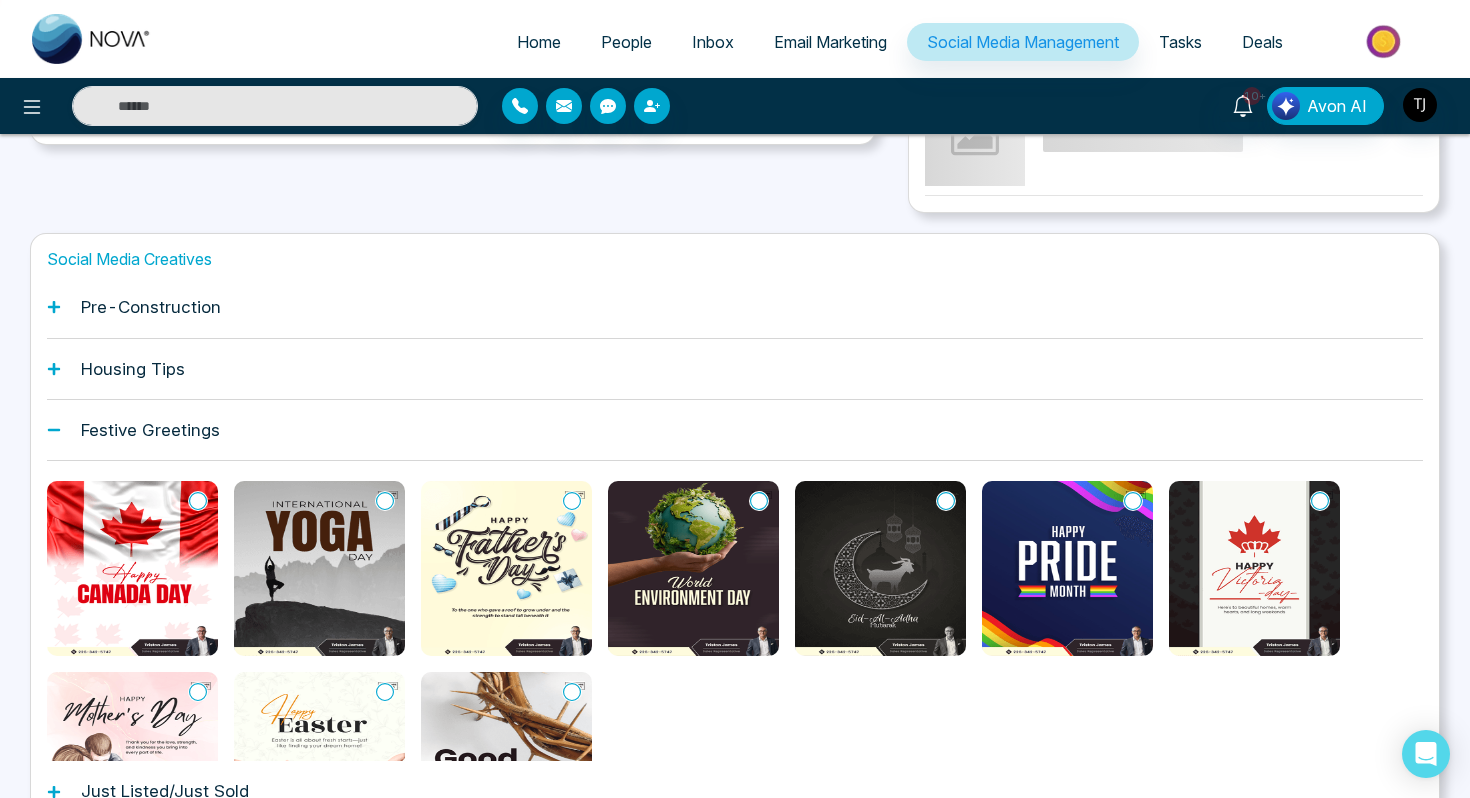 scroll, scrollTop: 737, scrollLeft: 0, axis: vertical 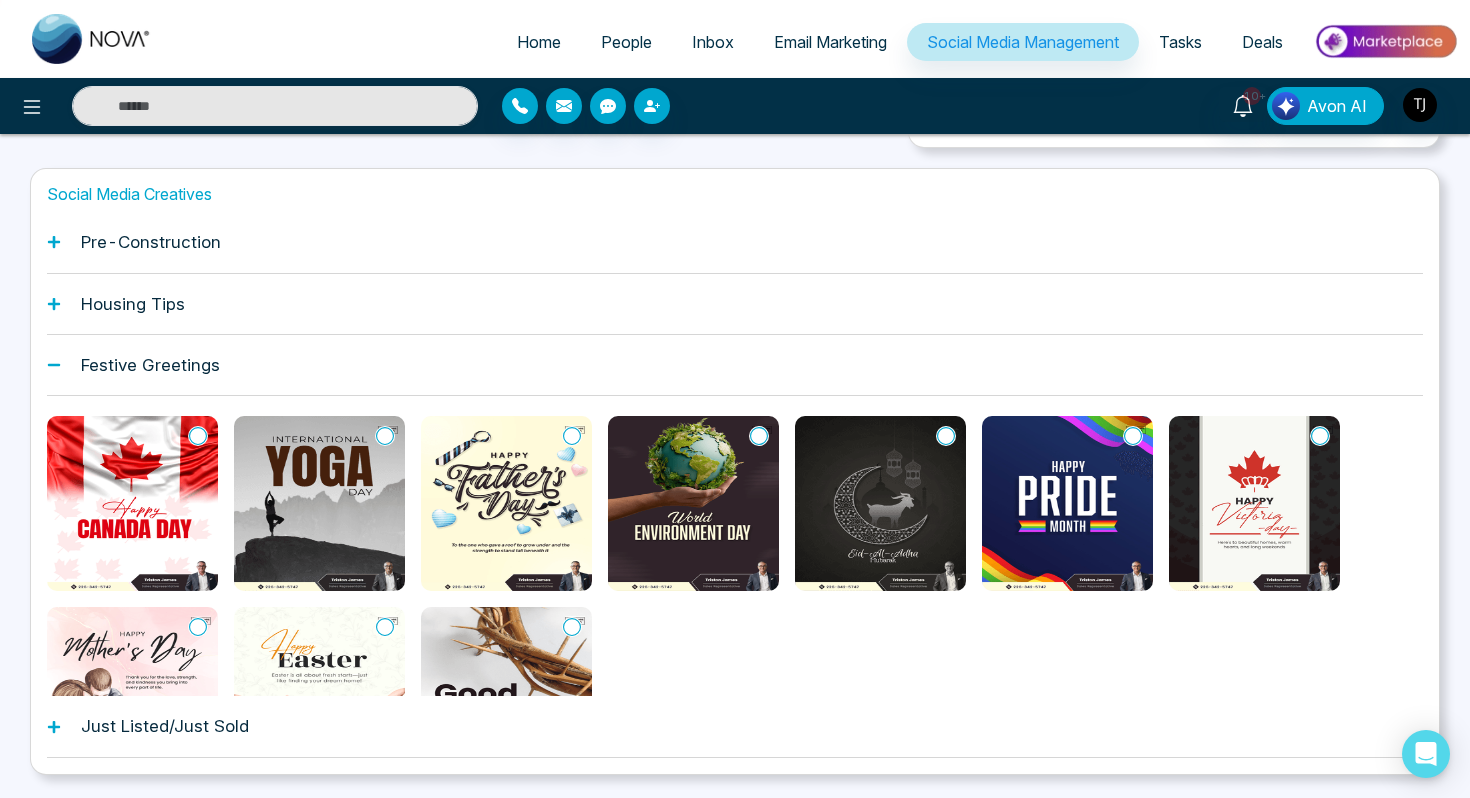 click on "Housing Tips" at bounding box center (735, 304) 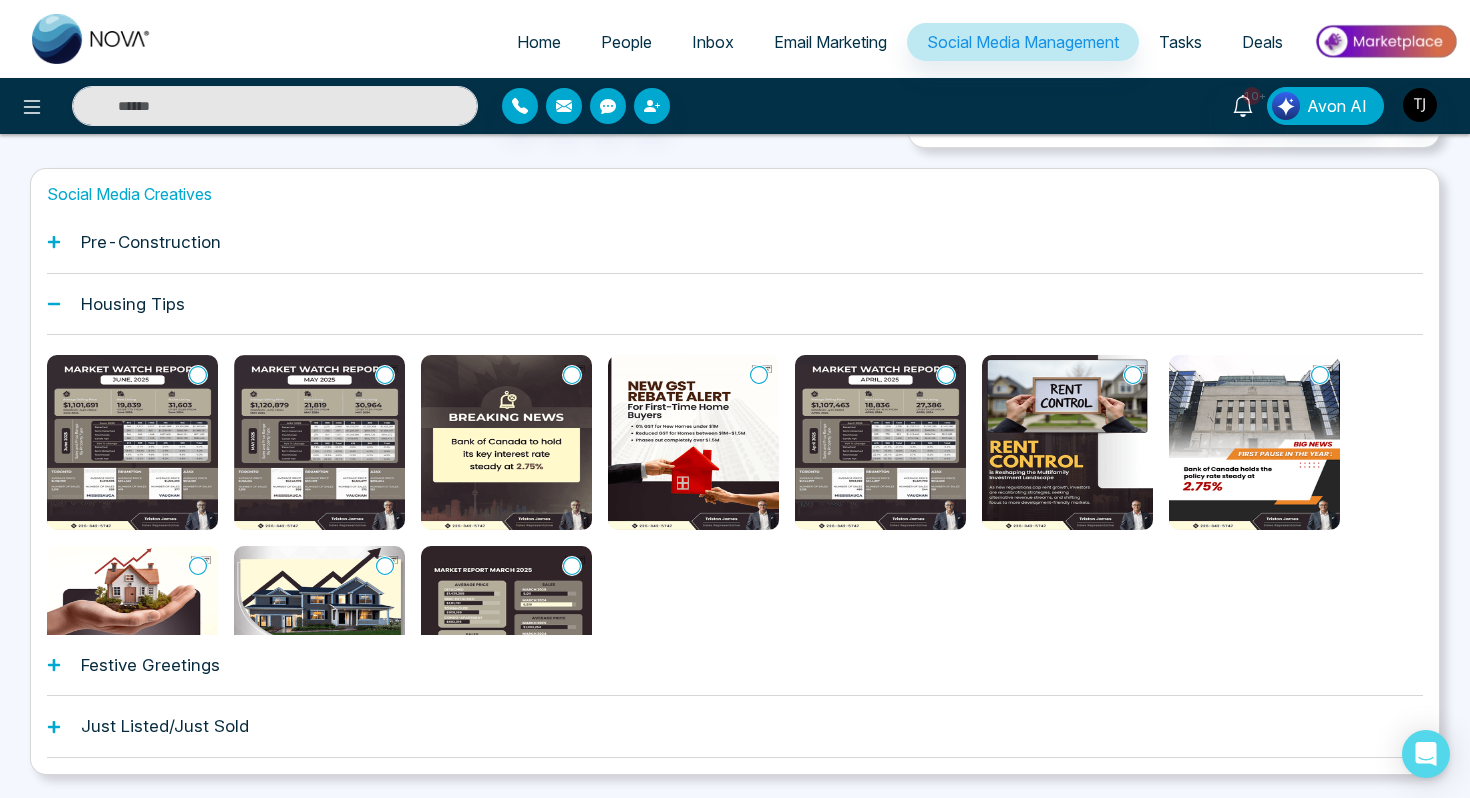 click on "Email Marketing" at bounding box center (830, 42) 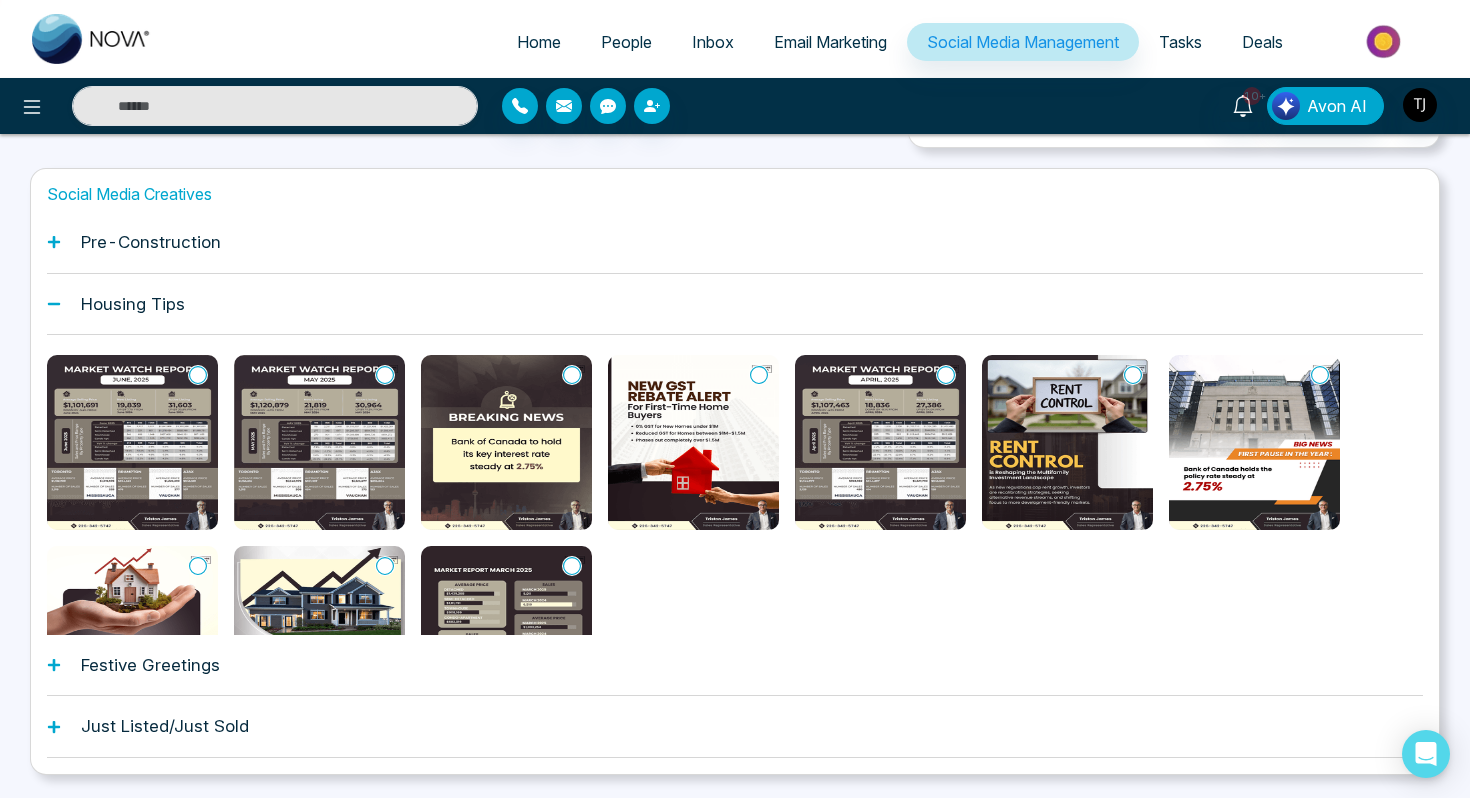 scroll, scrollTop: 0, scrollLeft: 0, axis: both 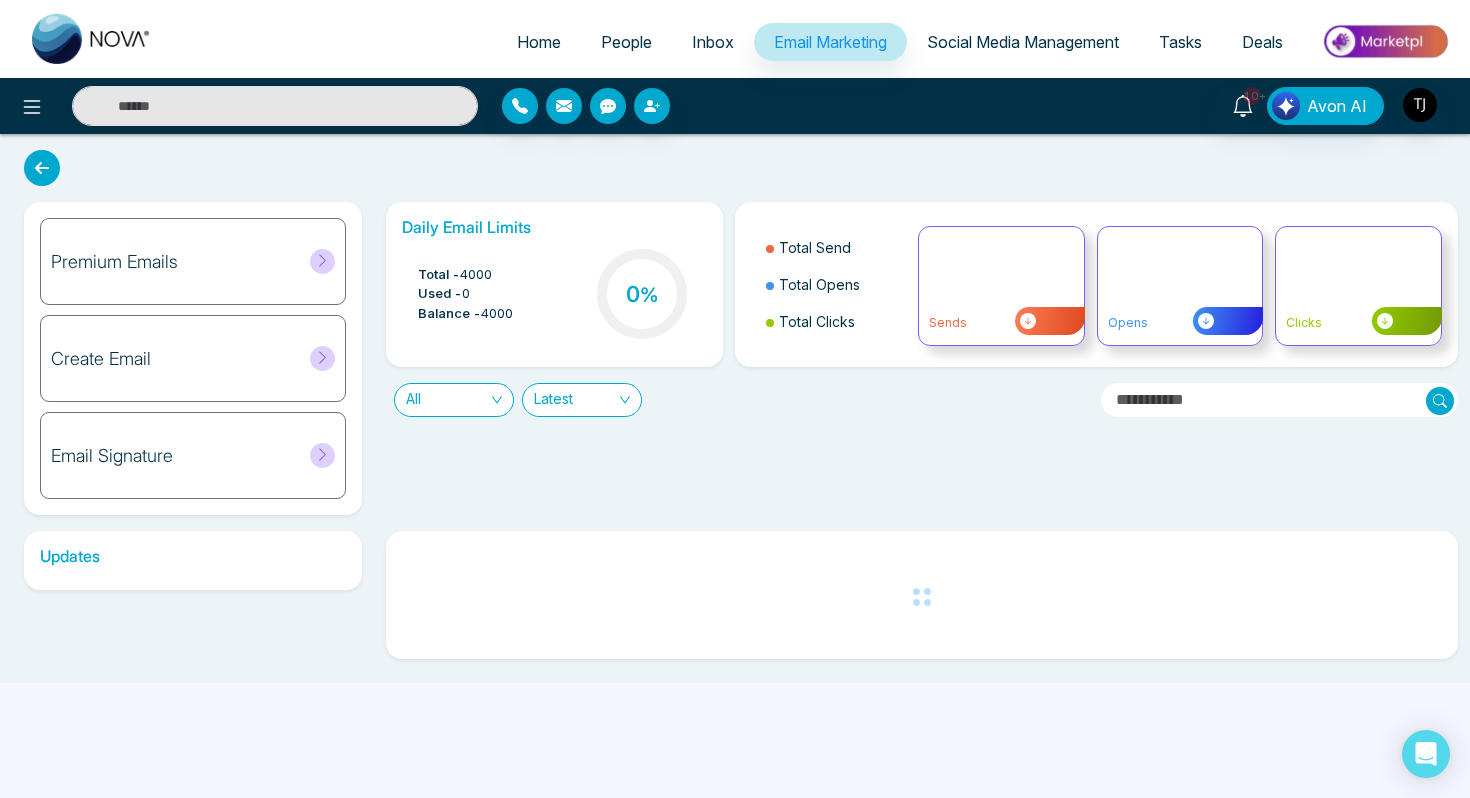click on "Premium Emails" at bounding box center [193, 261] 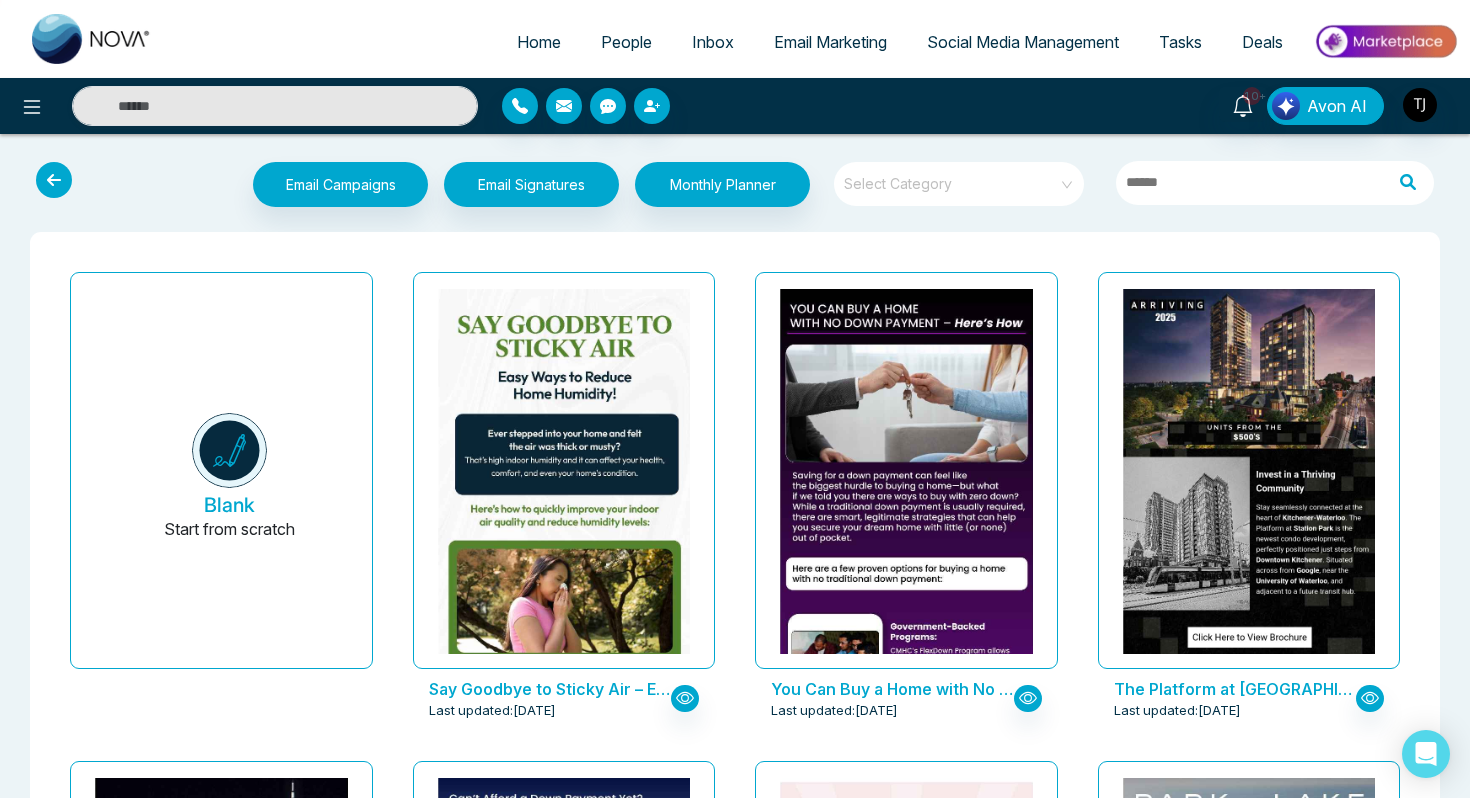 click at bounding box center (1385, 41) 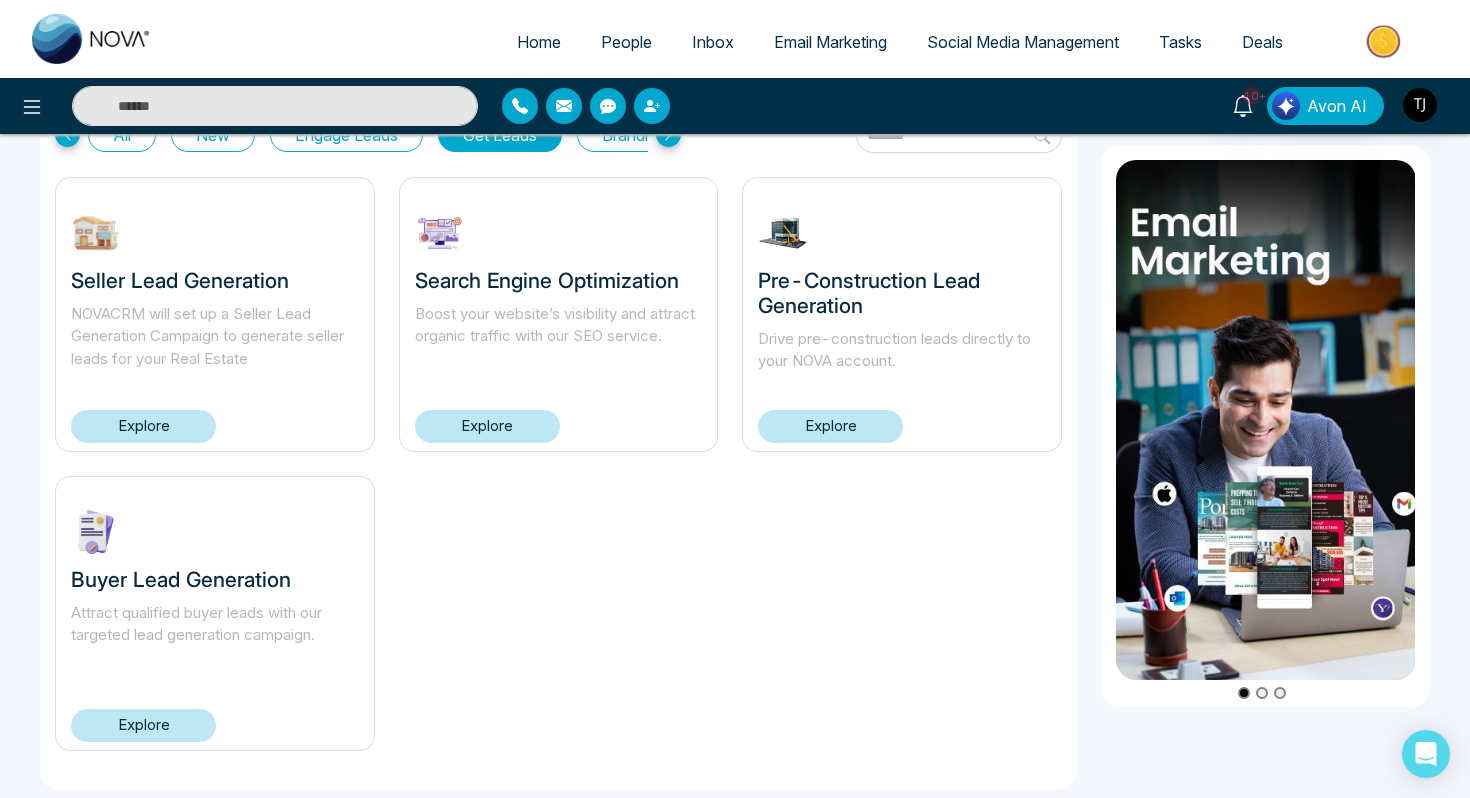 scroll, scrollTop: 104, scrollLeft: 0, axis: vertical 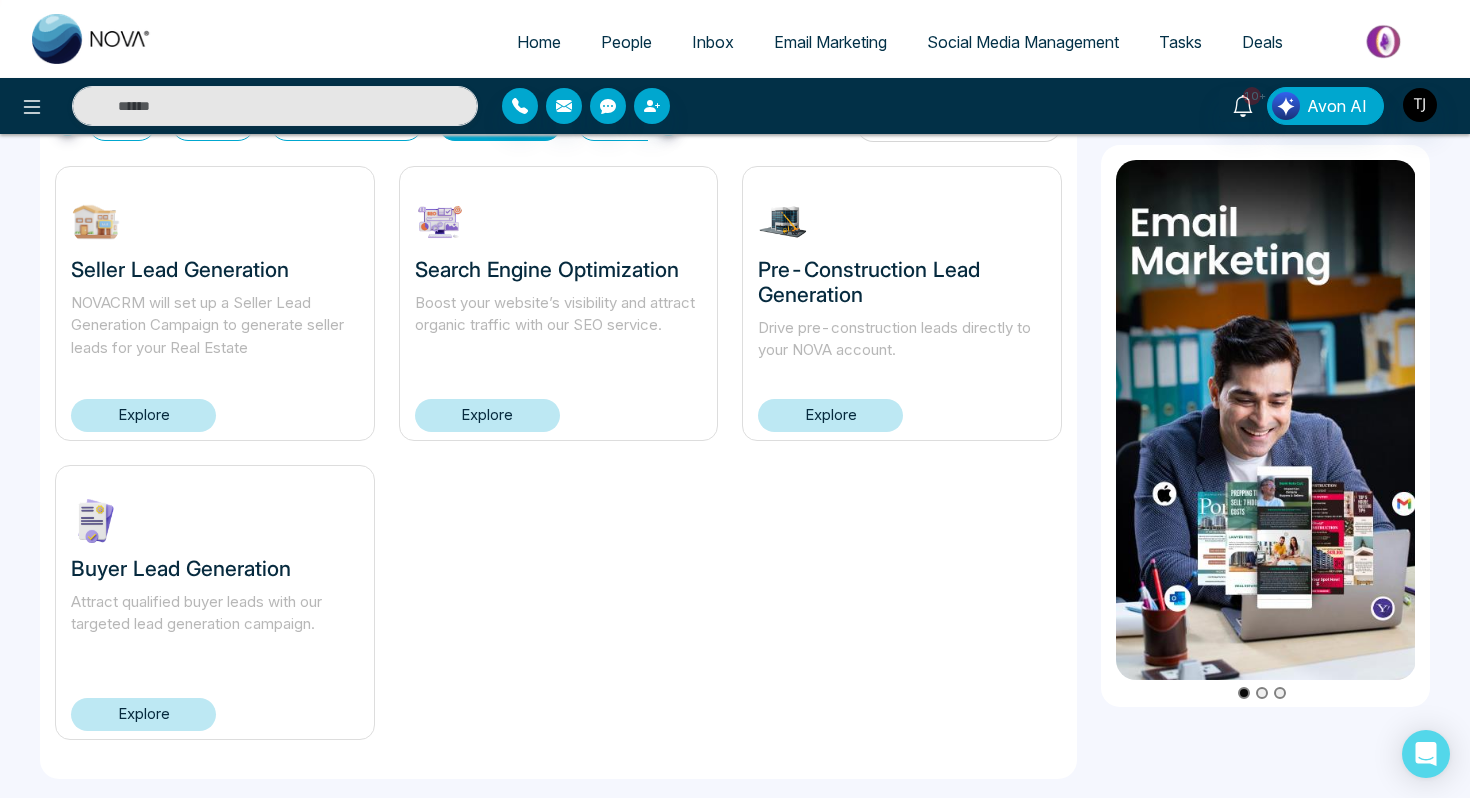 click on "Explore" at bounding box center [143, 714] 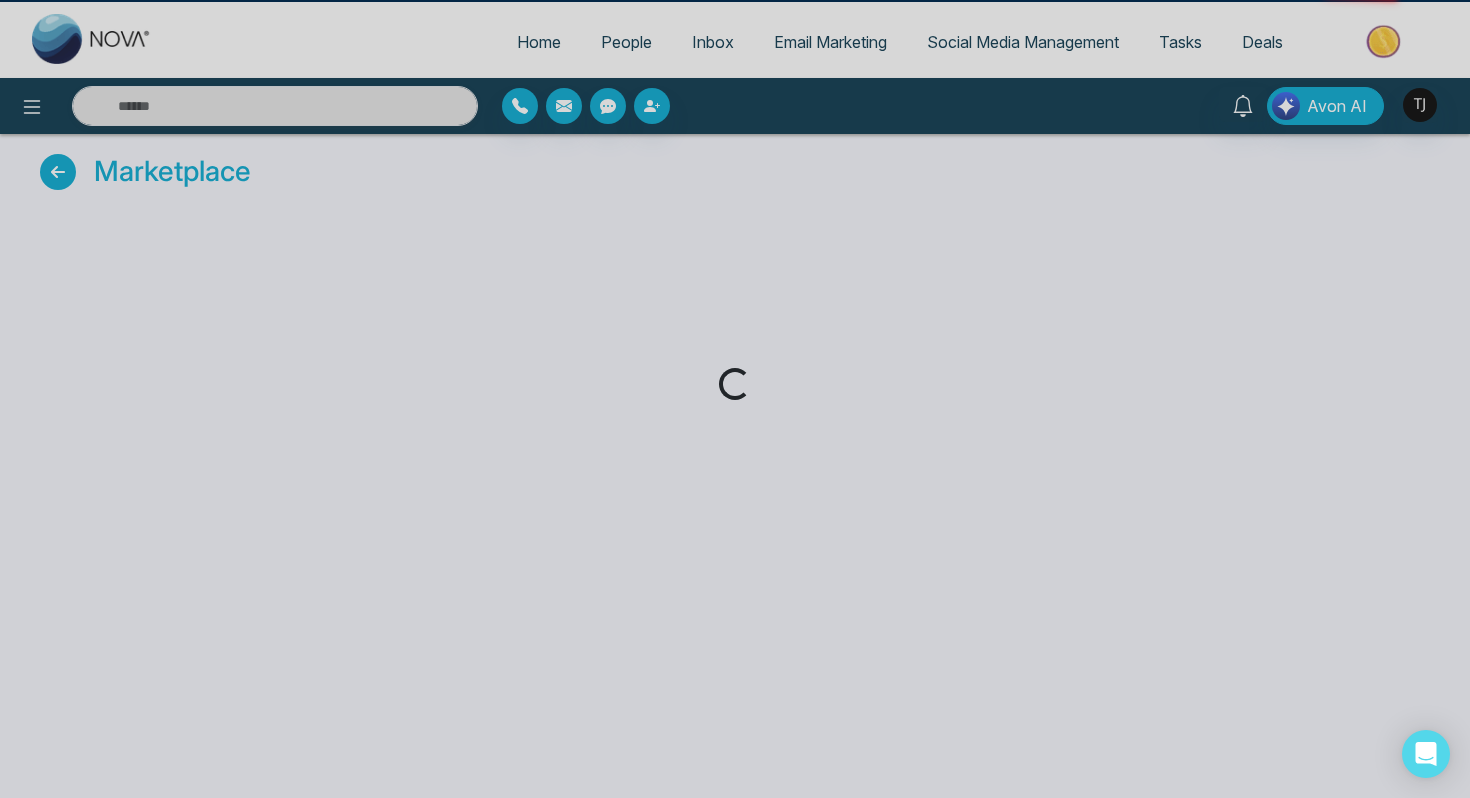 scroll, scrollTop: 0, scrollLeft: 0, axis: both 